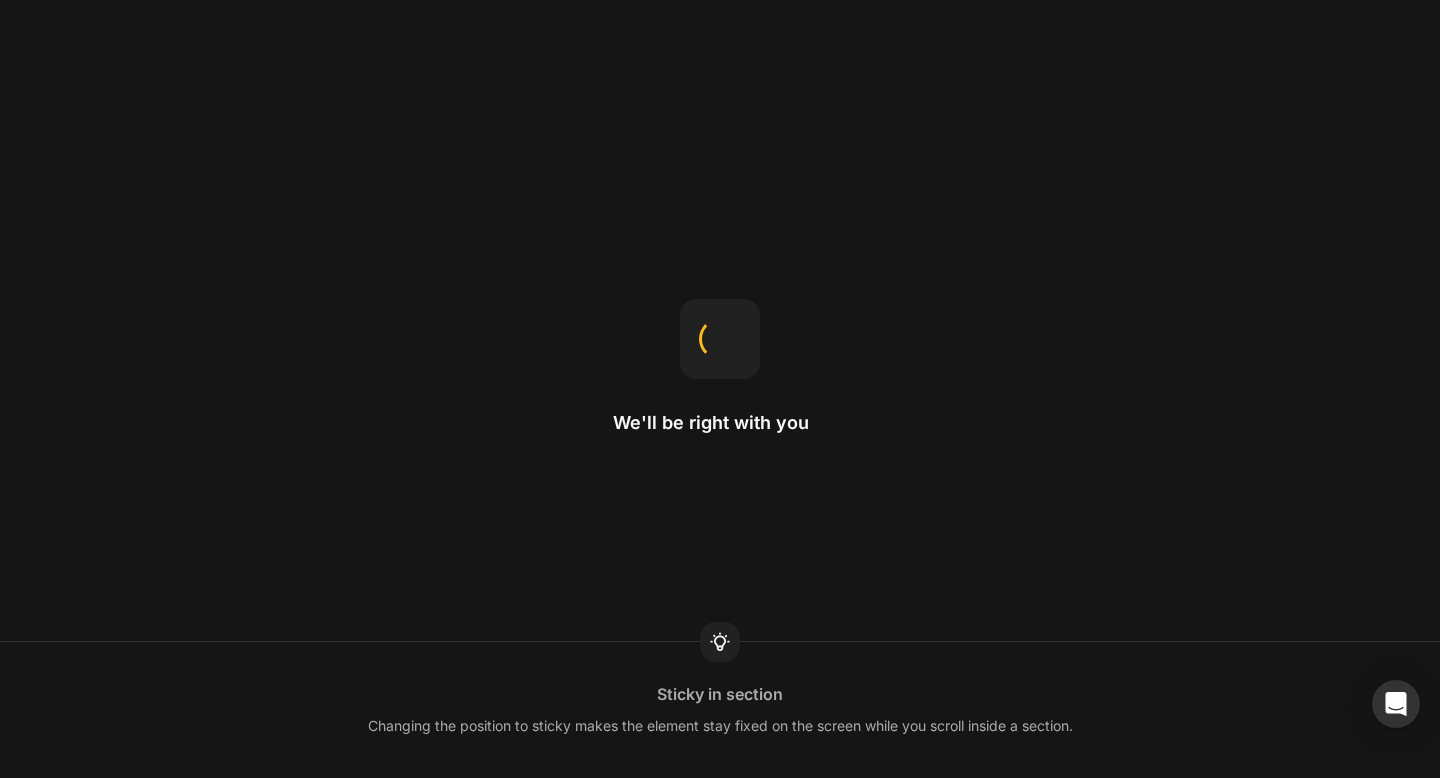 scroll, scrollTop: 0, scrollLeft: 0, axis: both 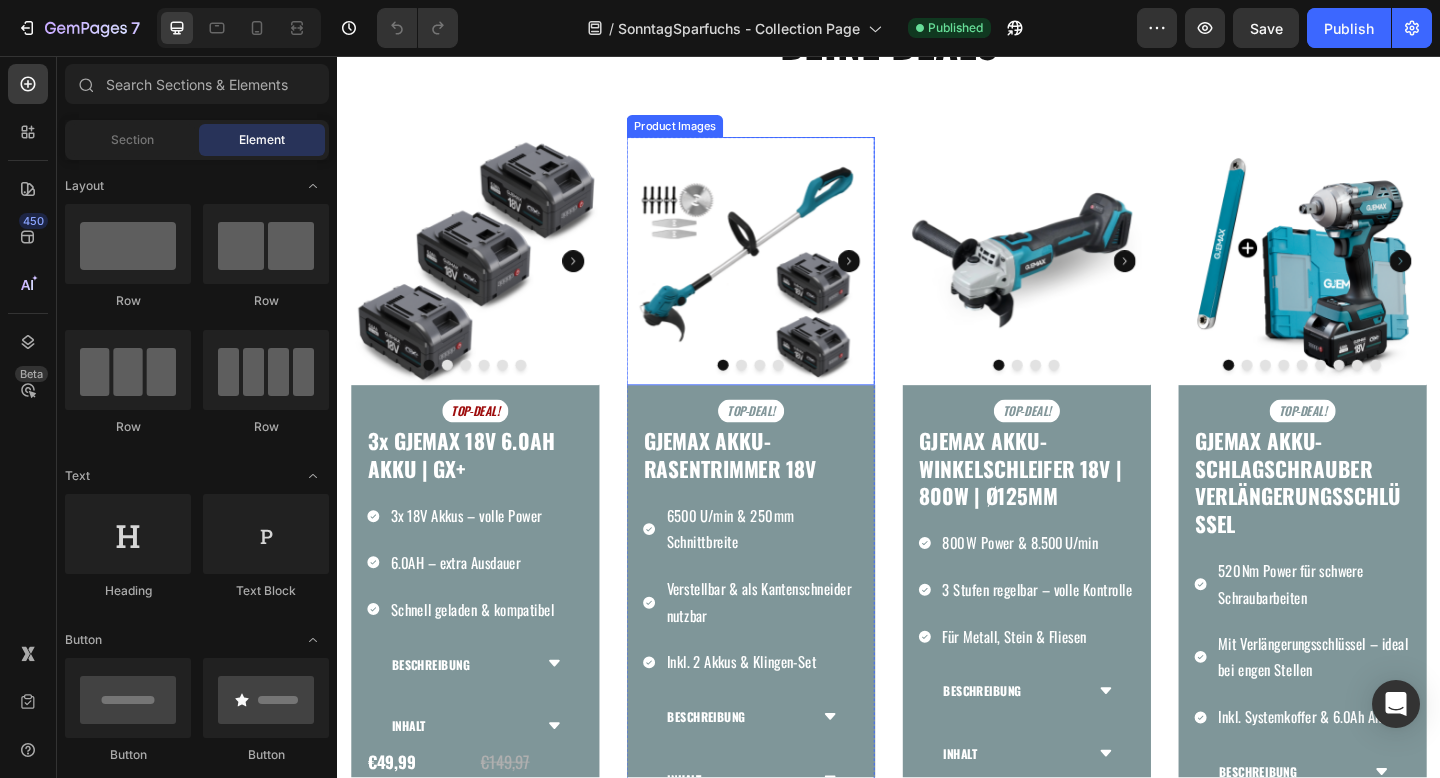 click at bounding box center [787, 279] 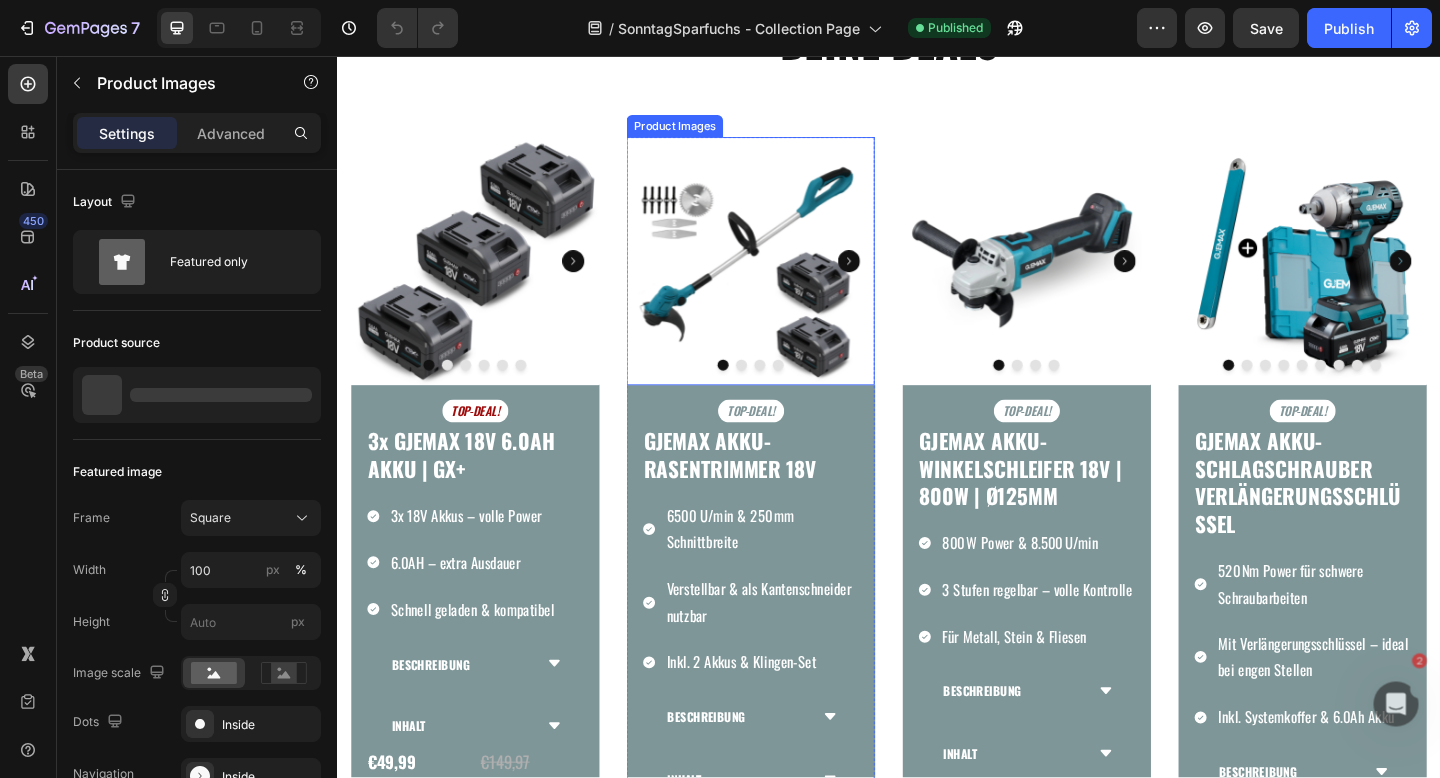 scroll, scrollTop: 0, scrollLeft: 0, axis: both 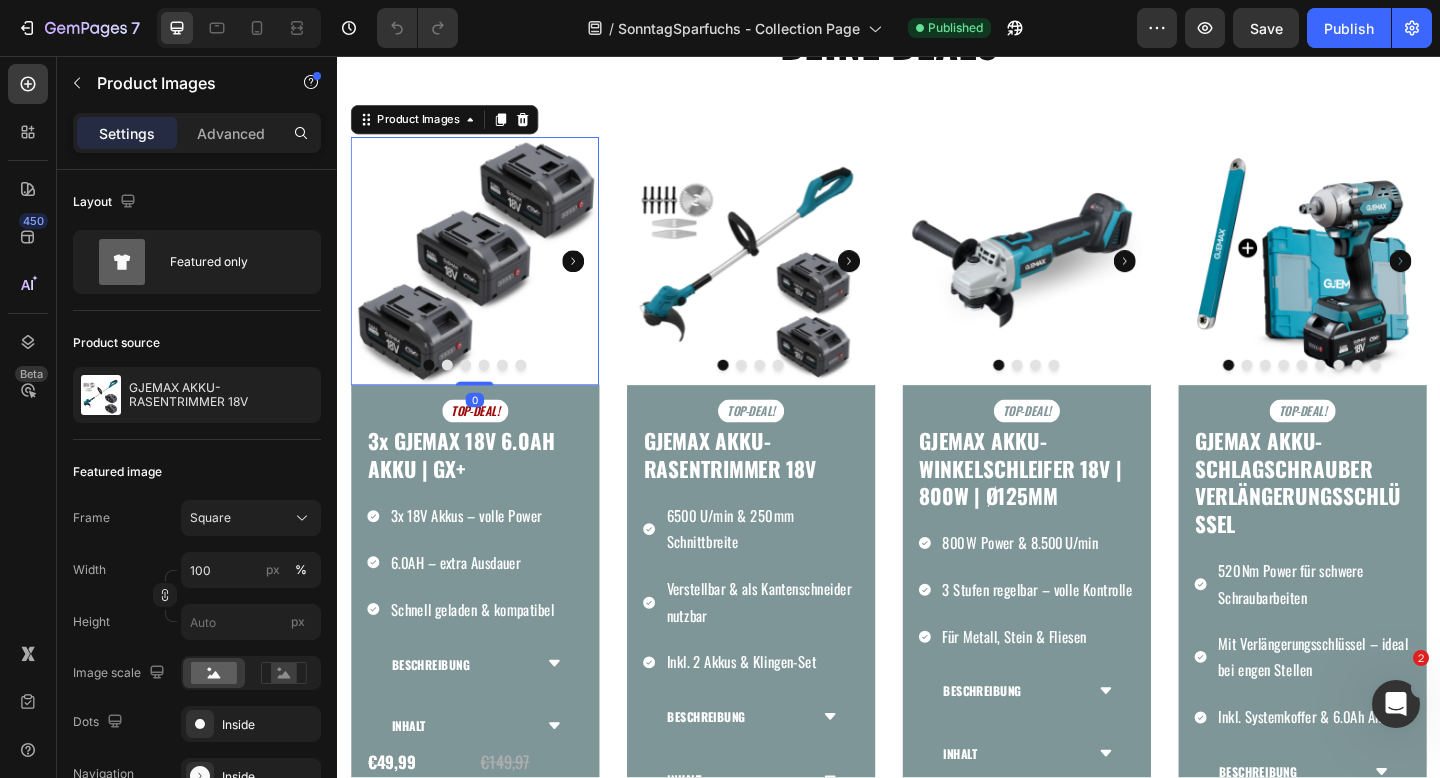 click at bounding box center (487, 279) 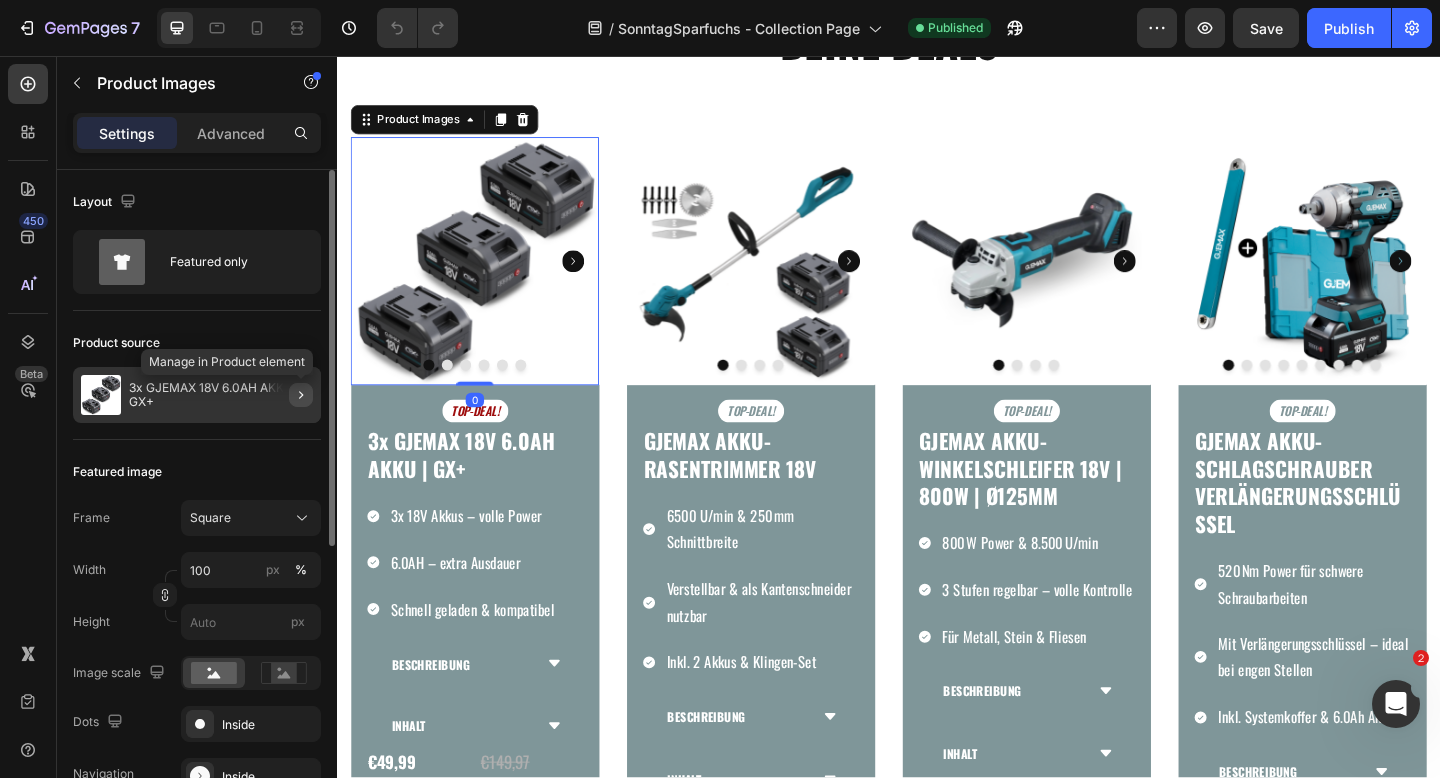 click 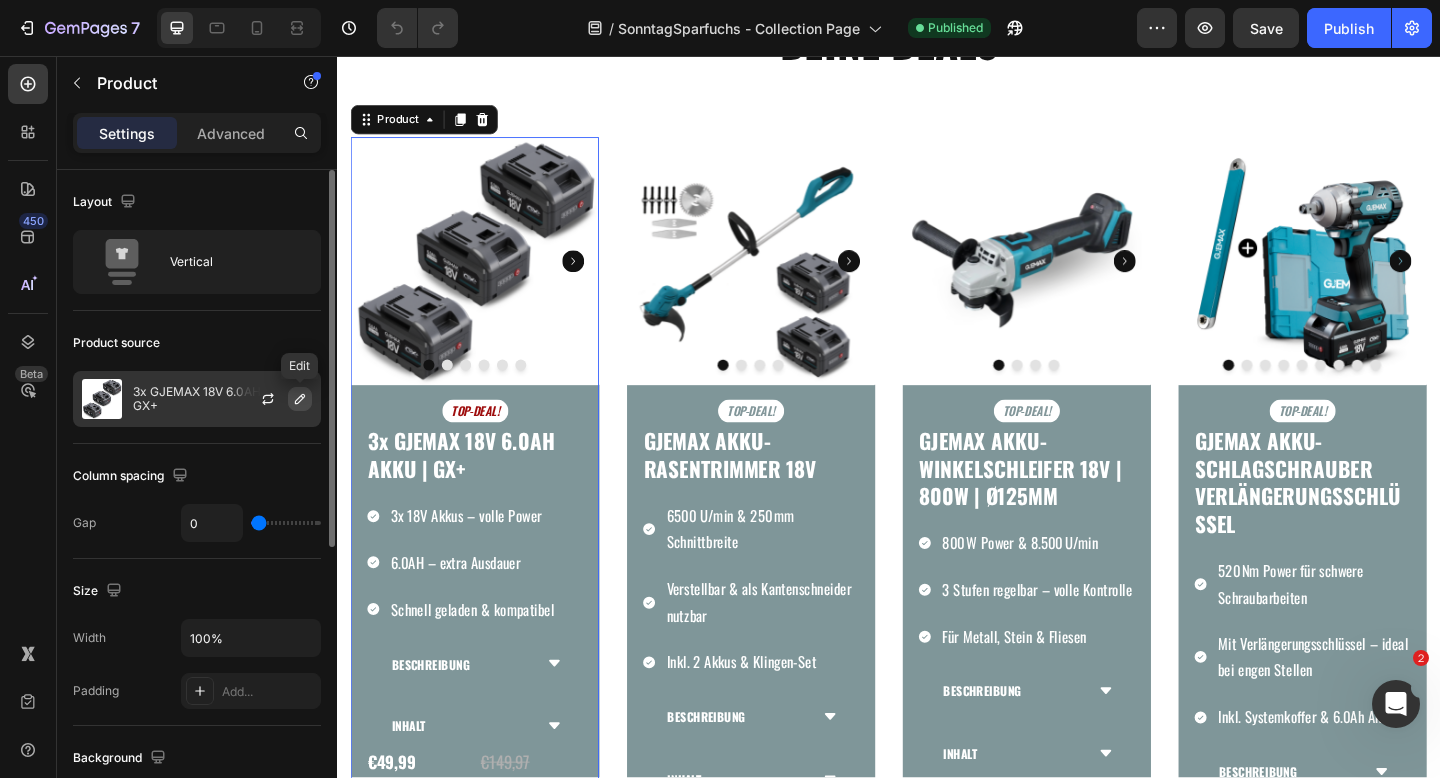 click 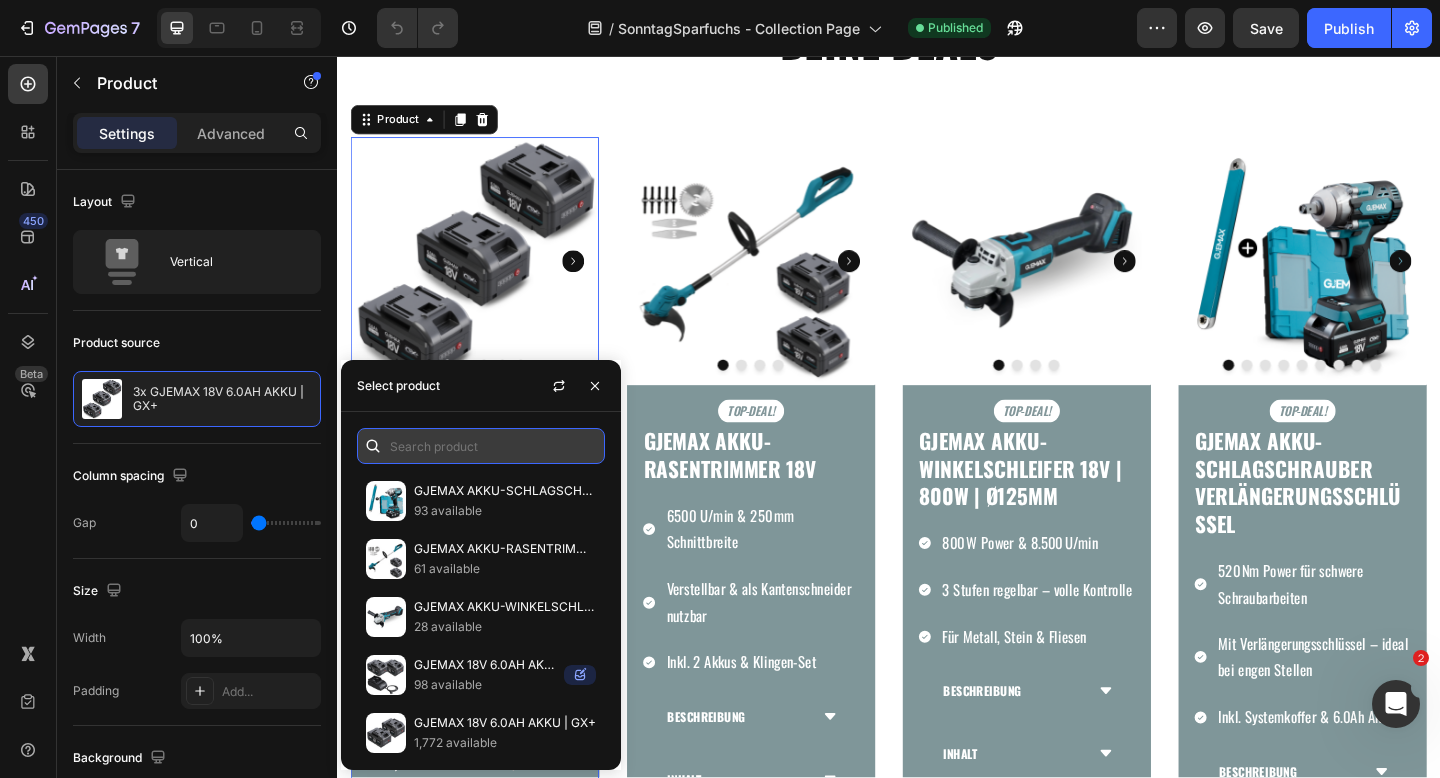 click at bounding box center [481, 446] 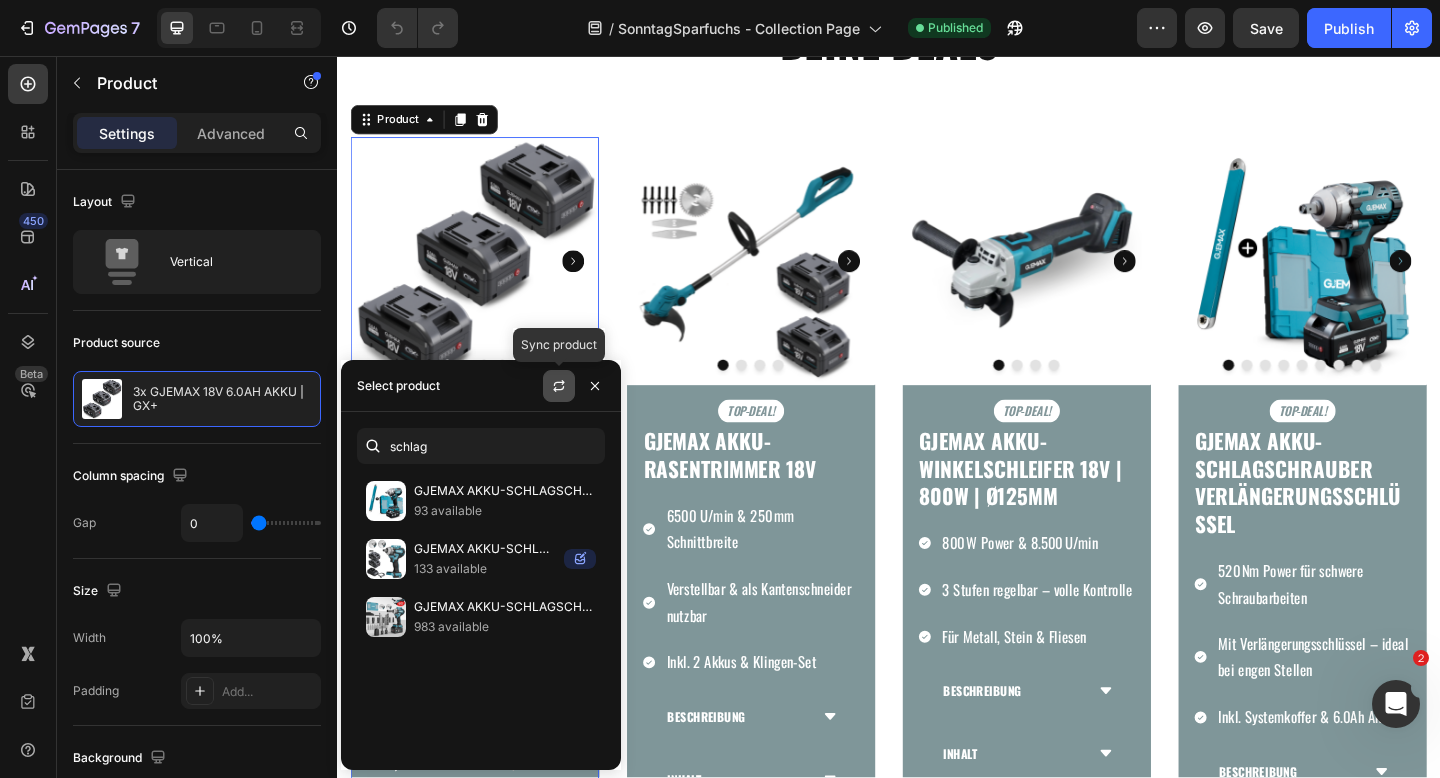 click 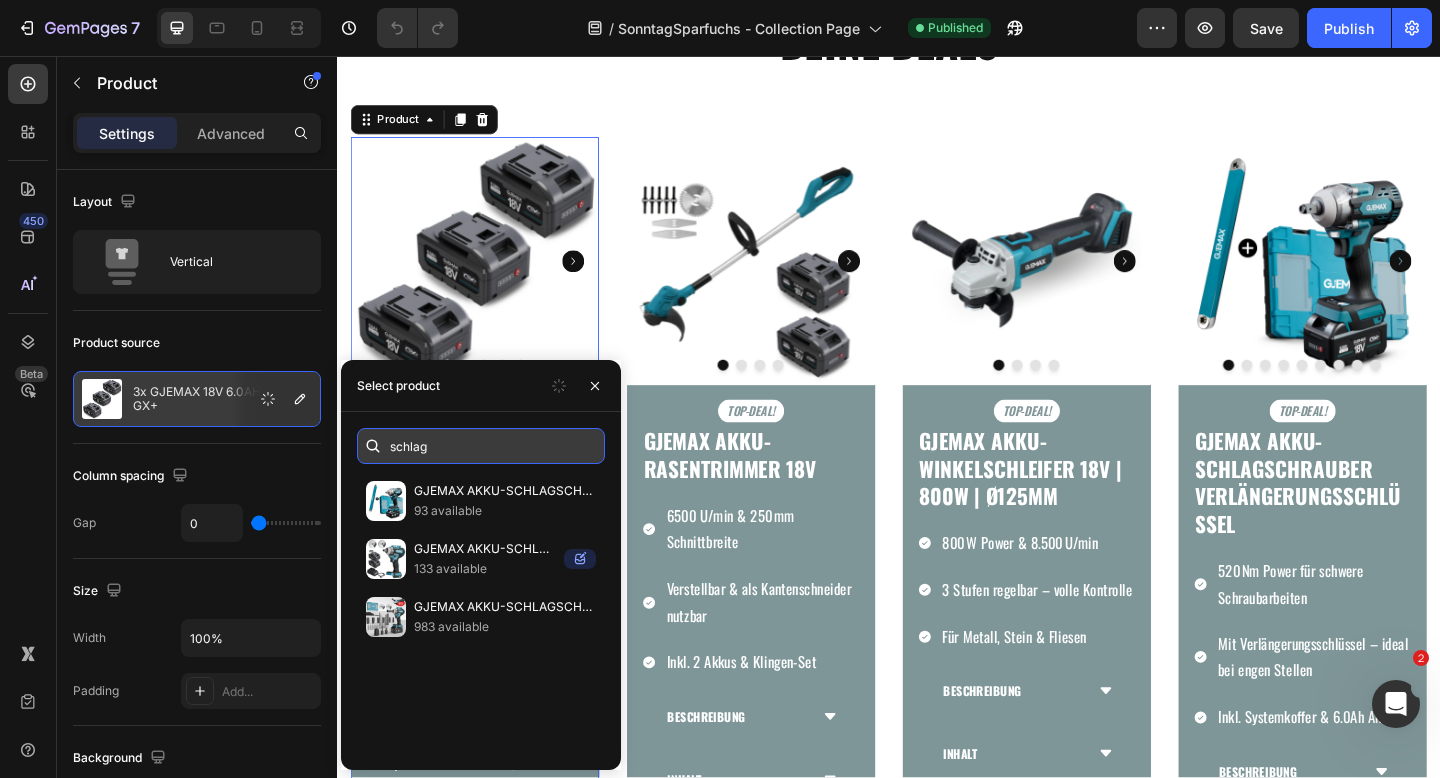 click on "schlag" at bounding box center [481, 446] 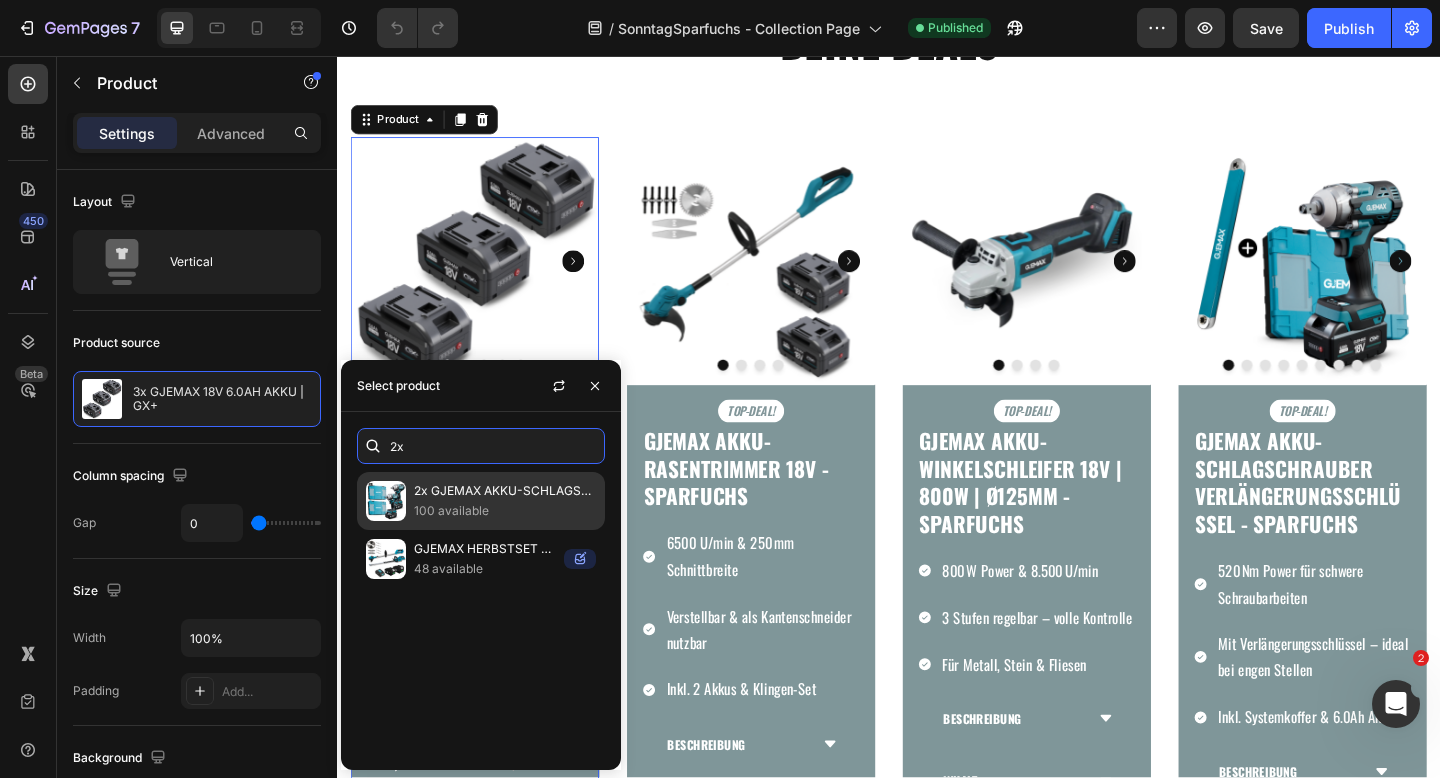 type on "2x" 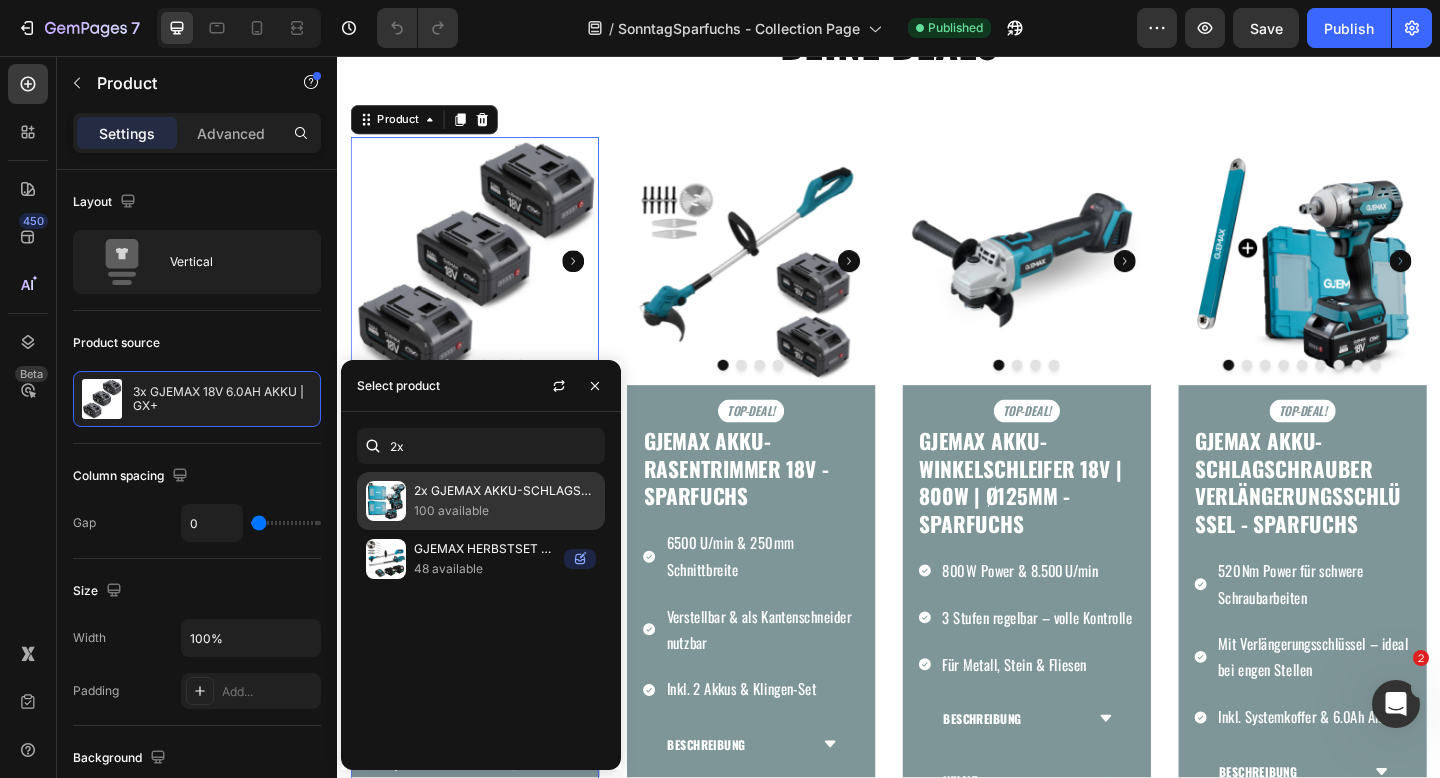 click on "2x GJEMAX AKKU-SCHLAGSCHRAUBER 18V | 520NM" at bounding box center (505, 491) 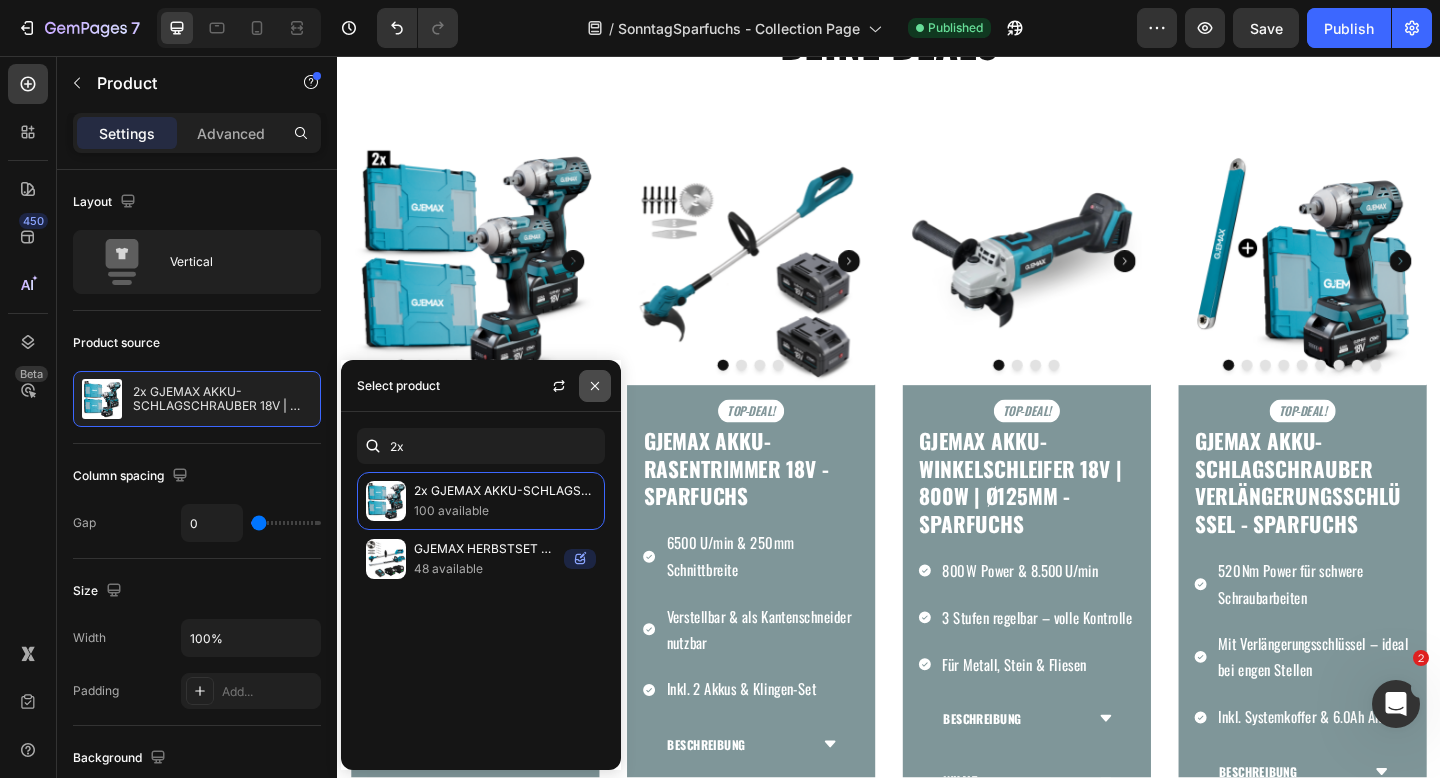 click 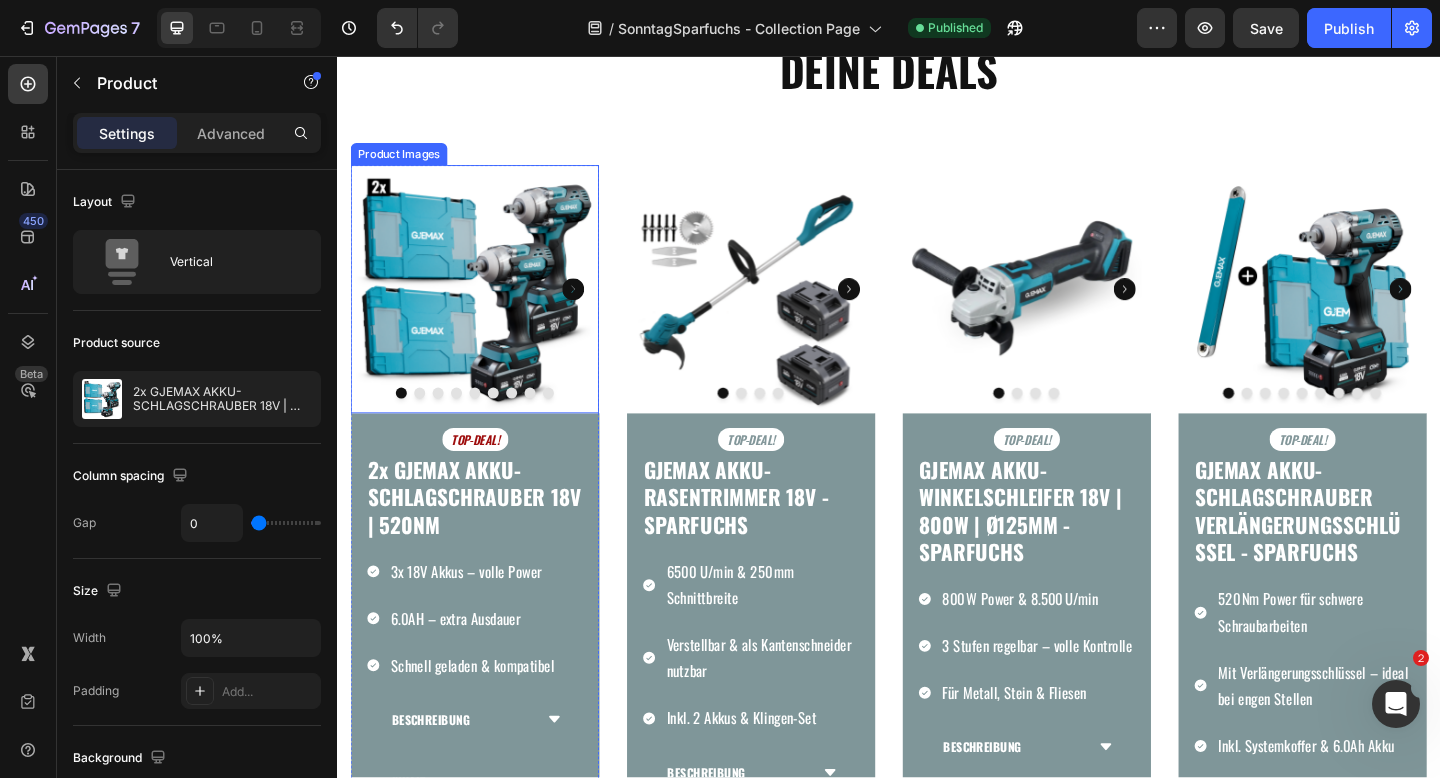 scroll, scrollTop: 404, scrollLeft: 0, axis: vertical 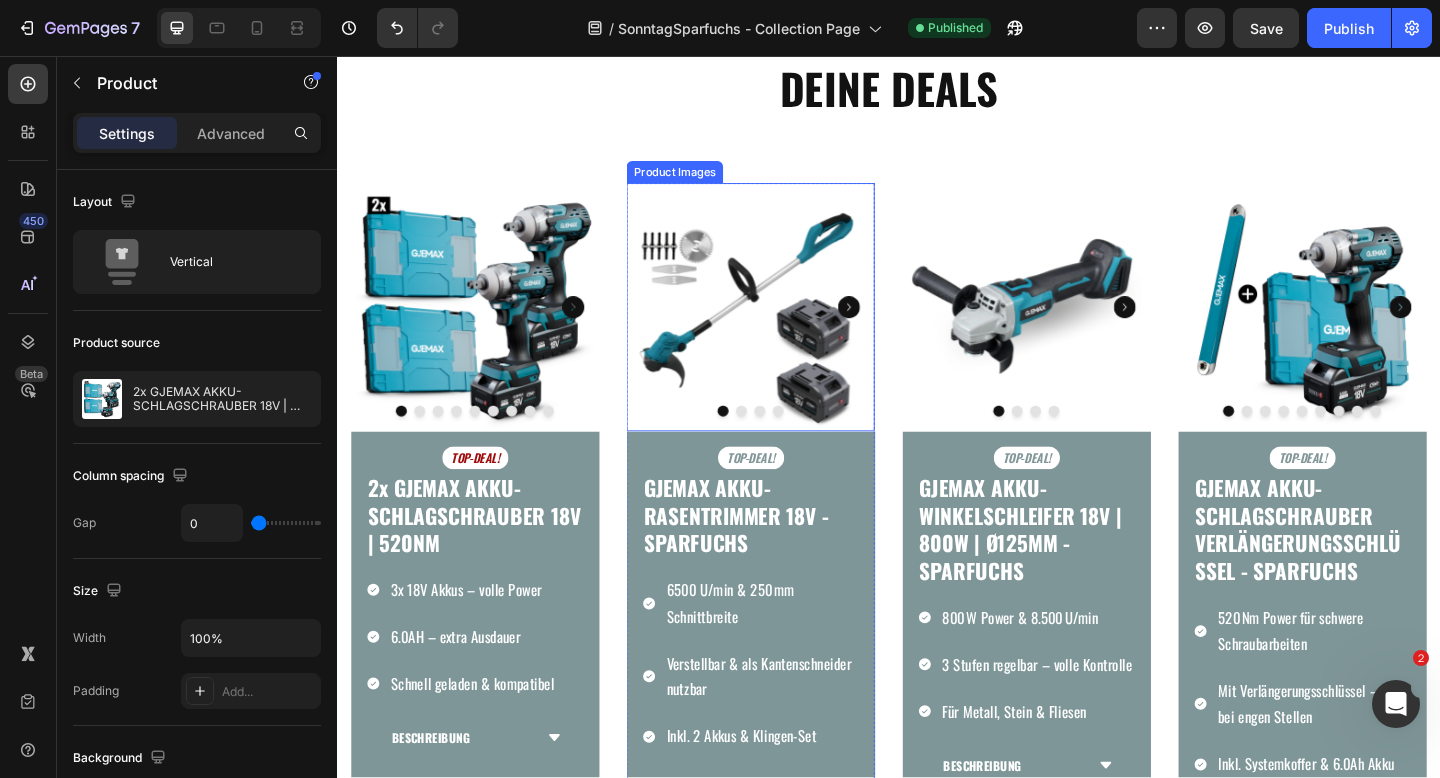 click at bounding box center [787, 330] 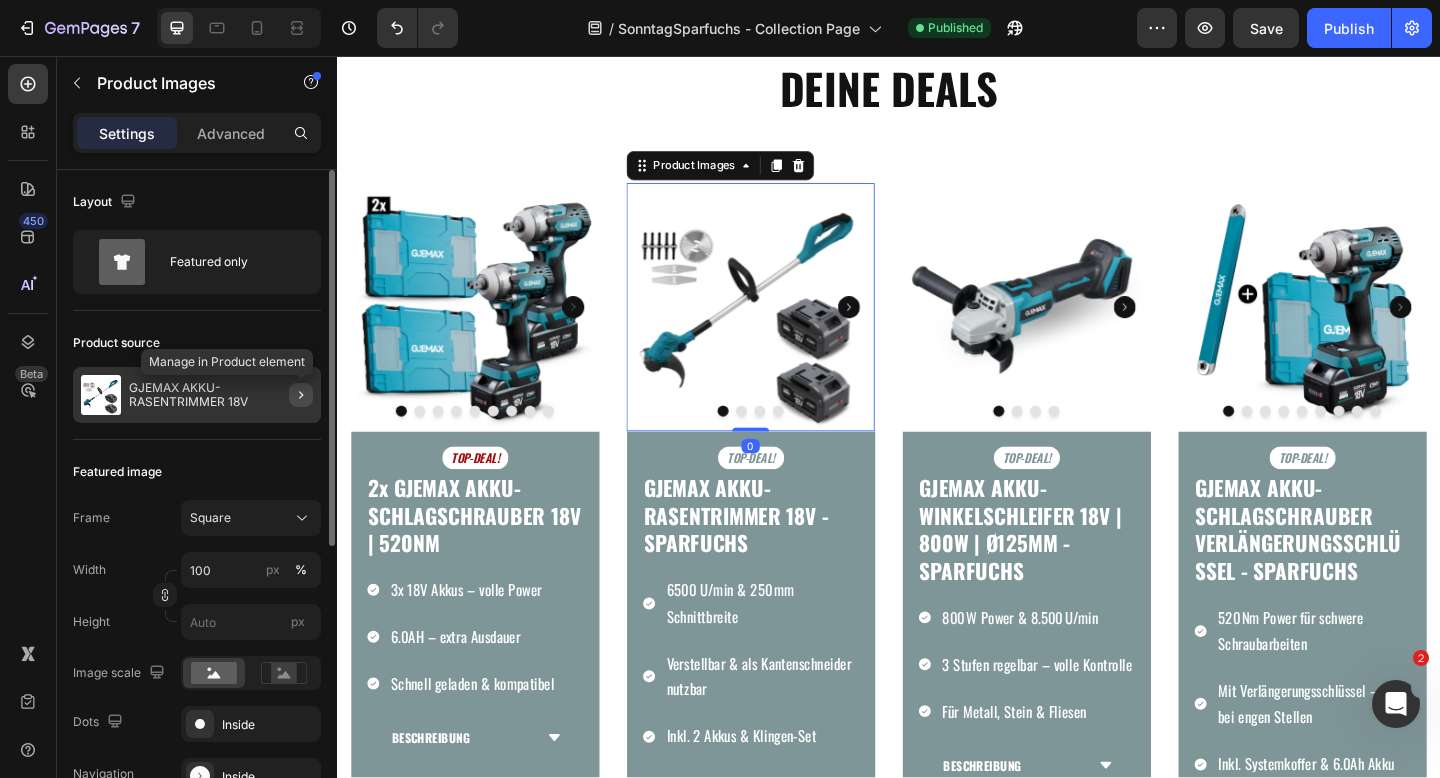 click 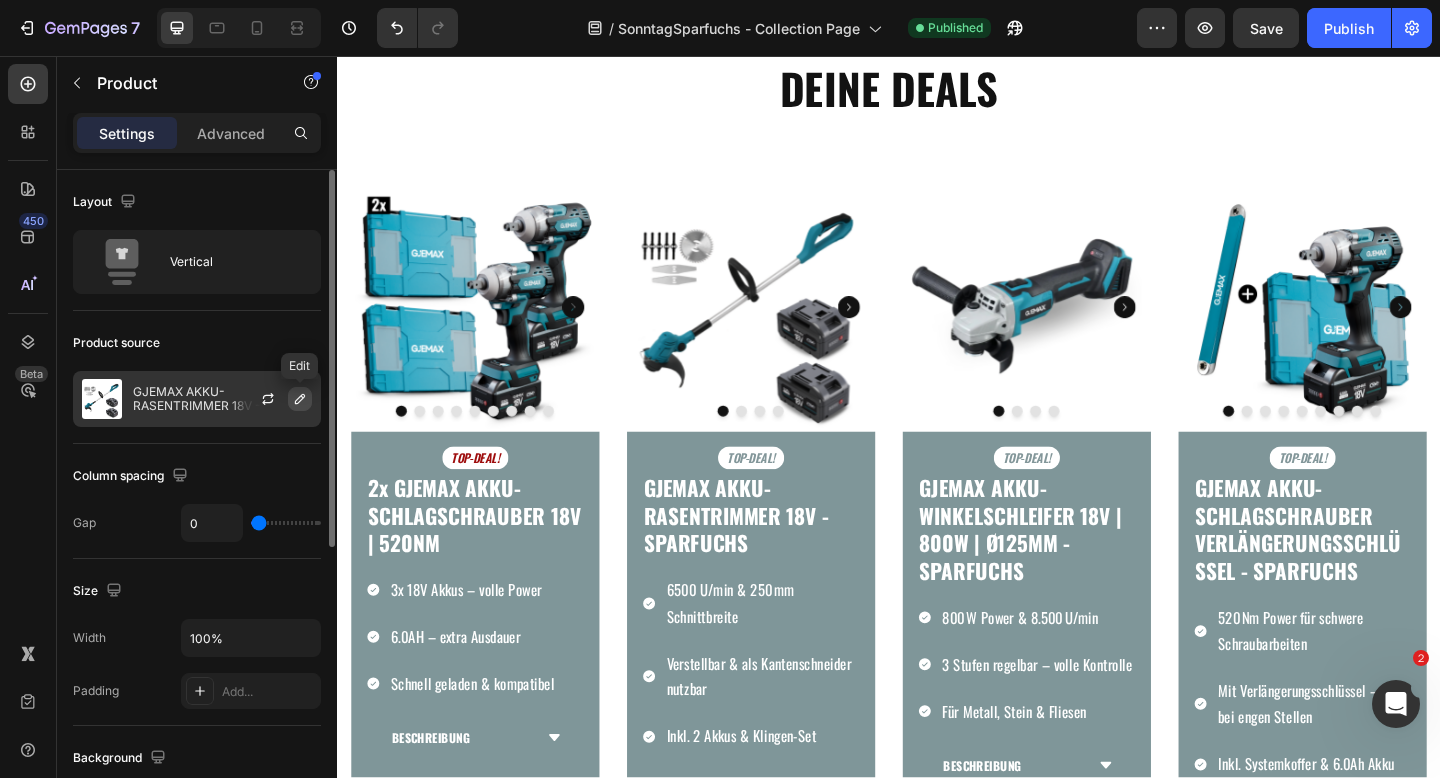 click 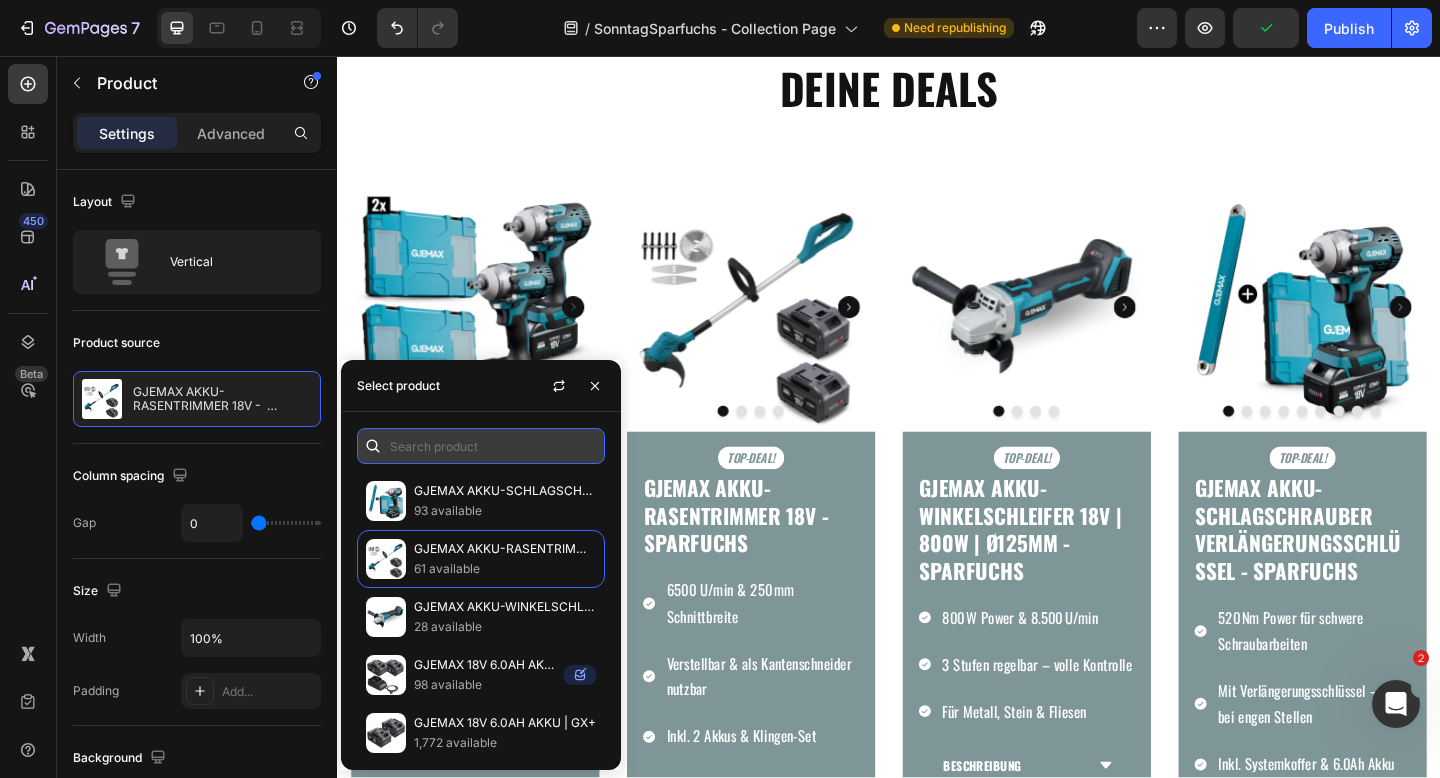 click at bounding box center (481, 446) 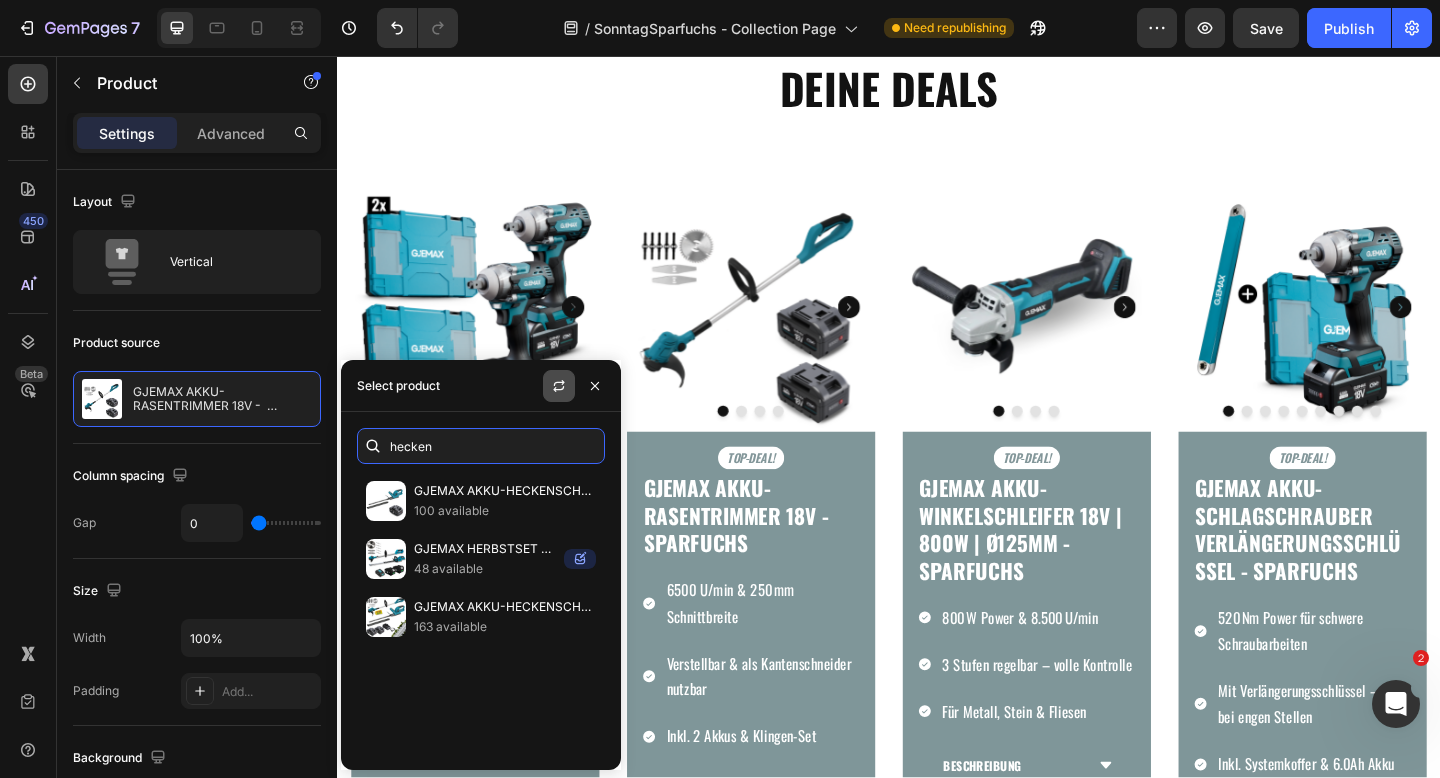 type on "hecken" 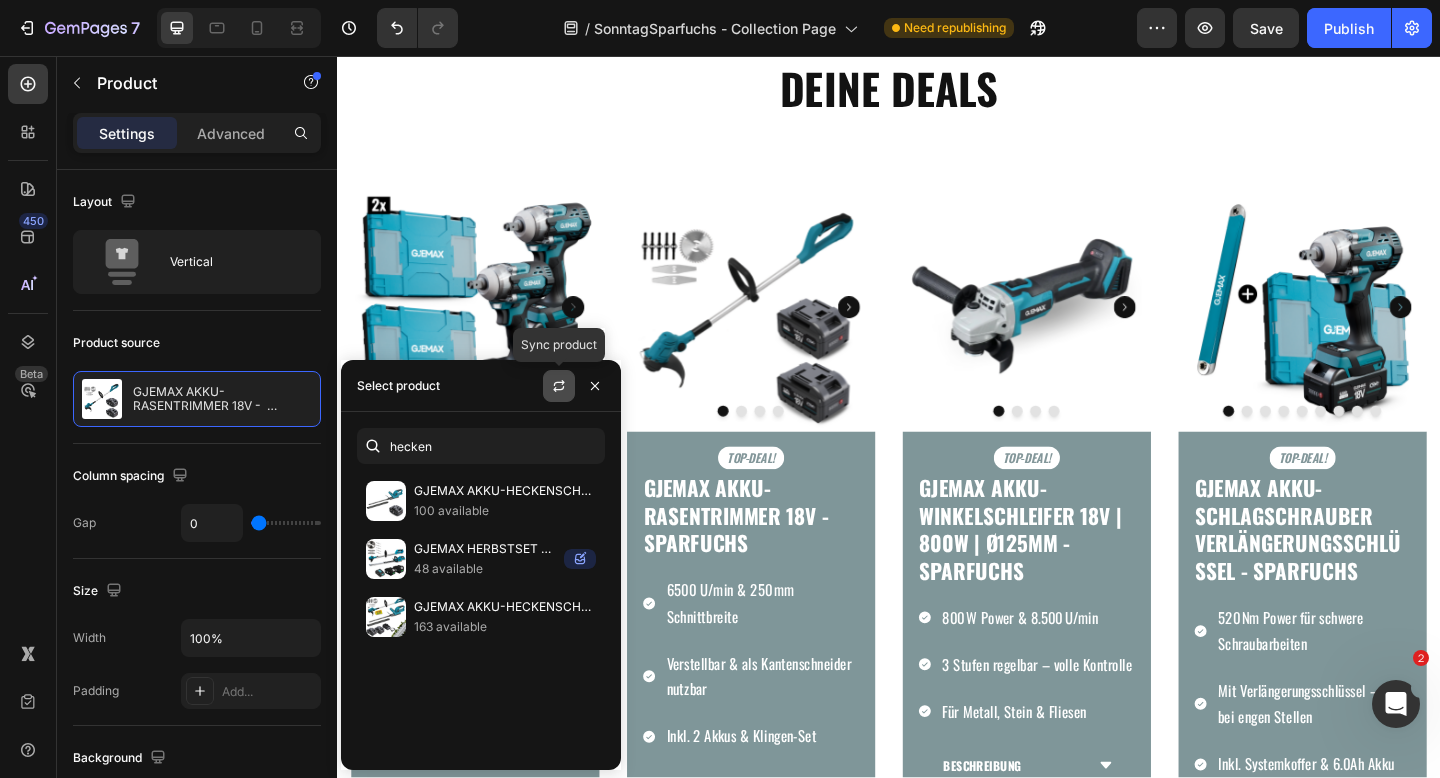 click 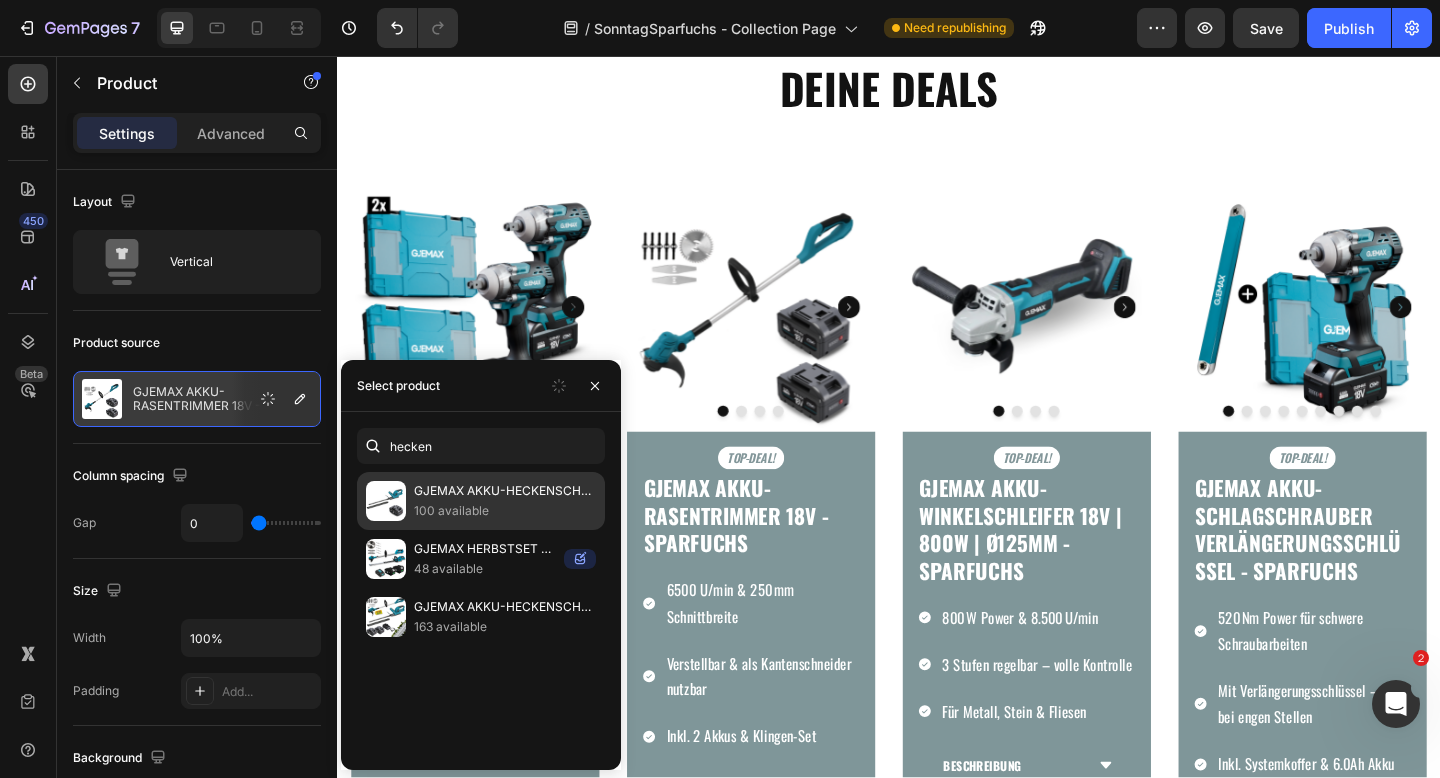click on "GJEMAX AKKU-HECKENSCHERE + 6AH AKKU" at bounding box center [505, 491] 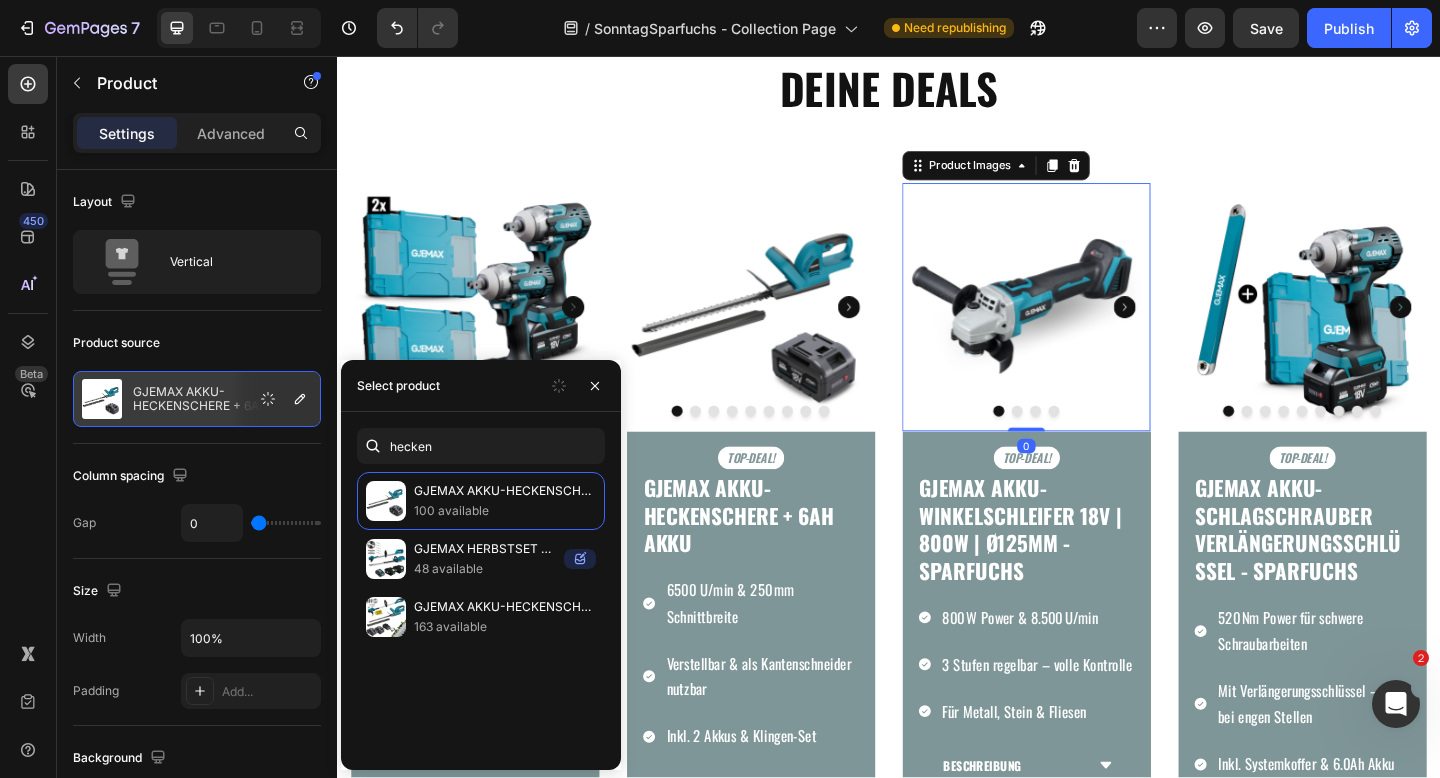 click at bounding box center (1087, 330) 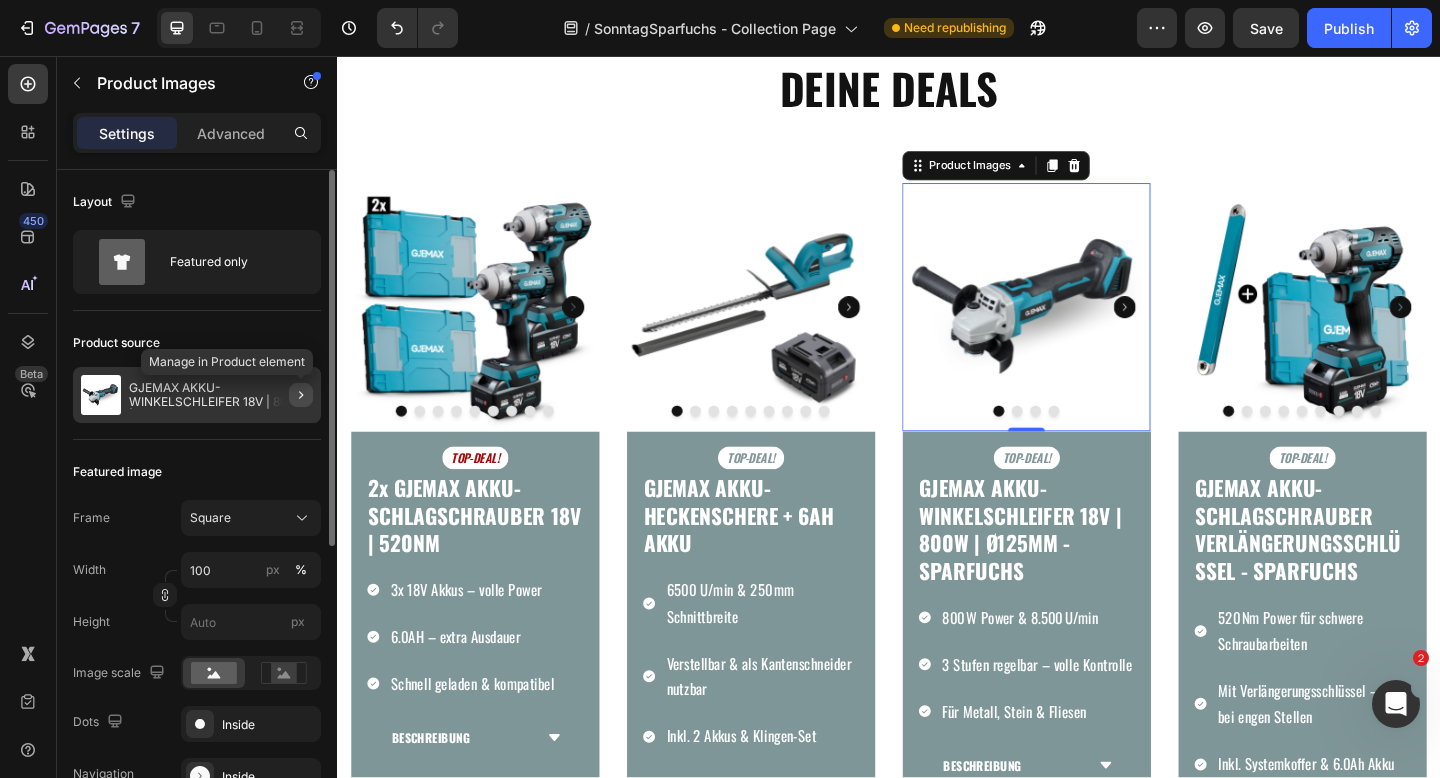 click 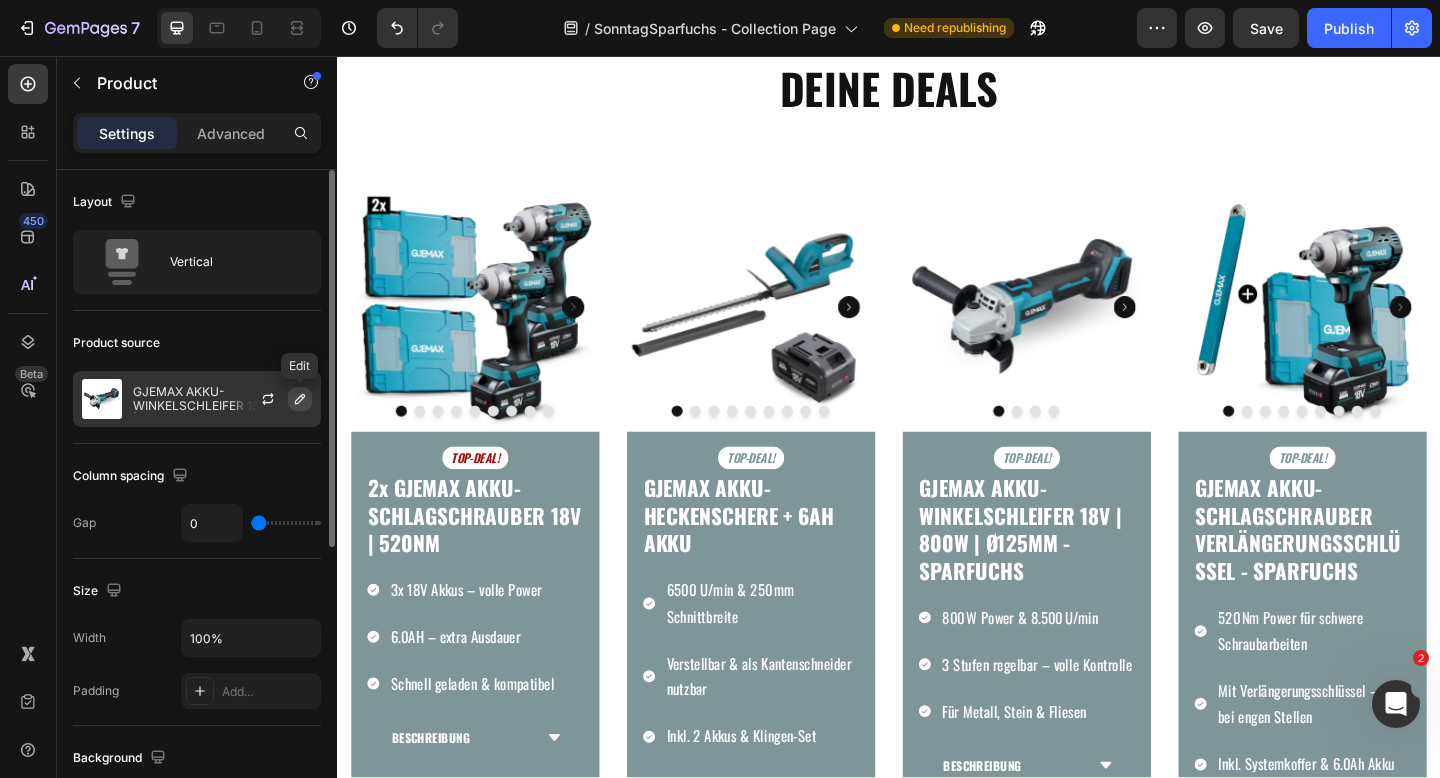 click 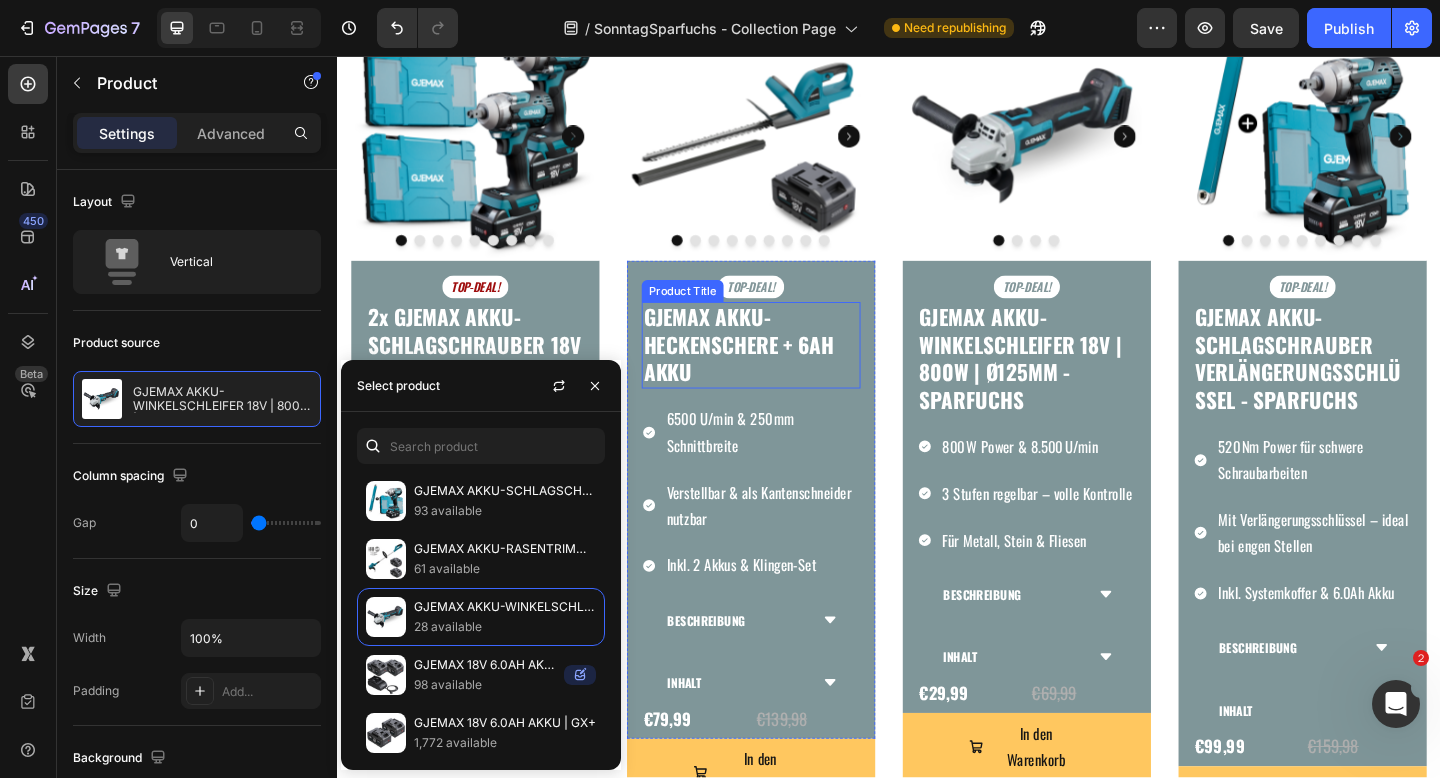 scroll, scrollTop: 479, scrollLeft: 0, axis: vertical 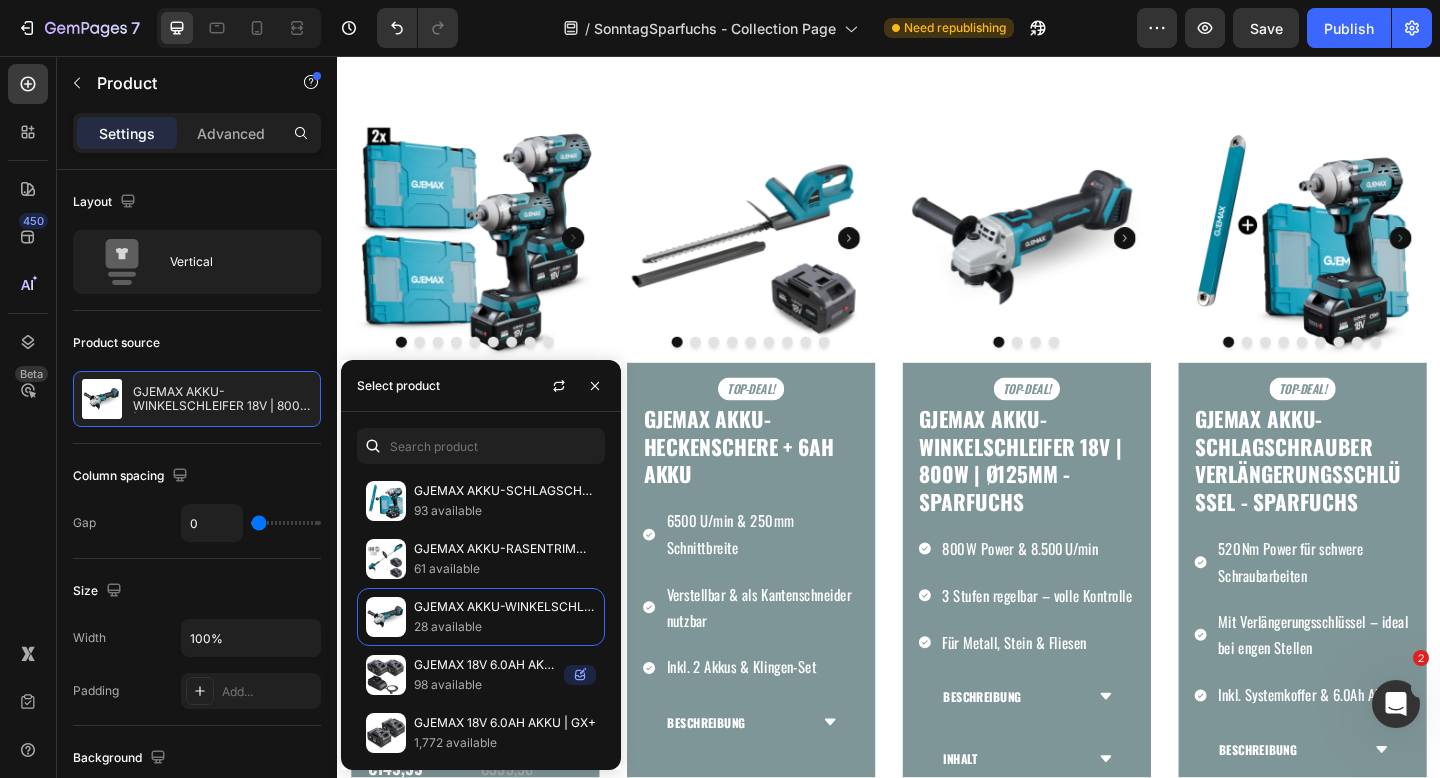 click on "GJEMAX AKKU-SCHLAGSCHRAUBER VERLÄNGERUNGSSCHLÜSSEL 93 available GJEMAX AKKU-RASENTRIMMER 18V 61 available GJEMAX AKKU-WINKELSCHLEIFER 18V | 800W | Ø125MM 28 available GJEMAX 18V 6.0AH AKKU | GX + 98 available GJEMAX 18V 6.0AH AKKU | GX+ 1,772 available GJEMAX AKKU-SCHLAGSCHRAUBER 18V | 520Nm 133 available GJEMAX 18V 6.0AH AKKU | GX+ (02.06.2025) -150 available 3x GJEMAX 18V 6.0AH AKKU | GX+ -67 available GJEMAX WINKELSCHLEIFER SET + GRATIS AKKU-STICHSÄGE 96 available GJEMAX SPARFUCHS DEAL 100 available" at bounding box center (481, 591) 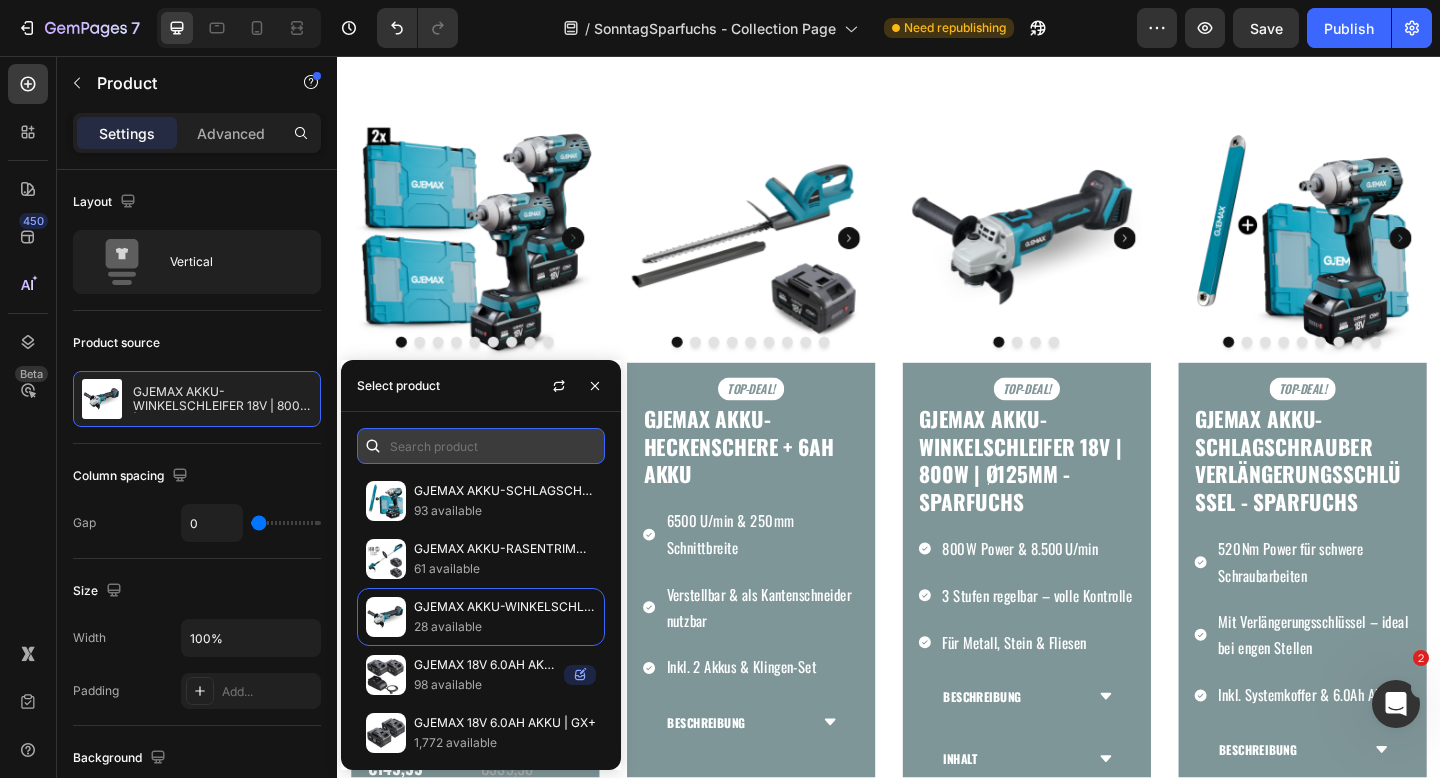 click at bounding box center [481, 446] 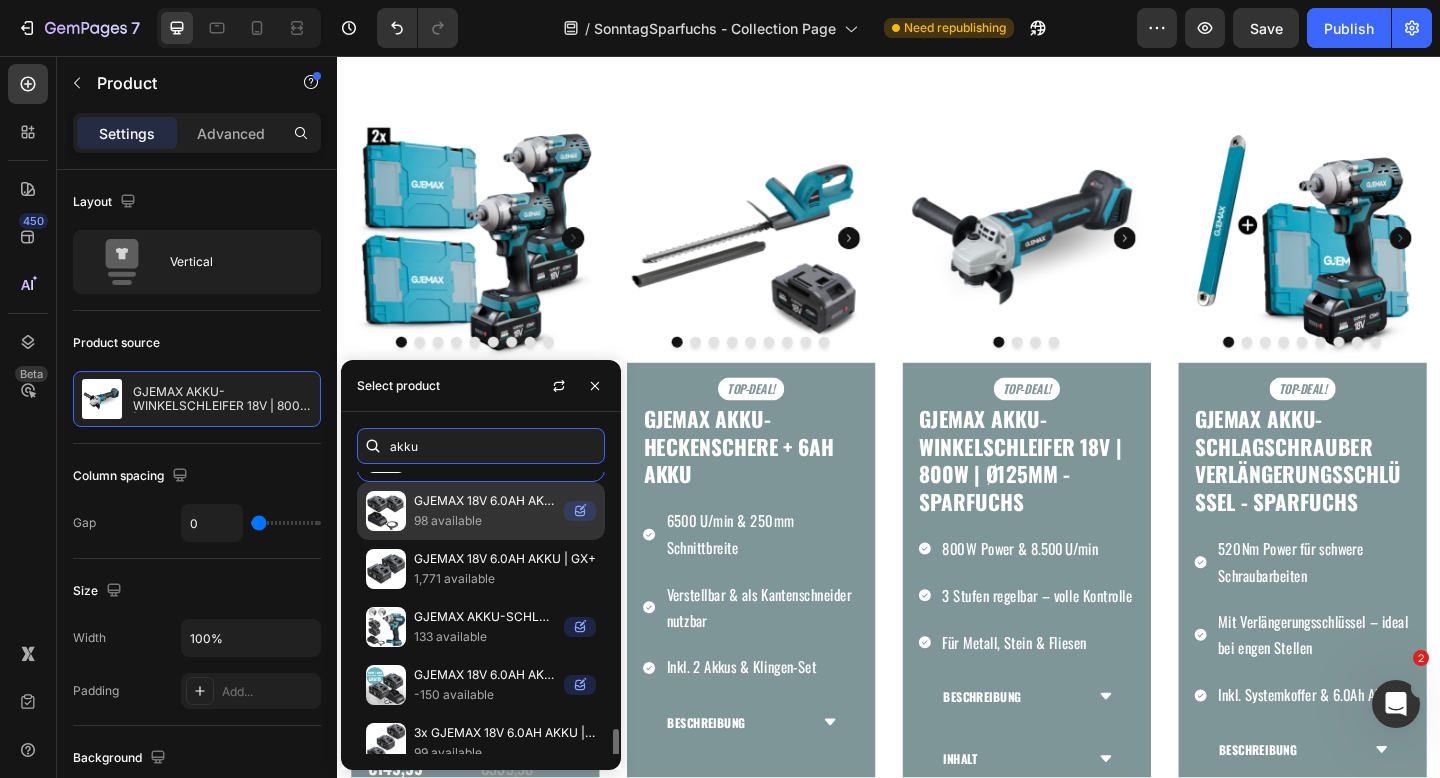 scroll, scrollTop: 479, scrollLeft: 0, axis: vertical 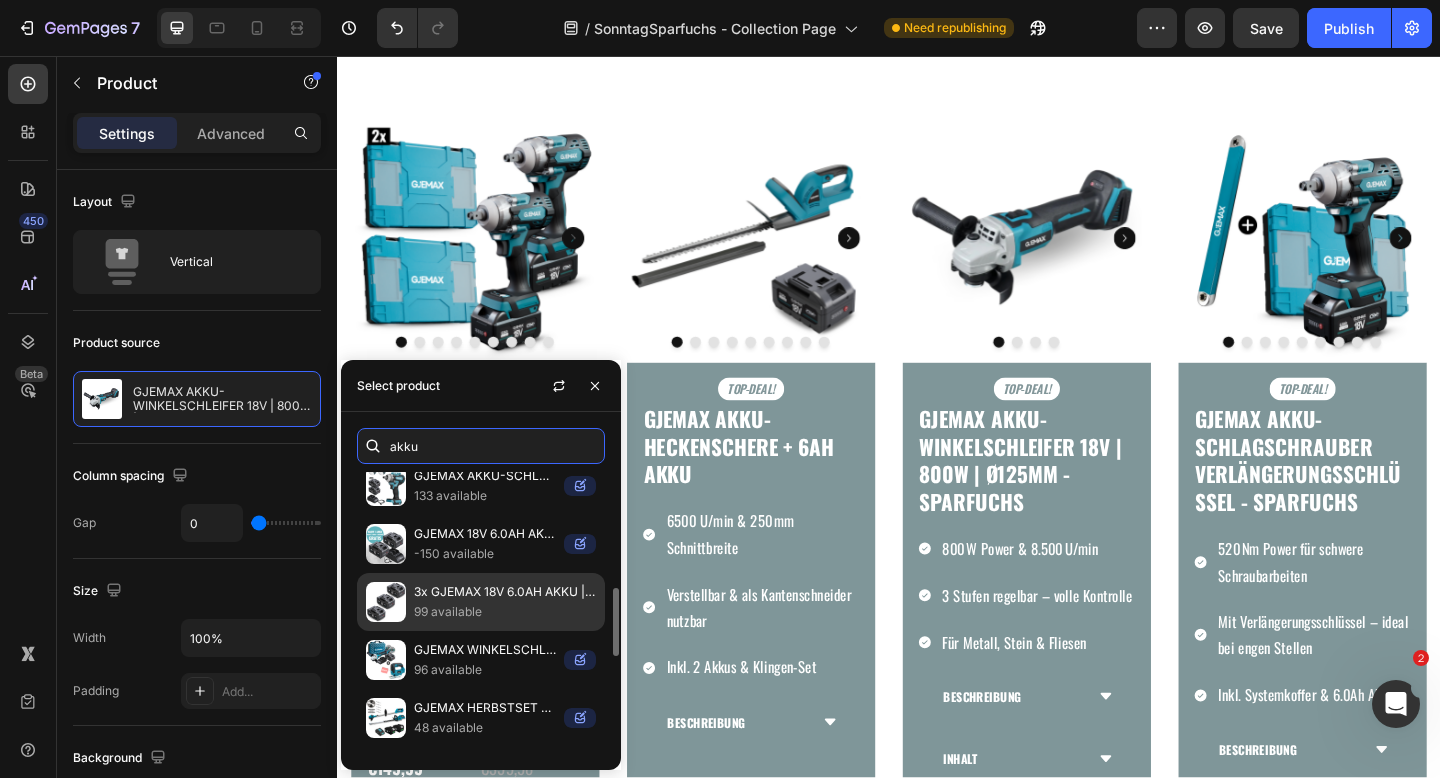 type on "akku" 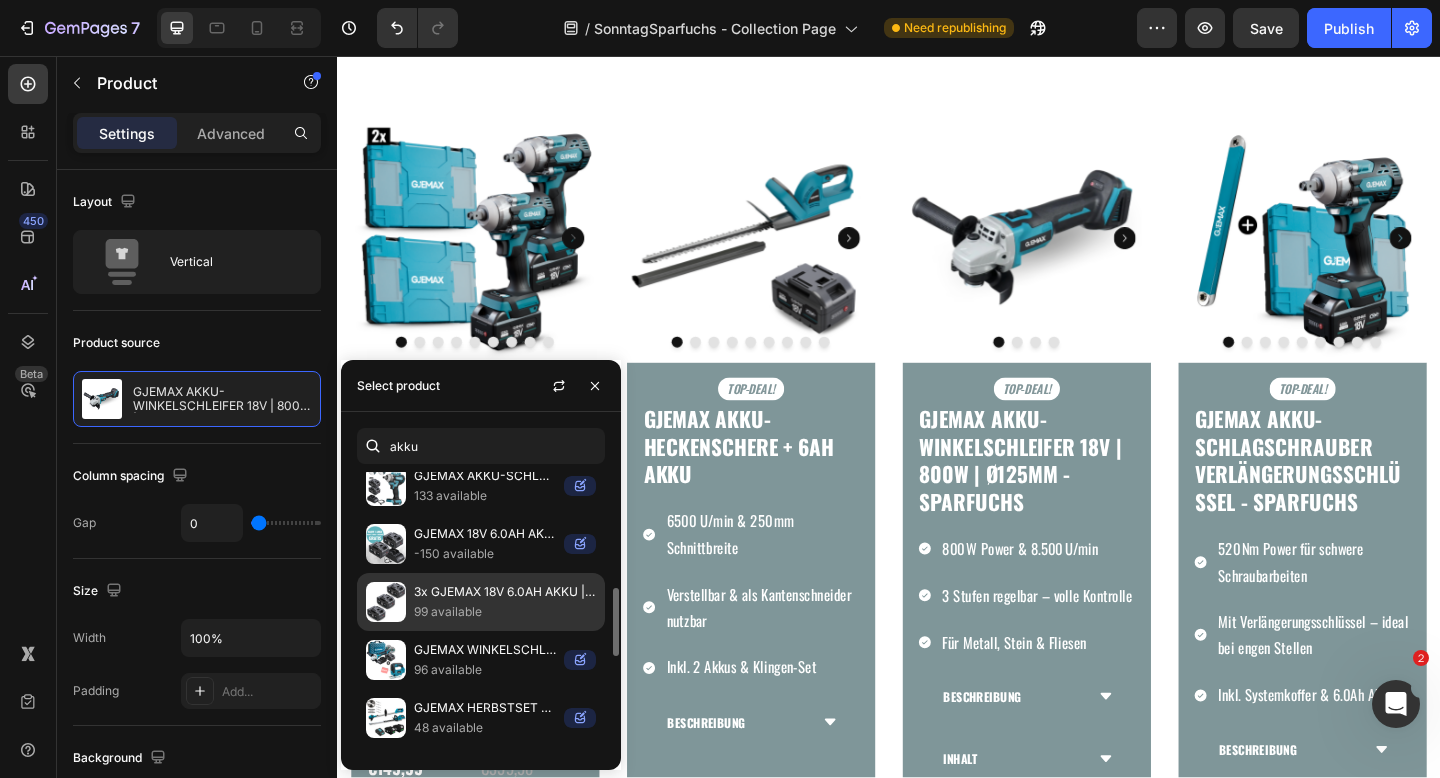 click on "99 available" at bounding box center [505, 612] 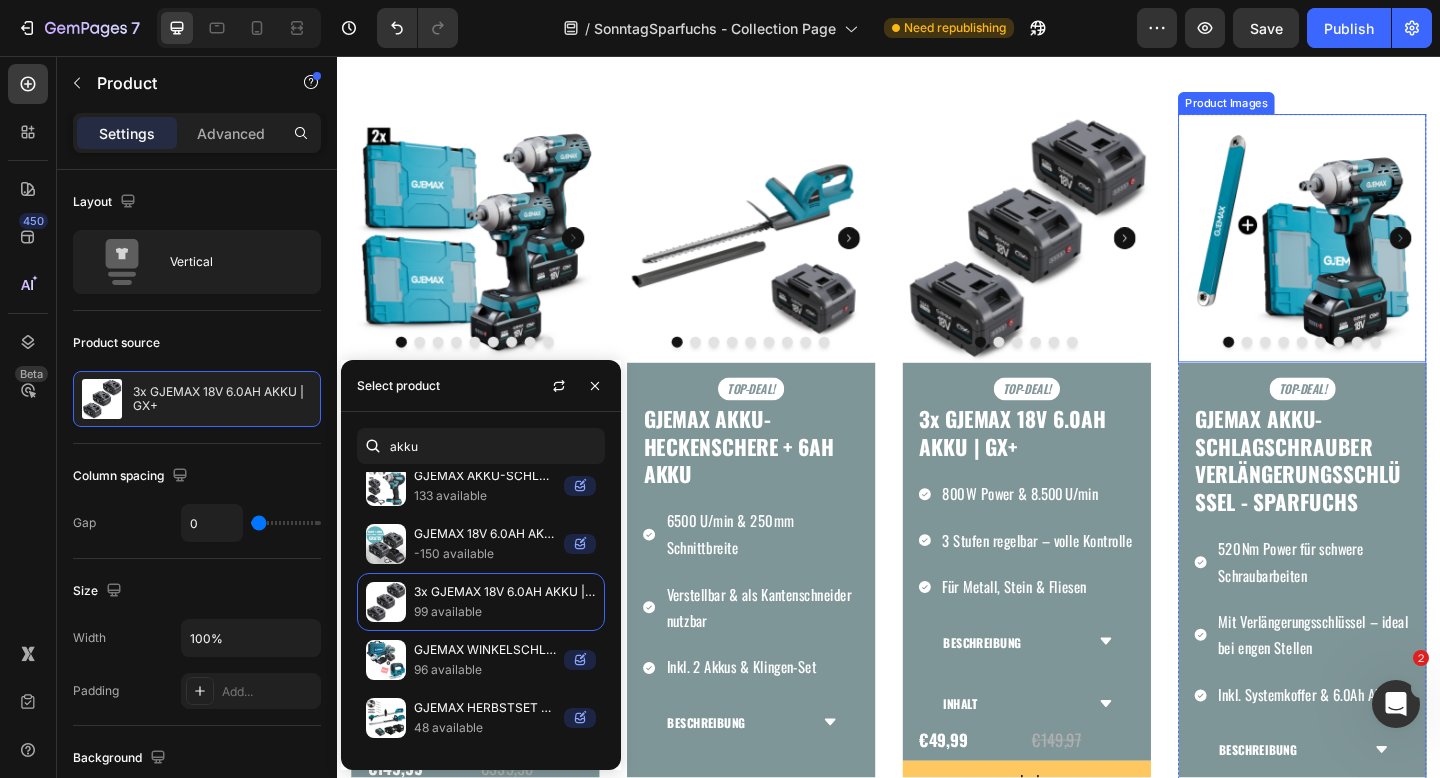 click at bounding box center [1387, 255] 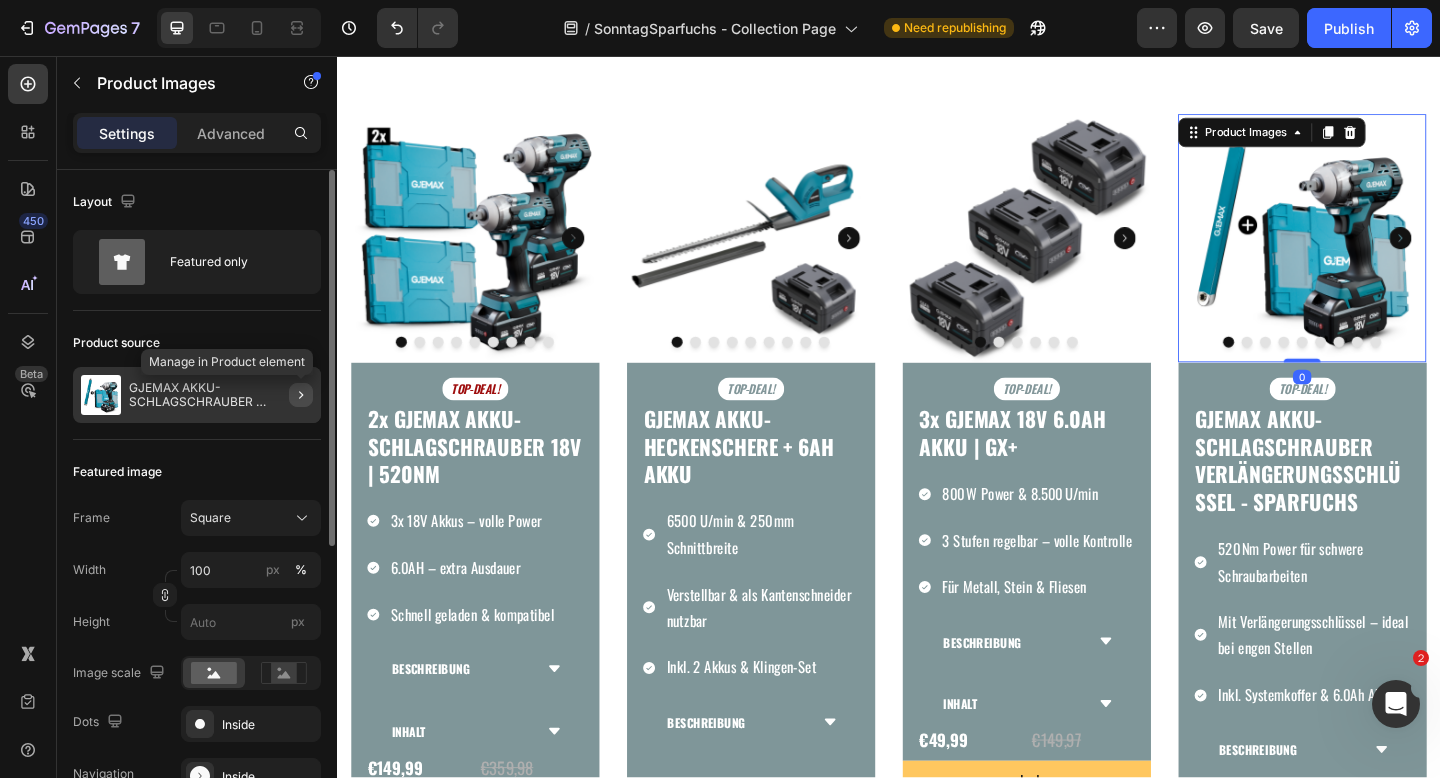 click 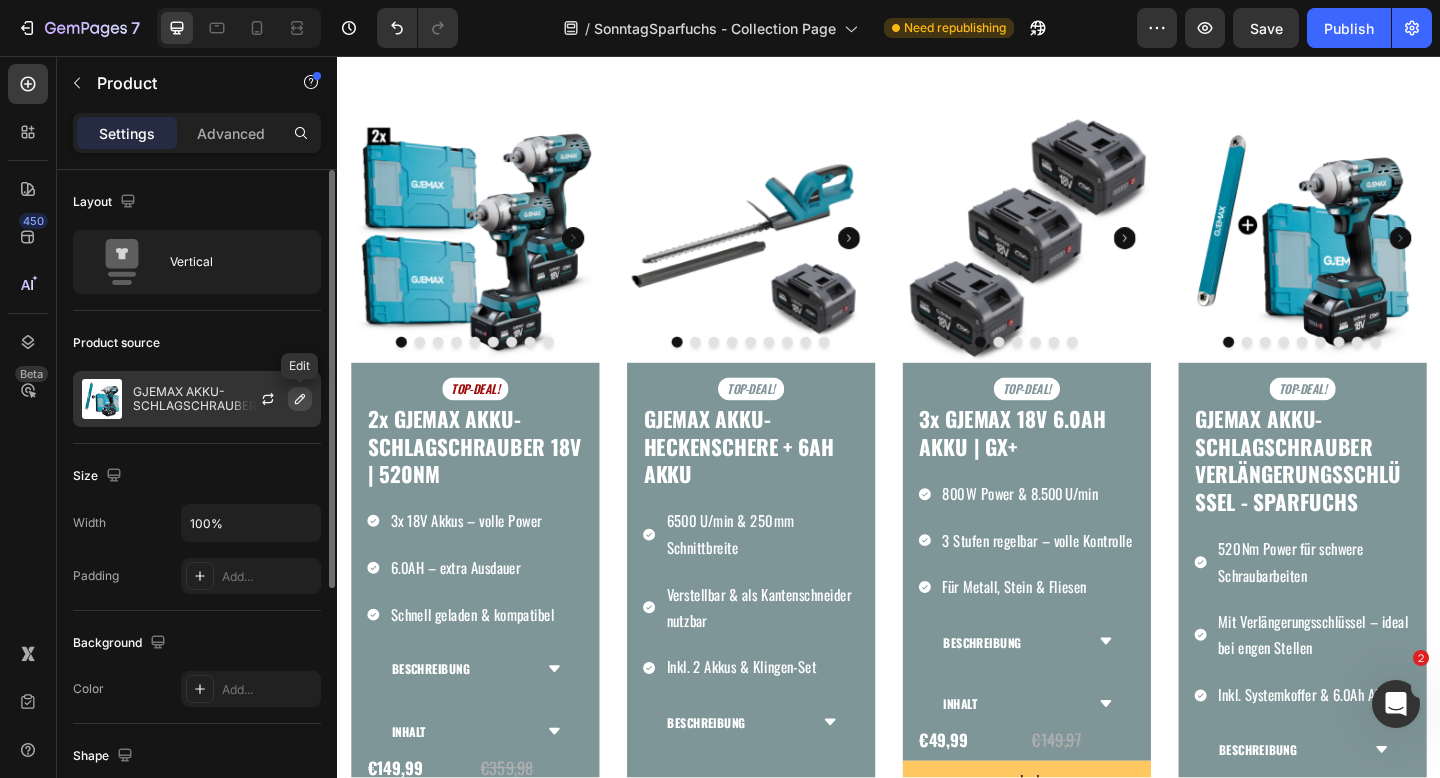 click 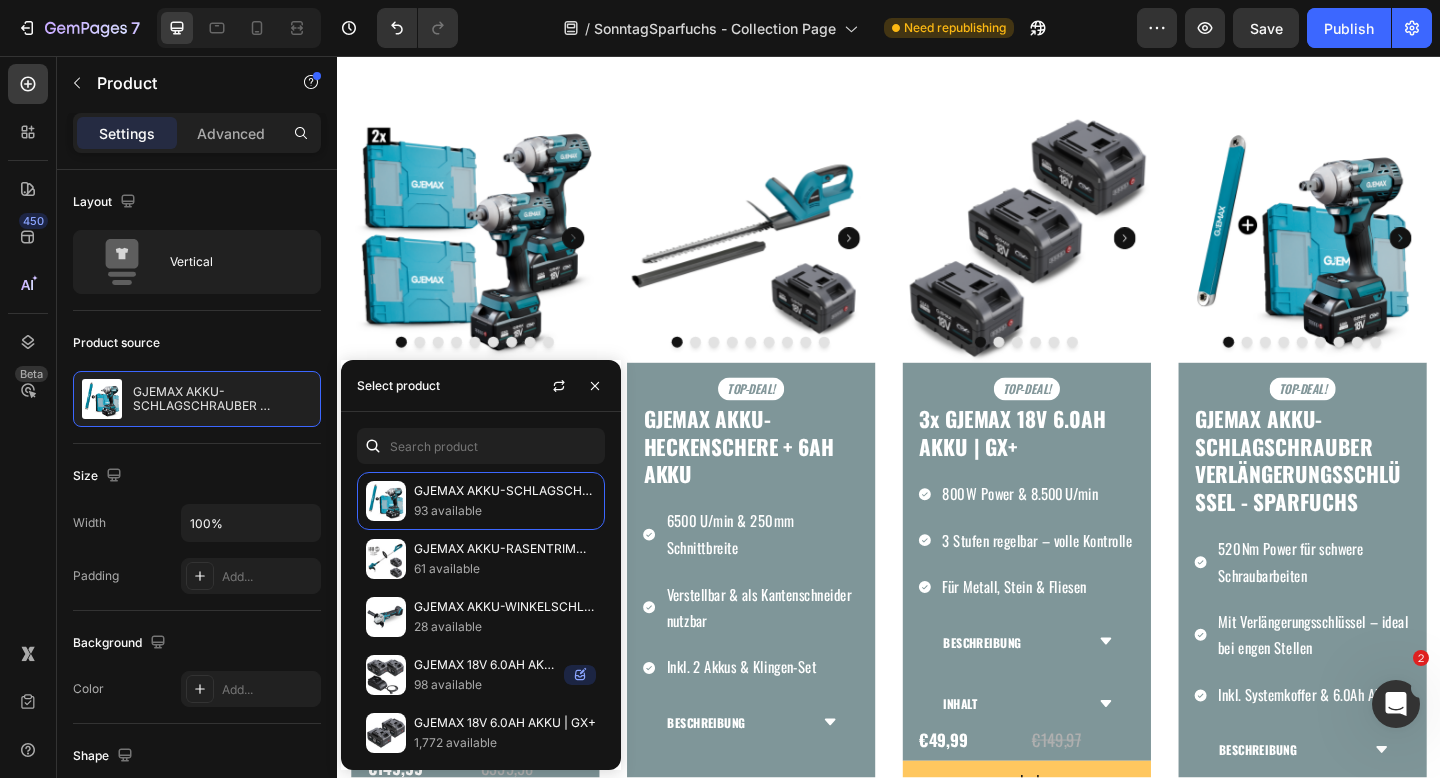 click on "GJEMAX AKKU-SCHLAGSCHRAUBER VERLÄNGERUNGSSCHLÜSSEL 93 available GJEMAX AKKU-RASENTRIMMER 18V 61 available GJEMAX AKKU-WINKELSCHLEIFER 18V | 800W | Ø125MM 28 available GJEMAX 18V 6.0AH AKKU | GX + 98 available GJEMAX 18V 6.0AH AKKU | GX+ 1,772 available GJEMAX AKKU-SCHLAGSCHRAUBER 18V | 520Nm 133 available GJEMAX 18V 6.0AH AKKU | GX+ (02.06.2025) -150 available 3x GJEMAX 18V 6.0AH AKKU | GX+ -67 available GJEMAX WINKELSCHLEIFER SET + GRATIS AKKU-STICHSÄGE 96 available GJEMAX SPARFUCHS DEAL 100 available" at bounding box center [481, 591] 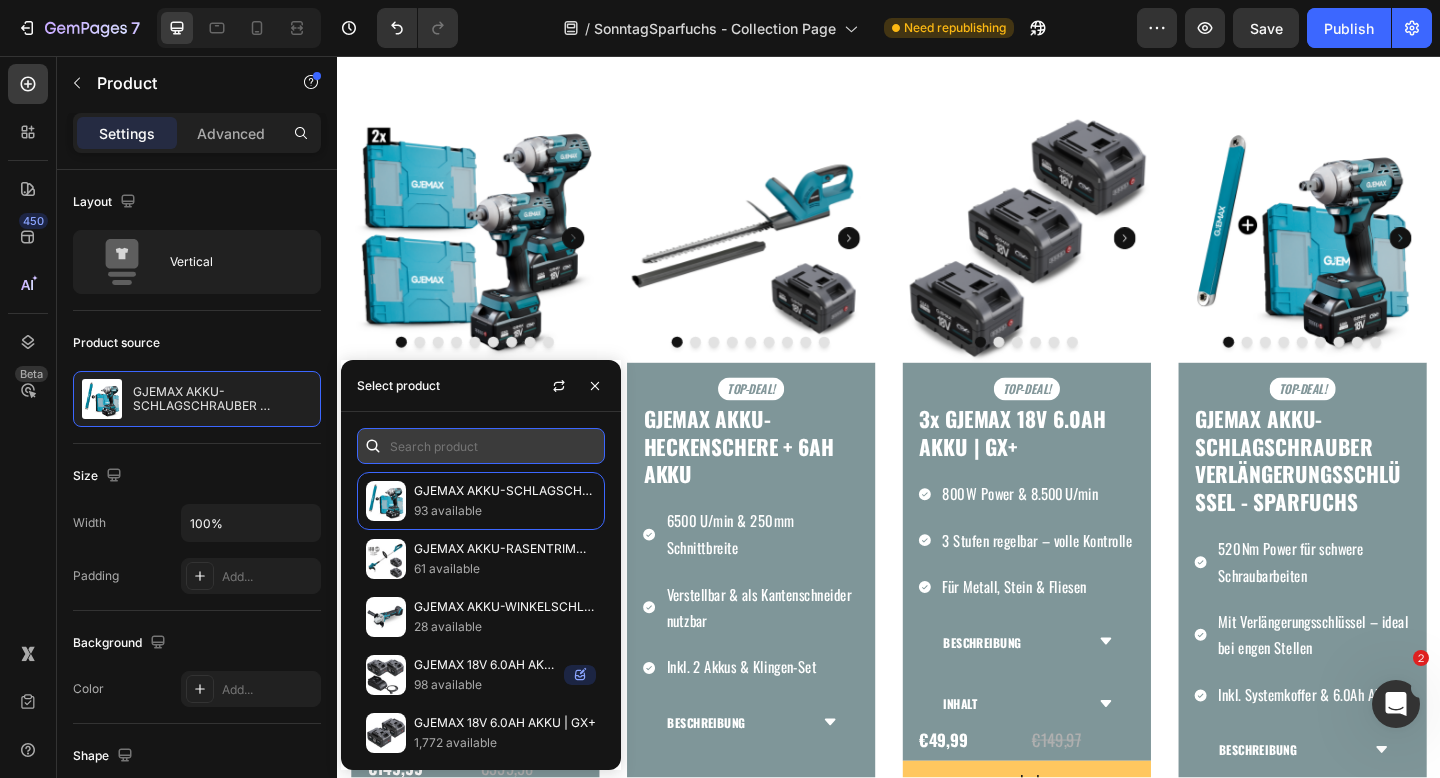 click at bounding box center [481, 446] 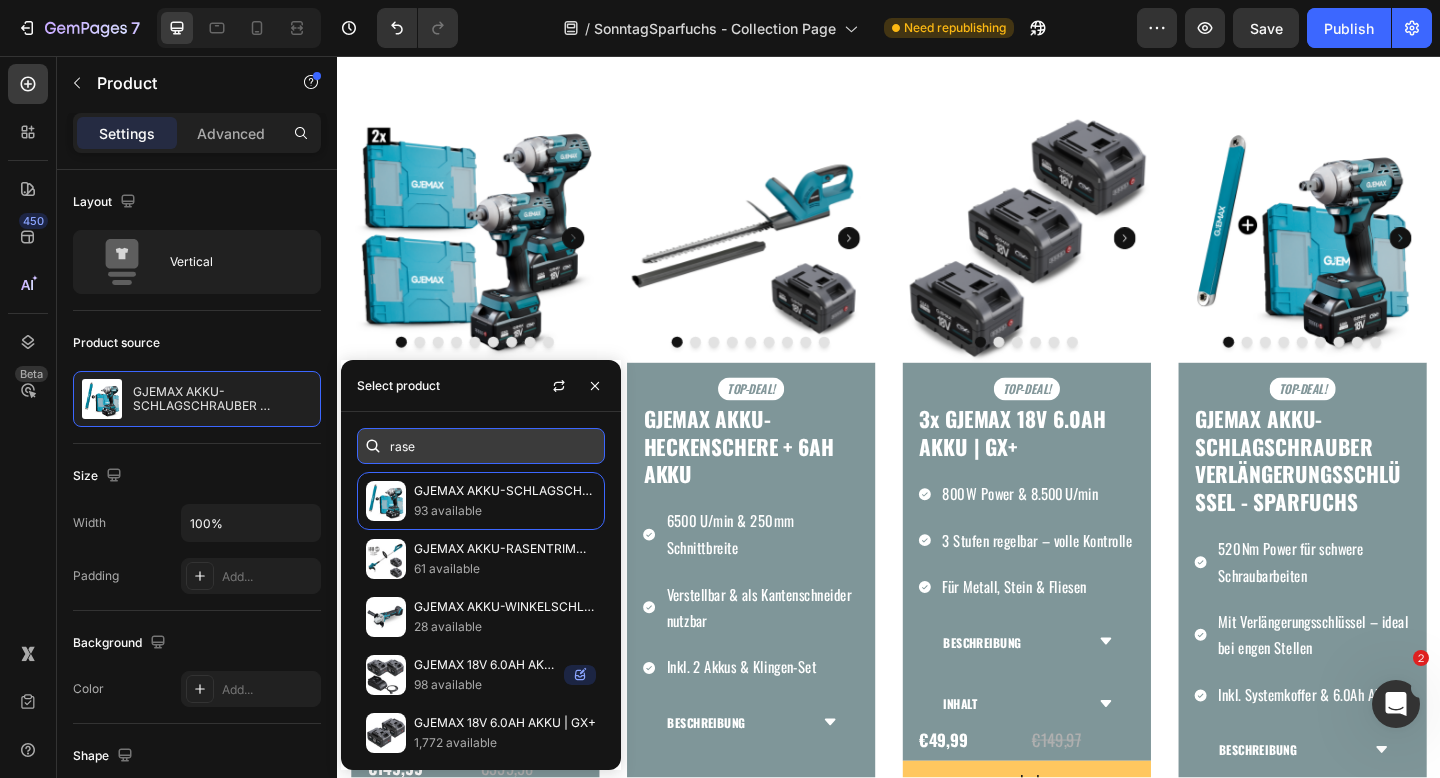 type on "rasen" 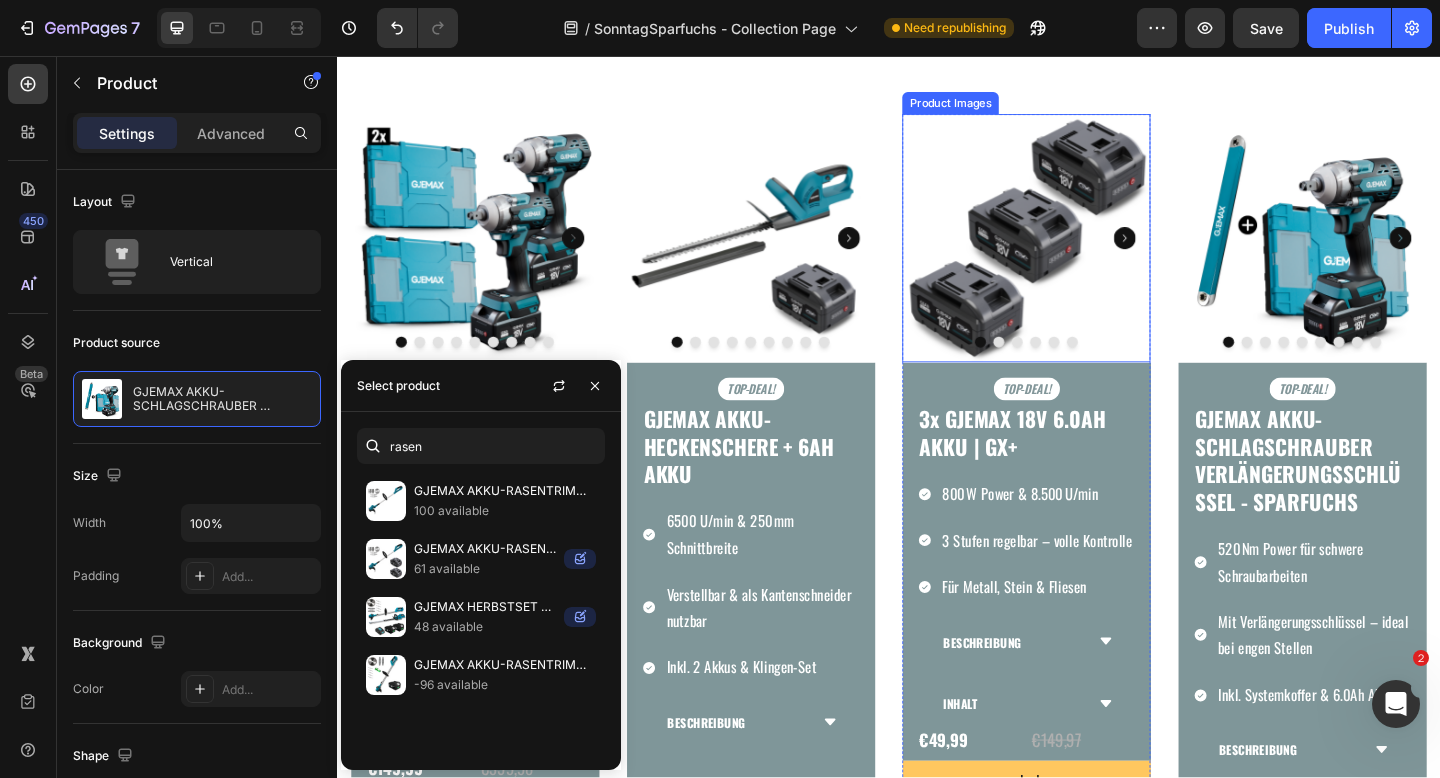 click at bounding box center [1087, 255] 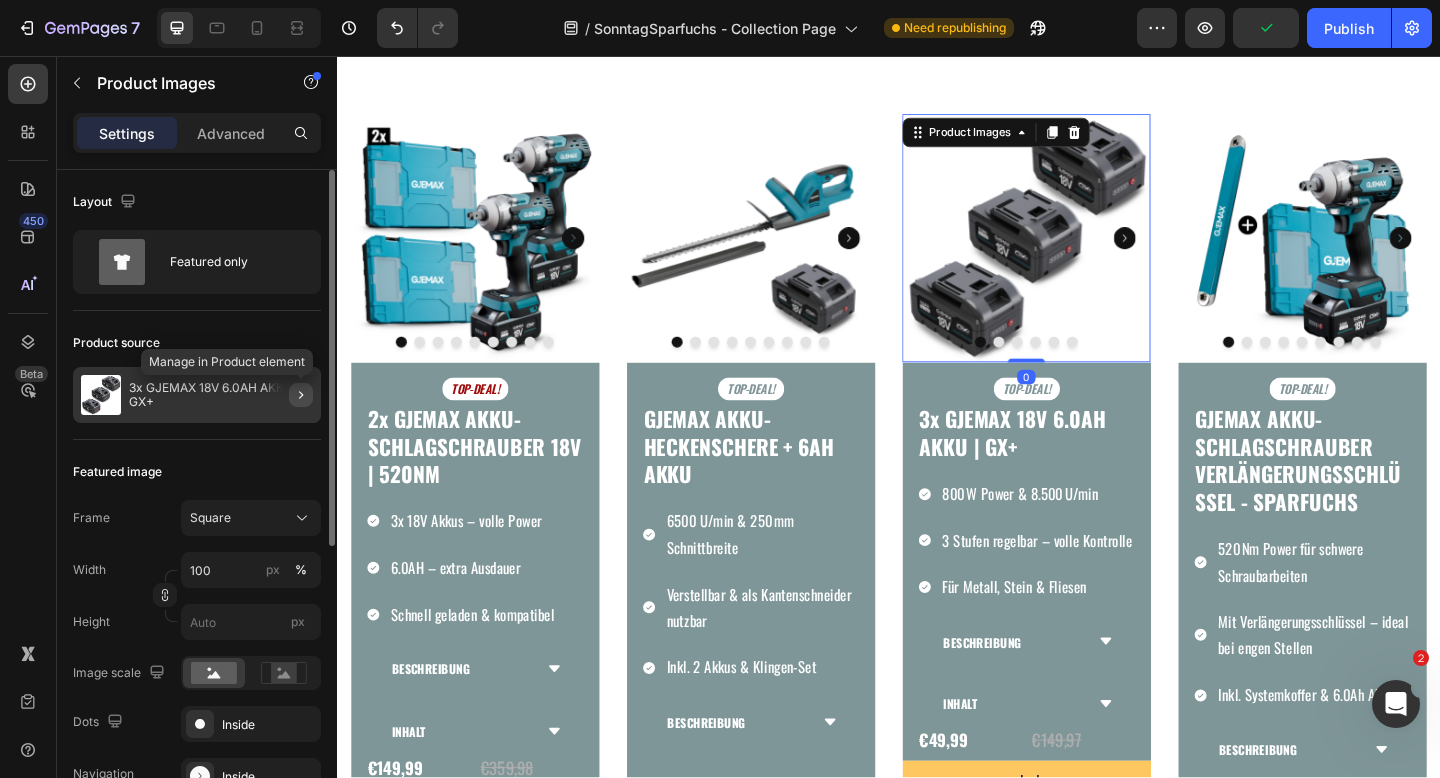click 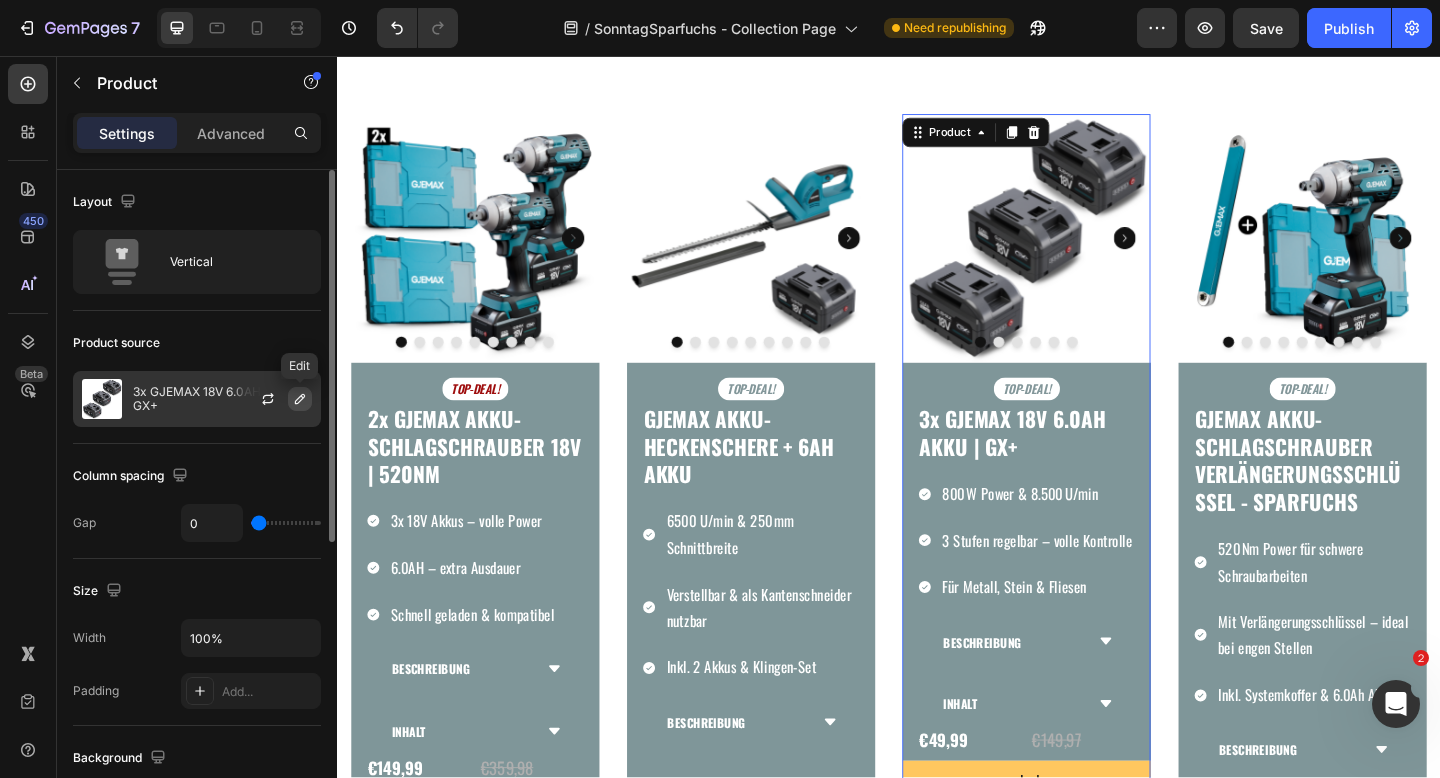 click 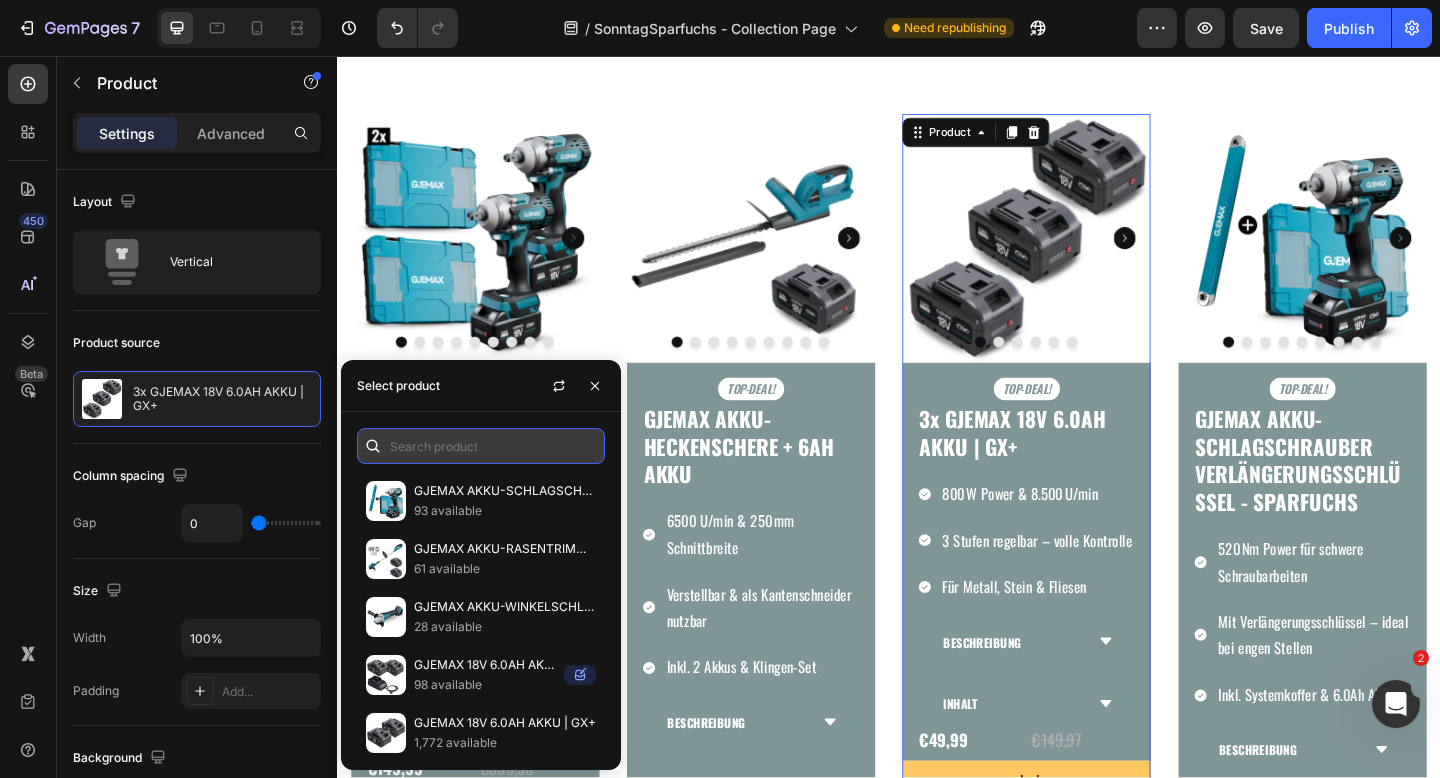click at bounding box center (481, 446) 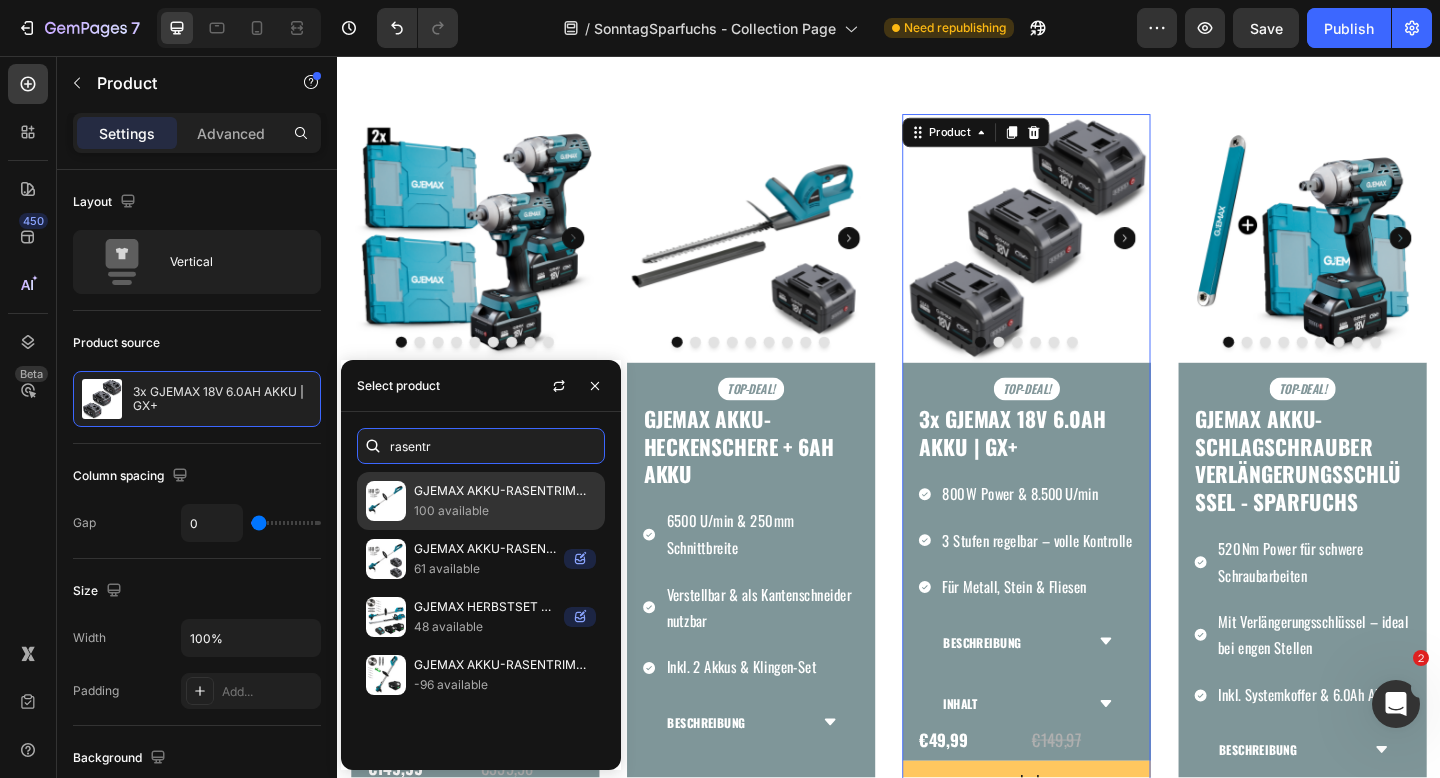 type on "rasentr" 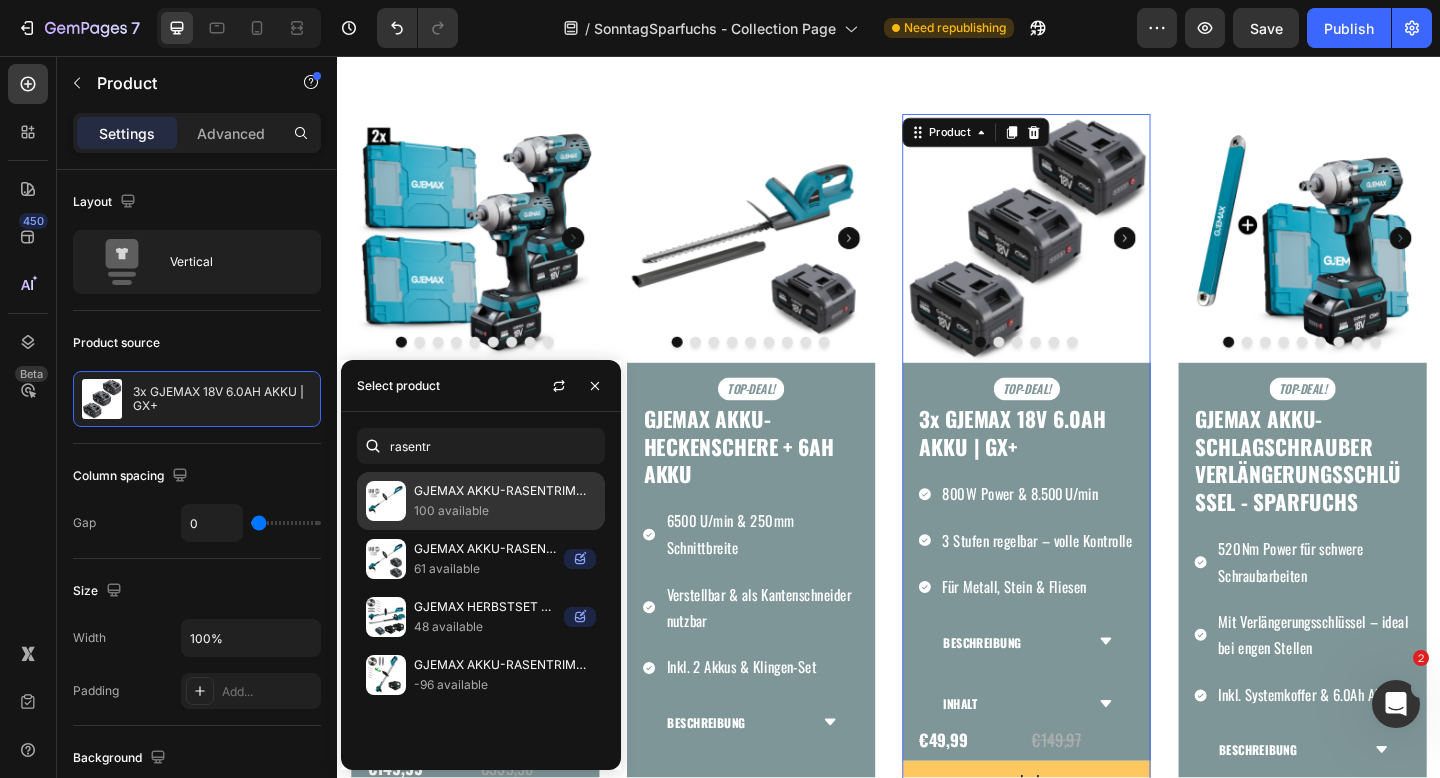 click on "100 available" at bounding box center [505, 511] 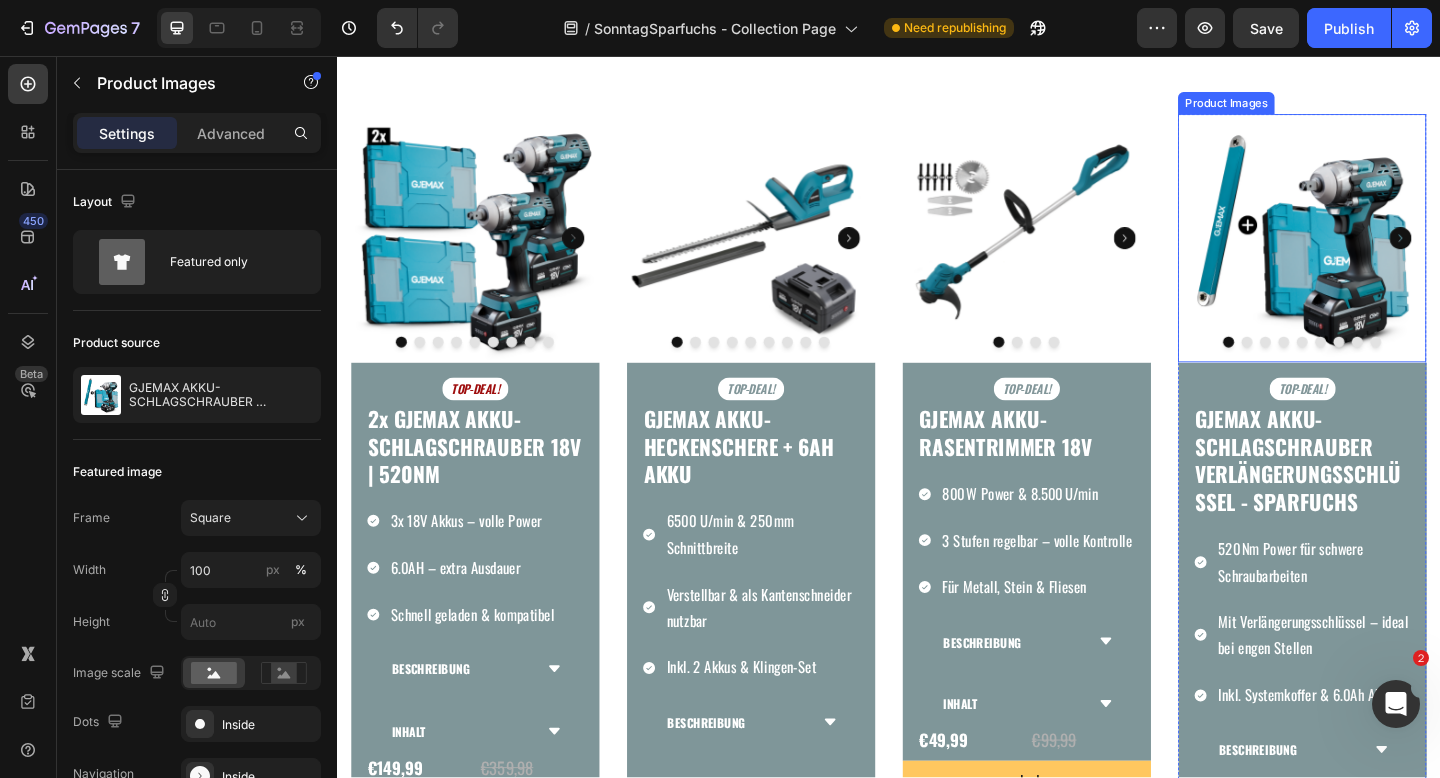 click at bounding box center (1387, 255) 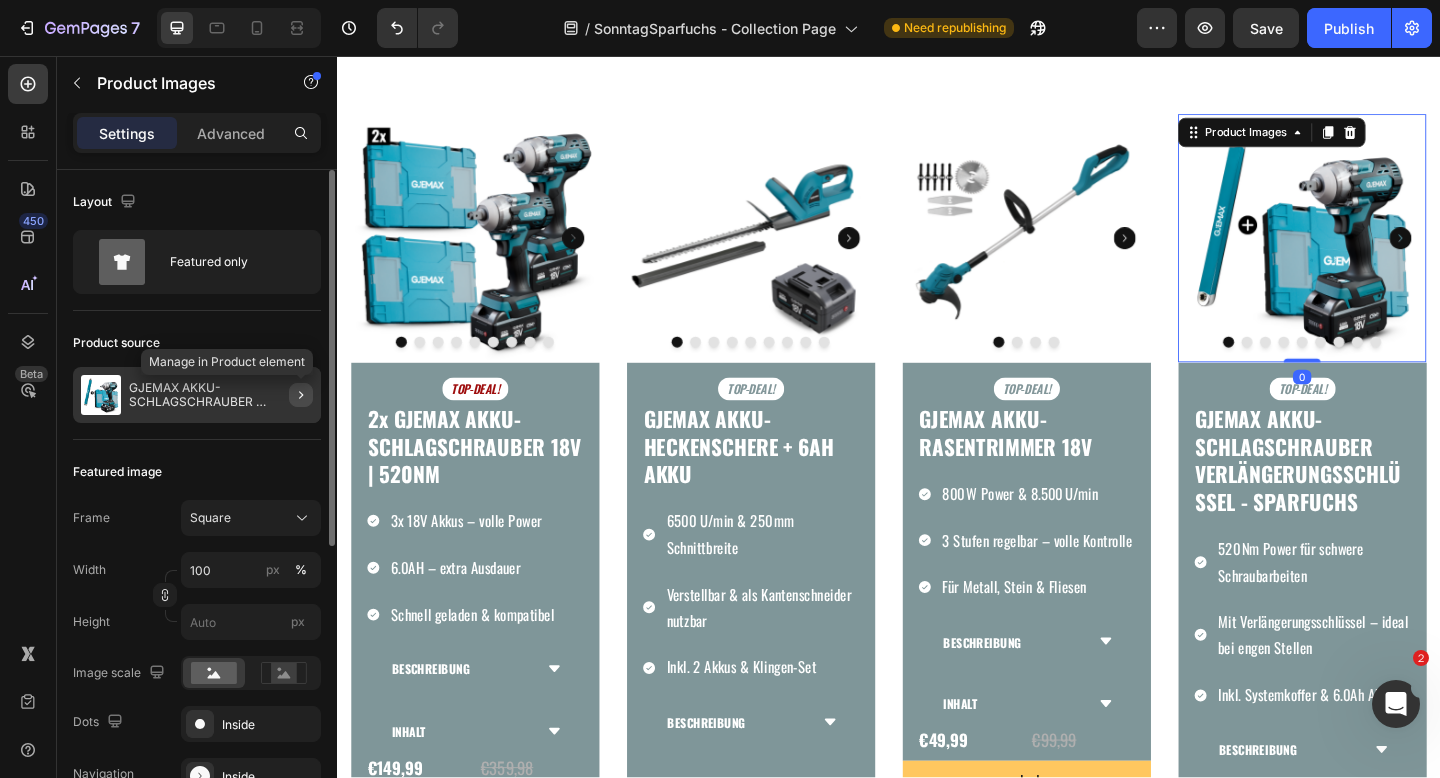 click 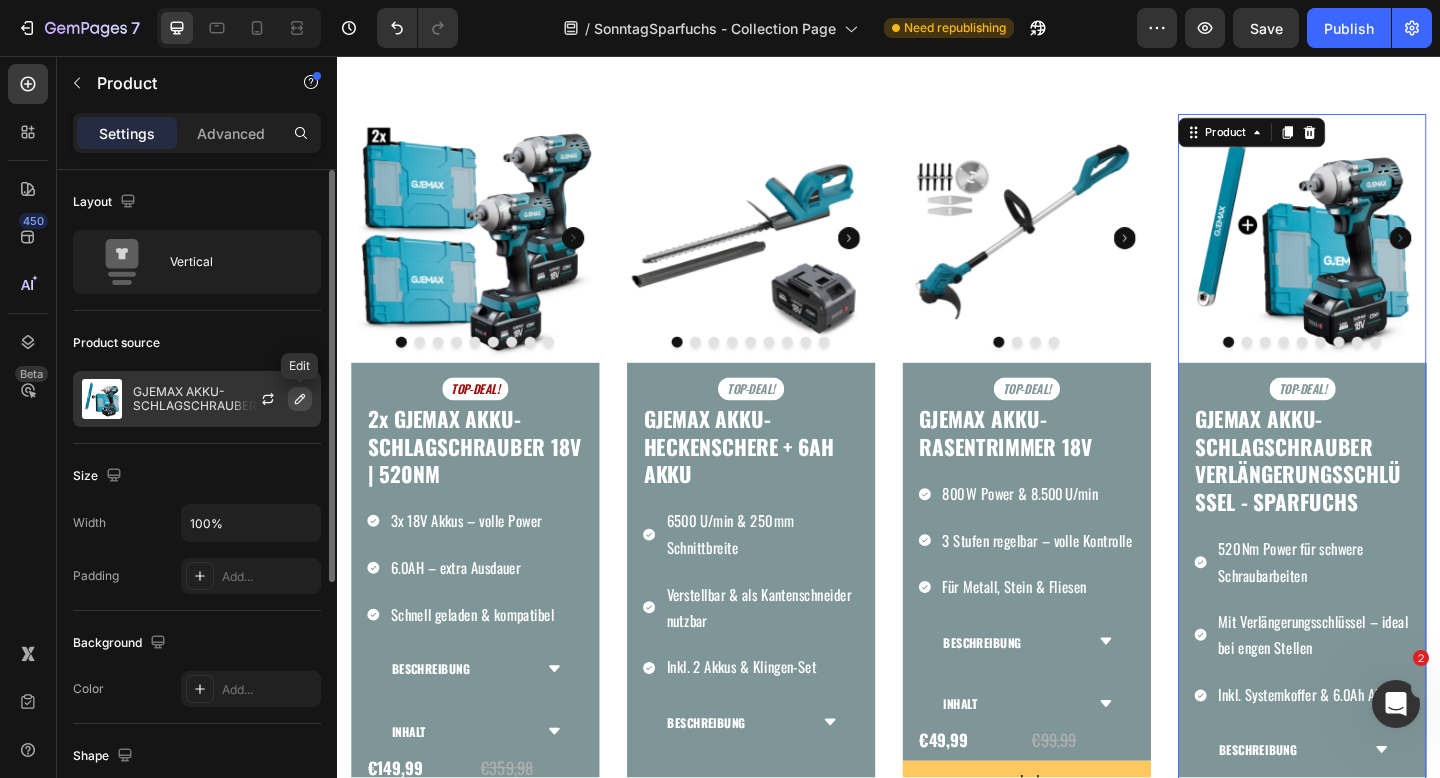 click 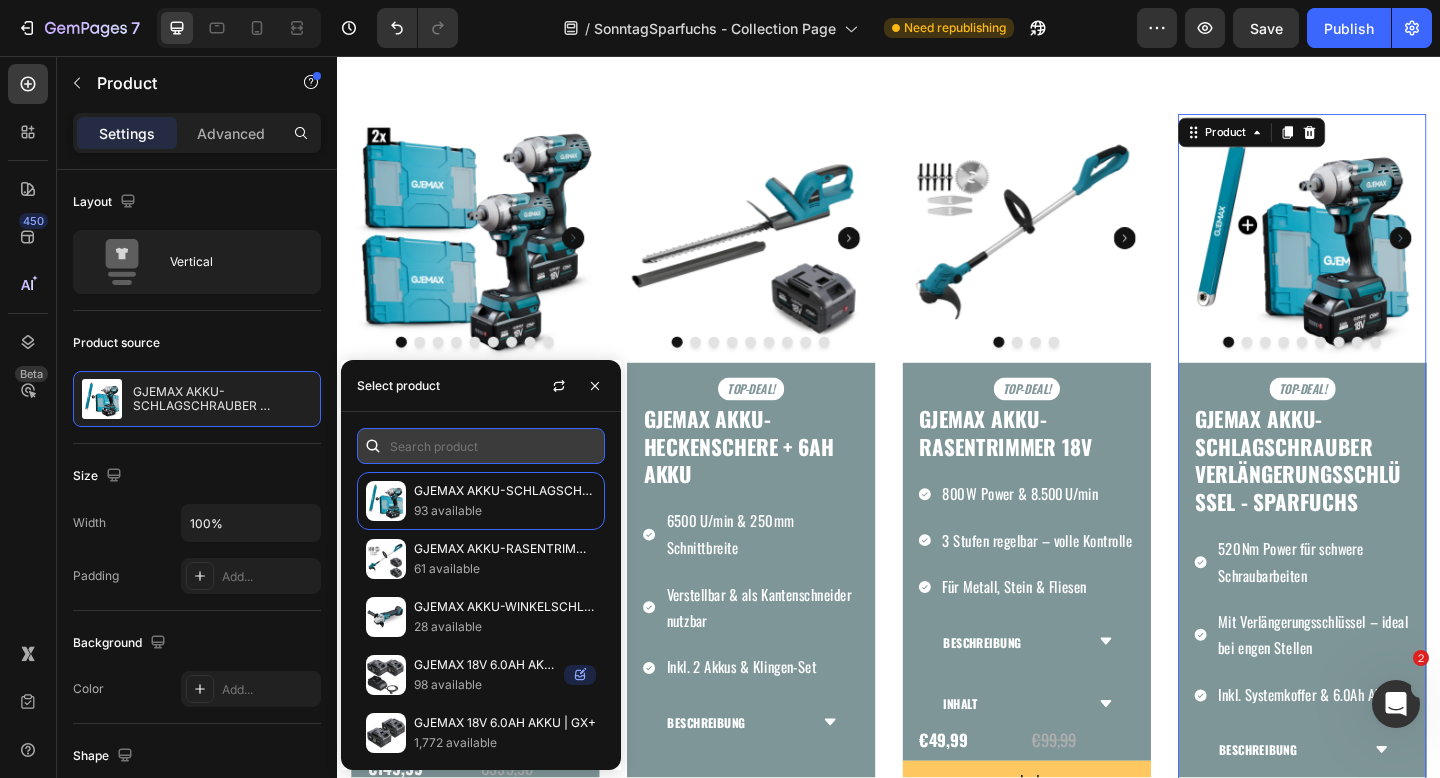 click at bounding box center [481, 446] 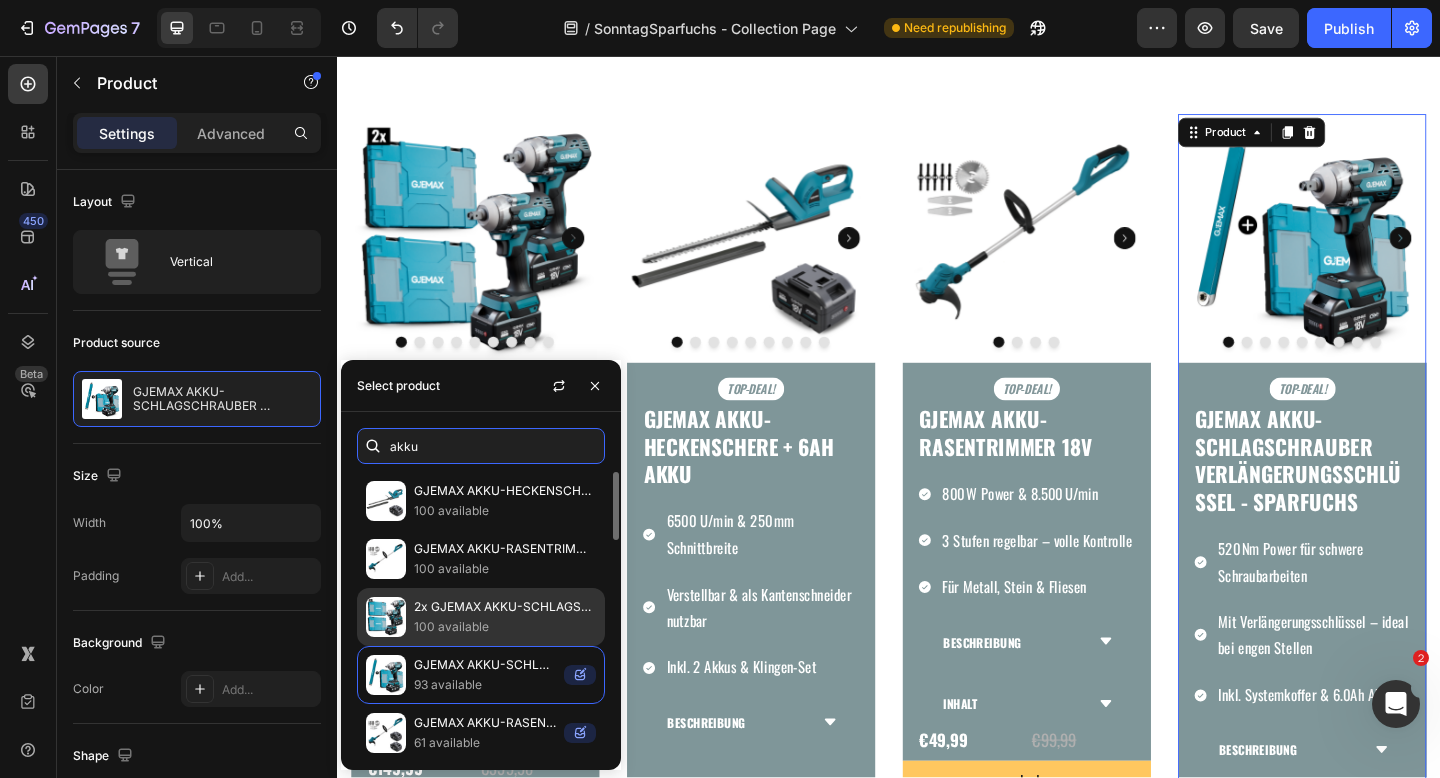 type on "akku" 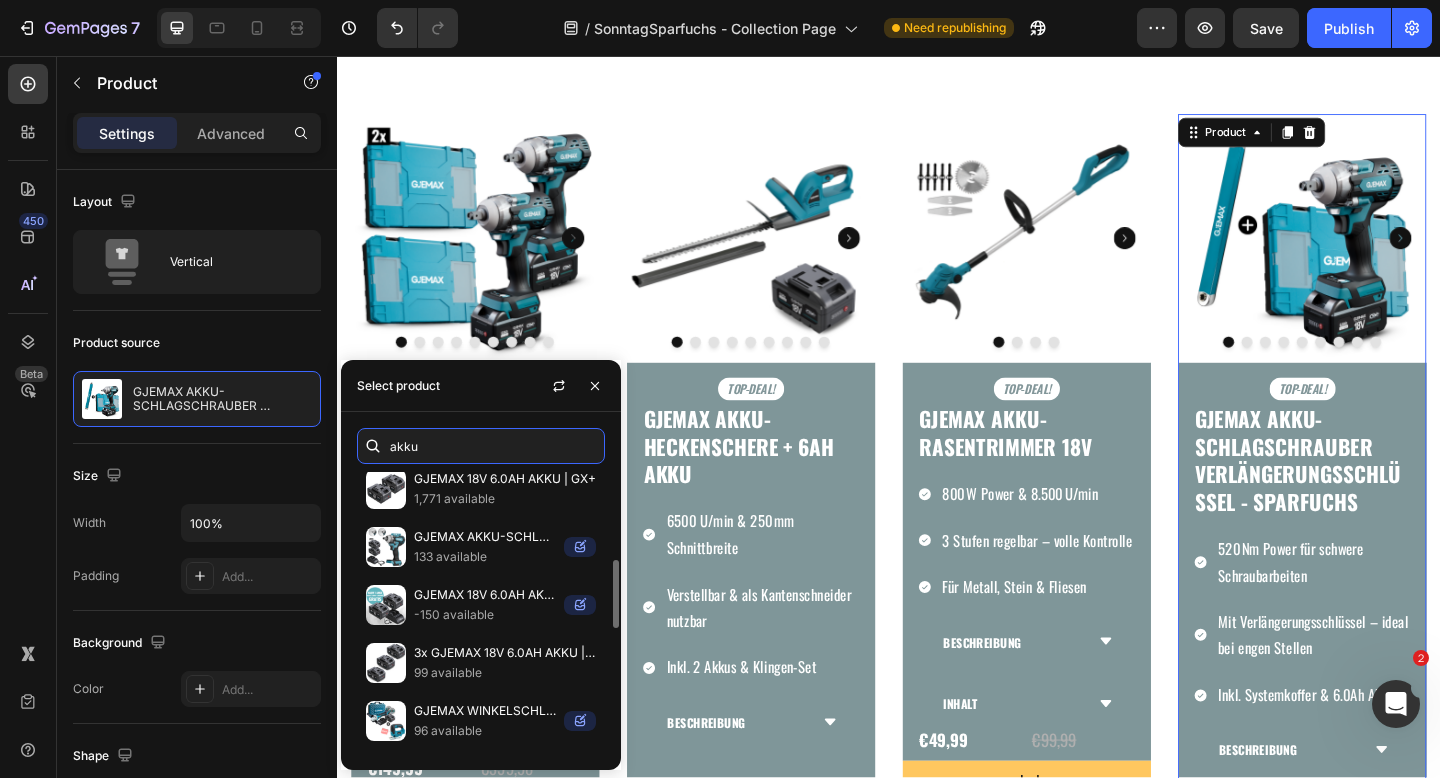scroll, scrollTop: 434, scrollLeft: 0, axis: vertical 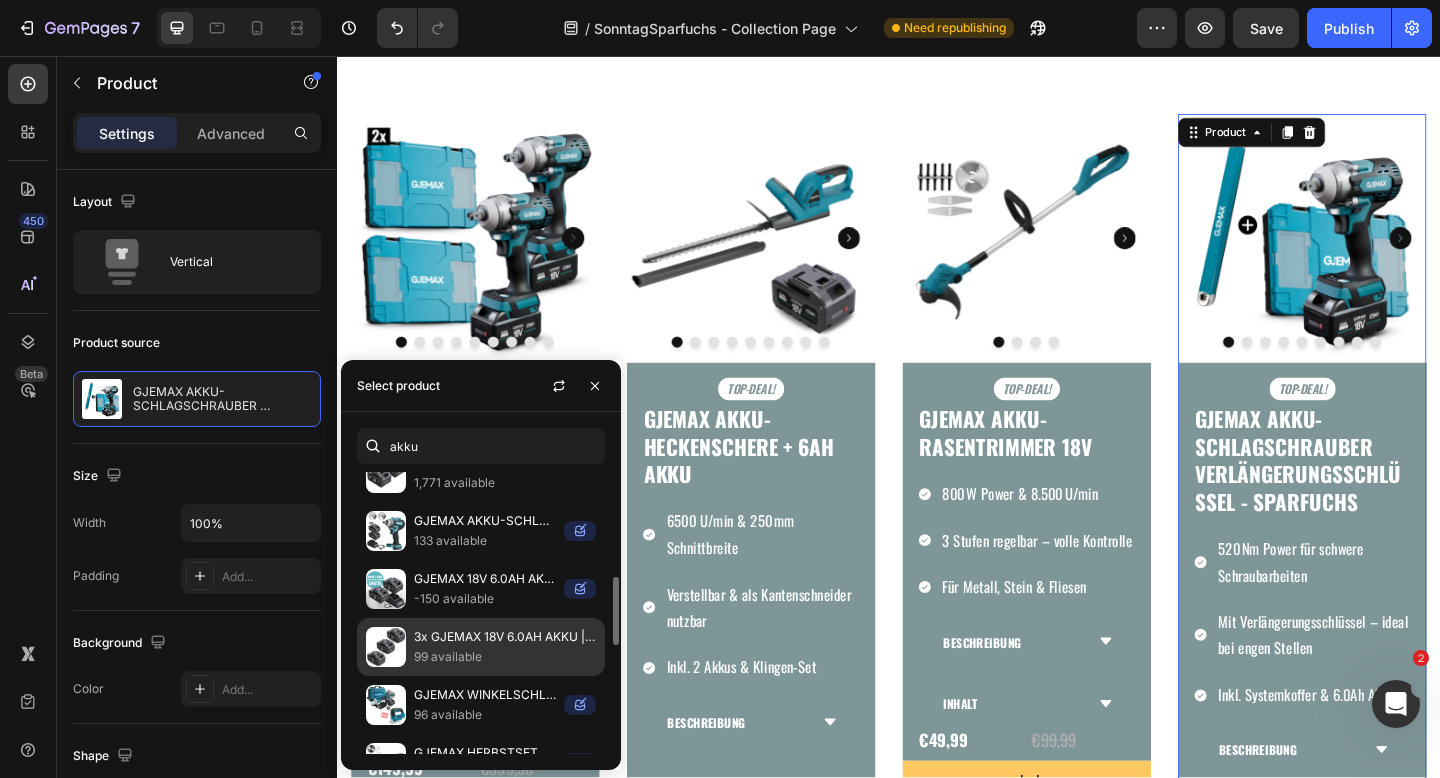 click on "3x GJEMAX 18V 6.0AH AKKU | GX+" at bounding box center [505, 637] 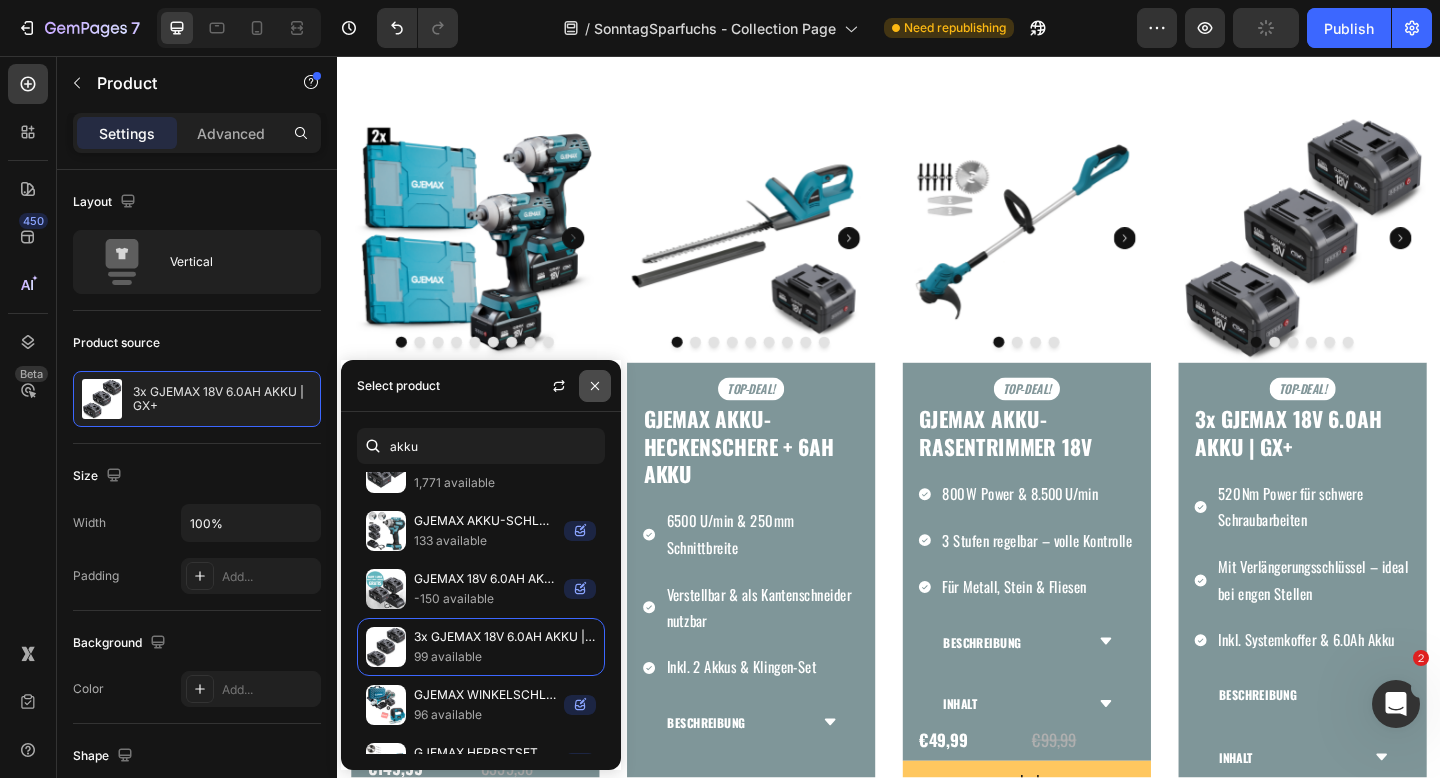 click 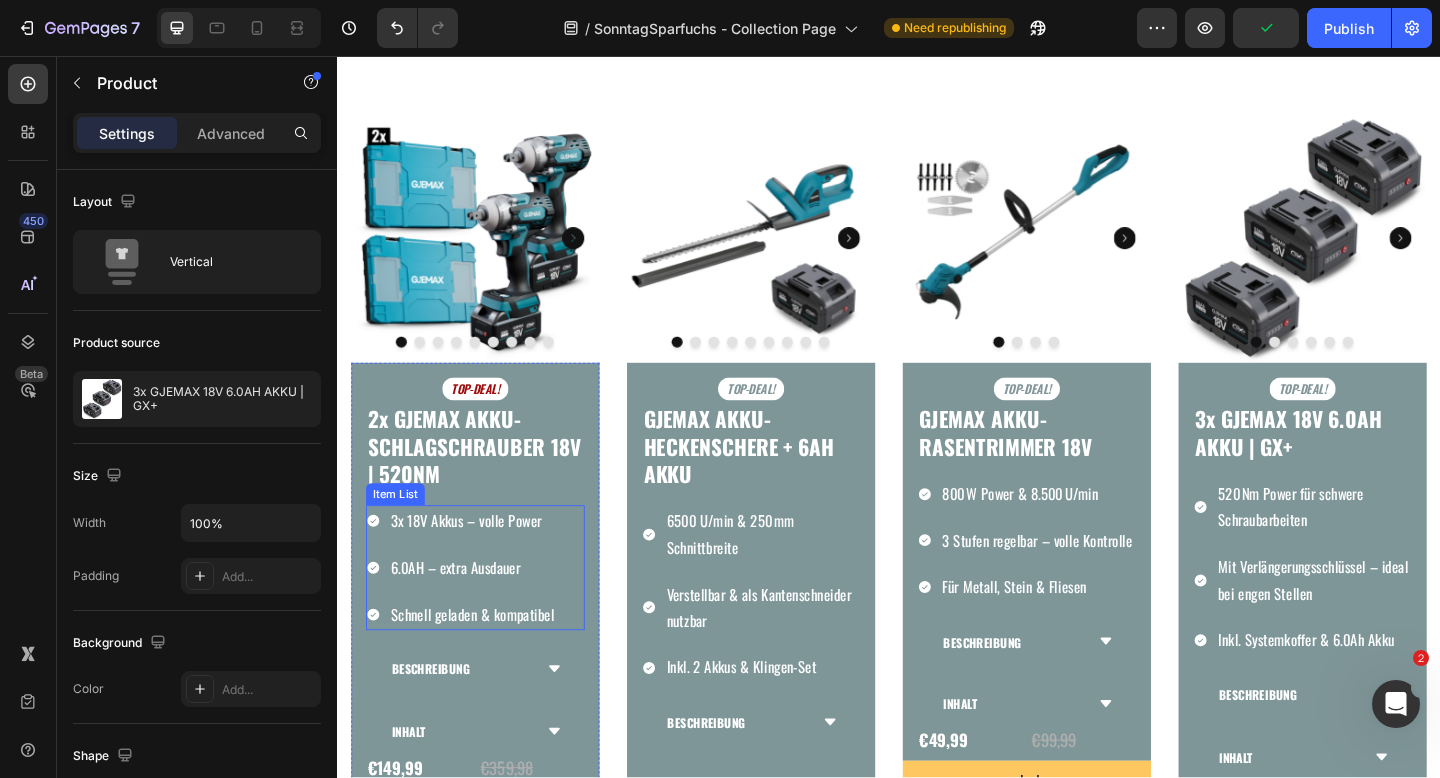 click on "3x 18V Akkus – volle Power" at bounding box center [484, 562] 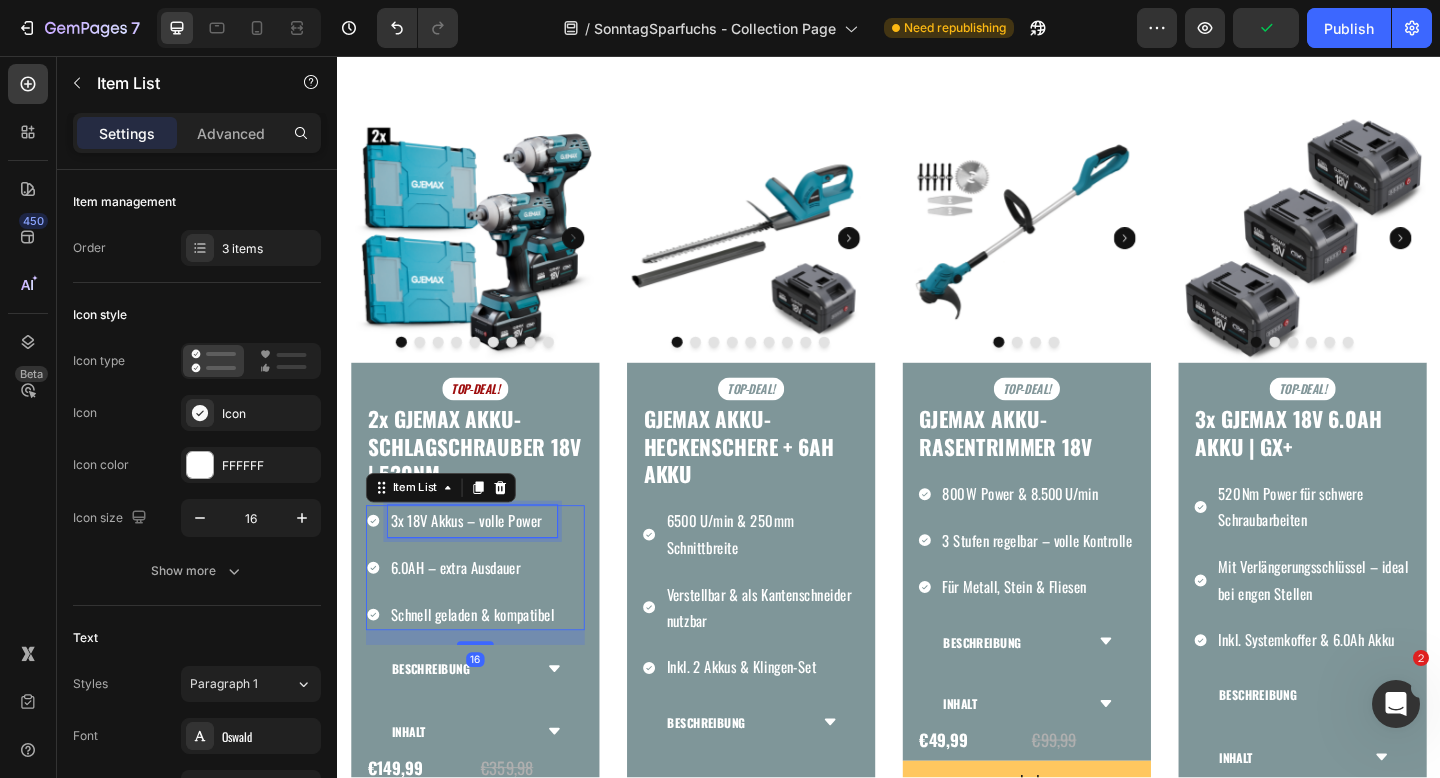 click on "3x 18V Akkus – volle Power" at bounding box center [484, 562] 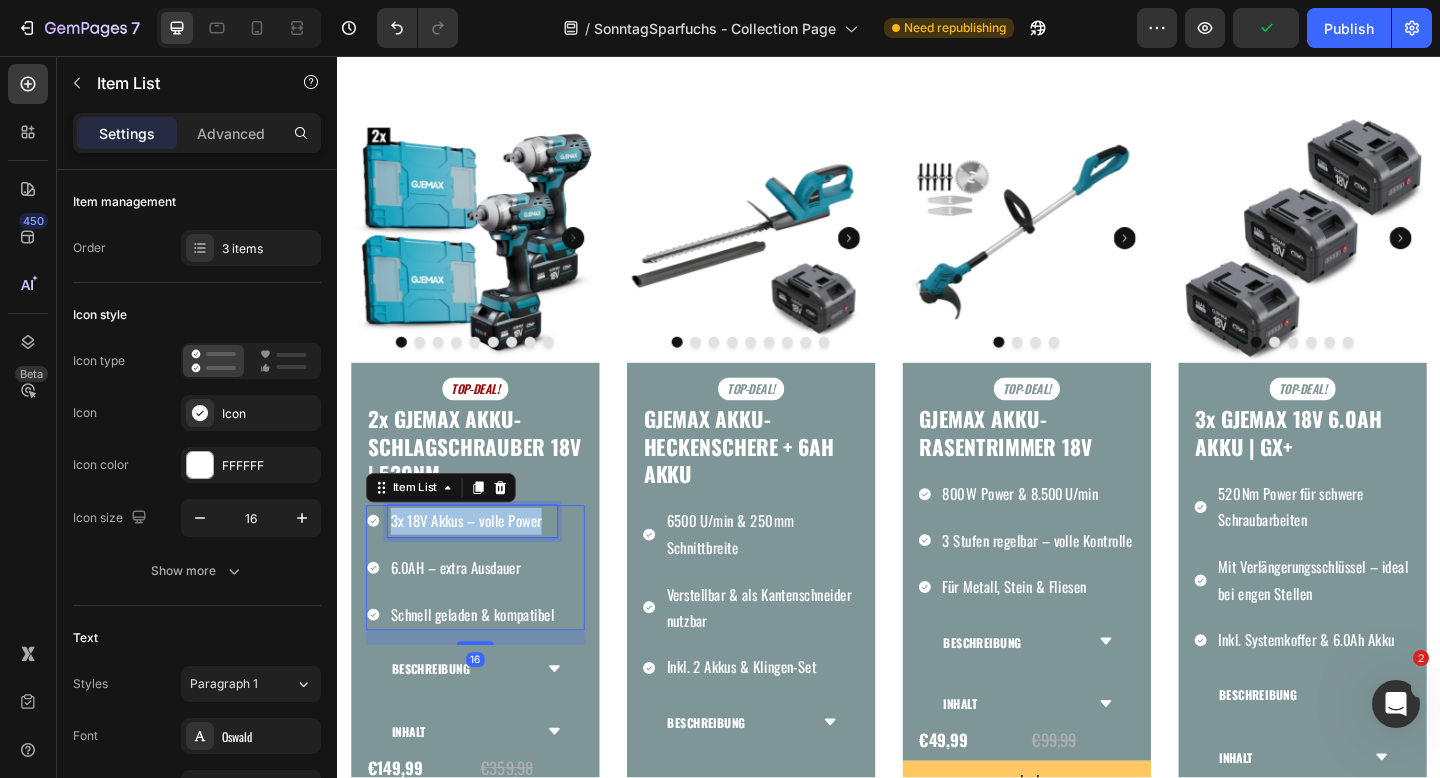 click on "3x 18V Akkus – volle Power" at bounding box center (484, 562) 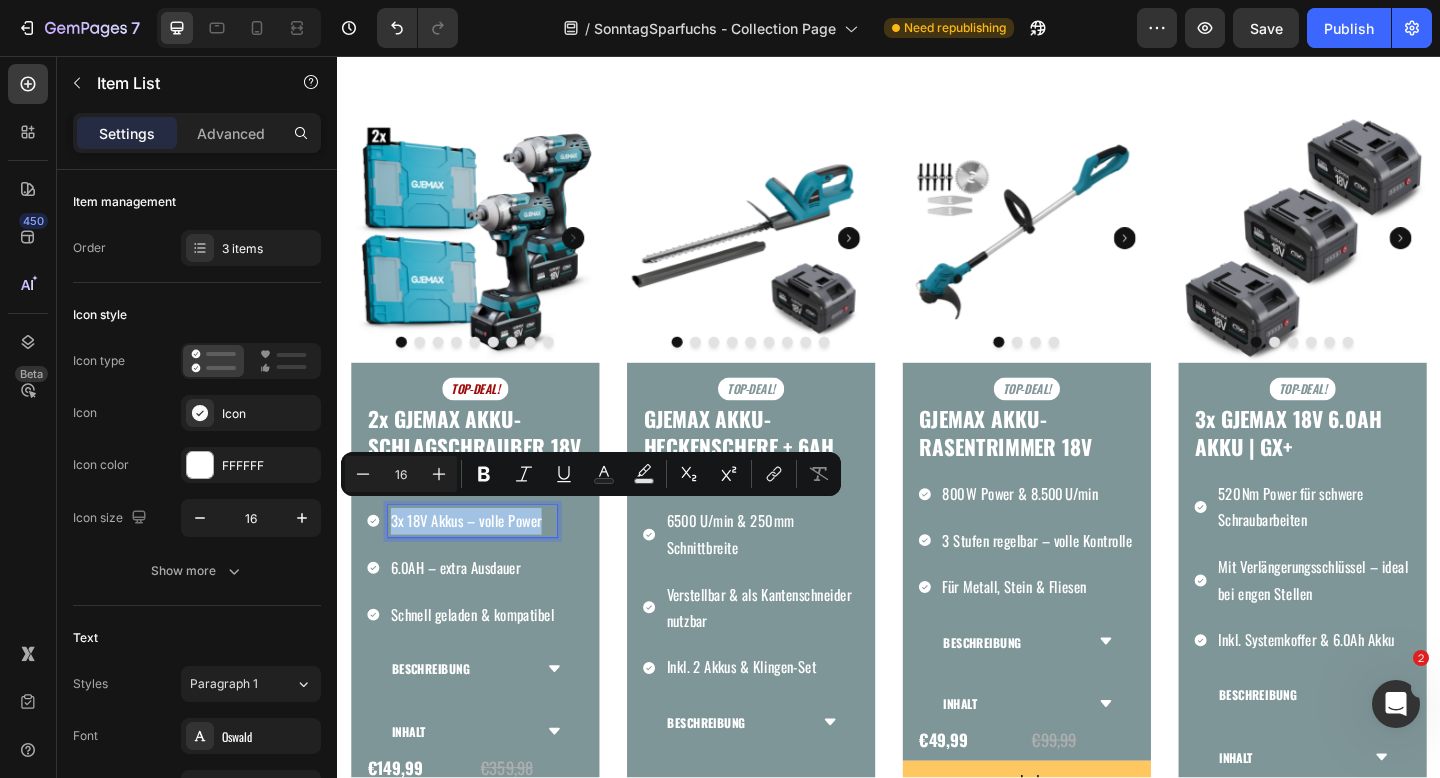 copy on "3x 18V Akkus – volle Power" 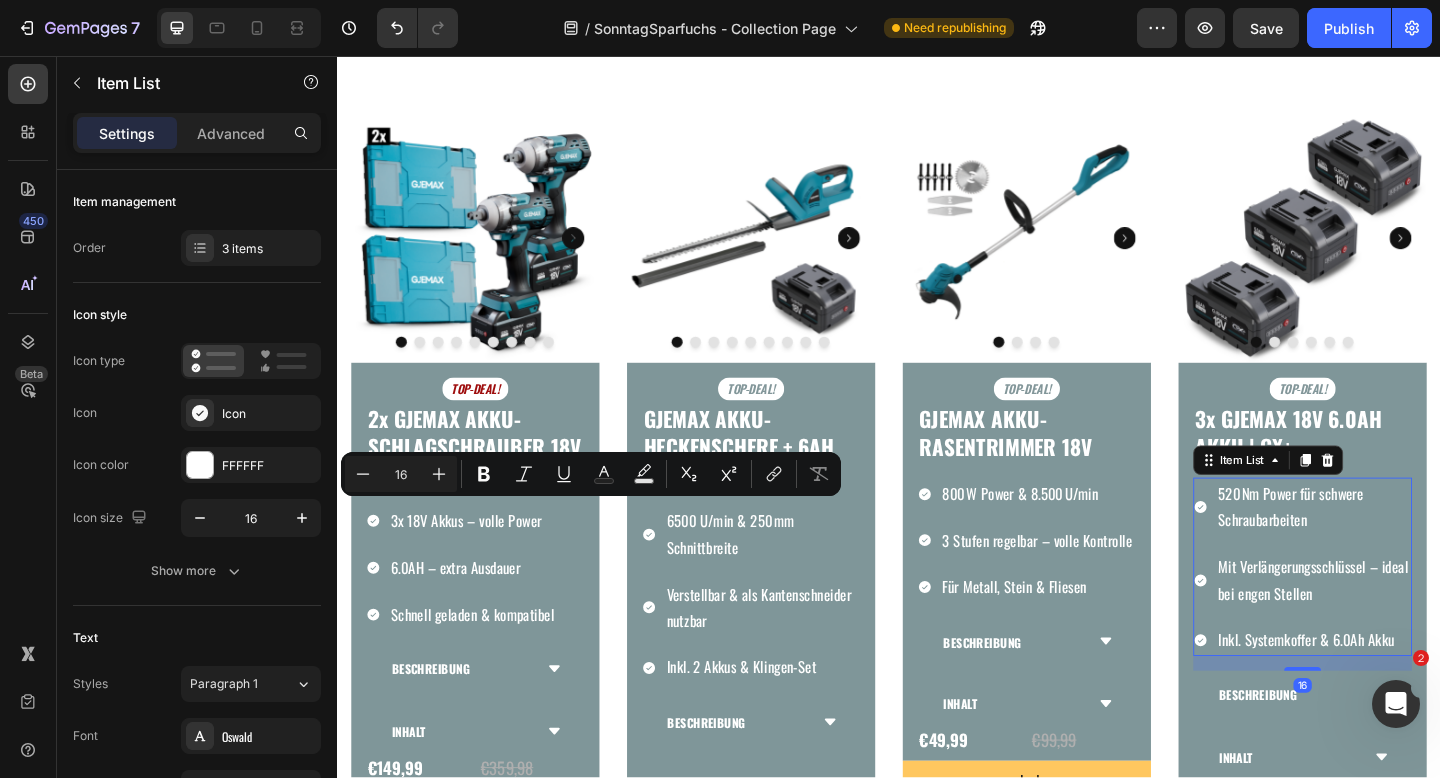 click on "520 Nm Power für schwere Schraubarbeiten" at bounding box center [1399, 547] 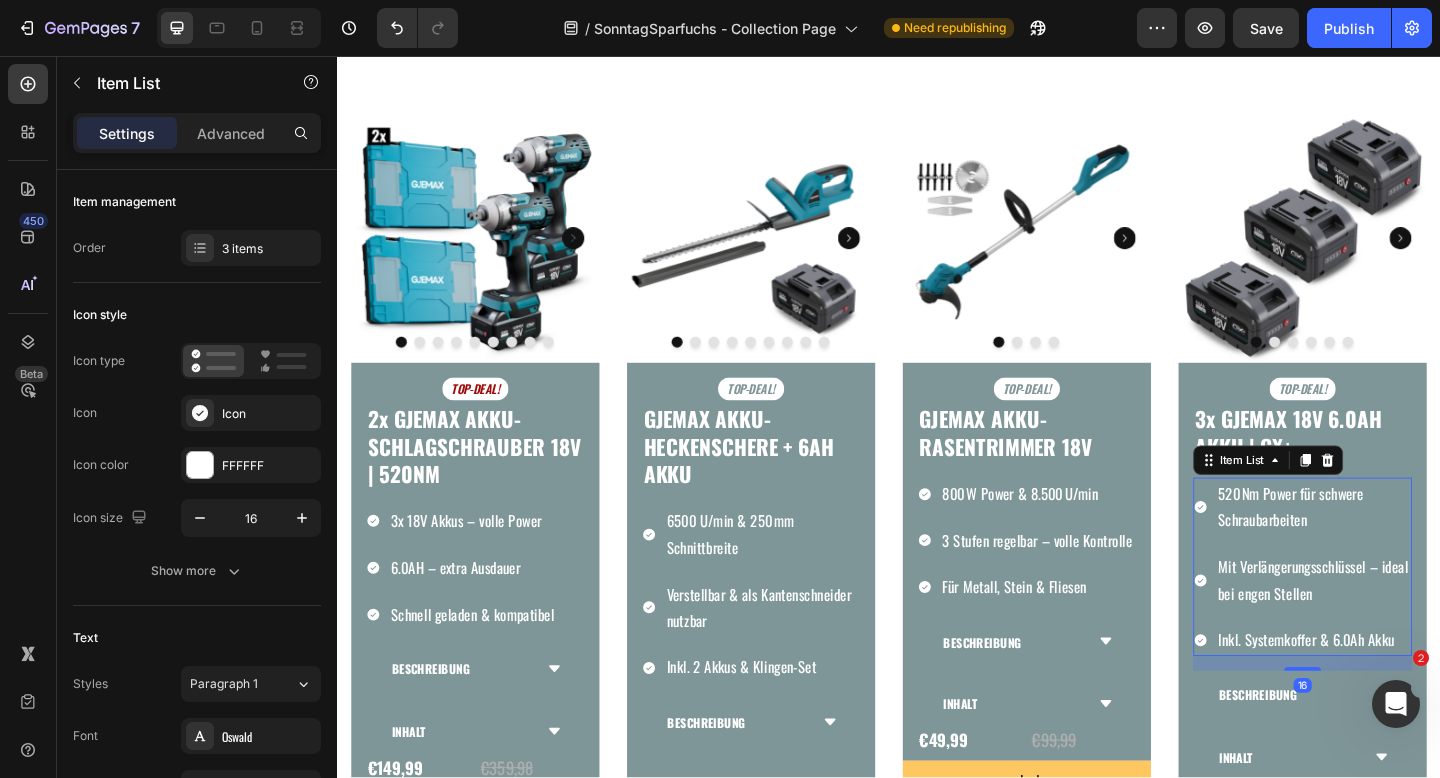 click on "520 Nm Power für schwere Schraubarbeiten" at bounding box center (1399, 547) 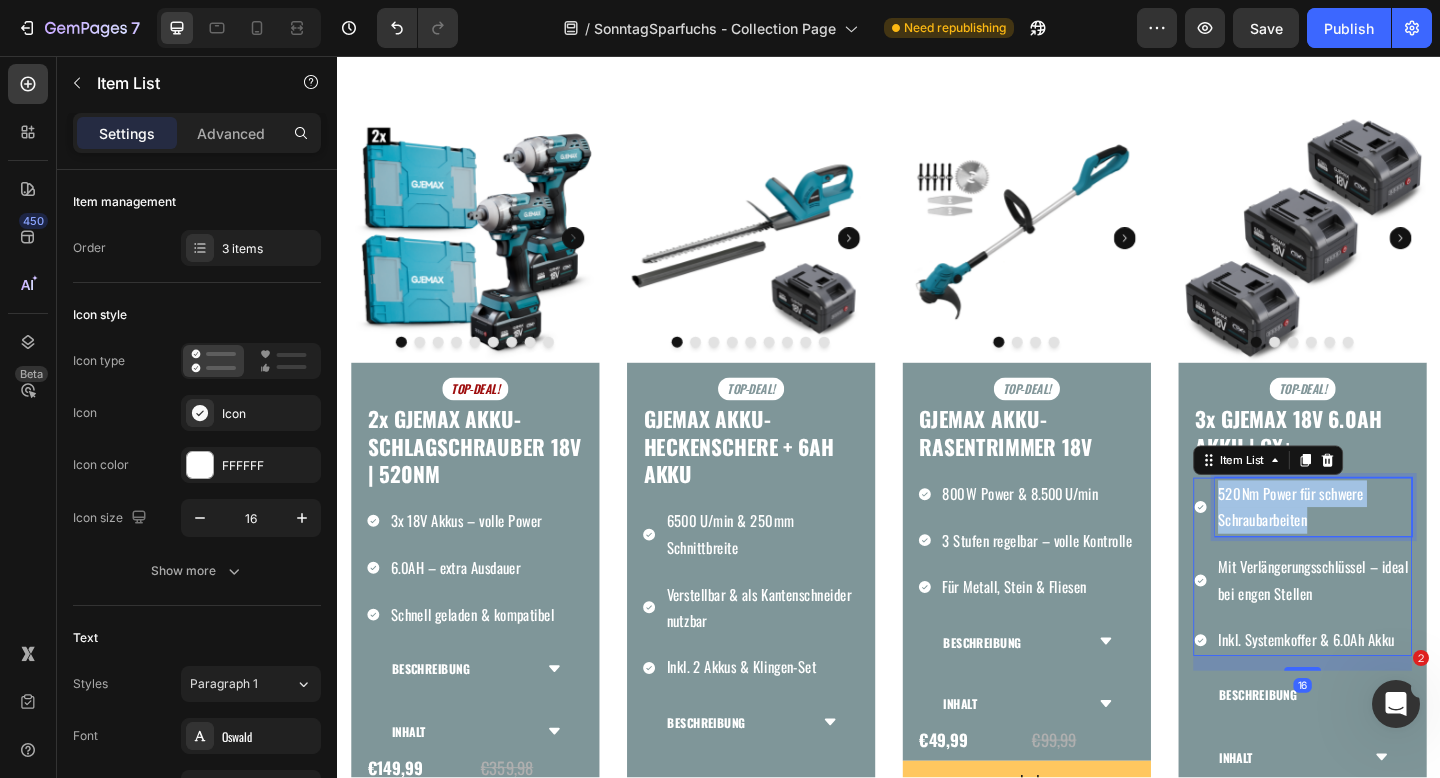 click on "520 Nm Power für schwere Schraubarbeiten" at bounding box center (1399, 547) 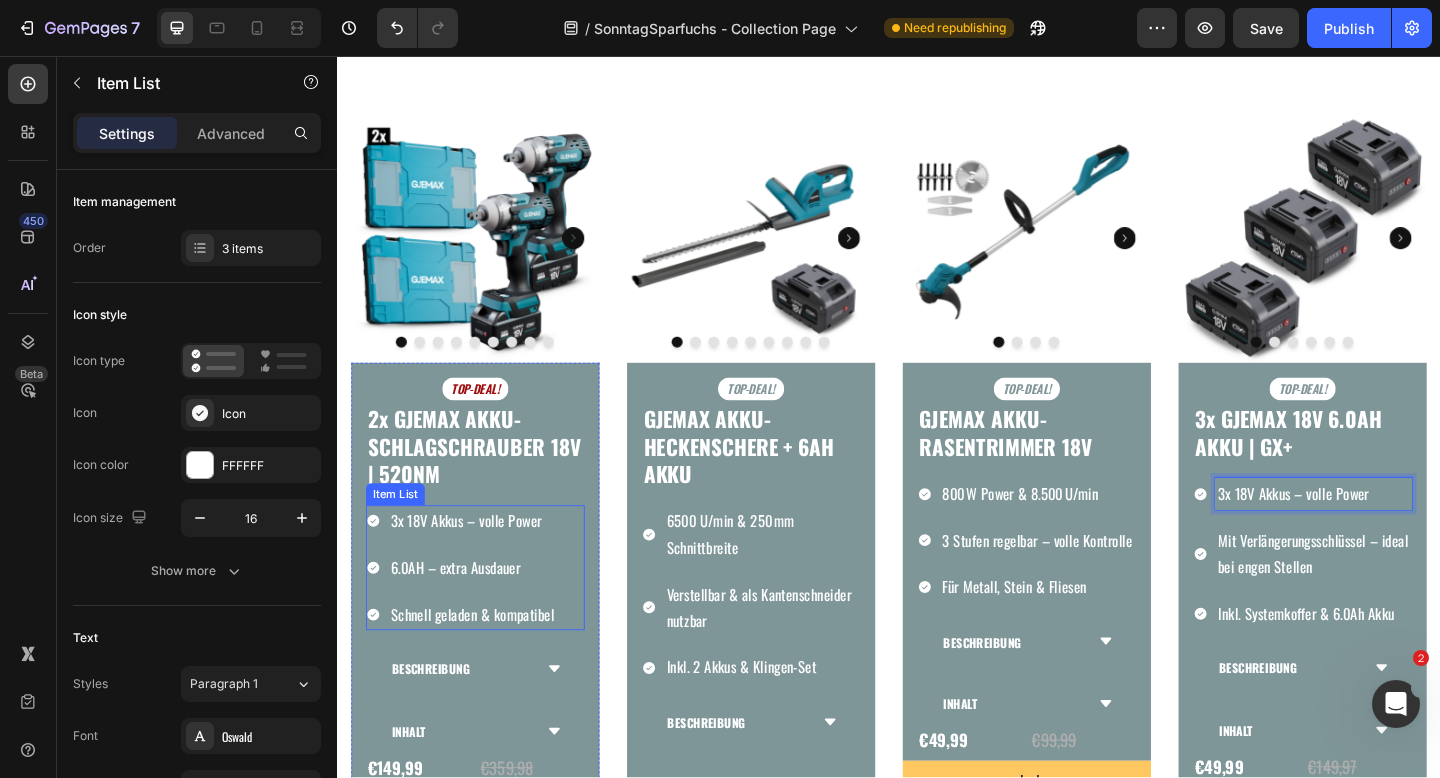 click on "6.0AH – extra Ausdauer" at bounding box center [484, 613] 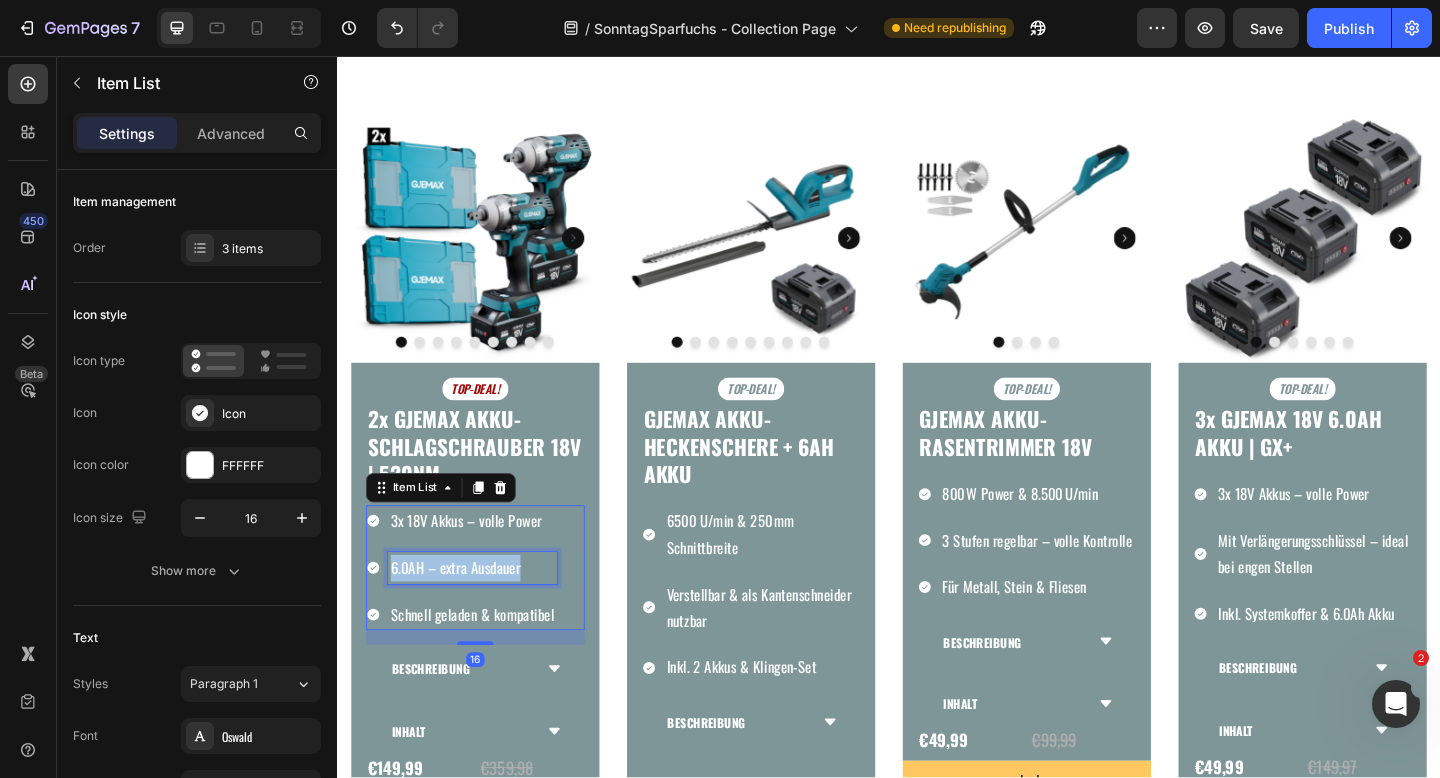 click on "6.0AH – extra Ausdauer" at bounding box center [484, 613] 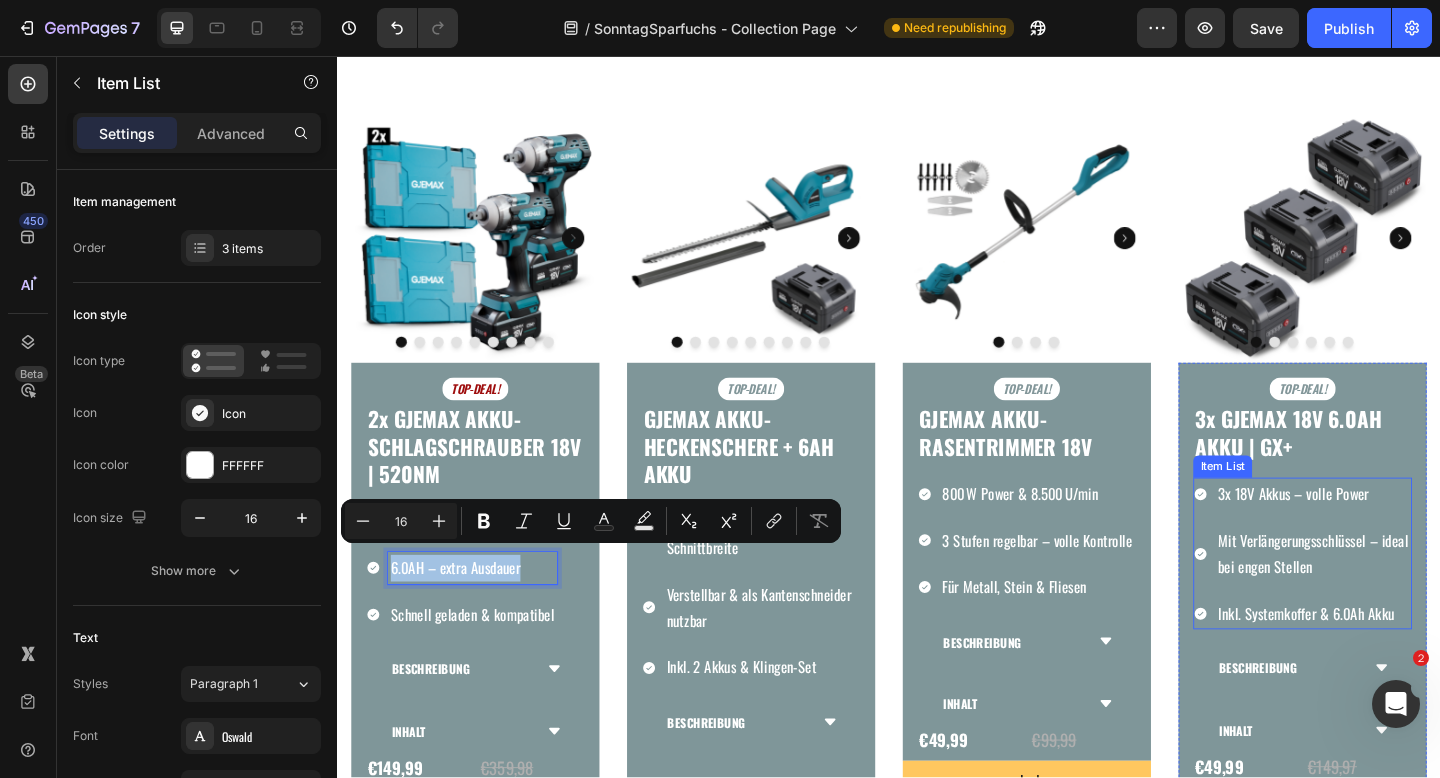 click on "Mit Verlängerungsschlüssel – ideal bei engen Stellen" at bounding box center (1399, 598) 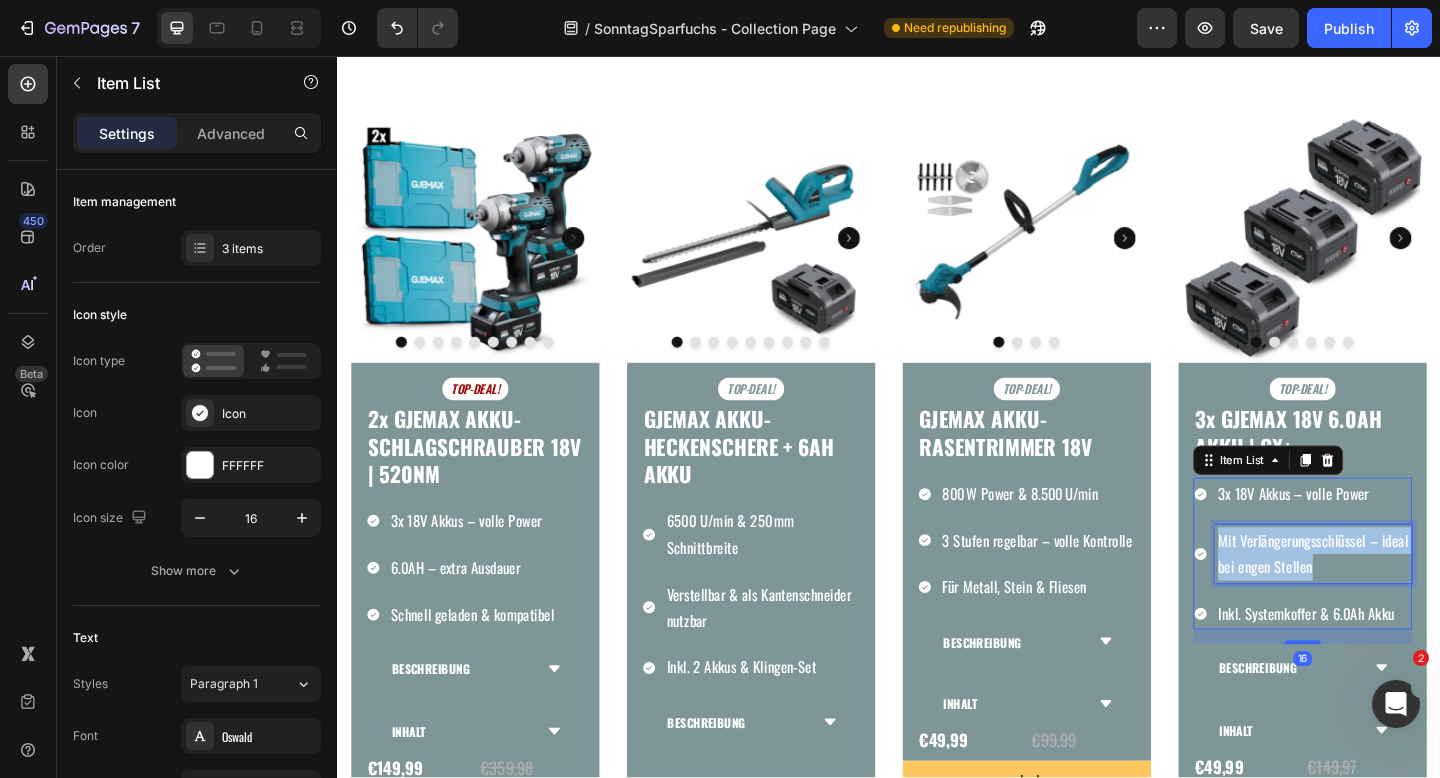 click on "Mit Verlängerungsschlüssel – ideal bei engen Stellen" at bounding box center [1399, 598] 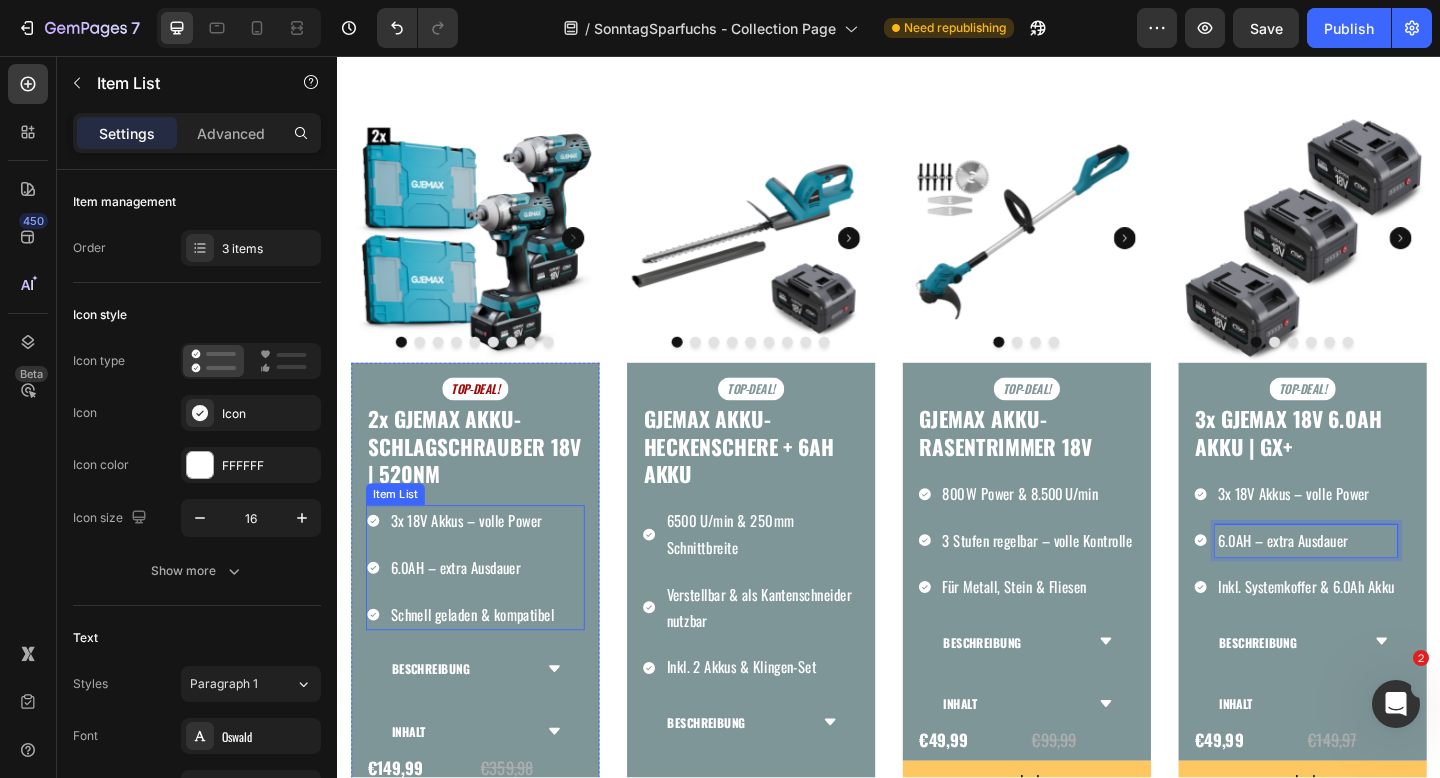 click on "Schnell geladen & kompatibel" at bounding box center (484, 664) 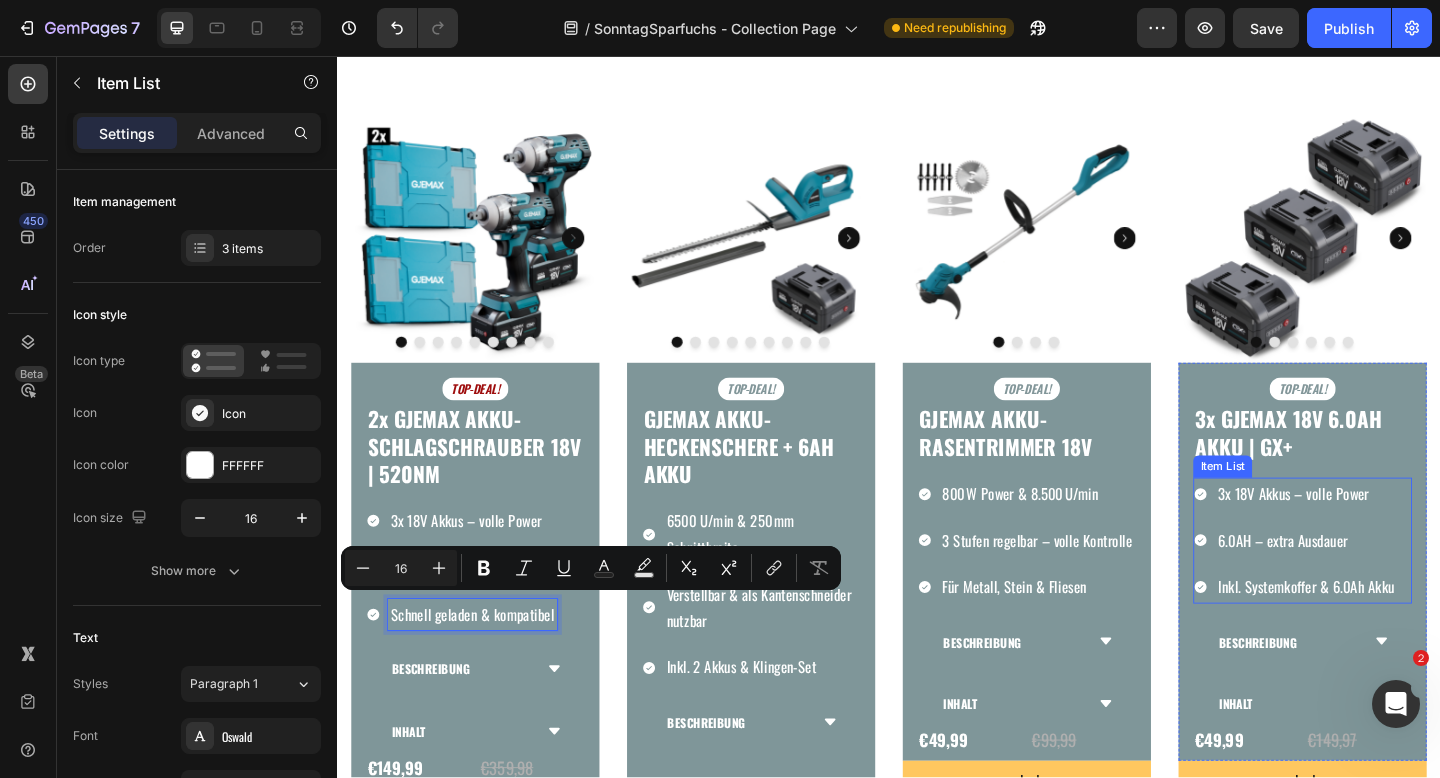 click on "Inkl. Systemkoffer & 6.0Ah Akku" at bounding box center (1391, 634) 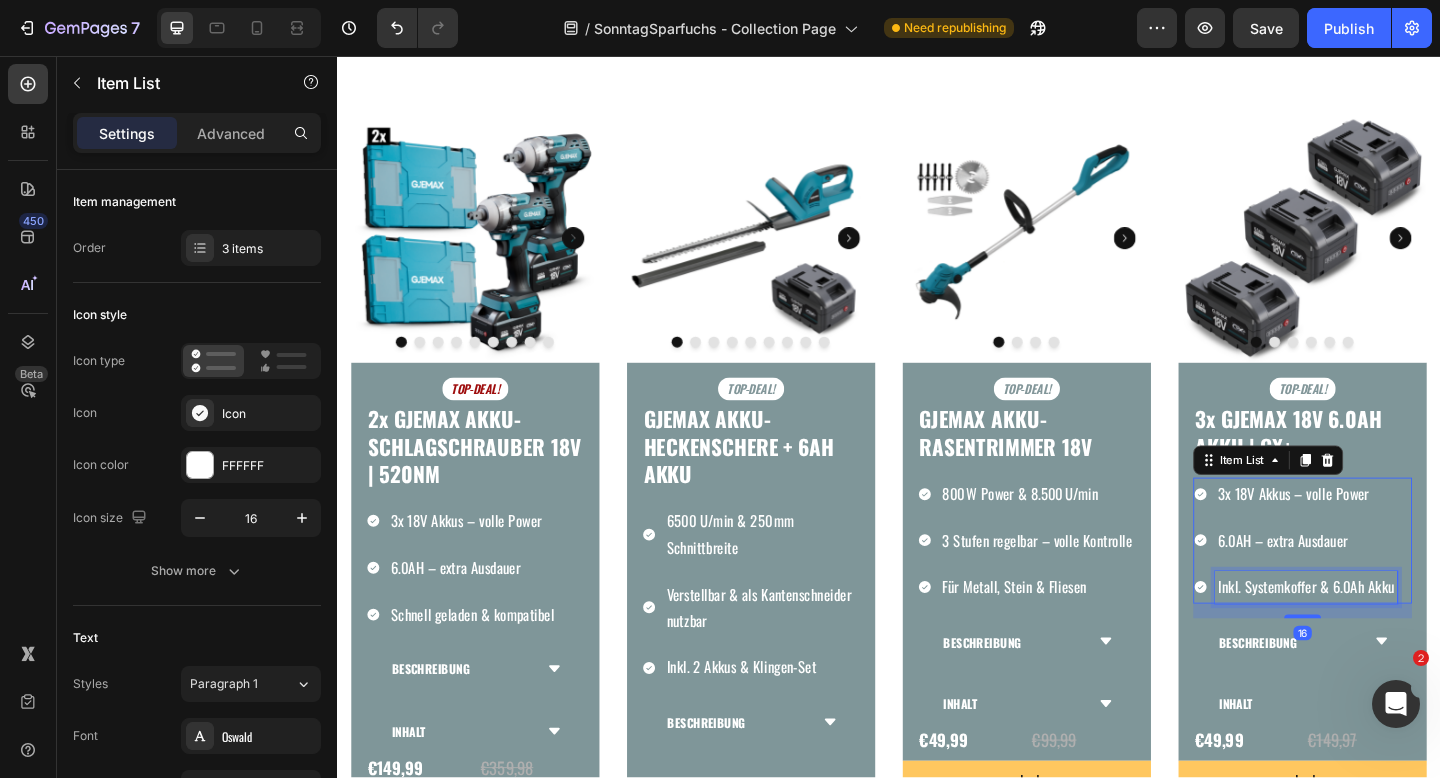 click on "Inkl. Systemkoffer & 6.0Ah Akku" at bounding box center [1391, 634] 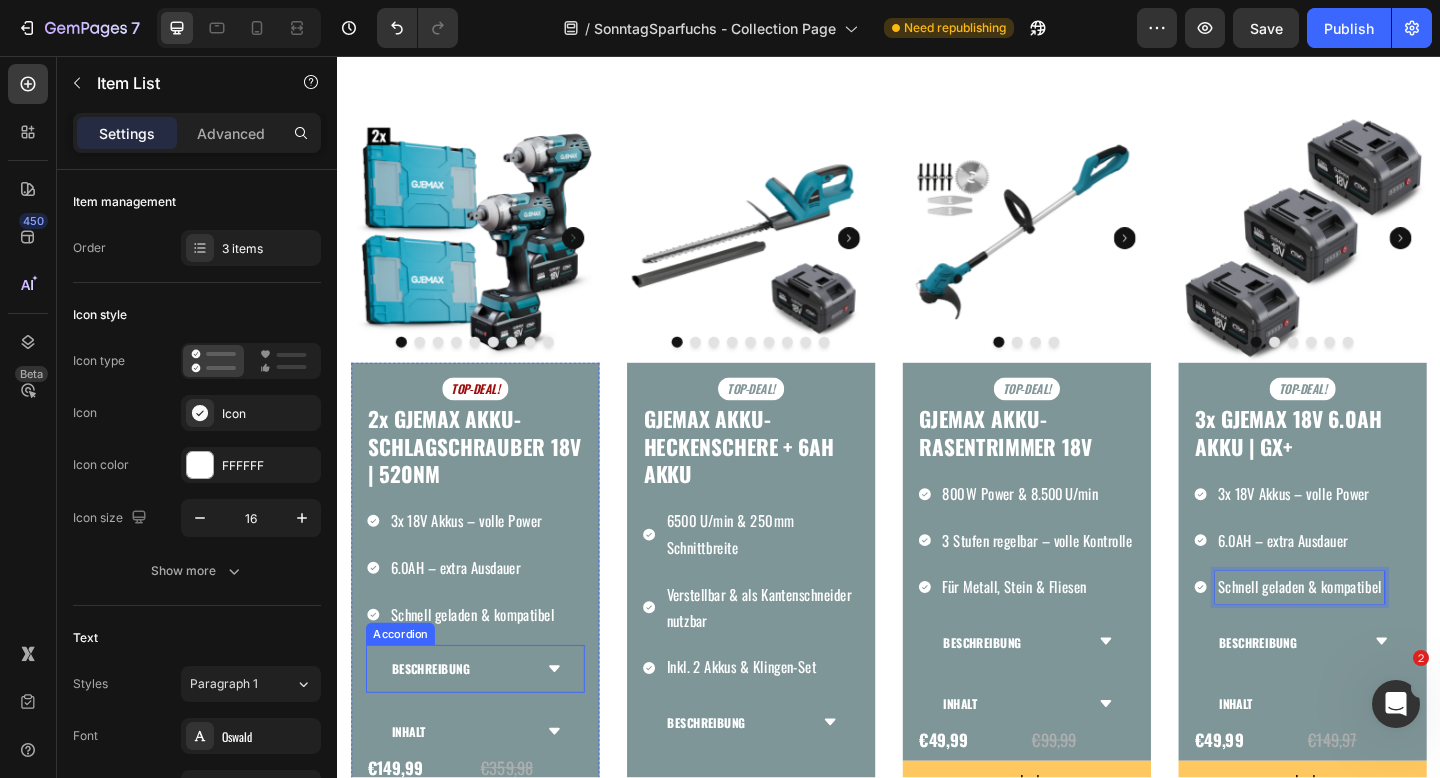 click 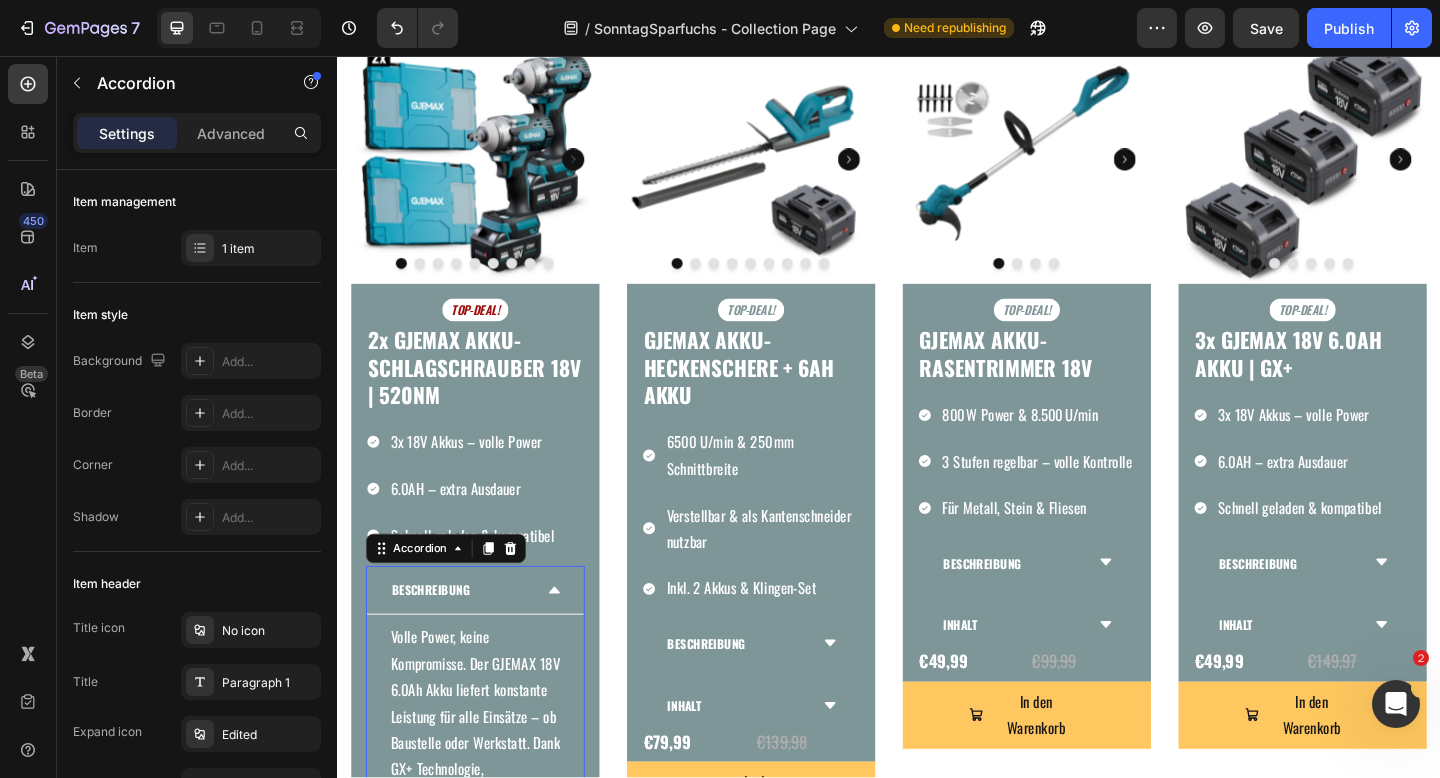 scroll, scrollTop: 569, scrollLeft: 0, axis: vertical 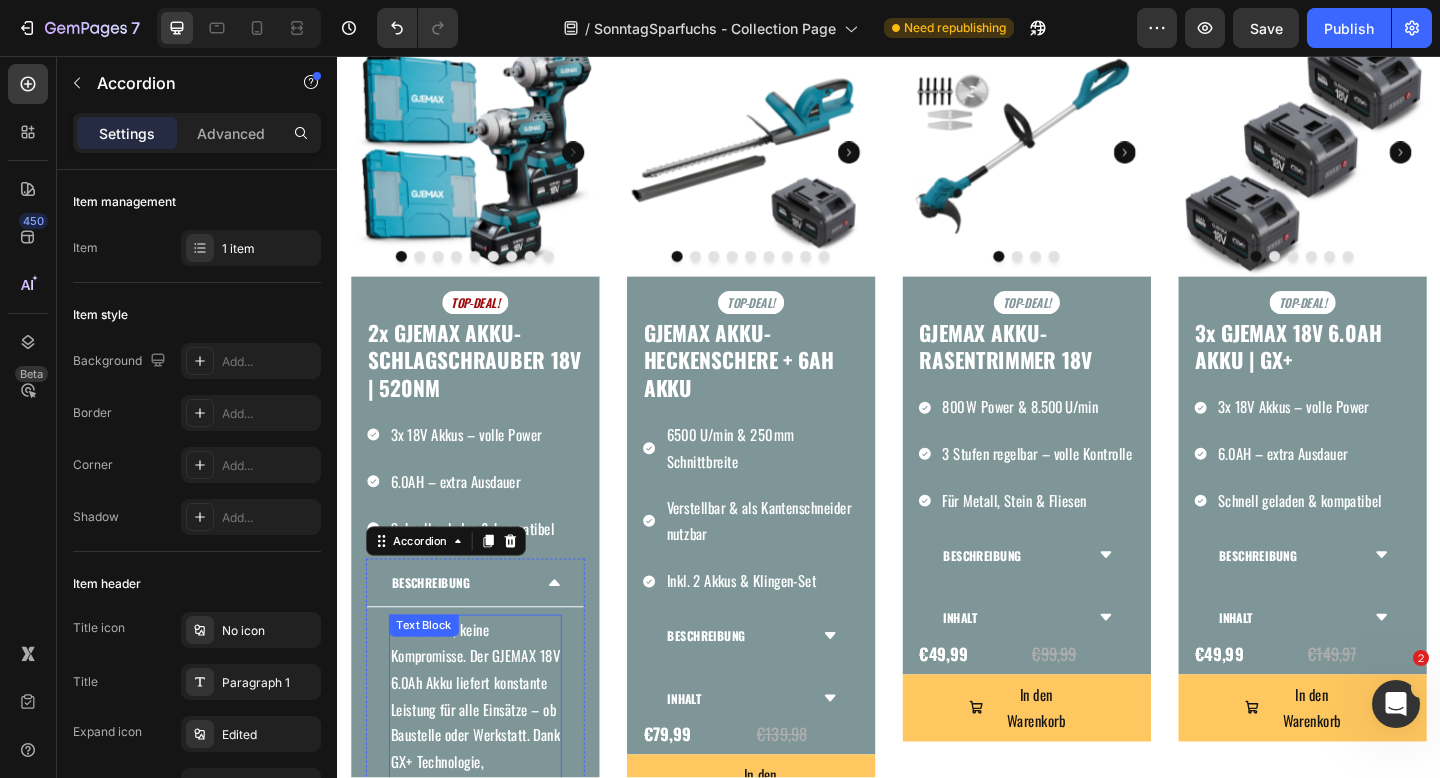 click on "Volle Power, keine Kompromisse. Der GJEMAX 18V 6.0Ah Akku liefert konstante Leistung für alle Einsätze – ob Baustelle oder Werkstatt. Dank GX+ Technologie, Schnellladung in 45 Min. und 2 Jahren Garantie bist du immer einsatzbereit." at bounding box center [487, 795] 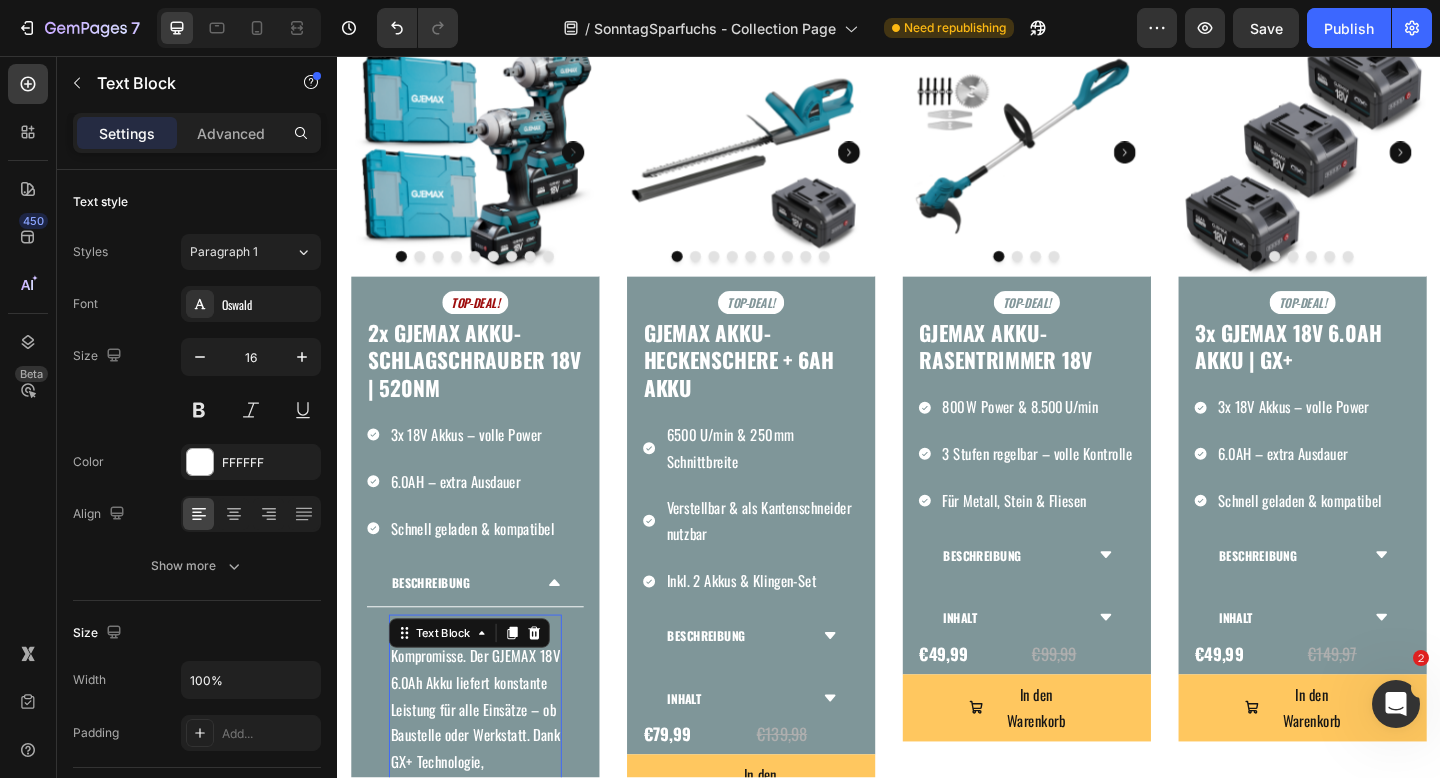 click on "Volle Power, keine Kompromisse. Der GJEMAX 18V 6.0Ah Akku liefert konstante Leistung für alle Einsätze – ob Baustelle oder Werkstatt. Dank GX+ Technologie, Schnellladung in 45 Min. und 2 Jahren Garantie bist du immer einsatzbereit." at bounding box center (487, 795) 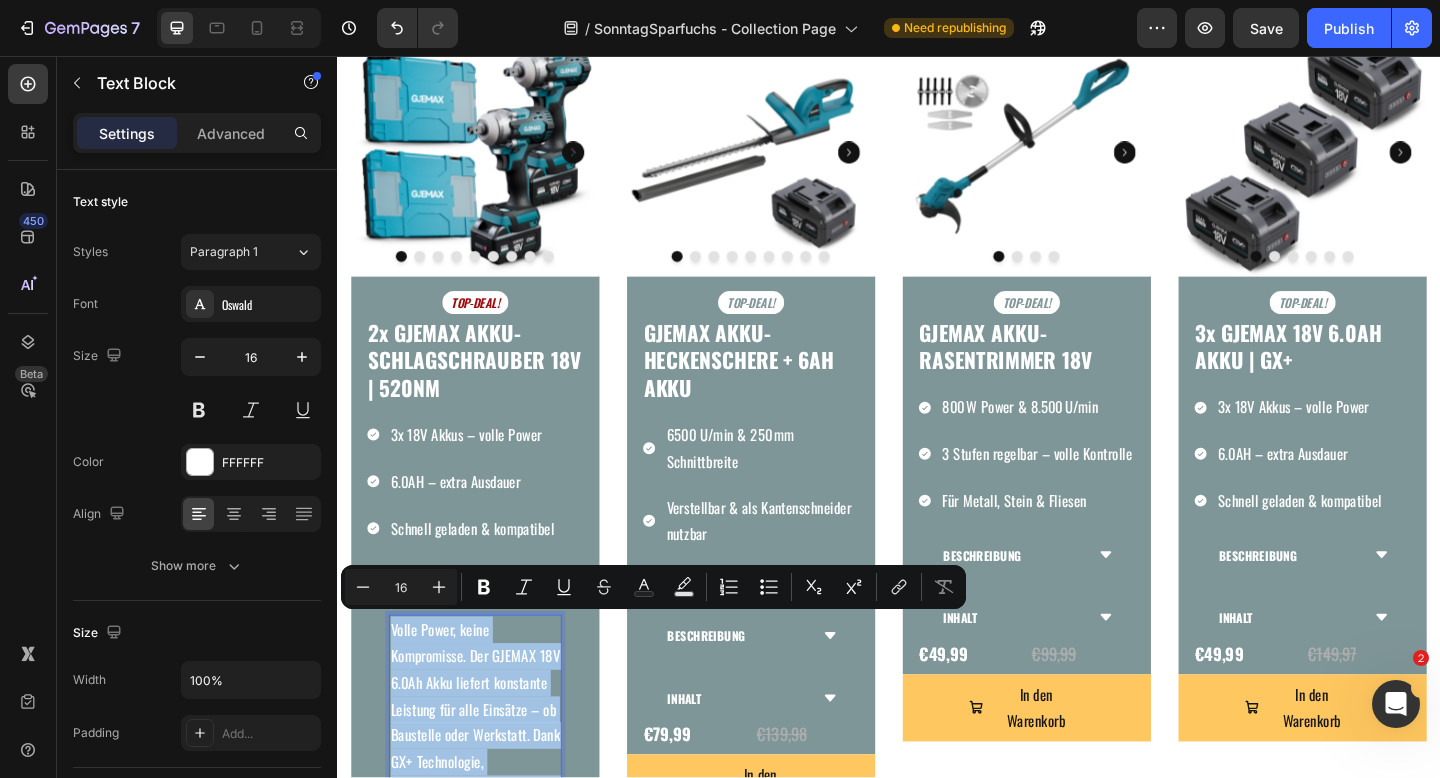 copy on "Volle Power, keine Kompromisse. Der GJEMAX 18V 6.0Ah Akku liefert konstante Leistung für alle Einsätze – ob Baustelle oder Werkstatt. Dank GX+ Technologie, Schnellladung in 45 Min. und 2 Jahren Garantie bist du immer einsatzbereit." 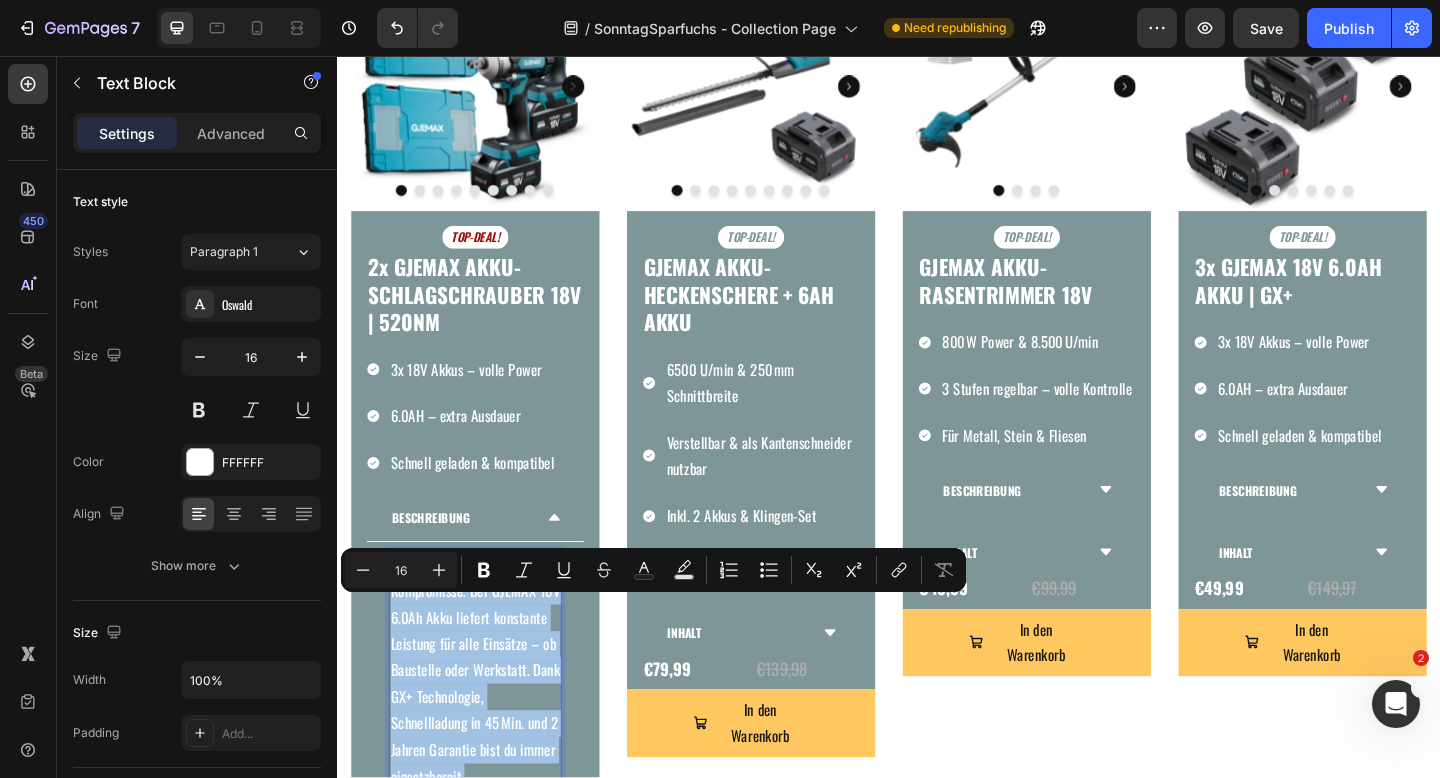 scroll, scrollTop: 752, scrollLeft: 0, axis: vertical 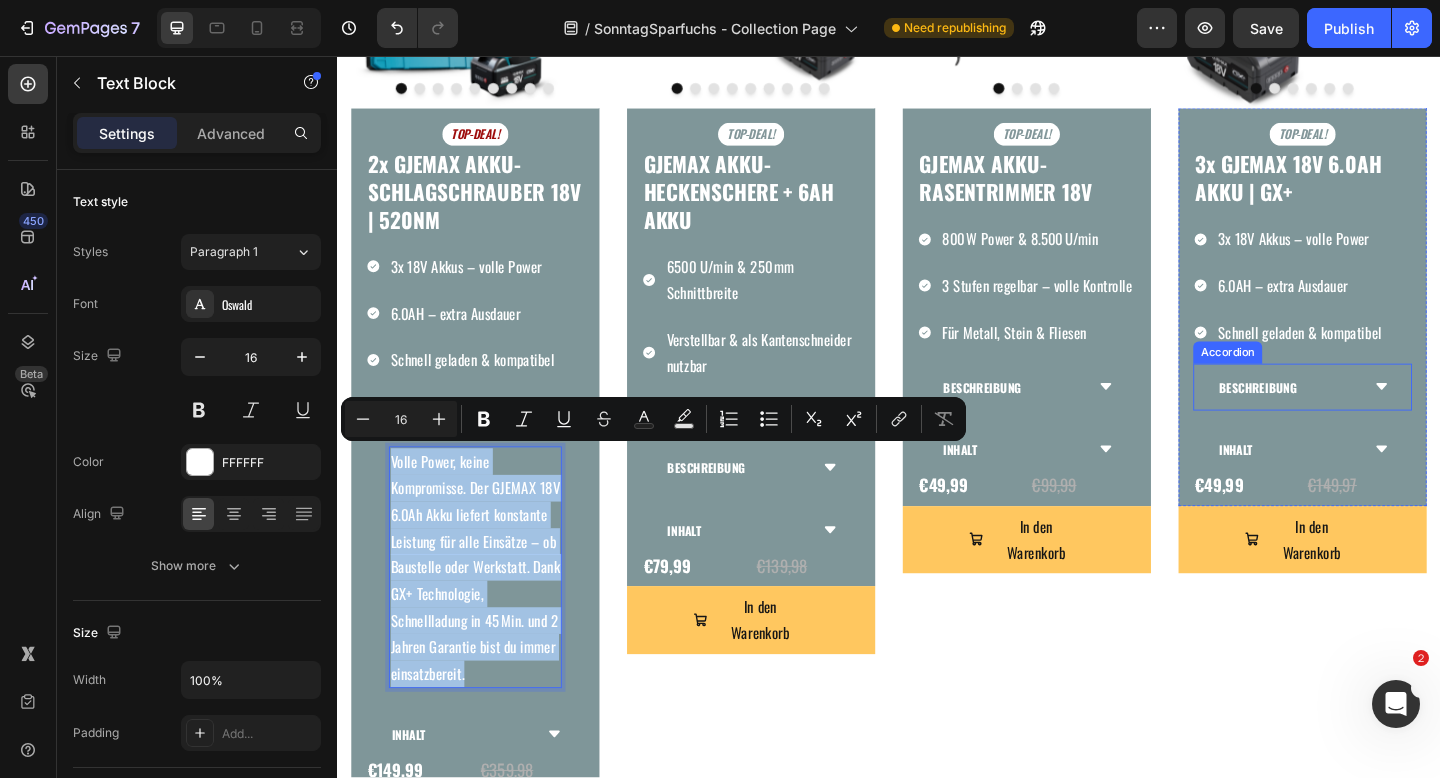 click on "BESCHREIBUNG" at bounding box center [1387, 417] 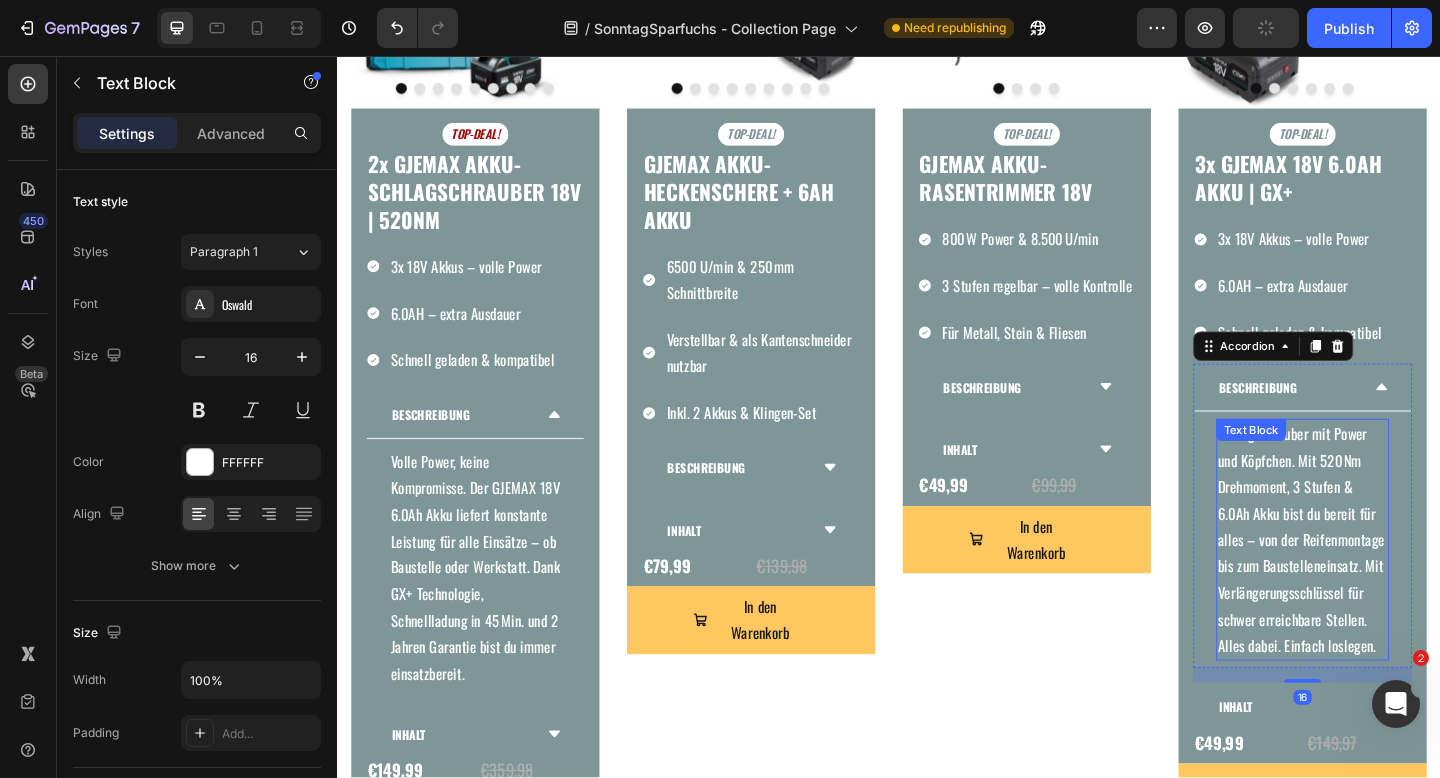 click on "Schlagschrauber mit Power und Köpfchen. Mit 520 Nm Drehmoment, 3 Stufen & 6.0Ah Akku bist du bereit für alles – von der Reifenmontage bis zum Baustelleneinsatz. Mit Verlängerungsschlüssel für schwer erreichbare Stellen. Alles dabei. Einfach loslegen." at bounding box center [1387, 582] 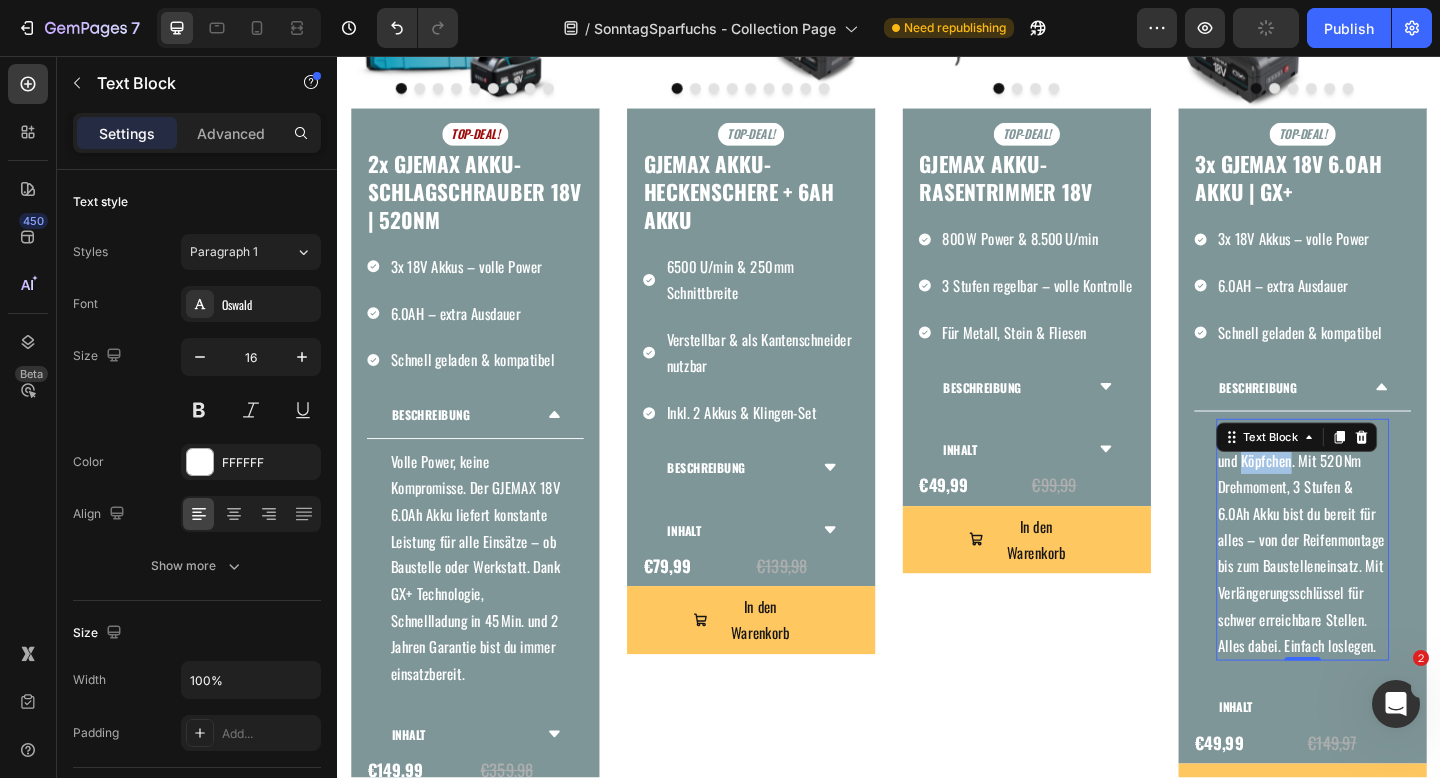 click on "Schlagschrauber mit Power und Köpfchen. Mit 520 Nm Drehmoment, 3 Stufen & 6.0Ah Akku bist du bereit für alles – von der Reifenmontage bis zum Baustelleneinsatz. Mit Verlängerungsschlüssel für schwer erreichbare Stellen. Alles dabei. Einfach loslegen." at bounding box center (1387, 582) 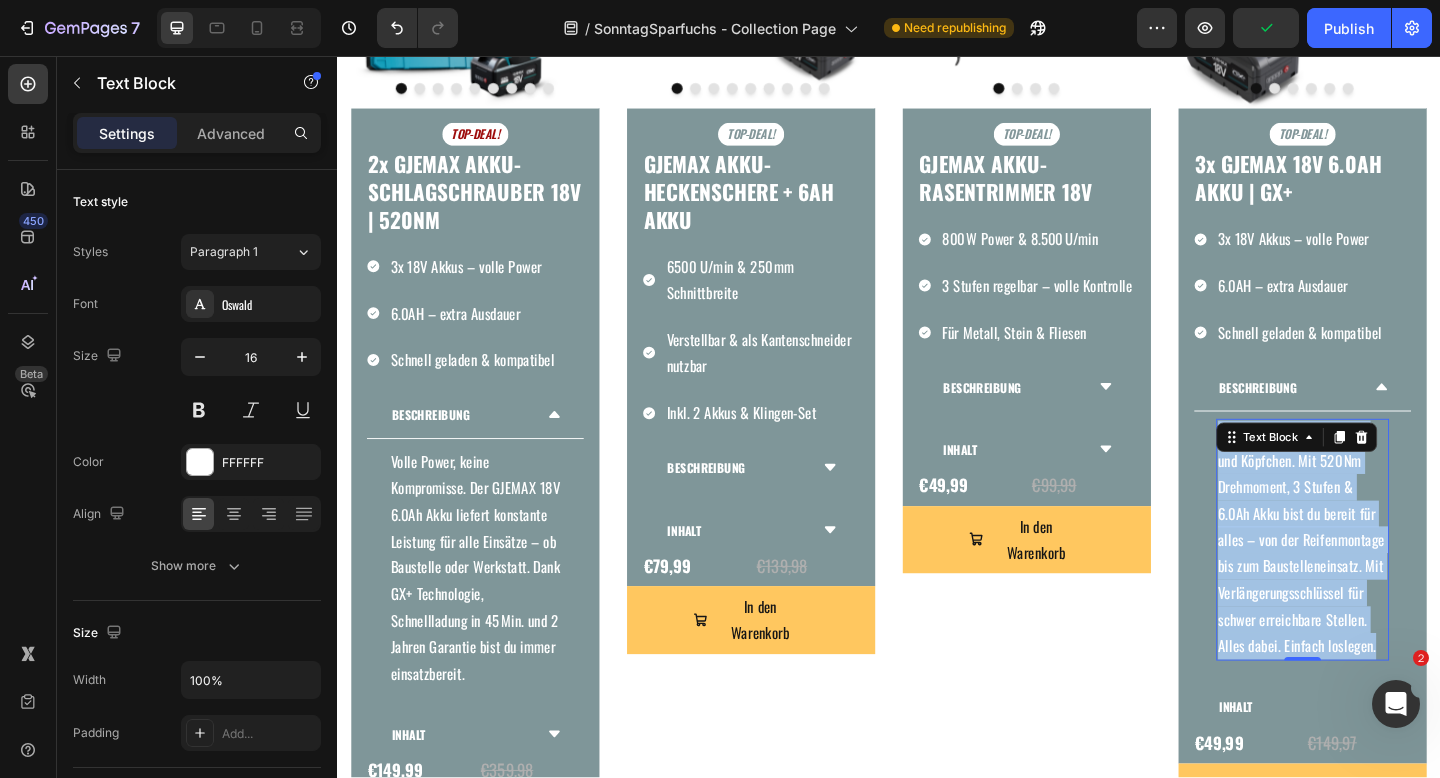 click on "Schlagschrauber mit Power und Köpfchen. Mit 520 Nm Drehmoment, 3 Stufen & 6.0Ah Akku bist du bereit für alles – von der Reifenmontage bis zum Baustelleneinsatz. Mit Verlängerungsschlüssel für schwer erreichbare Stellen. Alles dabei. Einfach loslegen." at bounding box center [1387, 582] 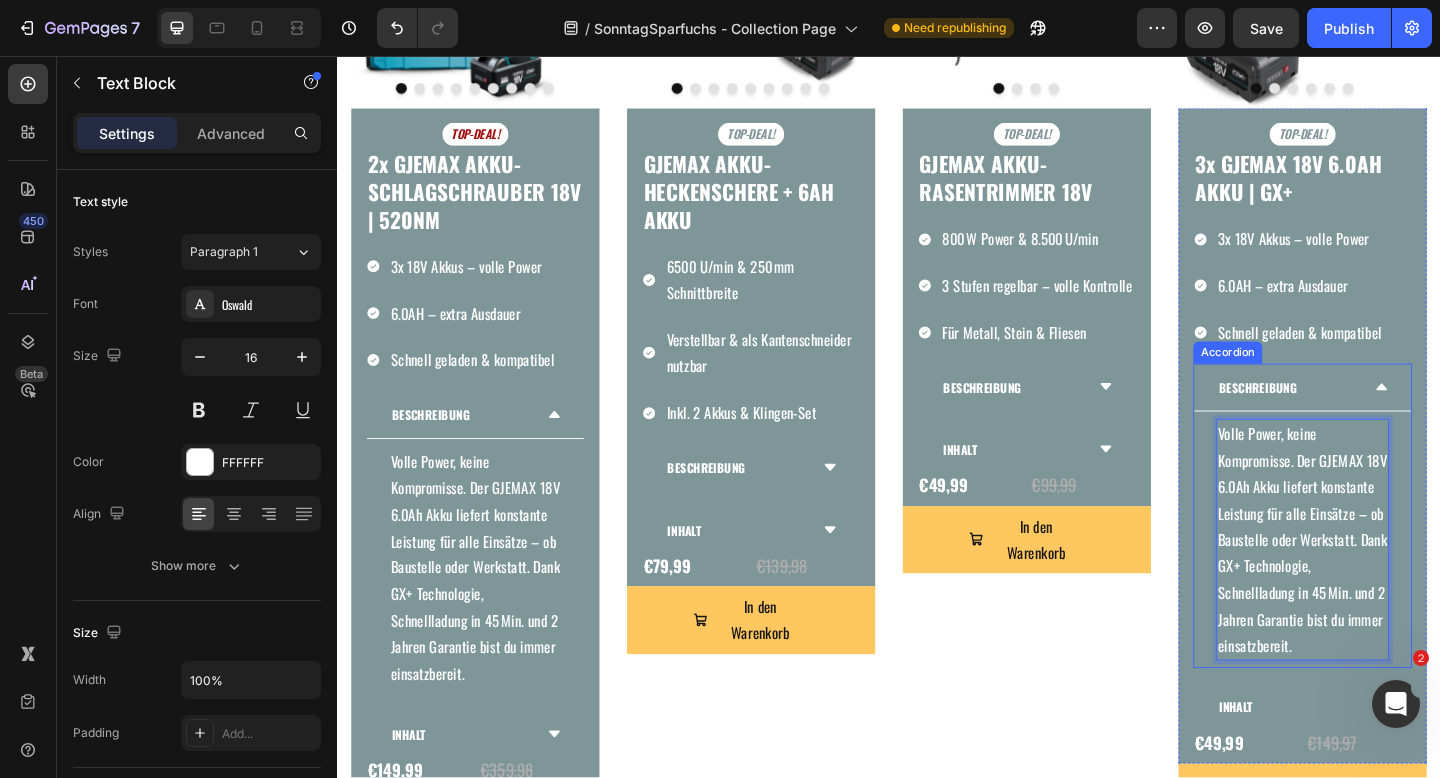 click on "BESCHREIBUNG" at bounding box center [1387, 417] 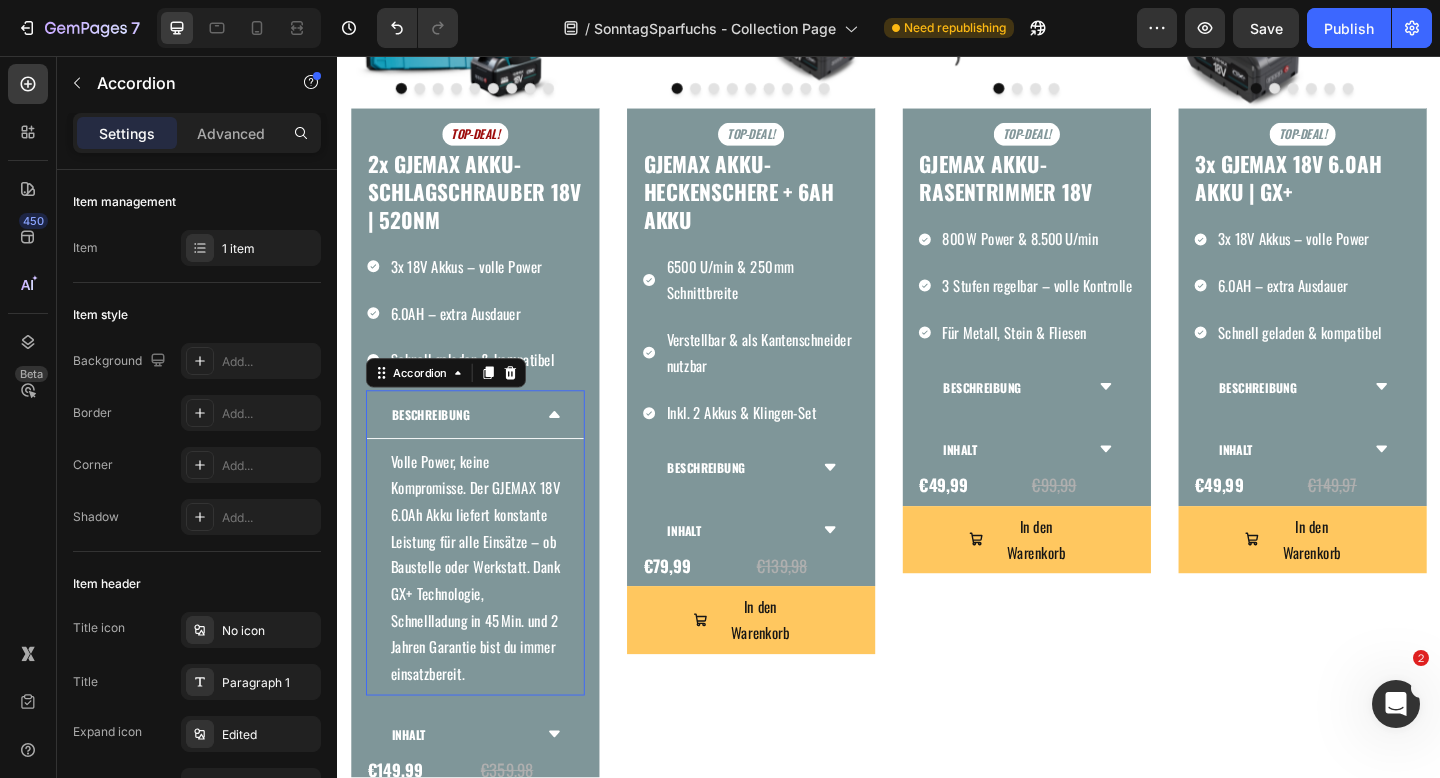 click on "BESCHREIBUNG" at bounding box center (487, 446) 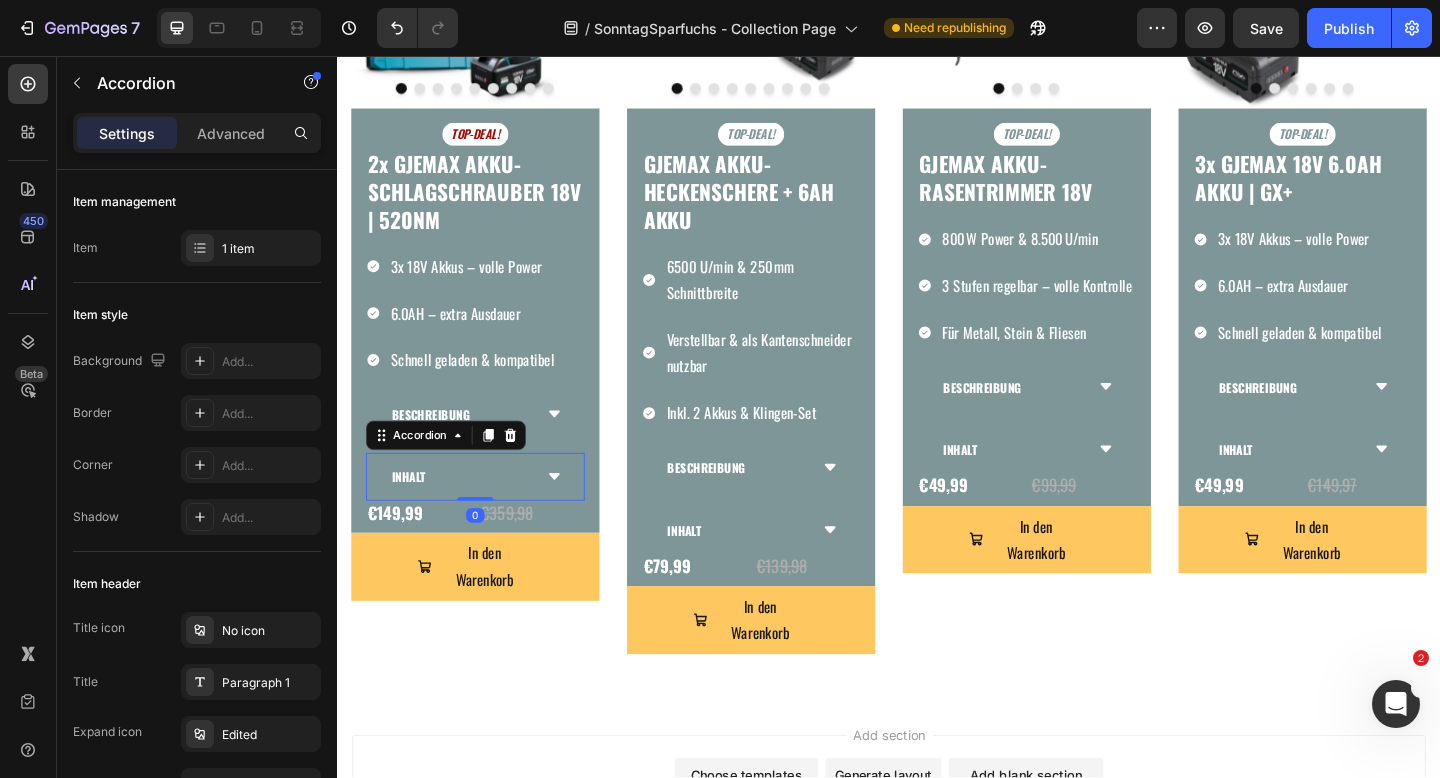 click 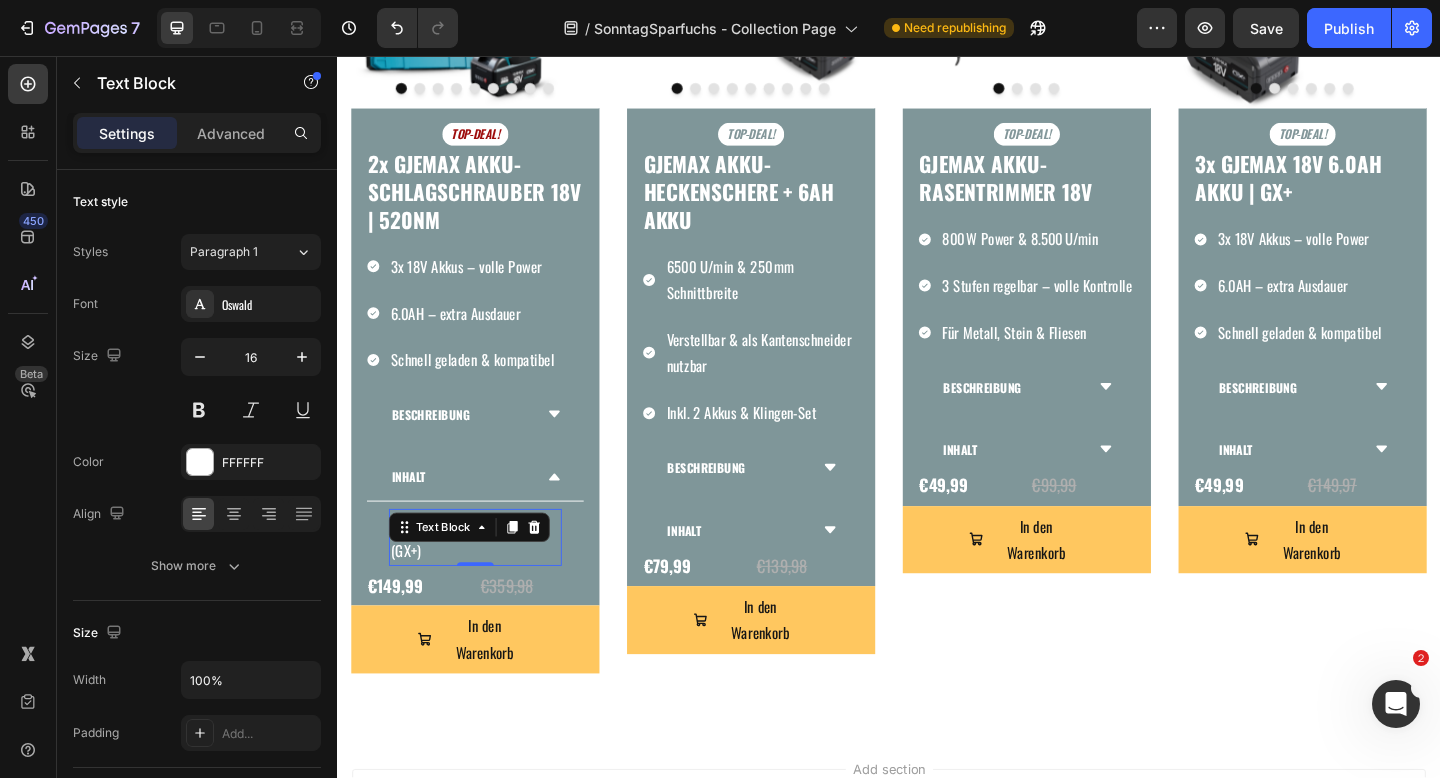 click on "3× GJEMAX 18V 6.0Ah Akkus (GX+) Text Block   0" at bounding box center [487, 580] 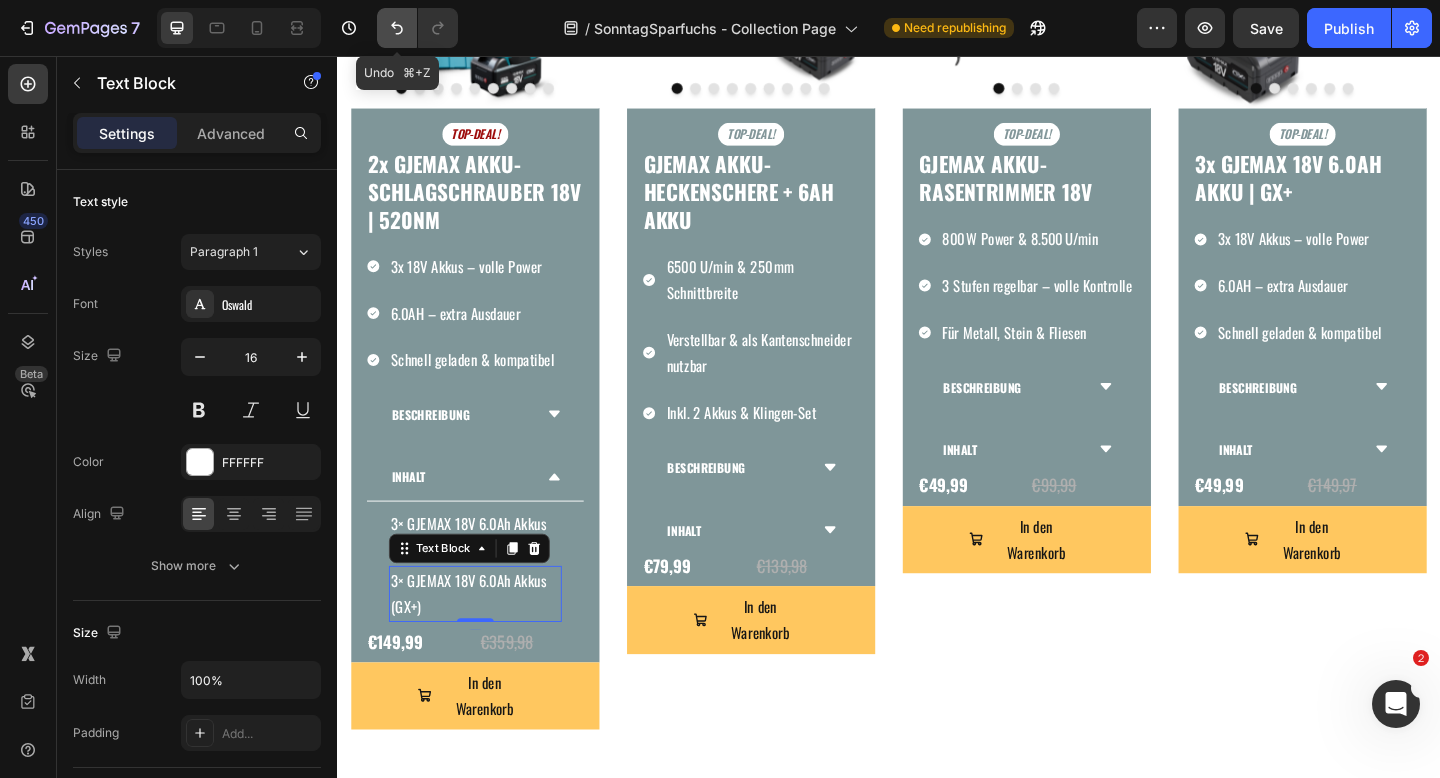 click 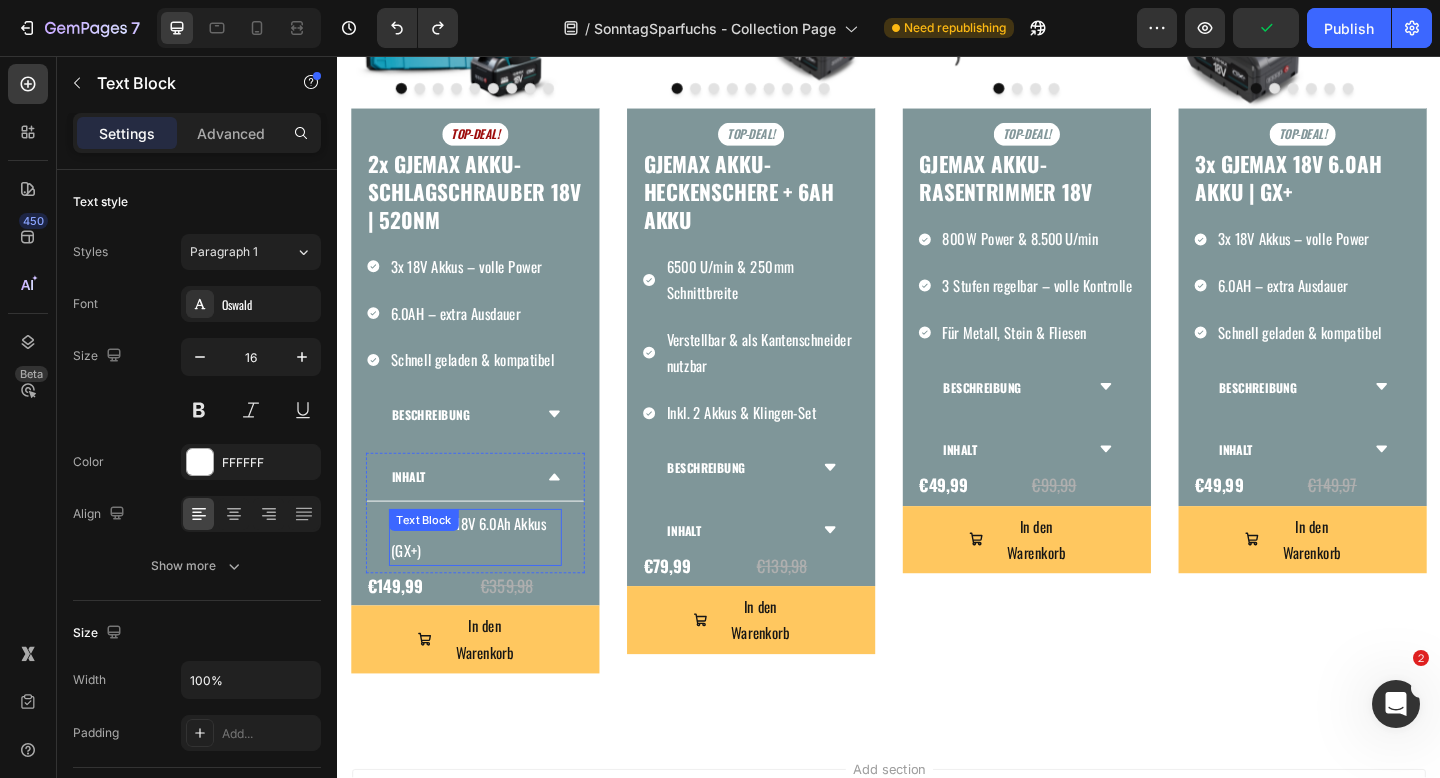click on "3× GJEMAX 18V 6.0Ah Akkus (GX+)" at bounding box center [487, 580] 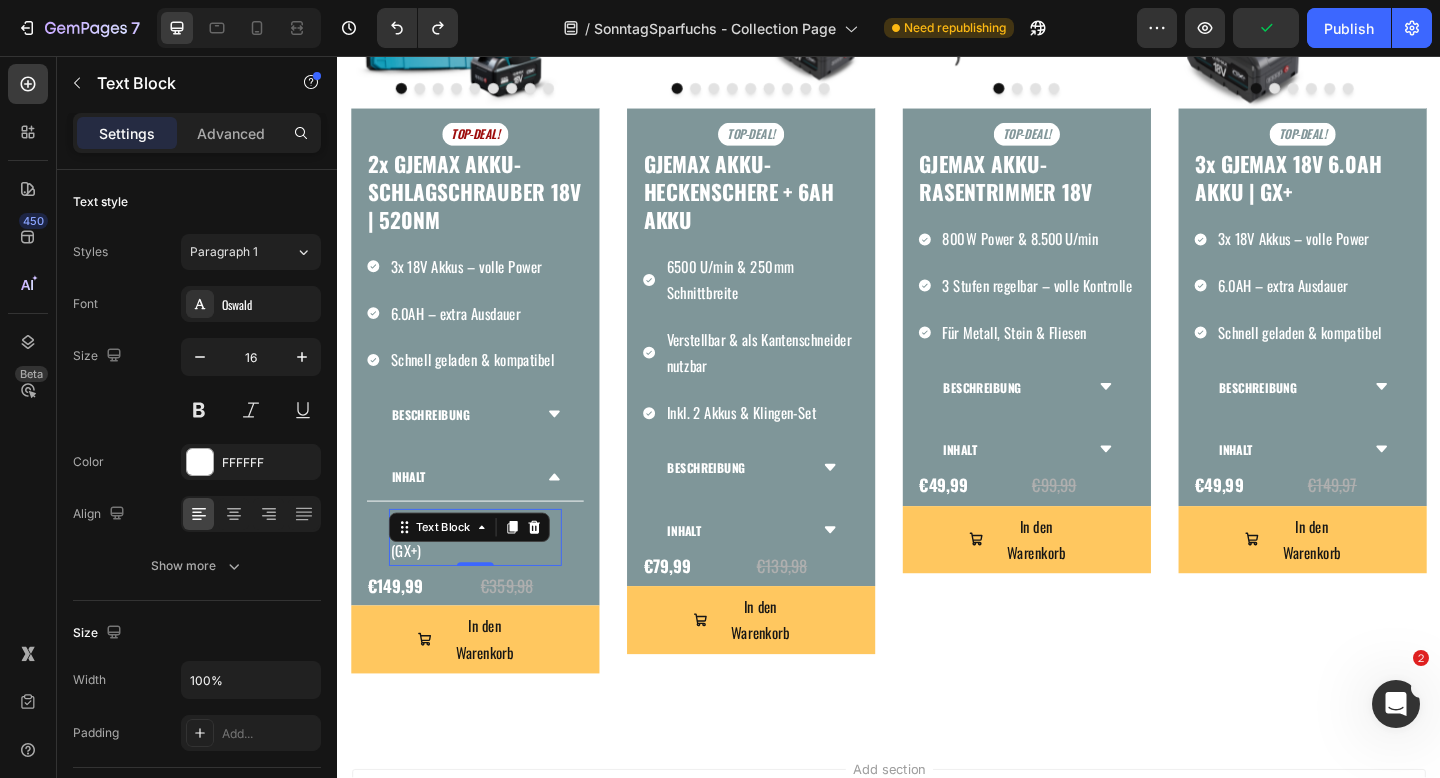 click on "3× GJEMAX 18V 6.0Ah Akkus (GX+)" at bounding box center [487, 580] 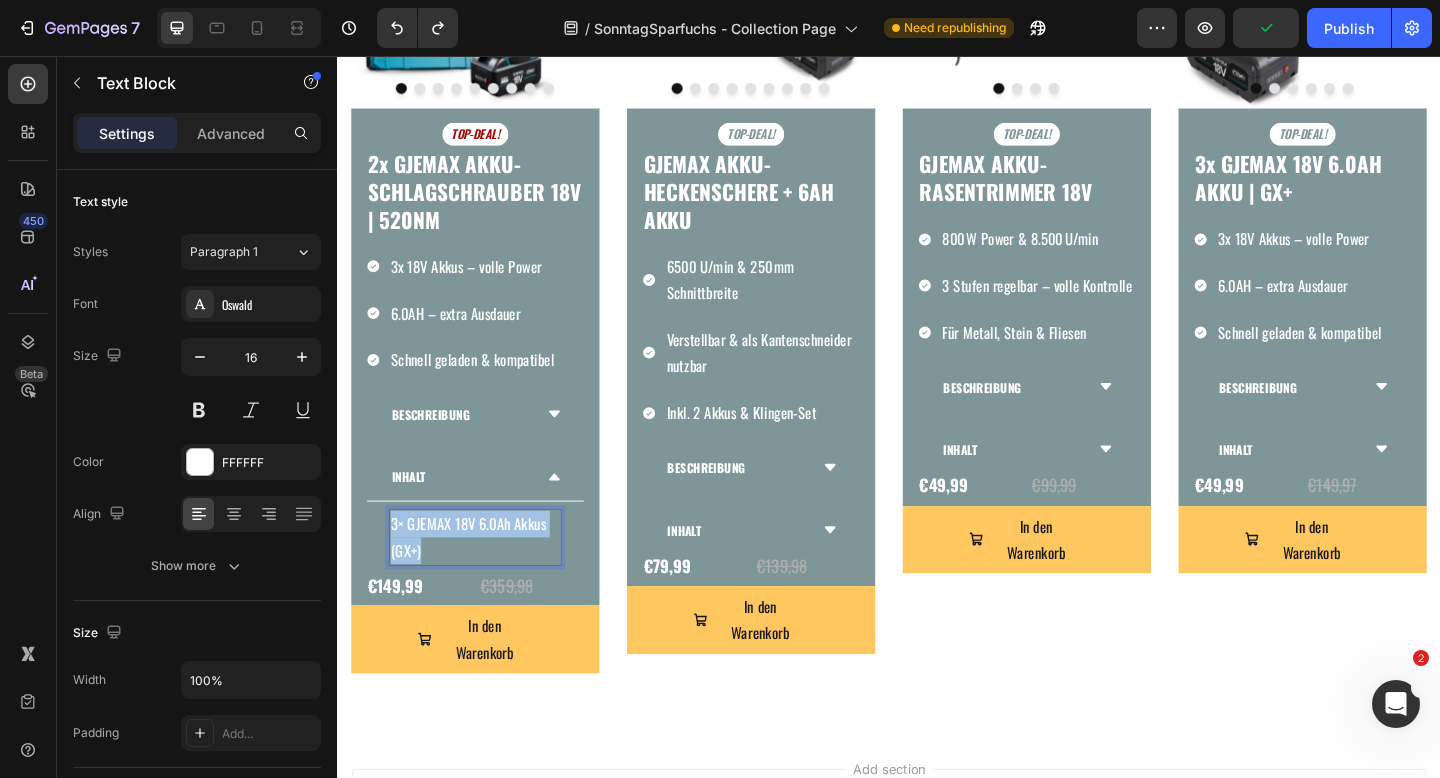 click on "3× GJEMAX 18V 6.0Ah Akkus (GX+)" at bounding box center [487, 580] 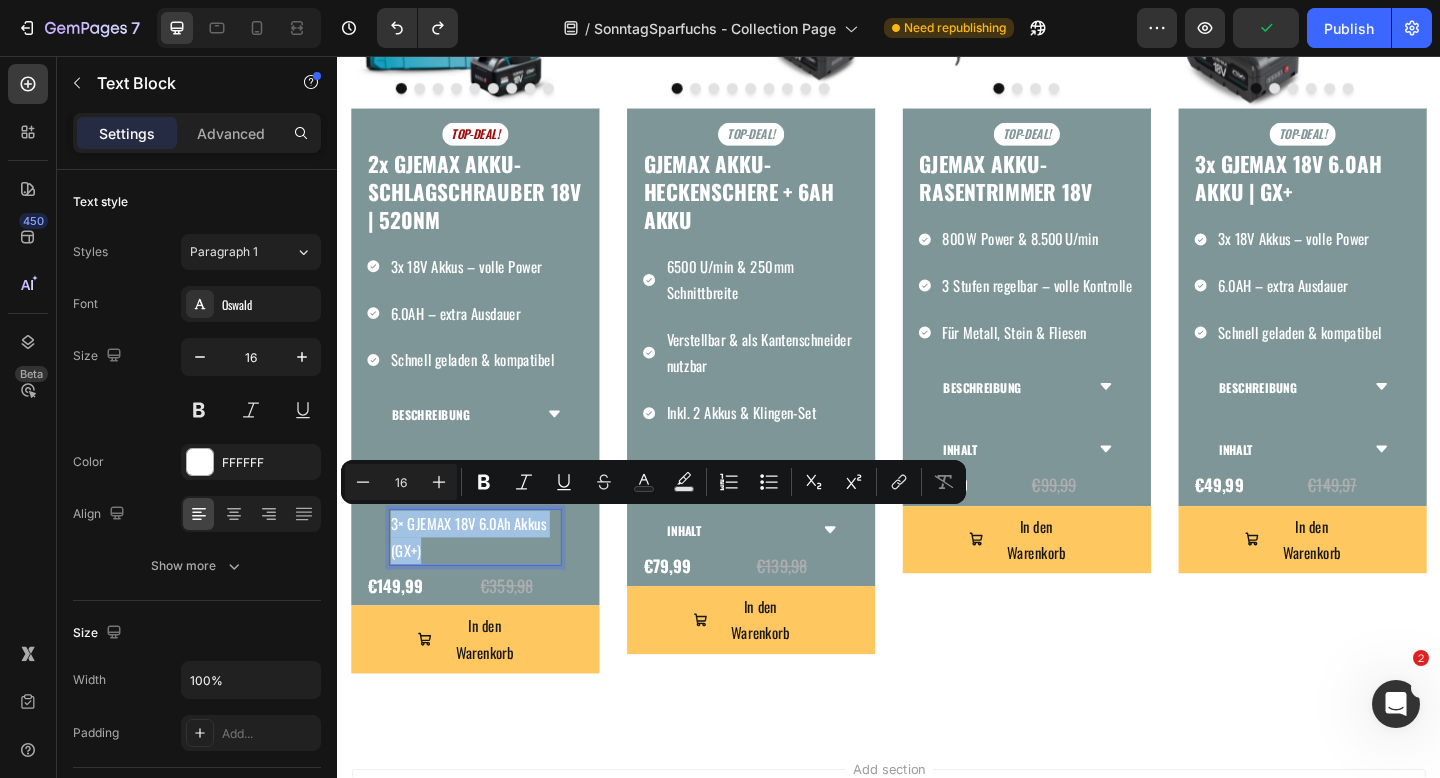 copy on "3× GJEMAX 18V 6.0Ah Akkus (GX+)" 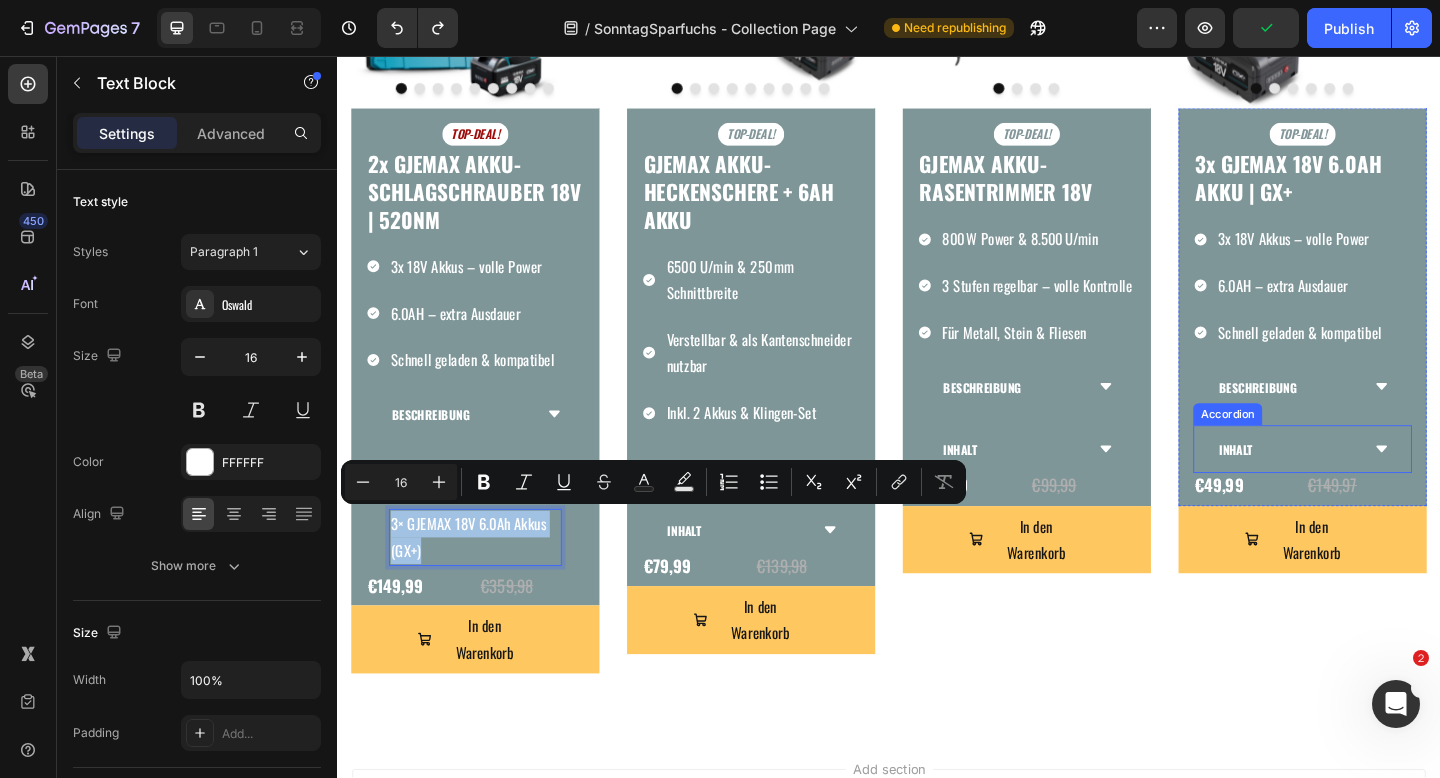 click 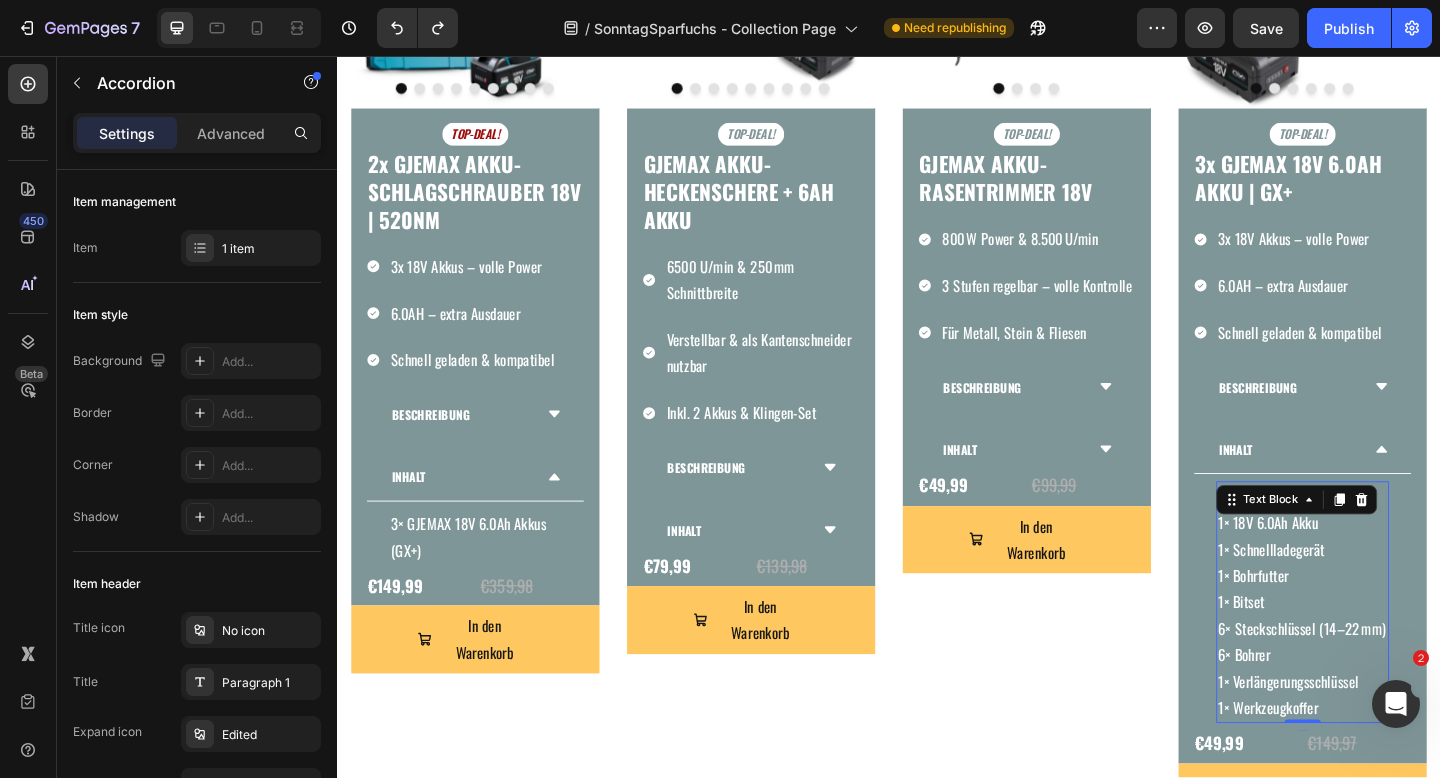 click on "1× 18V 6.0Ah Akku" at bounding box center [1387, 564] 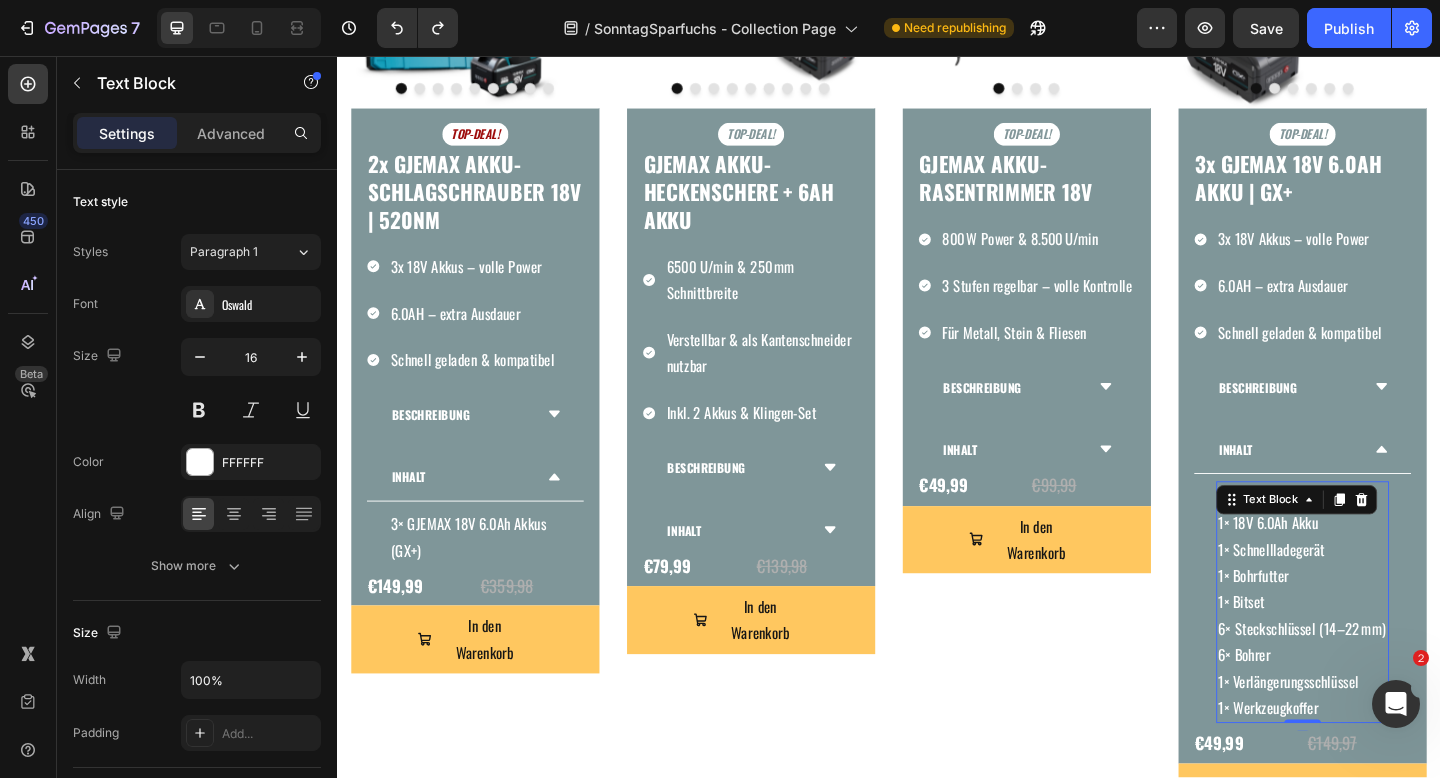 click on "1× Schnellladegerät" at bounding box center [1387, 593] 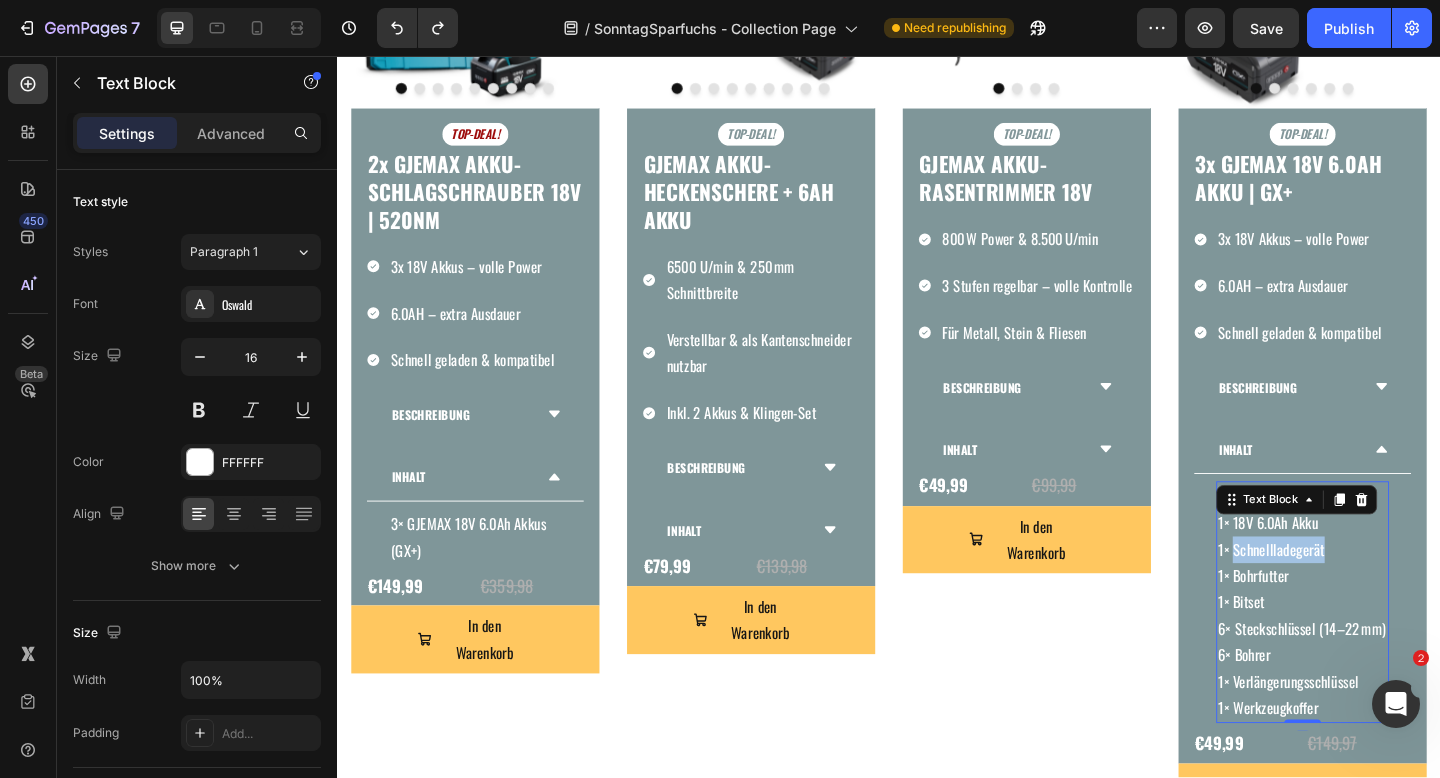 click on "1× Schnellladegerät" at bounding box center (1387, 593) 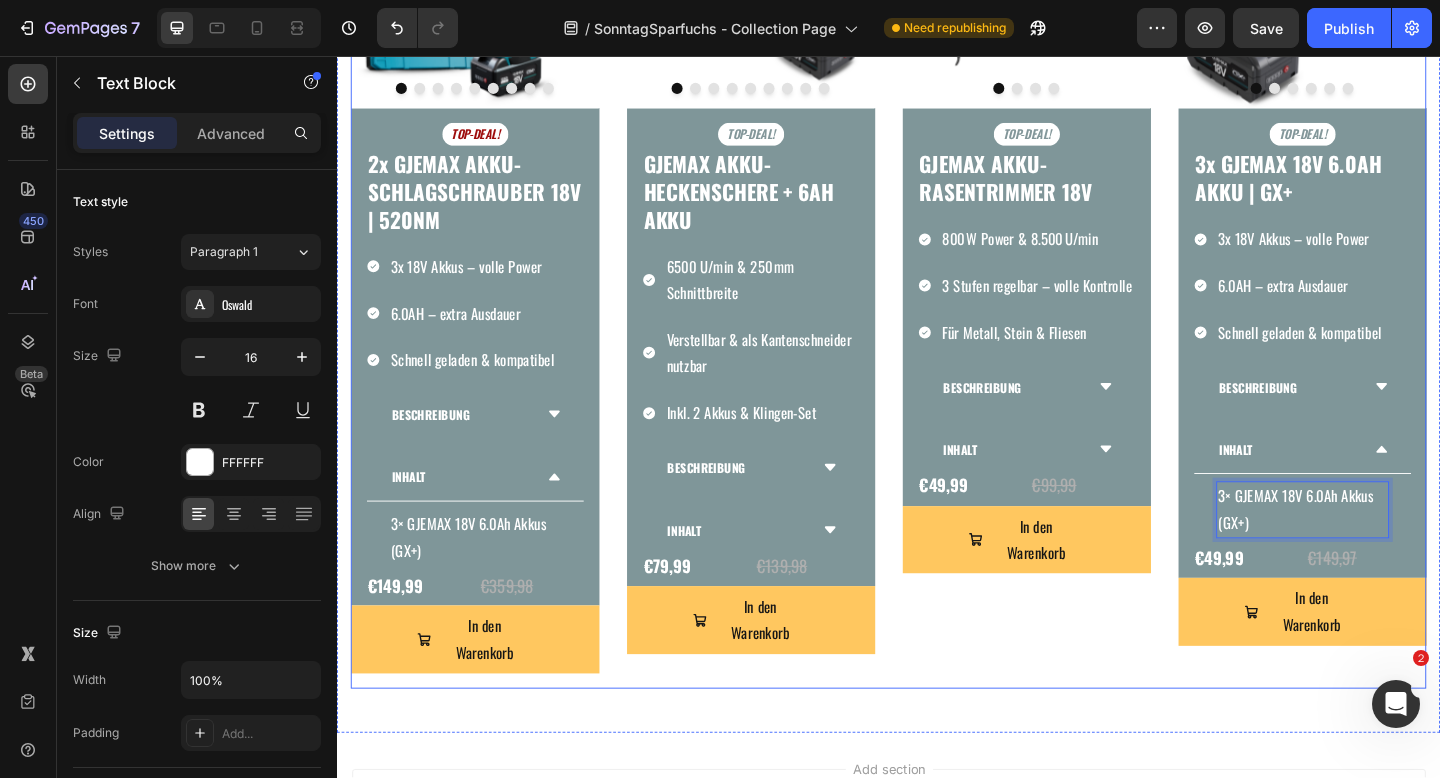 click on "Product Images TOP-DEAL! Text Block 2x GJEMAX AKKU-SCHLAGSCHRAUBER 18V | 520NM Product Title 3x 18V Akkus – volle Power 6.0AH – extra Ausdauer Schnell geladen & kompatibel Item List
BESCHREIBUNG Accordion
INHALT 3× GJEMAX 18V 6.0Ah Akkus (GX+) Text Block Accordion €149,99 Product Price Product Price €359,98 Product Price Product Price Row Row
In den Warenkorb Add to Cart Product
Product Images TOP-DEAL! Text Block GJEMAX AKKU-HECKENSCHERE + 6AH AKKU Product Title 6500 U/min & 250 mm Schnittbreite Verstellbar & als Kantenschneider nutzbar Inkl. 2 Akkus & Klingen-Set Item List
BESCHREIBUNG Accordion
INHALT Accordion €79,99 Product Price Product Price €139,98 Product Price Product Price Row Row
In den Warenkorb Add to Cart Product Row
Product Images" at bounding box center (937, 277) 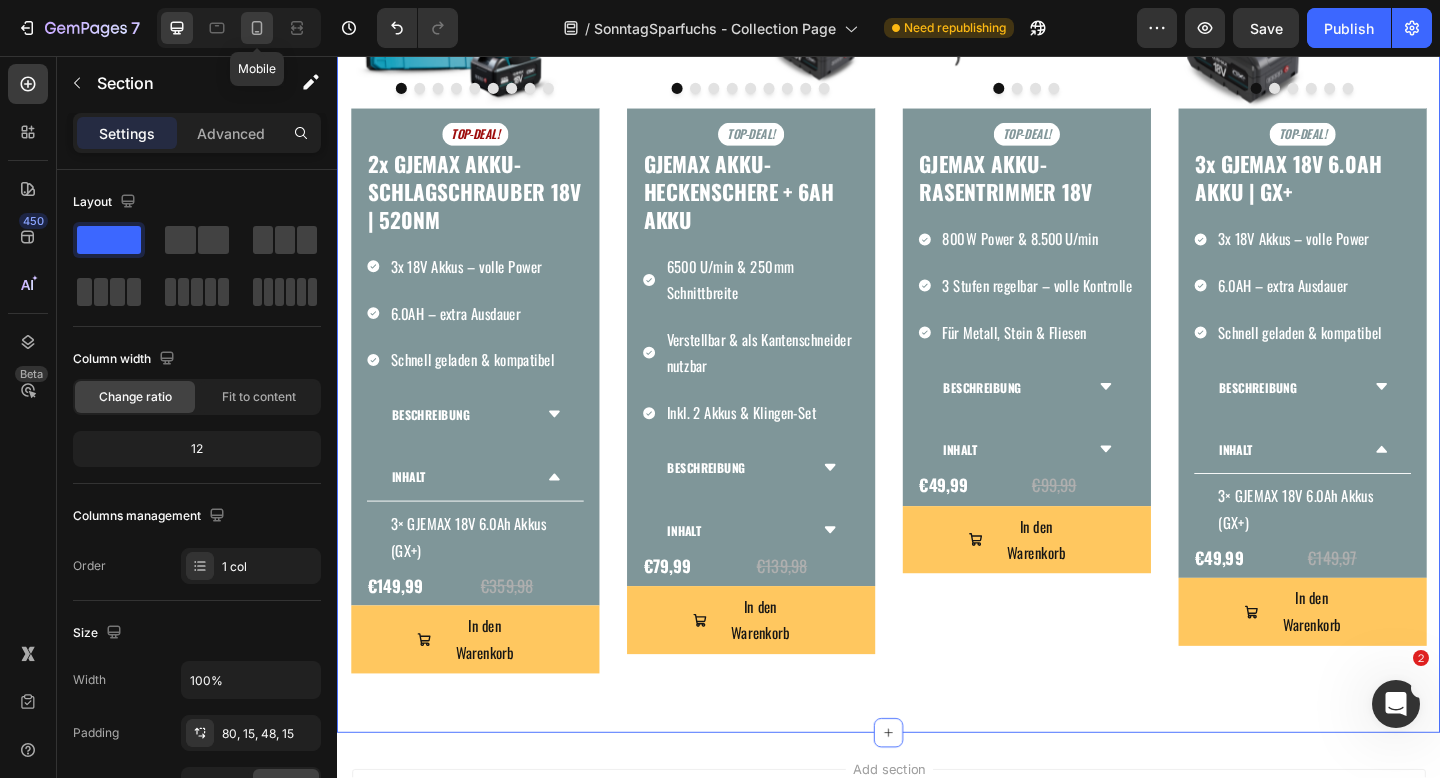 click 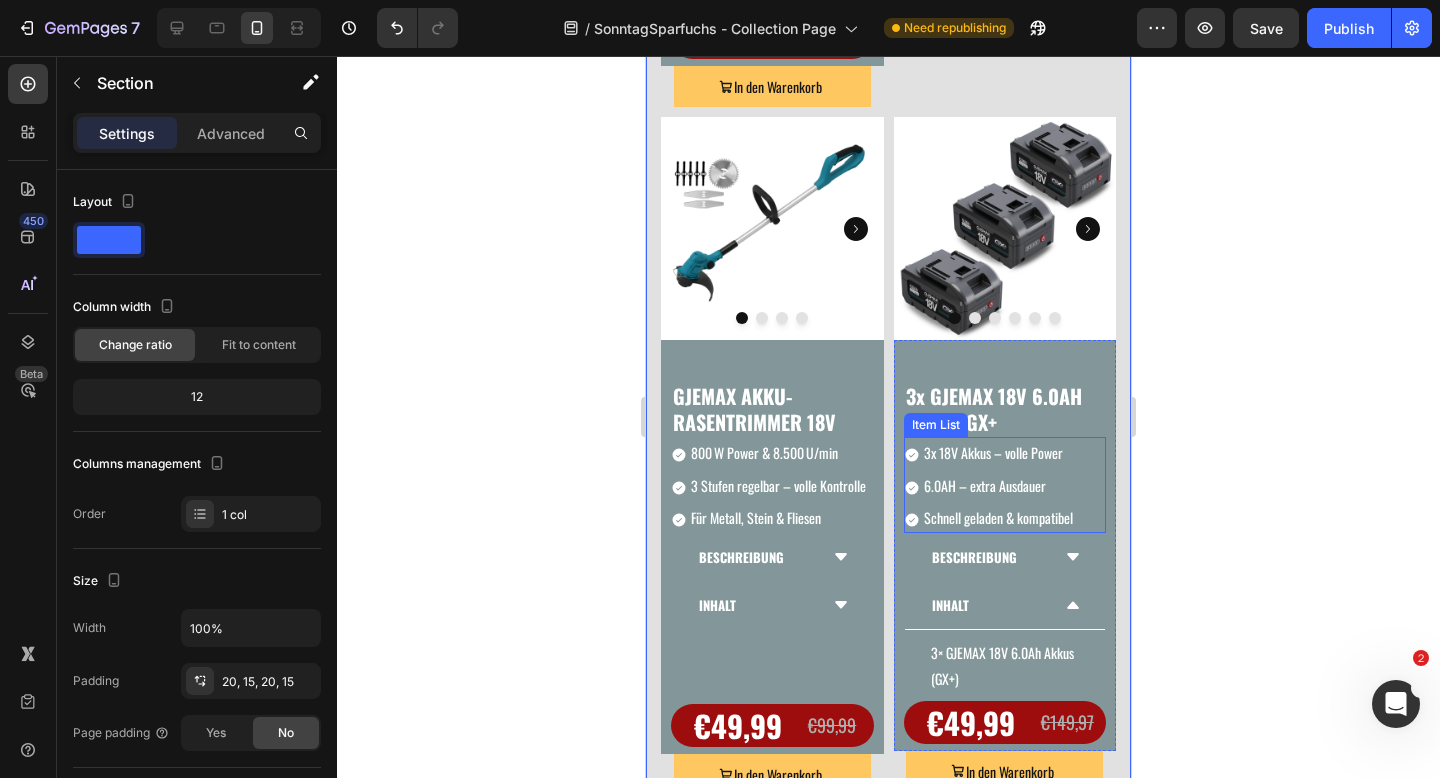 scroll, scrollTop: 1092, scrollLeft: 0, axis: vertical 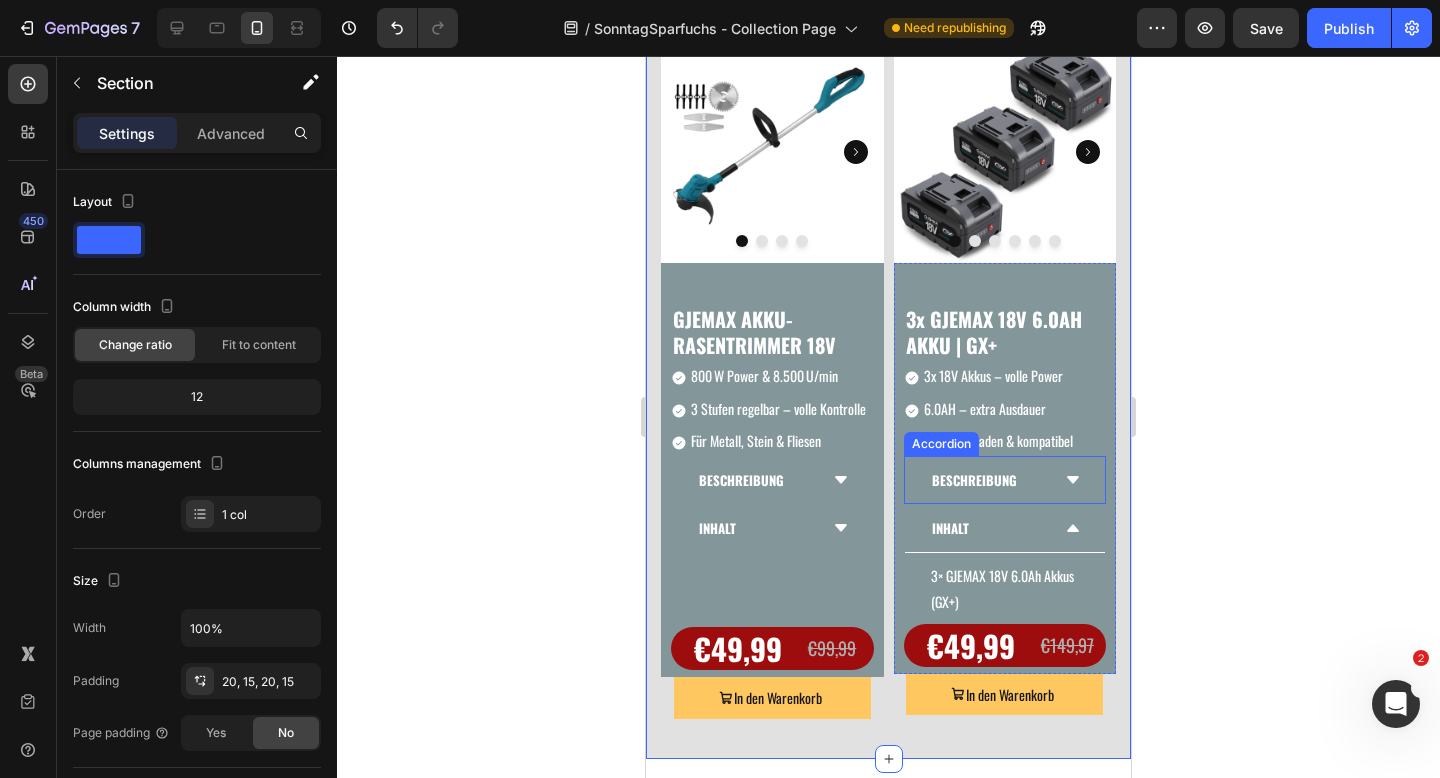 click 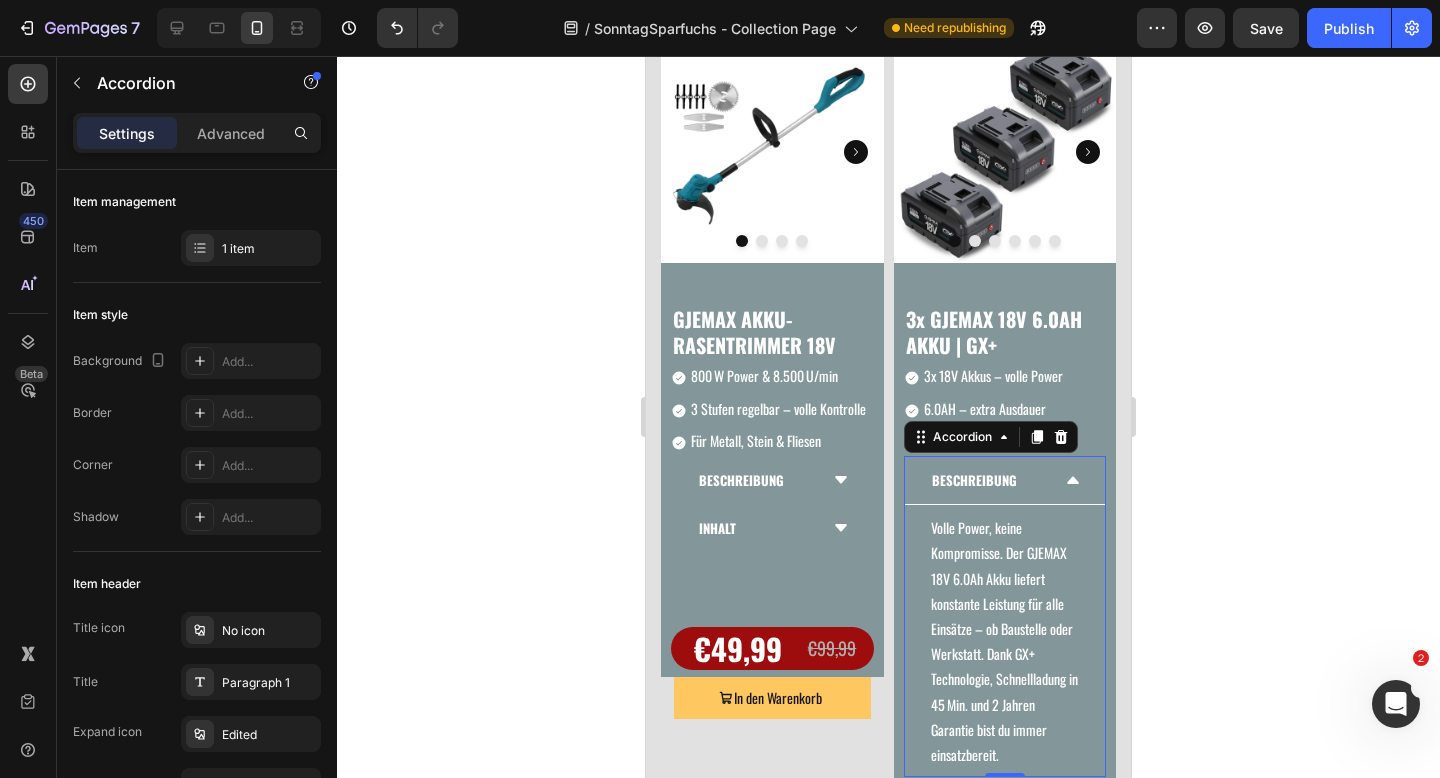 click 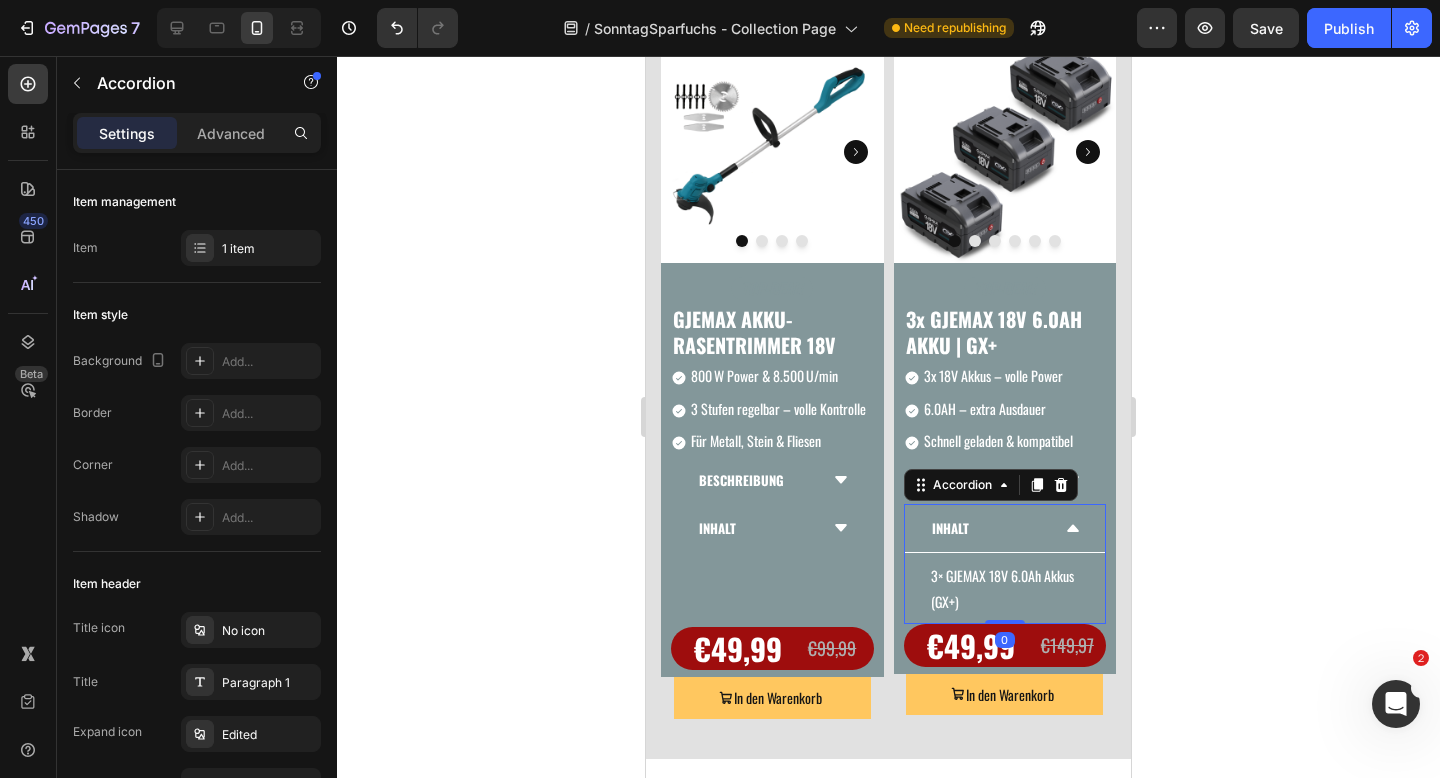 click 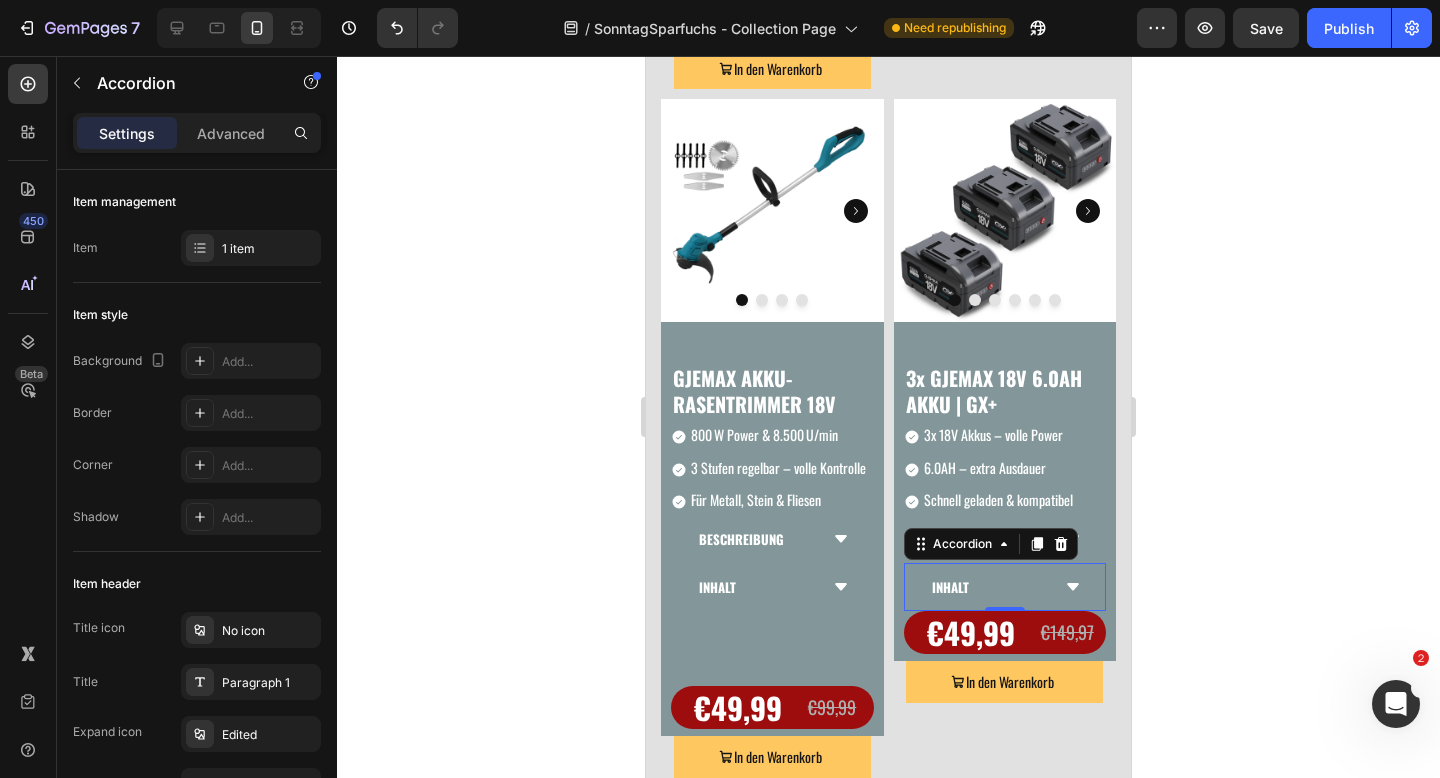 scroll, scrollTop: 1072, scrollLeft: 0, axis: vertical 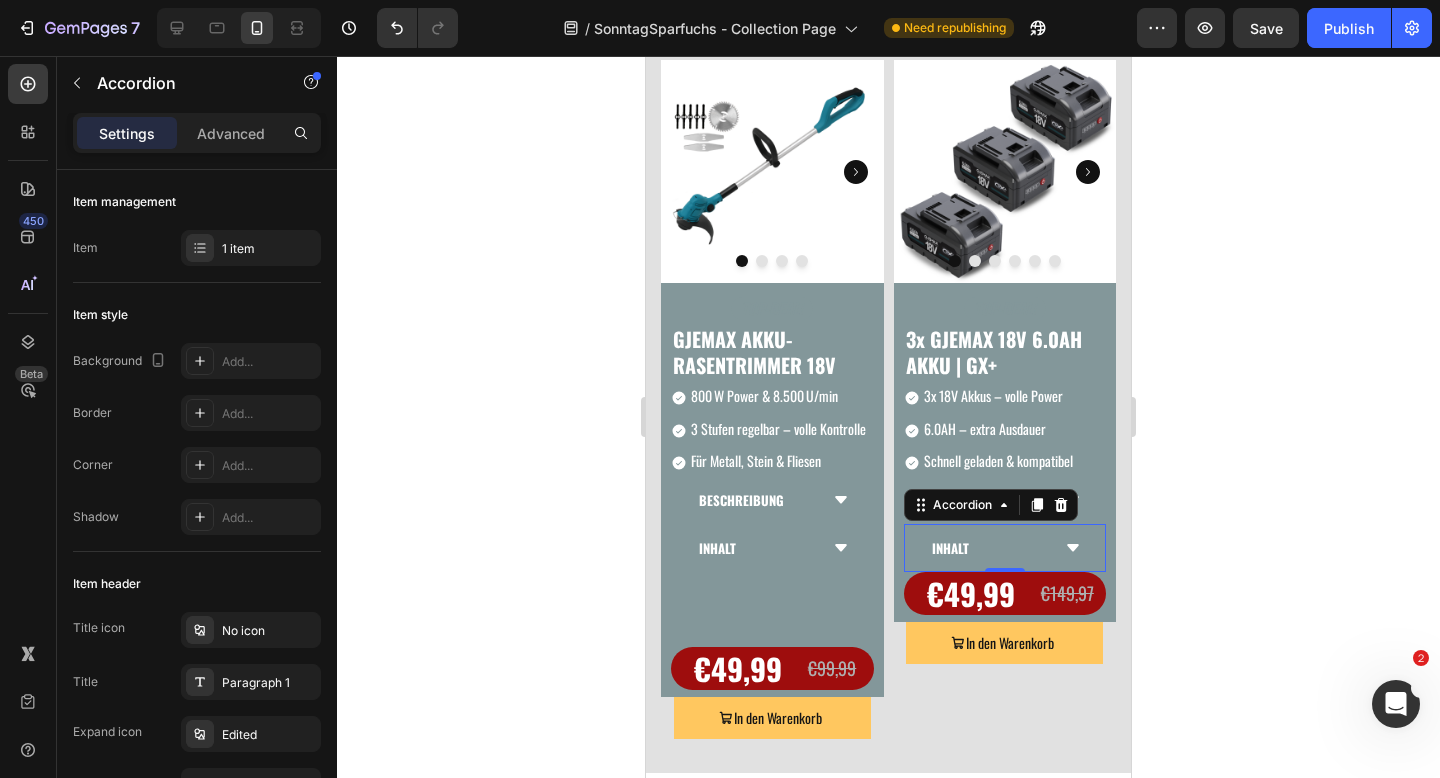 click 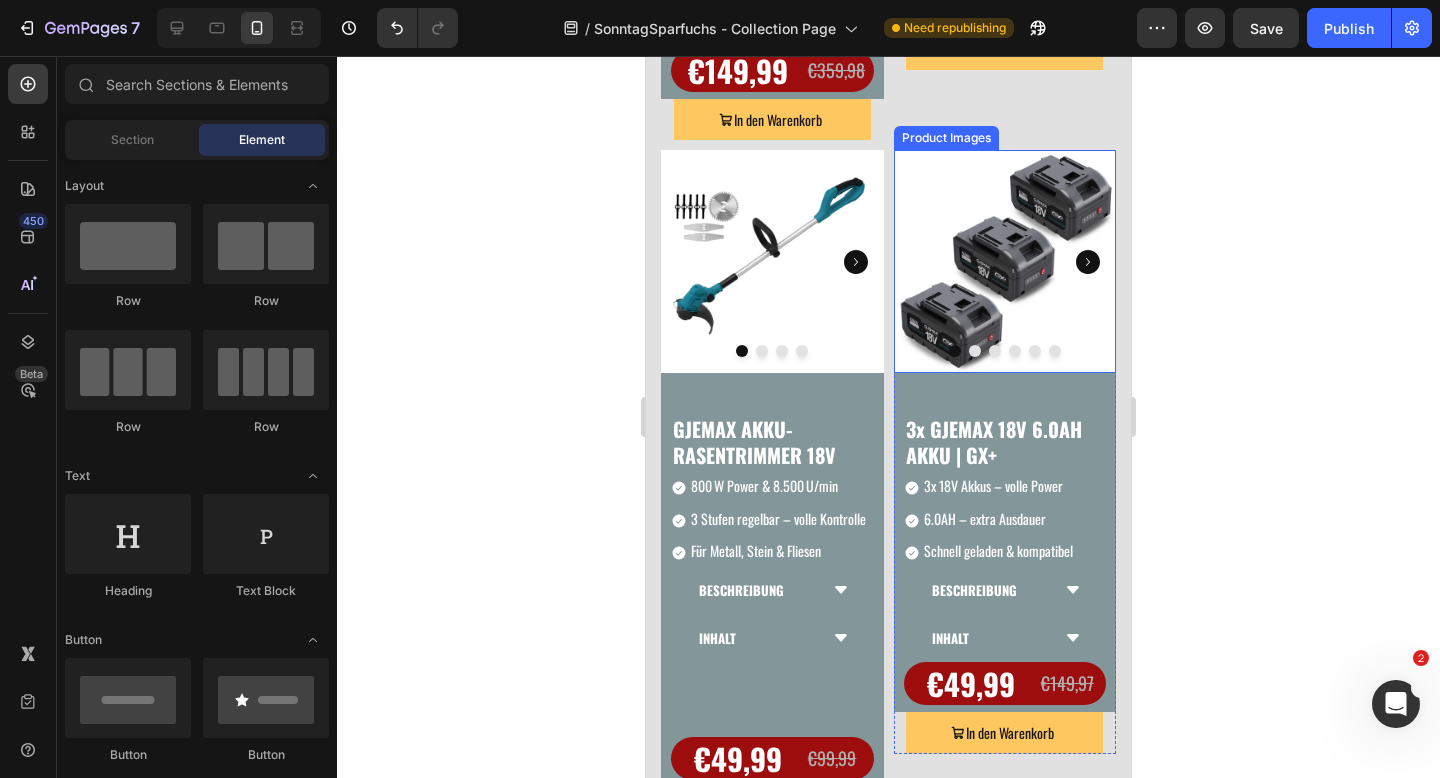 scroll, scrollTop: 986, scrollLeft: 0, axis: vertical 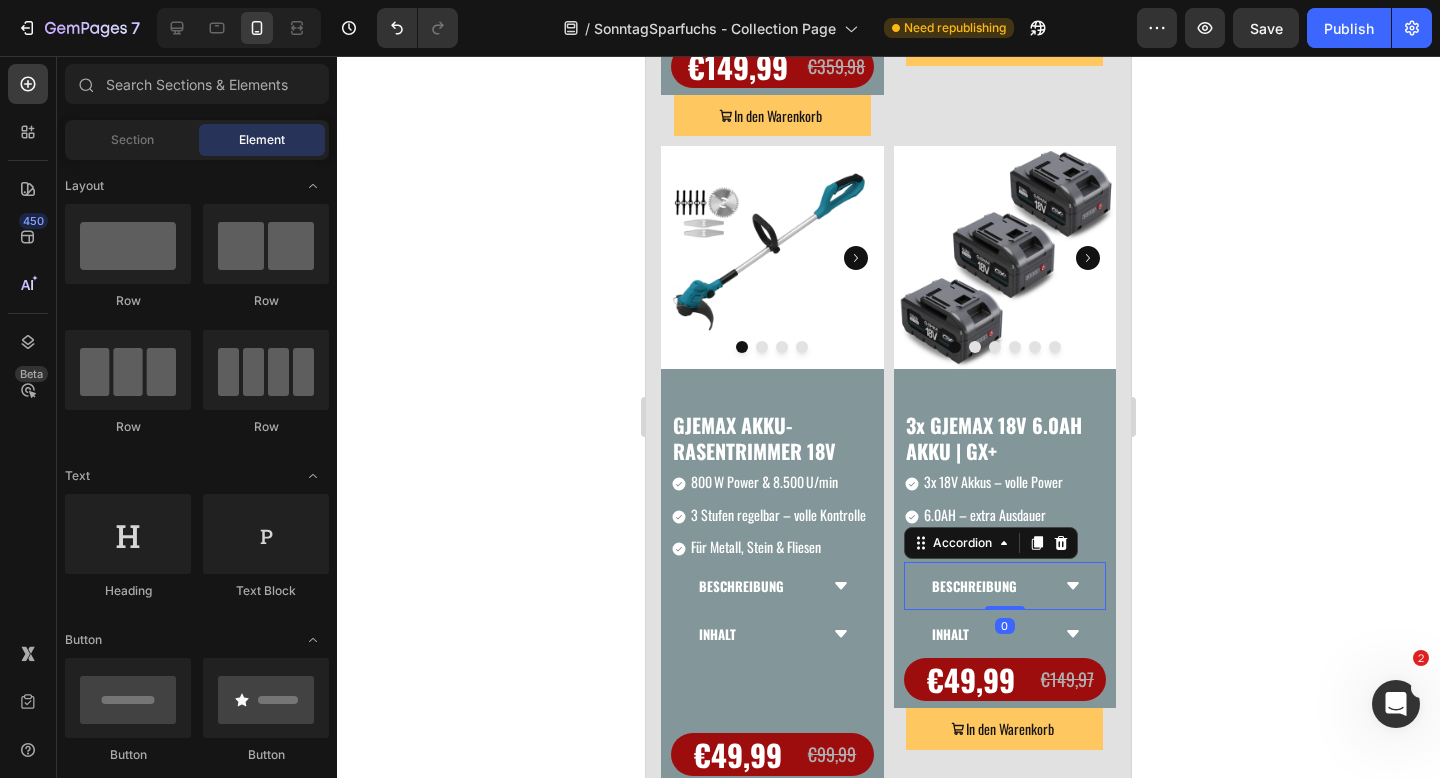 click on "BESCHREIBUNG" at bounding box center (1005, 586) 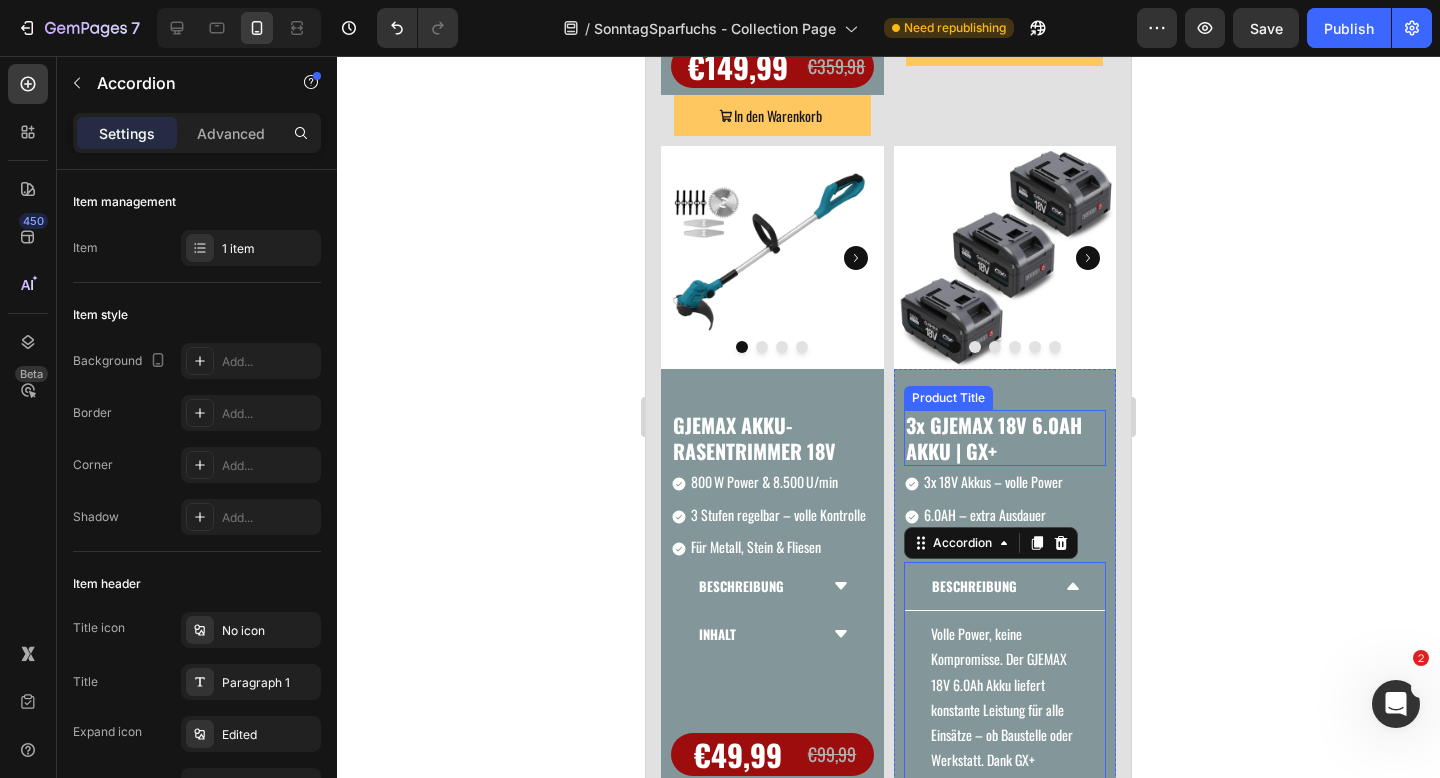 scroll, scrollTop: 1339, scrollLeft: 0, axis: vertical 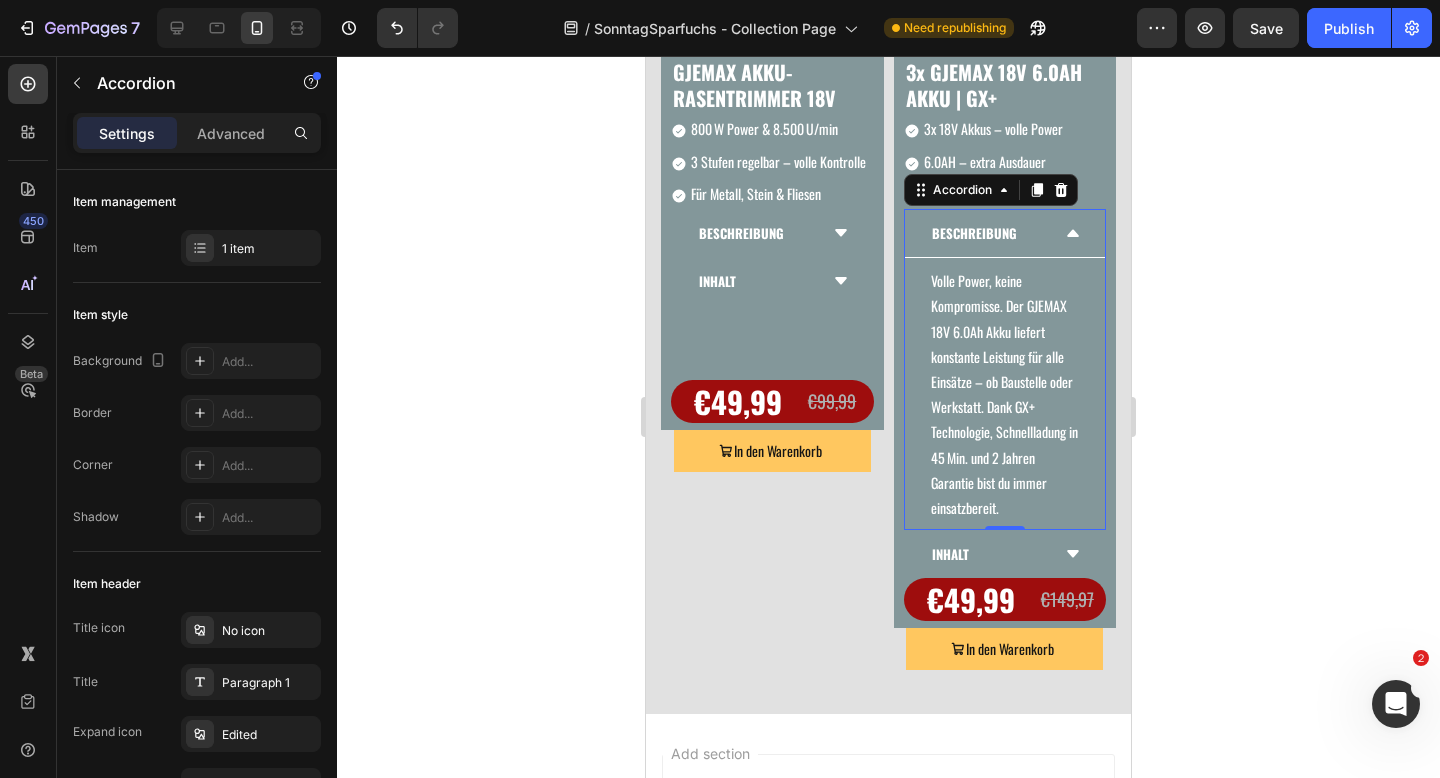 click 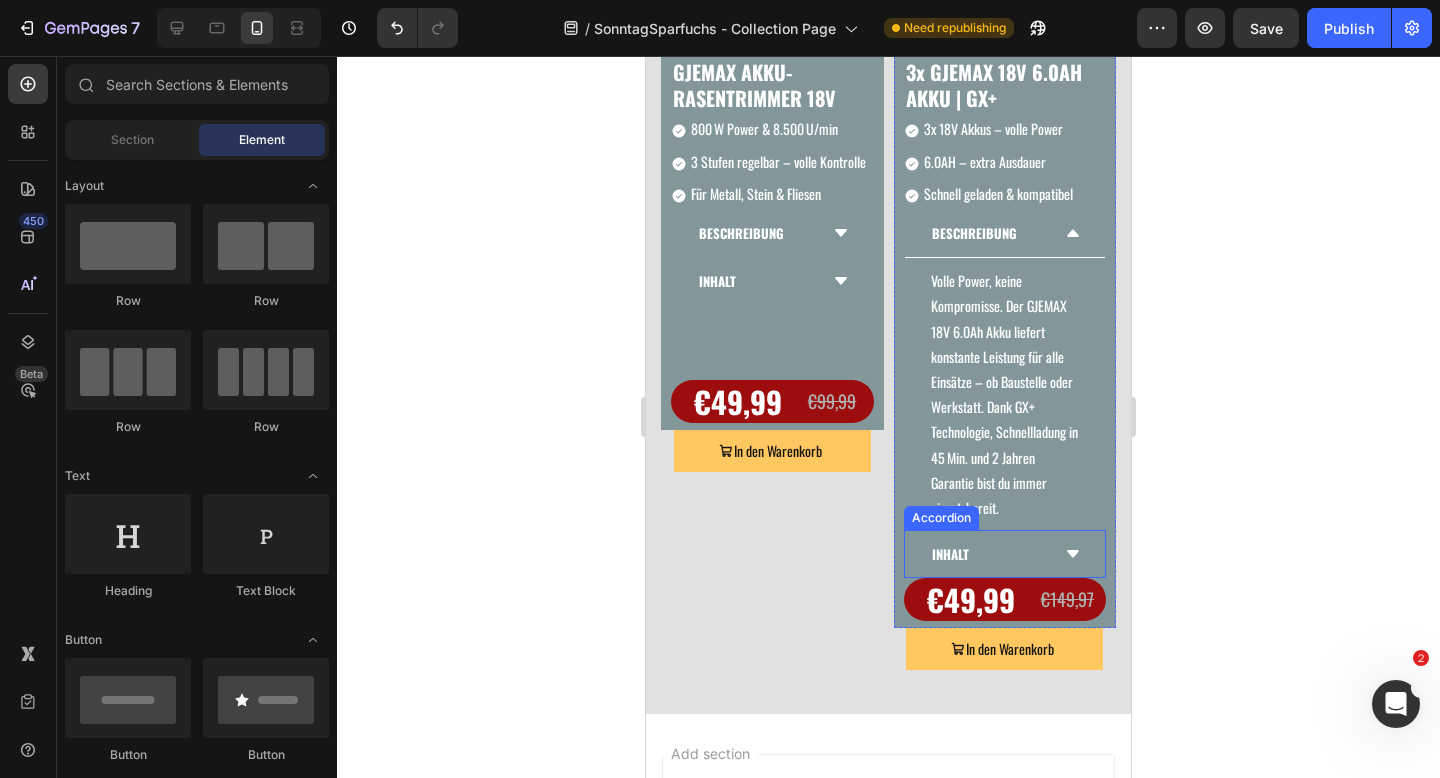click 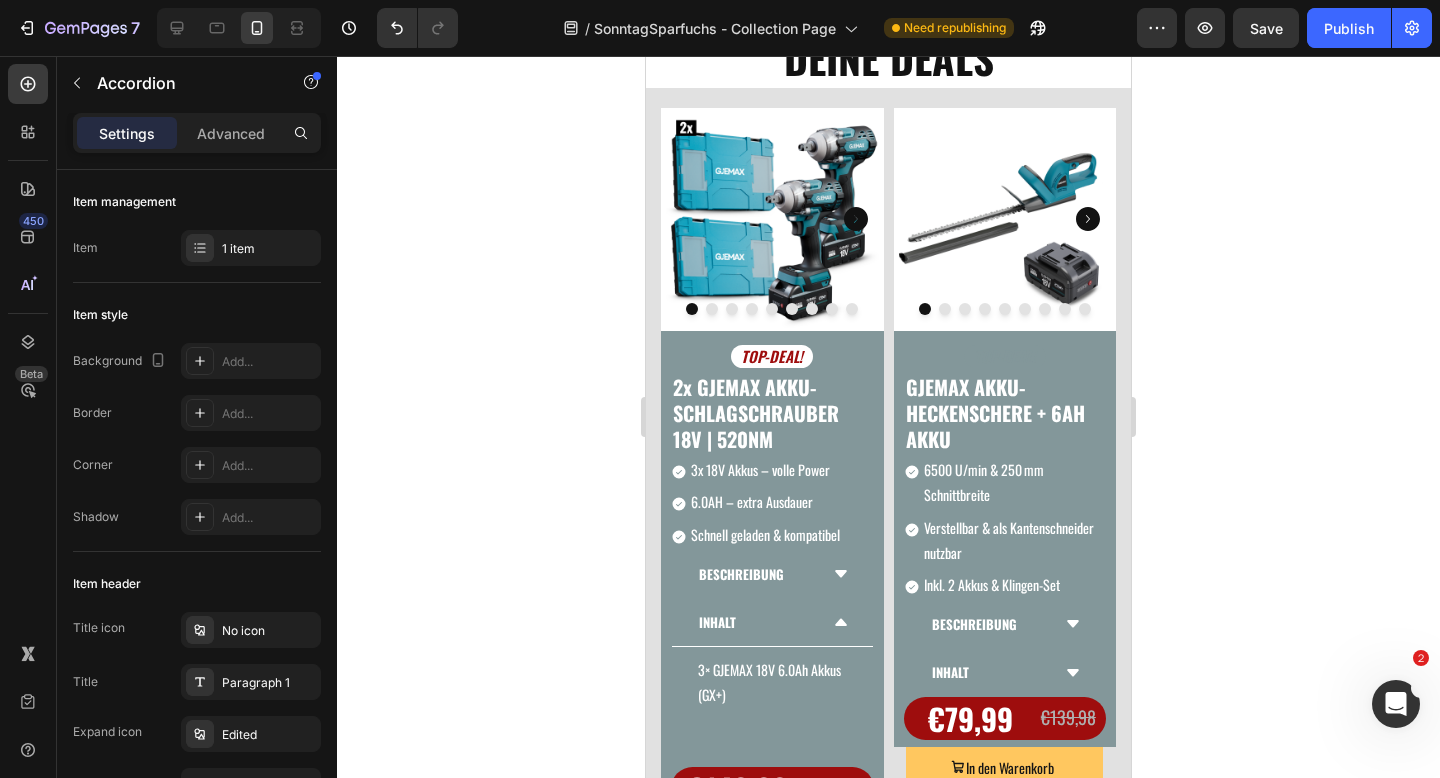 scroll, scrollTop: 263, scrollLeft: 0, axis: vertical 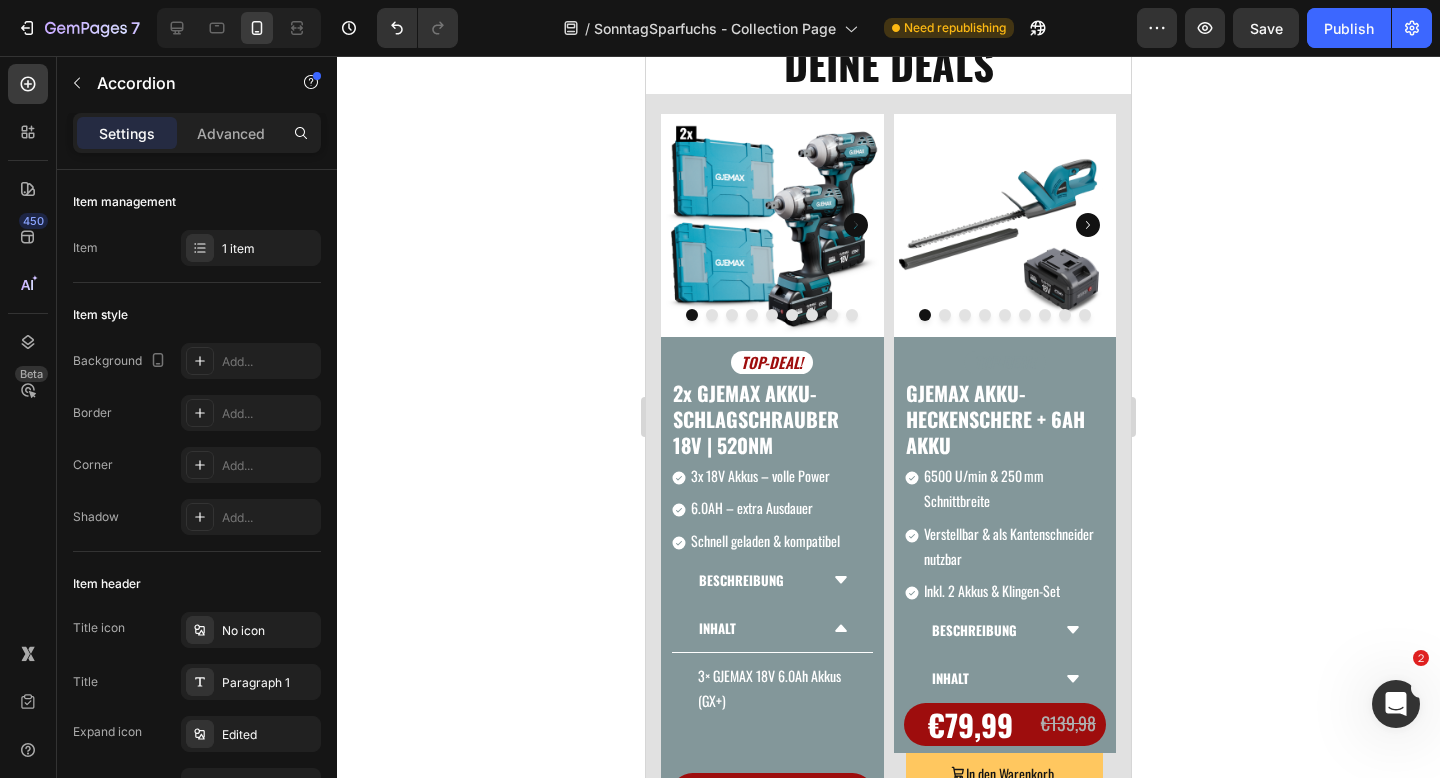 click 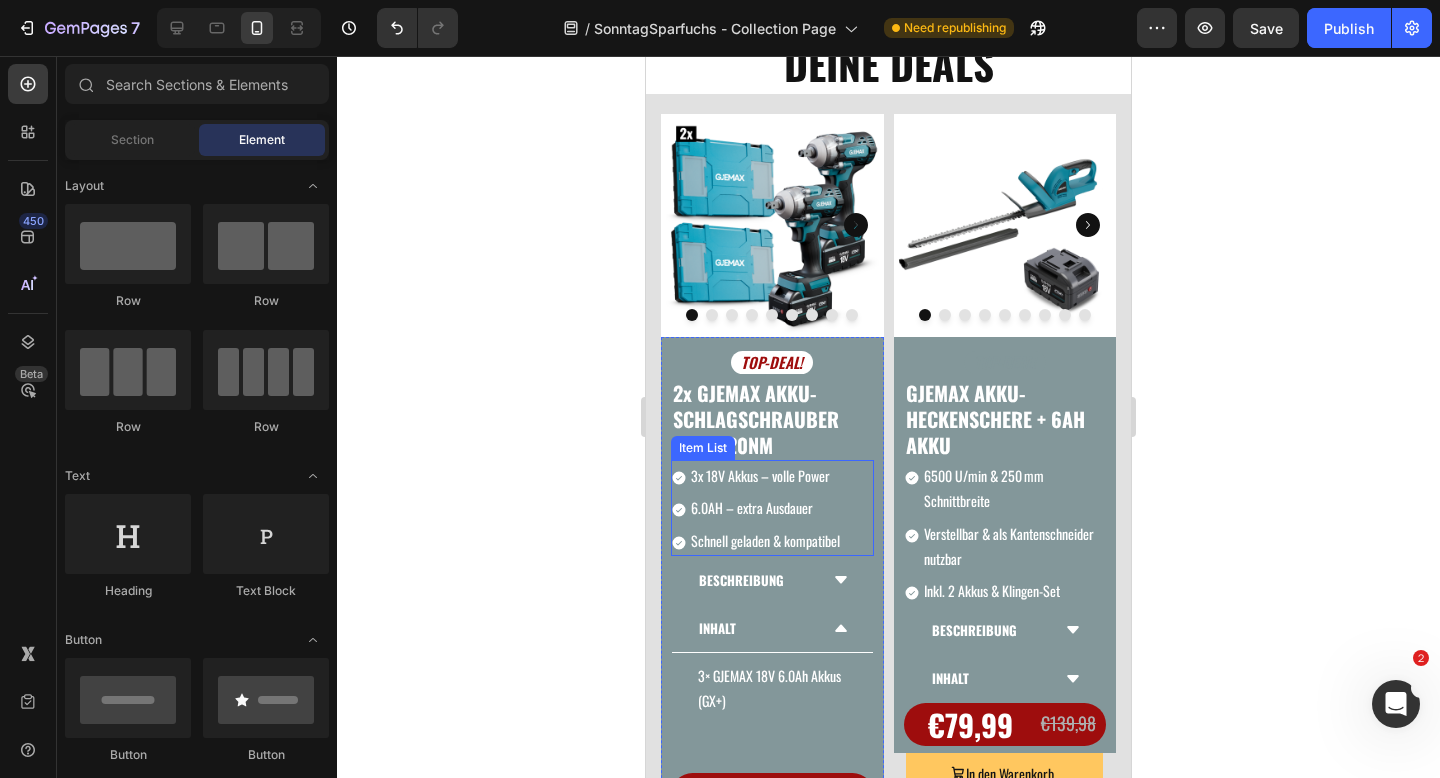 click on "3x 18V Akkus – volle Power" at bounding box center (765, 475) 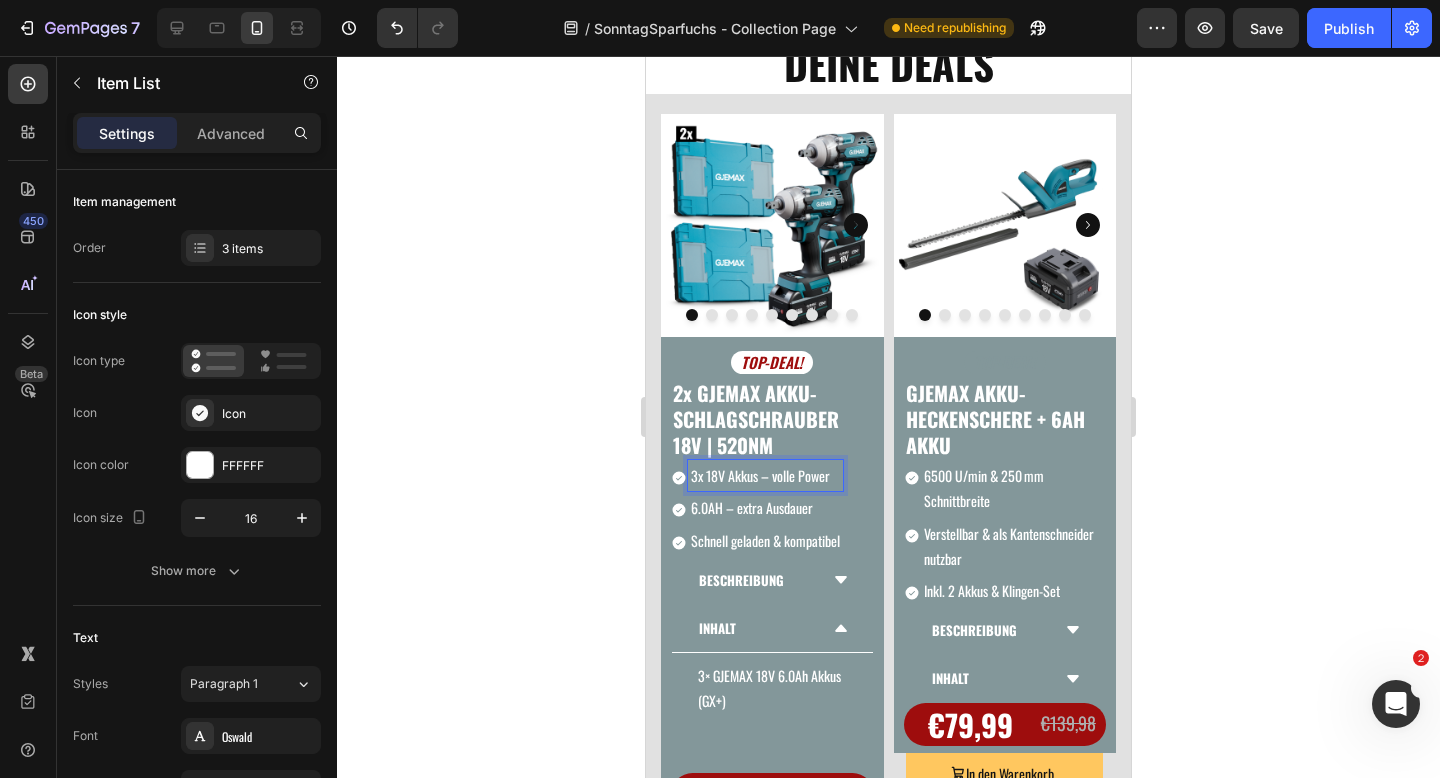 click on "3x 18V Akkus – volle Power" at bounding box center [765, 475] 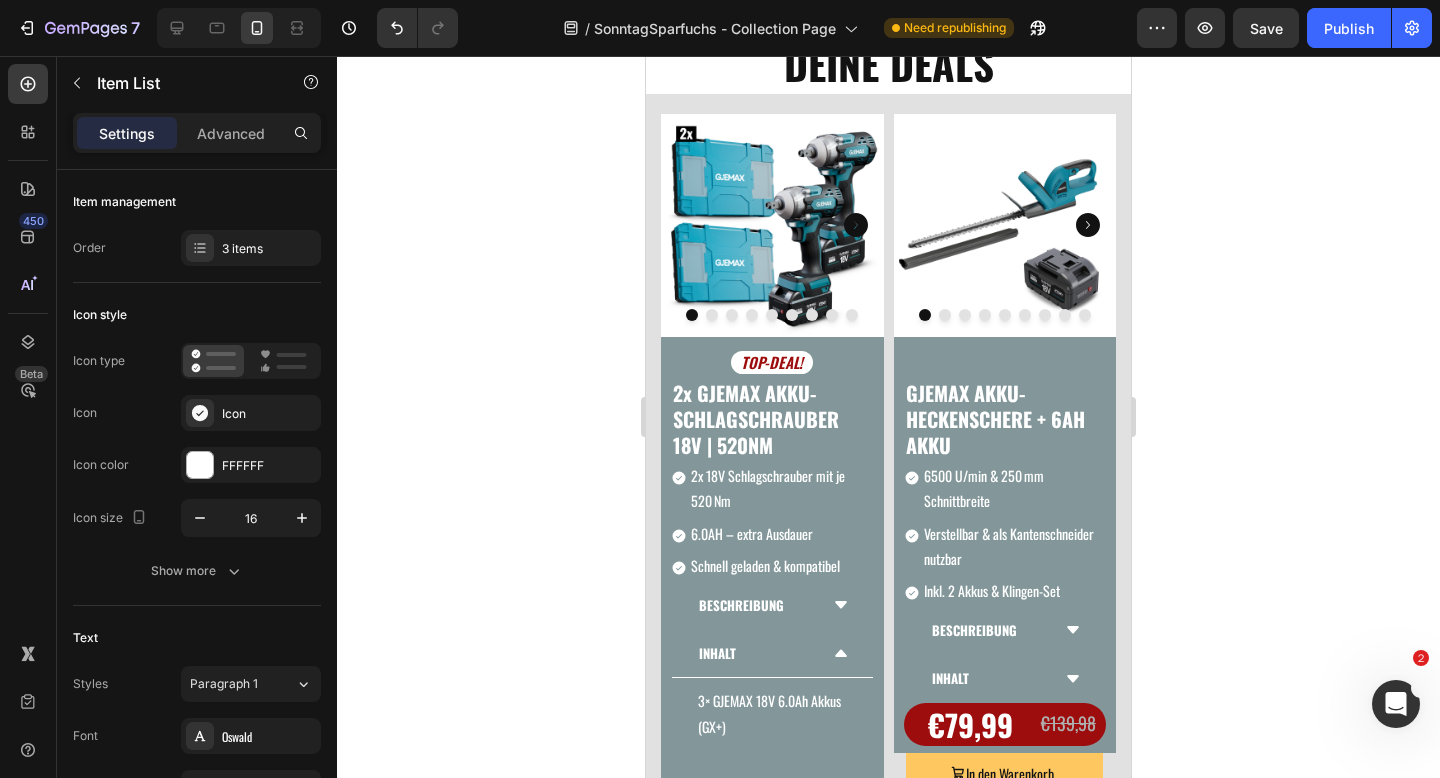 click 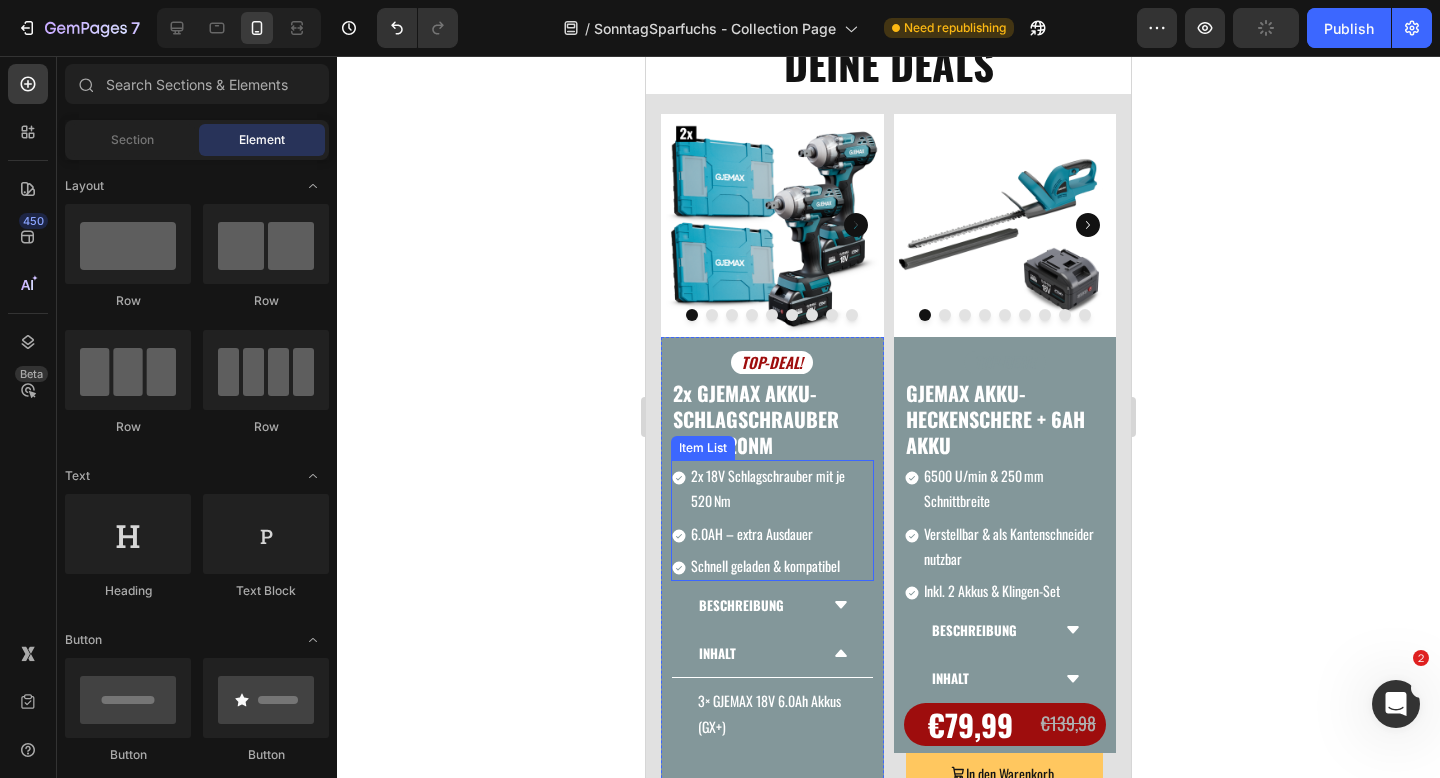 click on "6.0AH – extra Ausdauer" at bounding box center (781, 533) 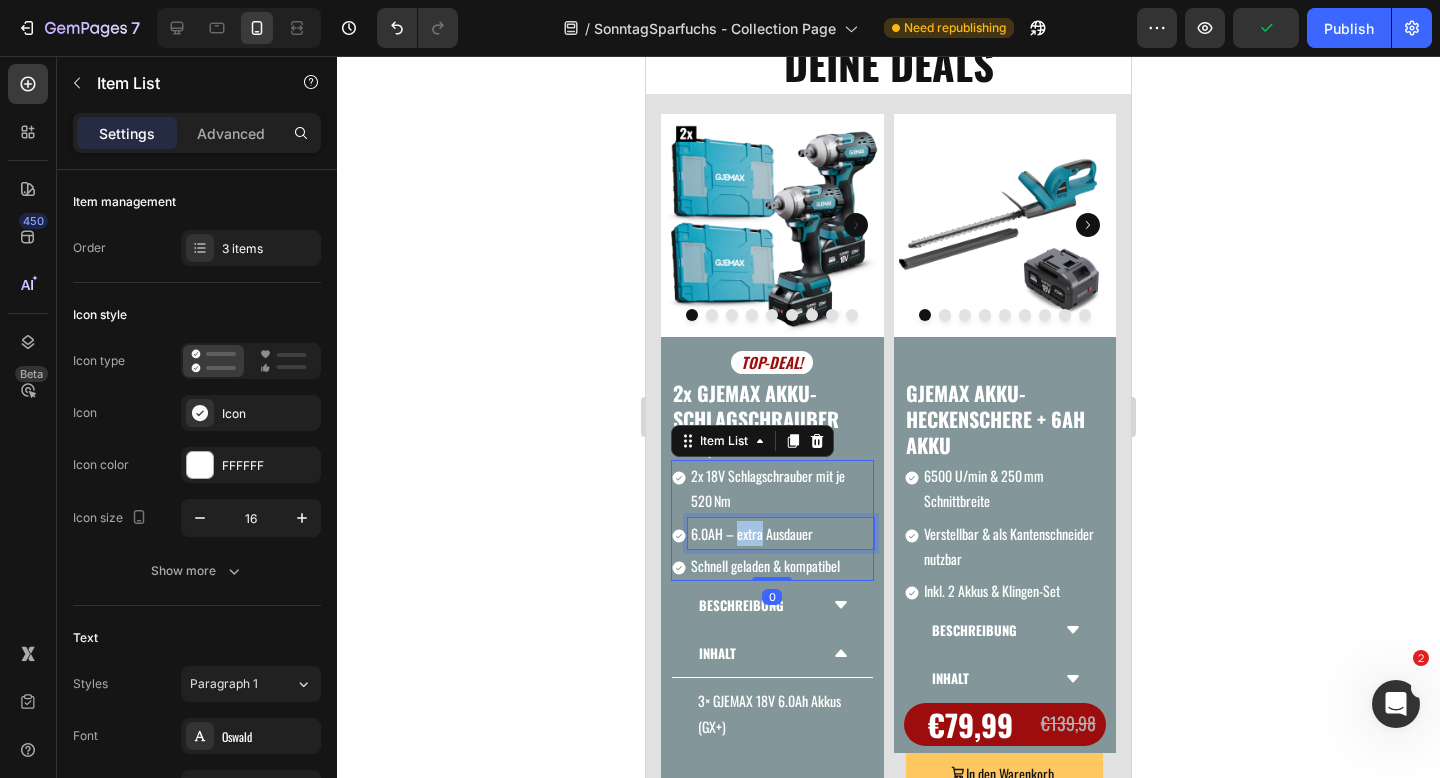 click on "6.0AH – extra Ausdauer" at bounding box center [781, 533] 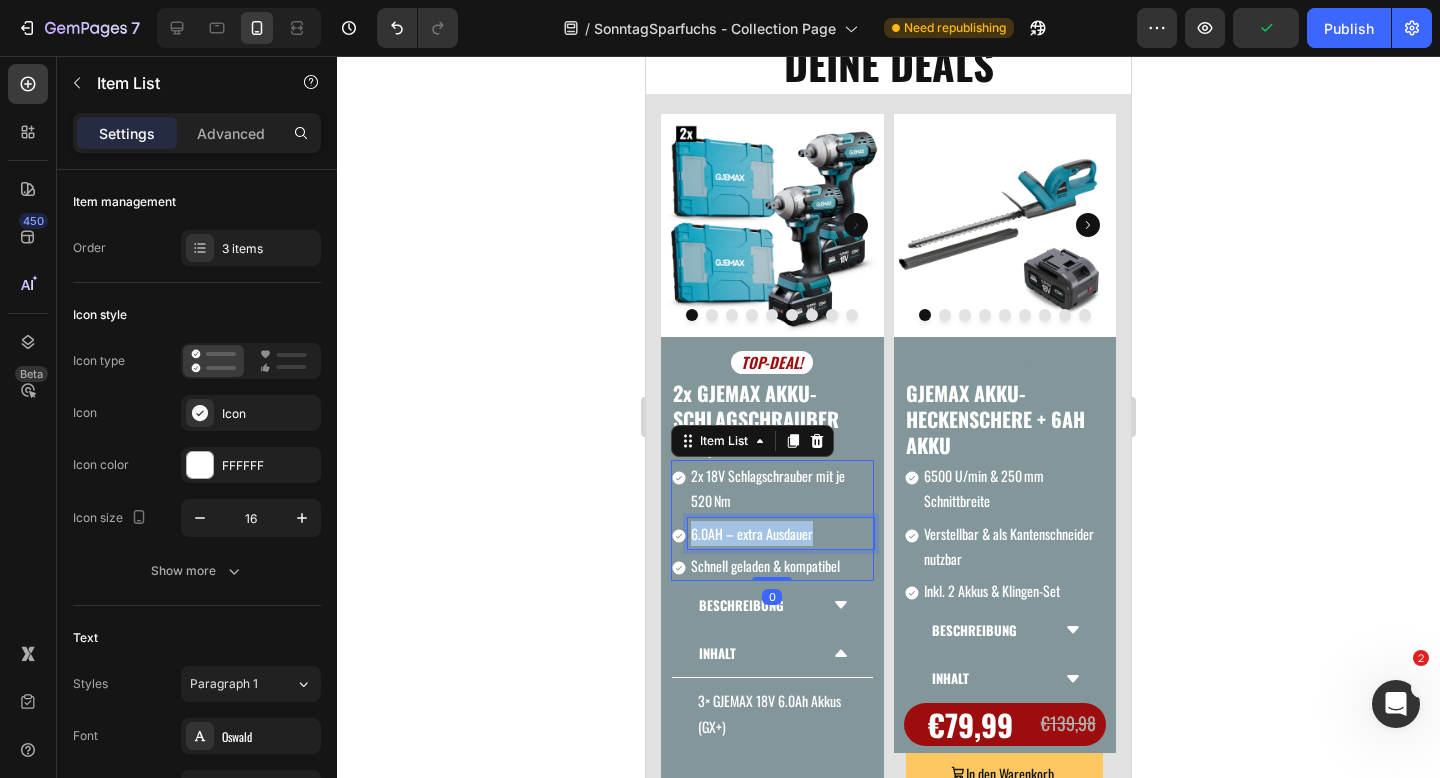 click on "6.0AH – extra Ausdauer" at bounding box center [781, 533] 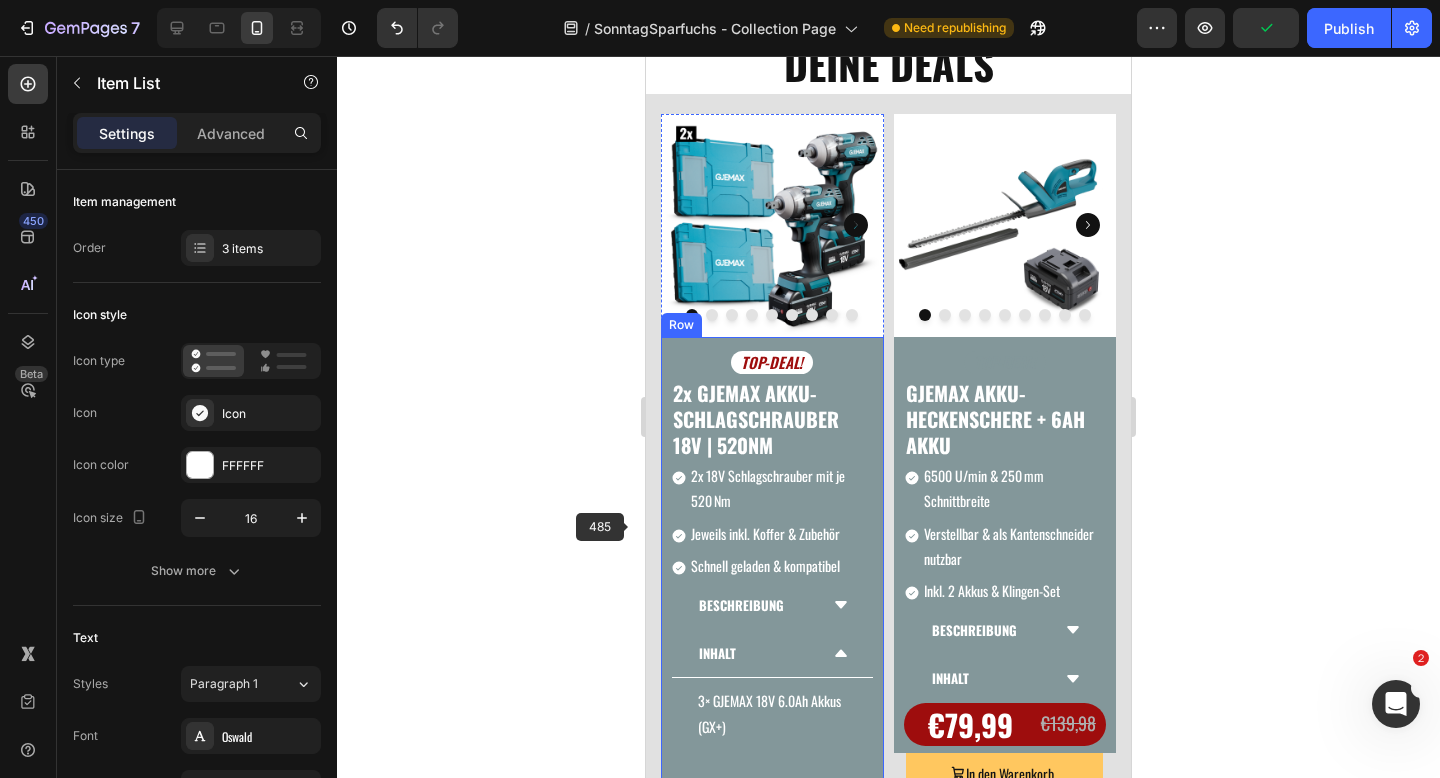 click 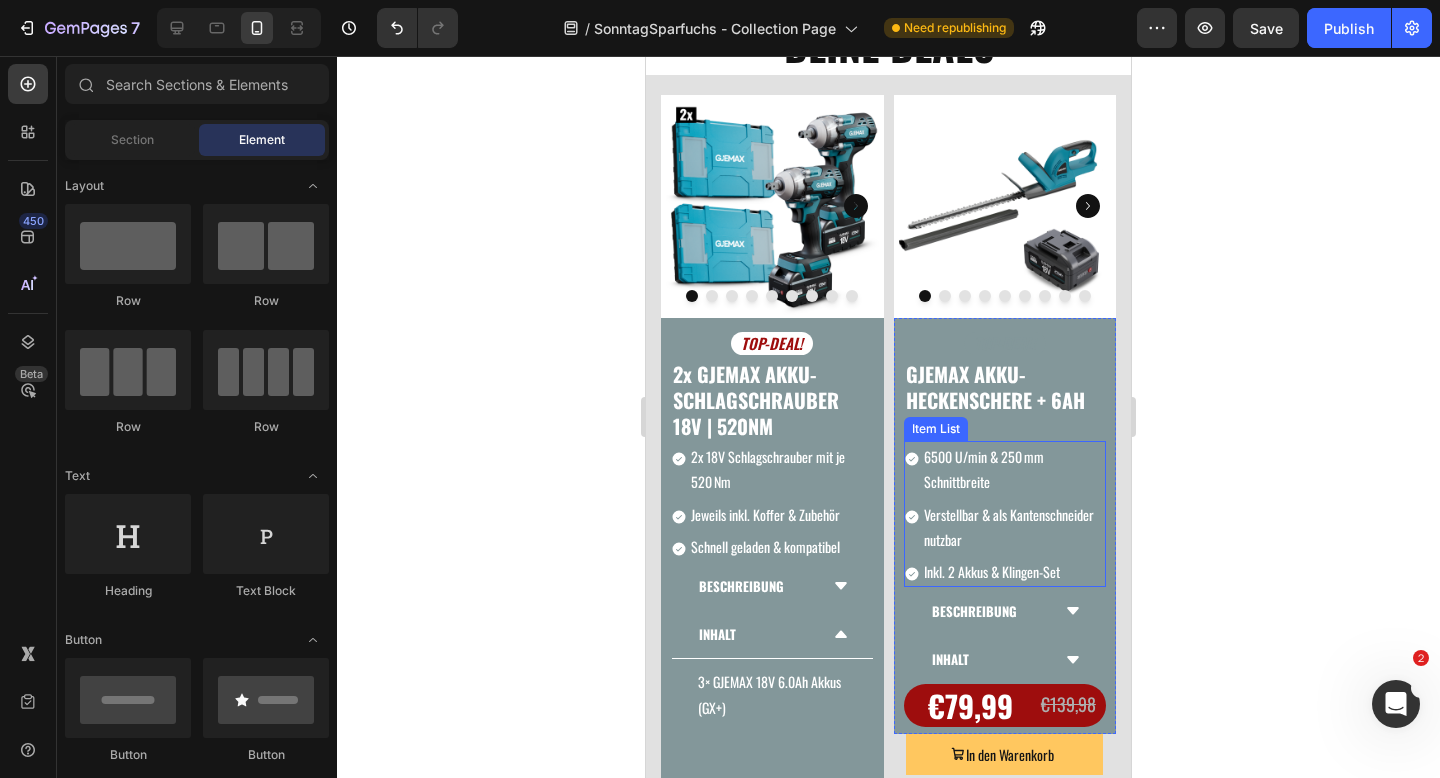 scroll, scrollTop: 283, scrollLeft: 0, axis: vertical 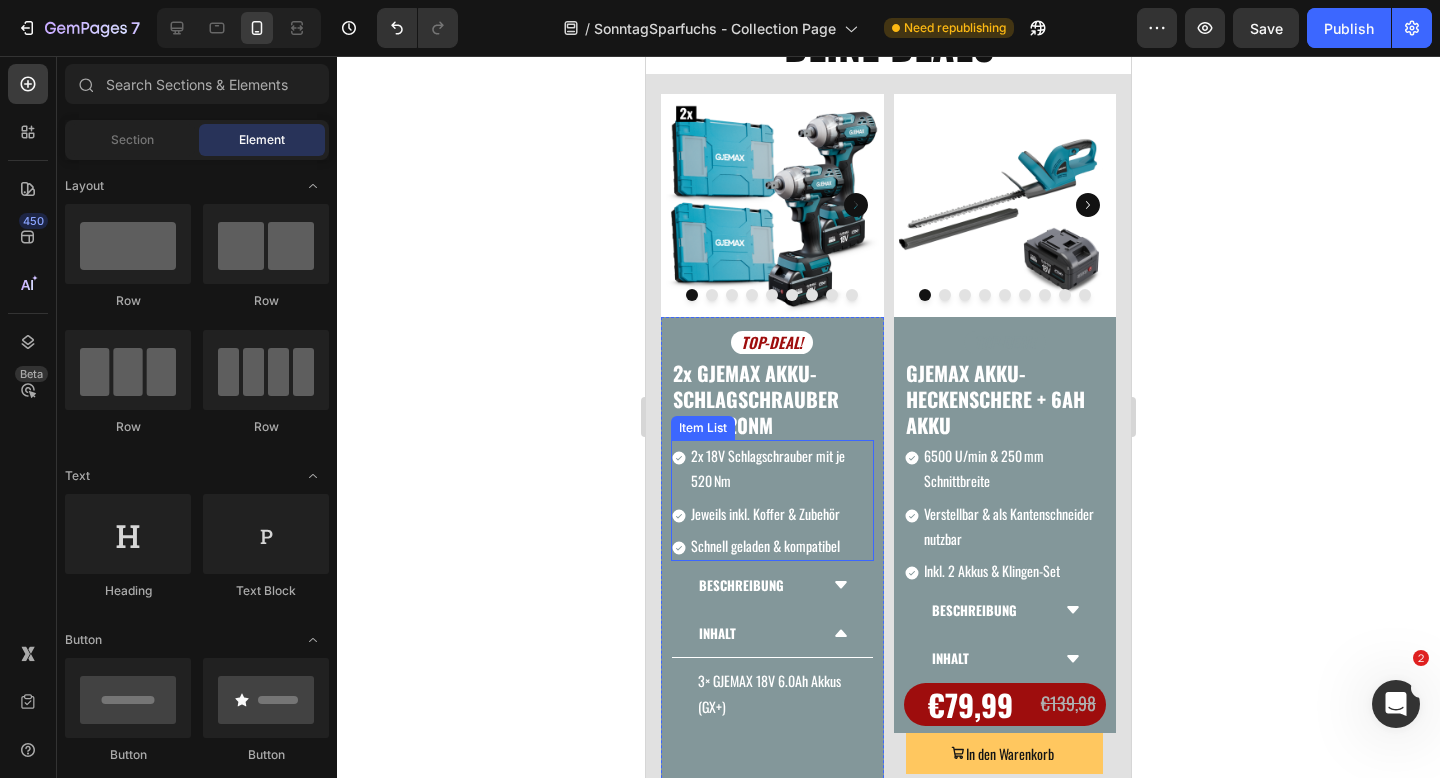 click on "Jeweils inkl. Koffer & Zubehör" at bounding box center [781, 513] 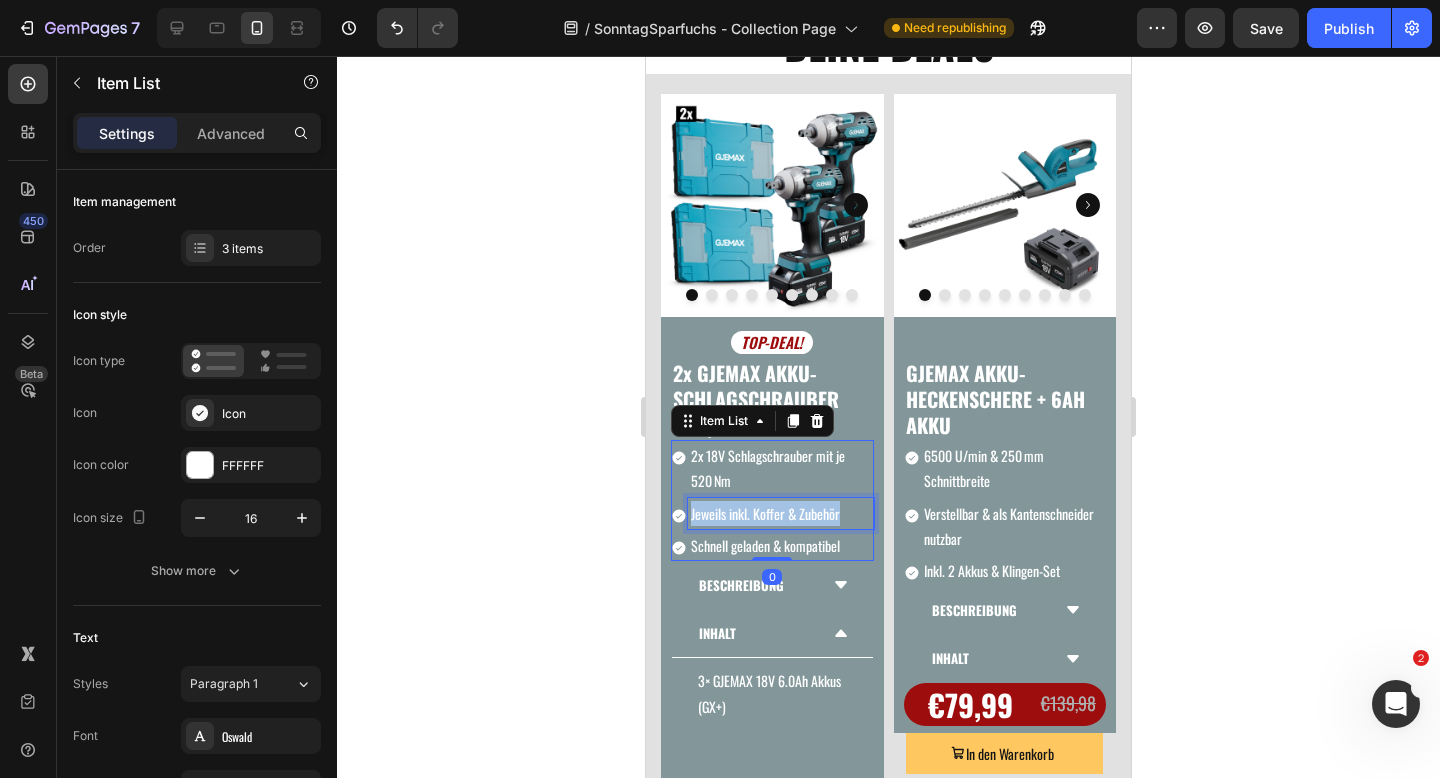 click on "Jeweils inkl. Koffer & Zubehör" at bounding box center (781, 513) 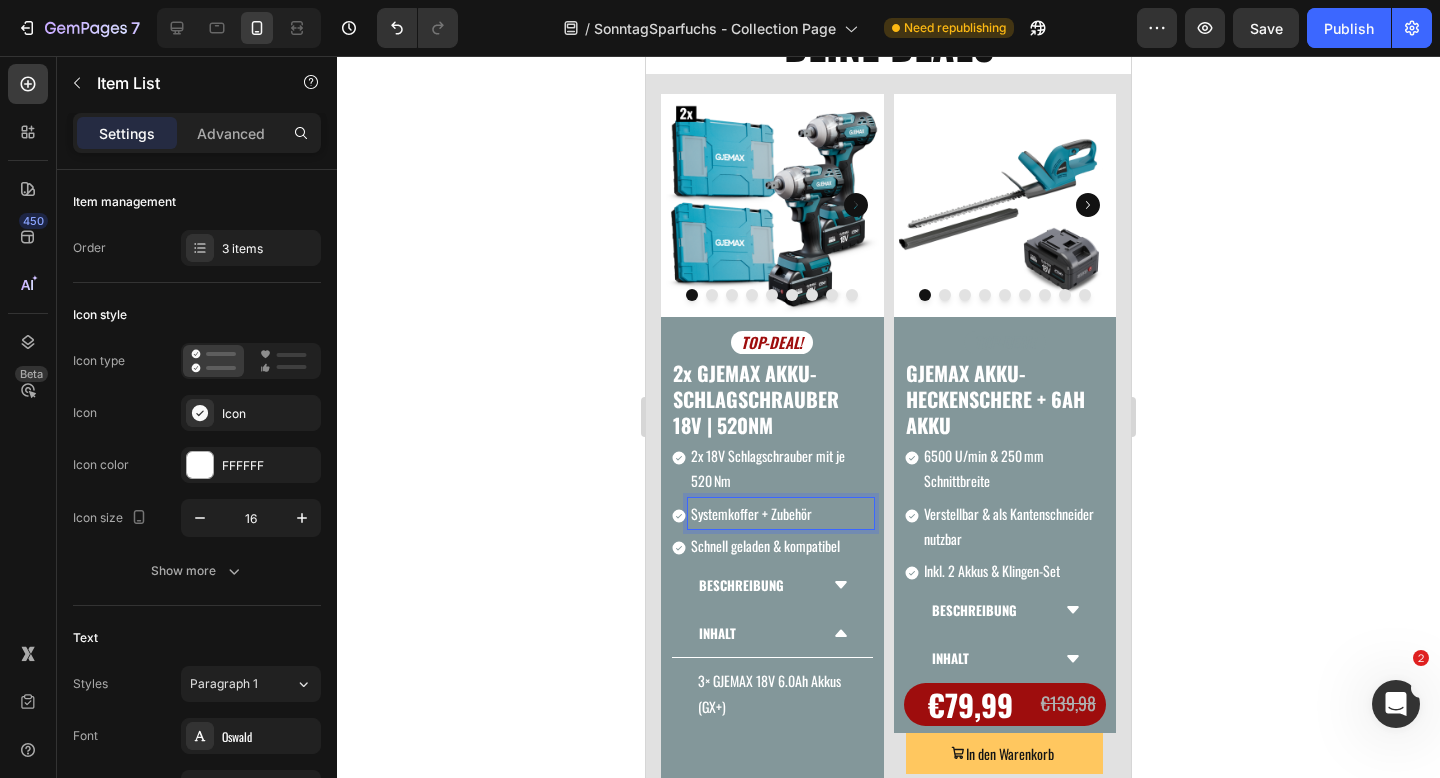 click 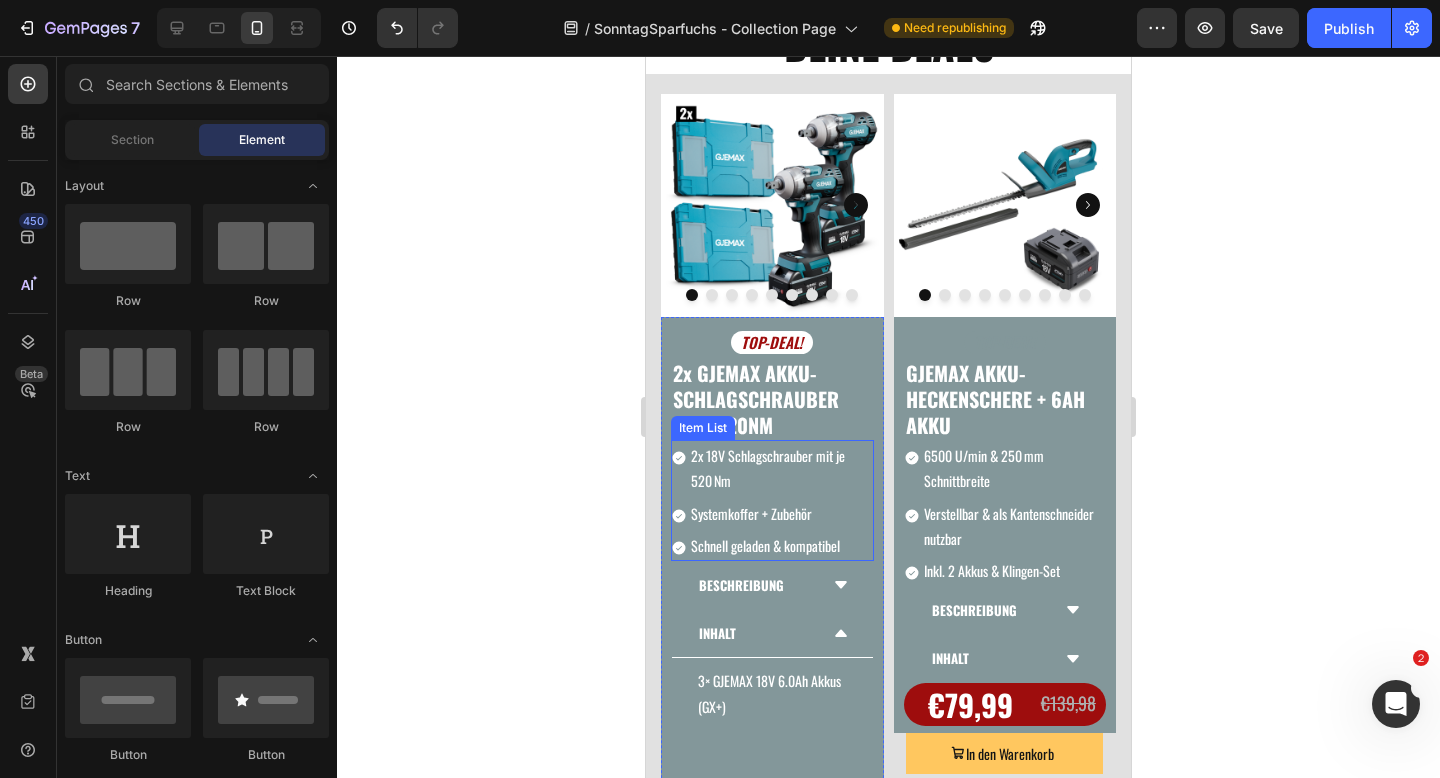 click on "Schnell geladen & kompatibel" at bounding box center (781, 545) 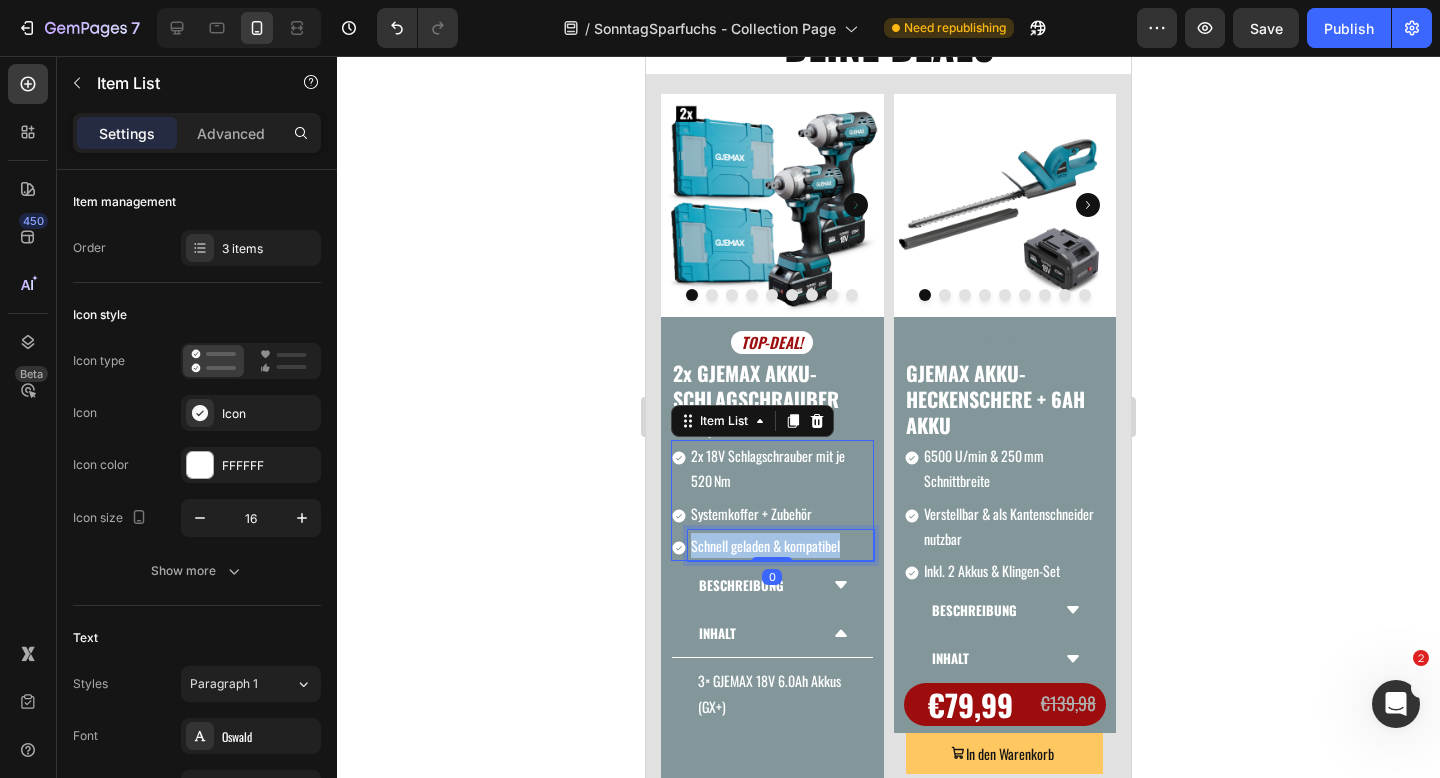 click on "Schnell geladen & kompatibel" at bounding box center (781, 545) 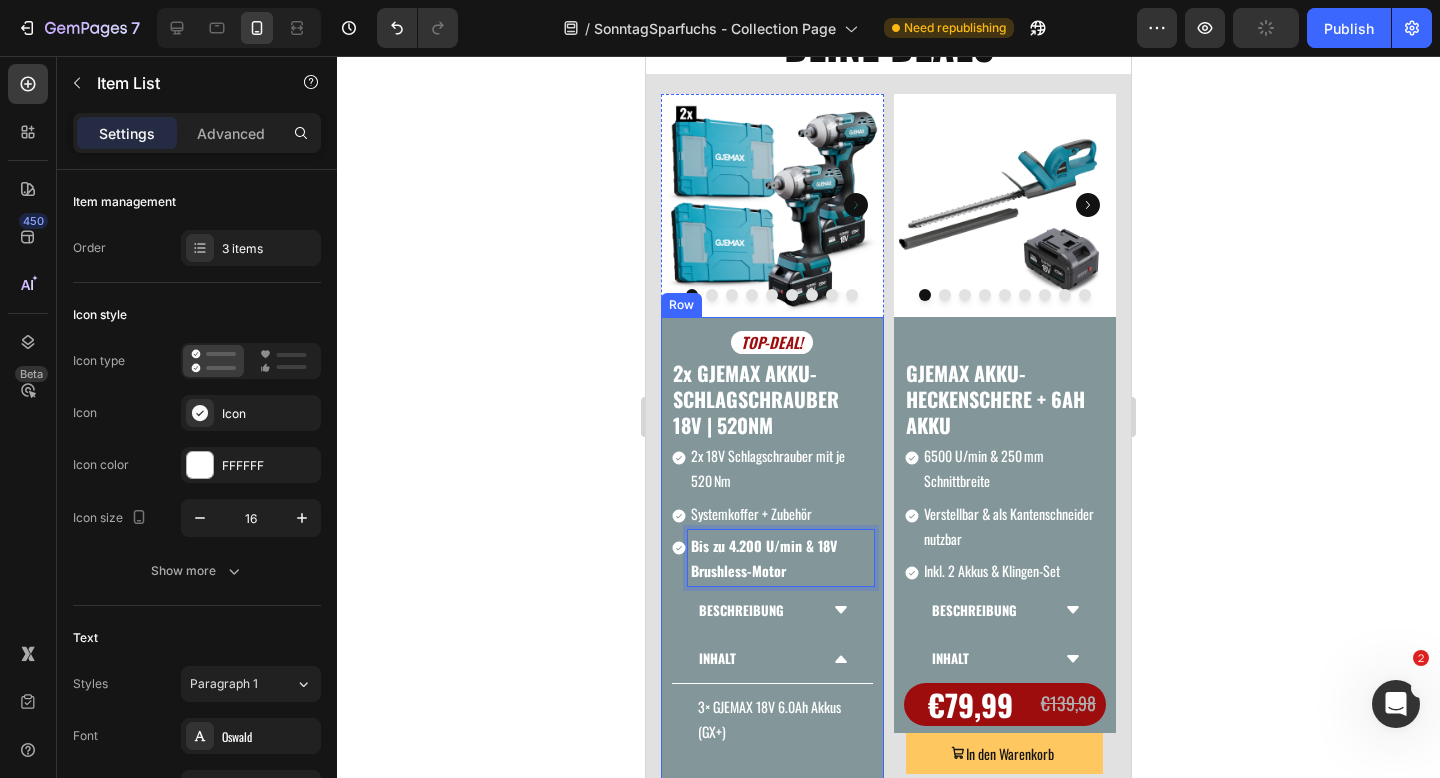 click 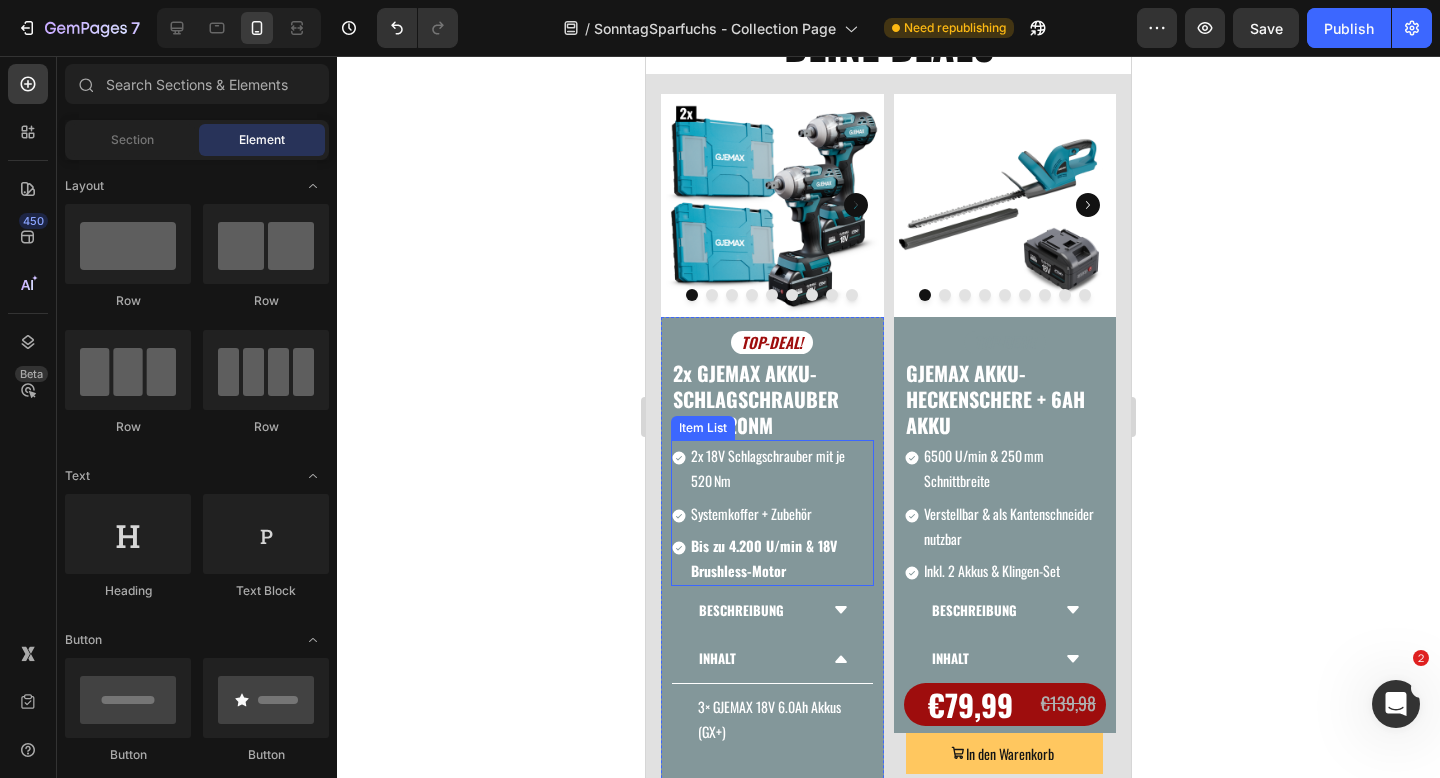 click on "Bis zu 4.200 U/min & 18V Brushless-Motor" at bounding box center (781, 558) 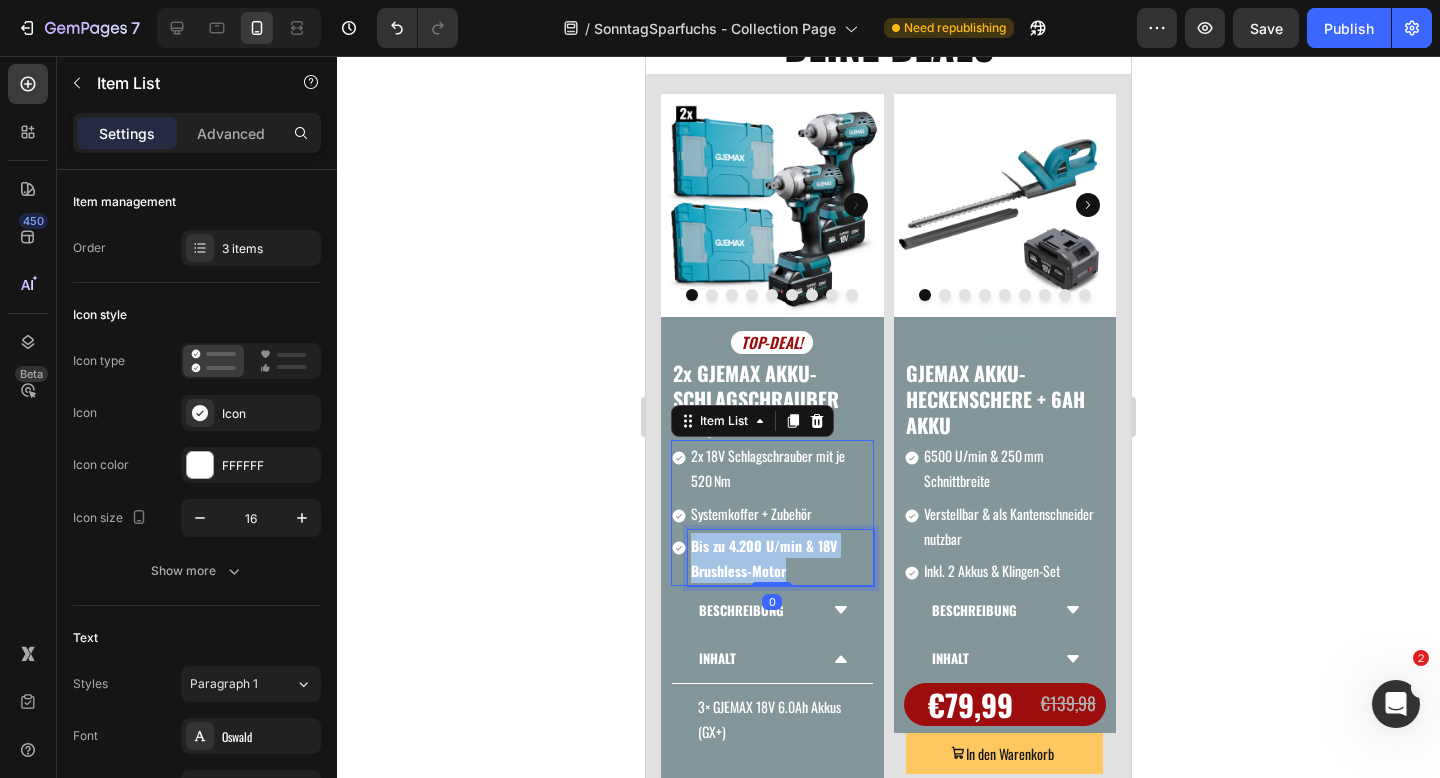 click on "Bis zu 4.200 U/min & 18V Brushless-Motor" at bounding box center [781, 558] 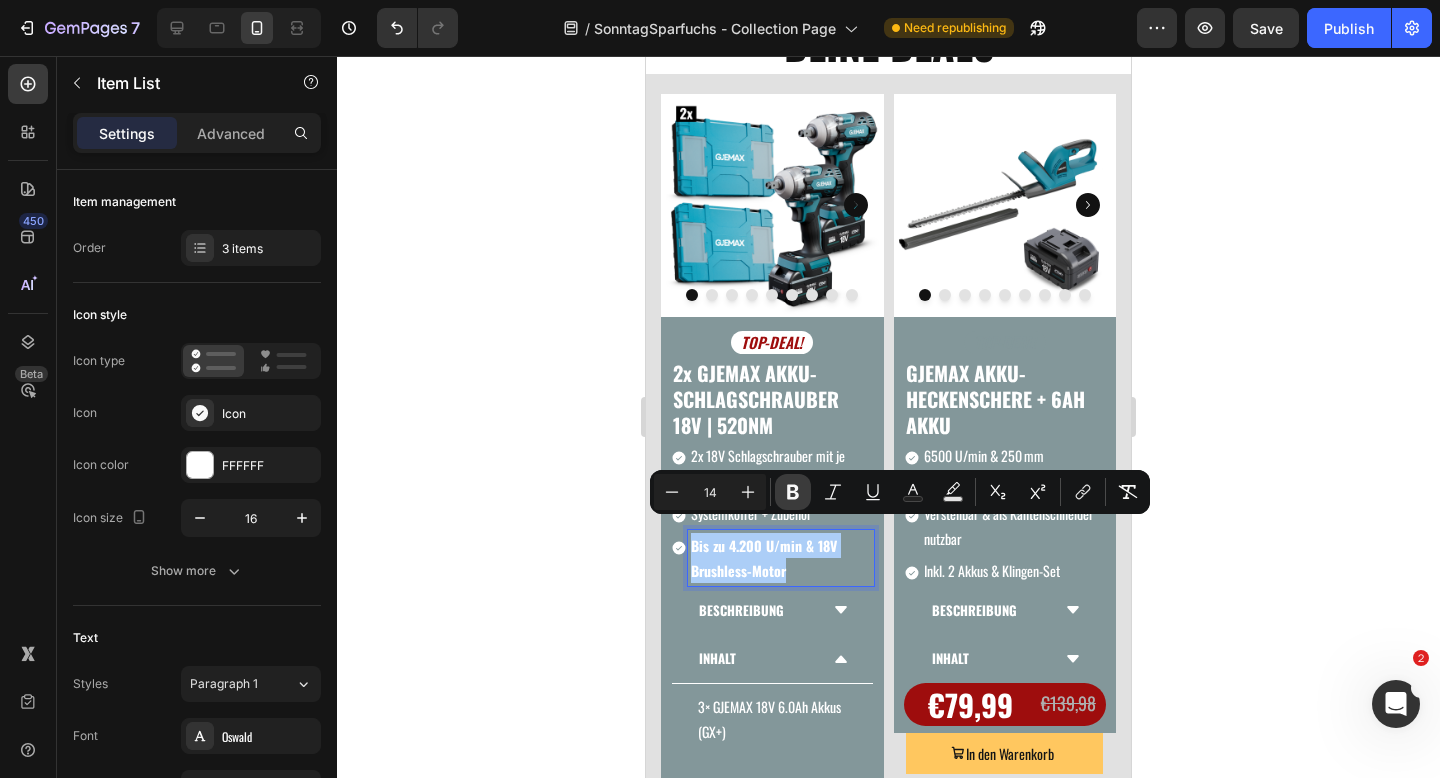 click 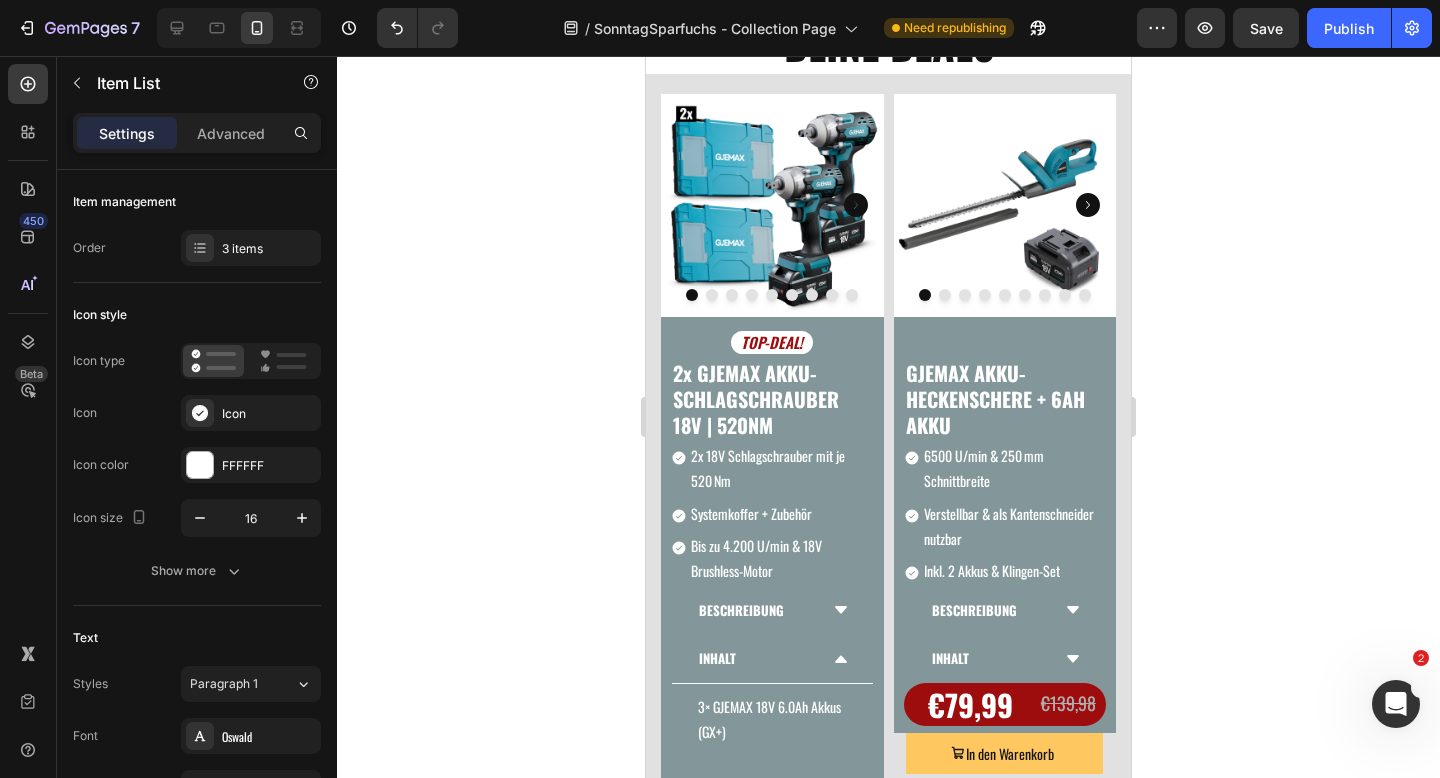 click 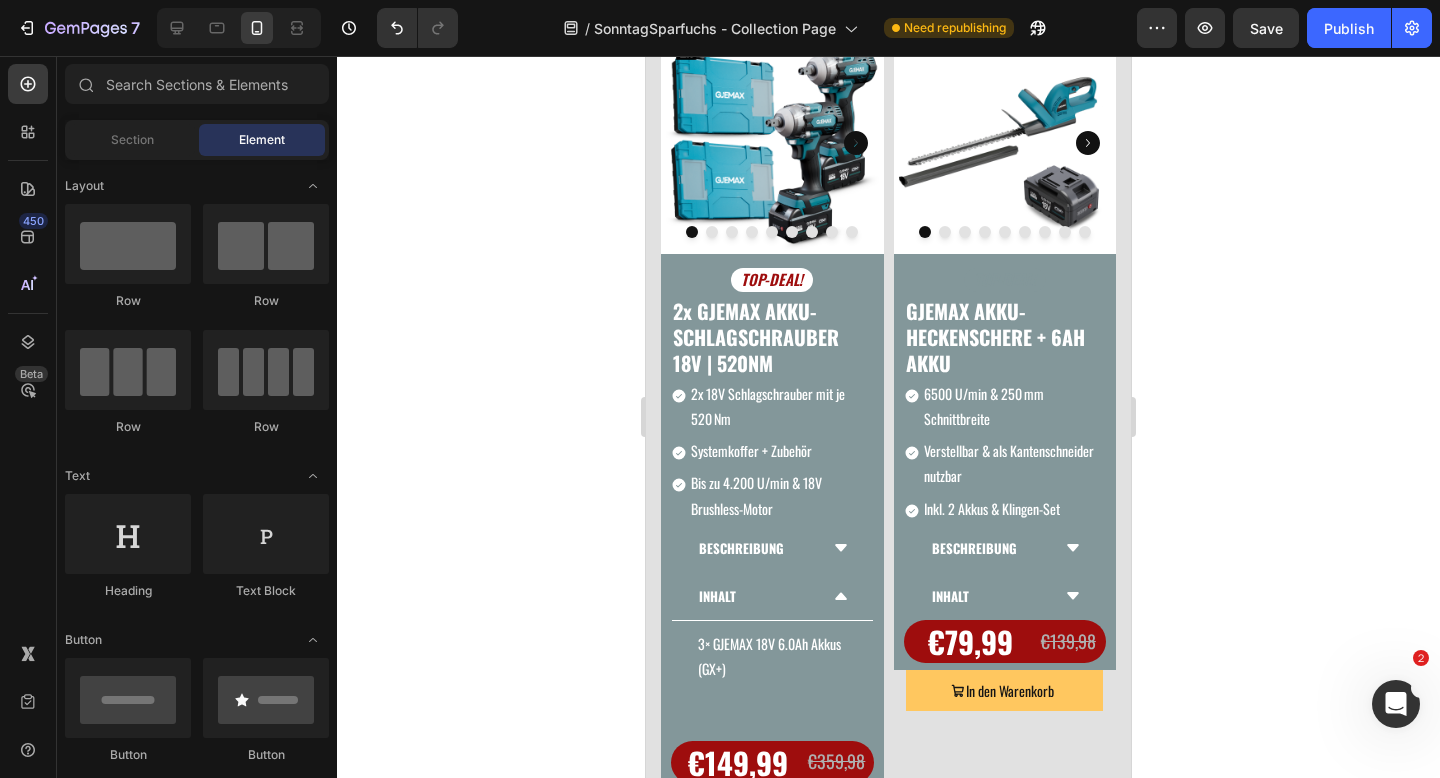 scroll, scrollTop: 347, scrollLeft: 0, axis: vertical 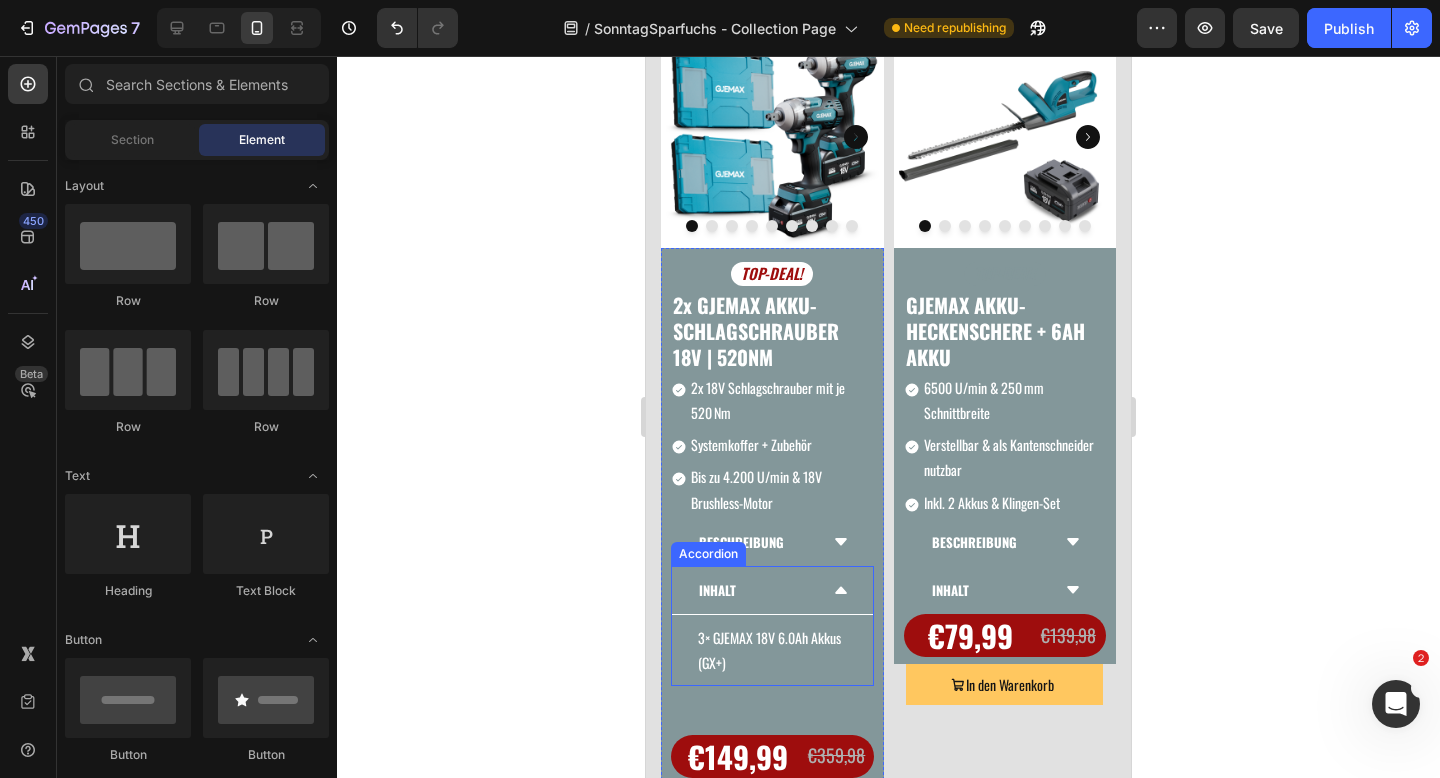 click 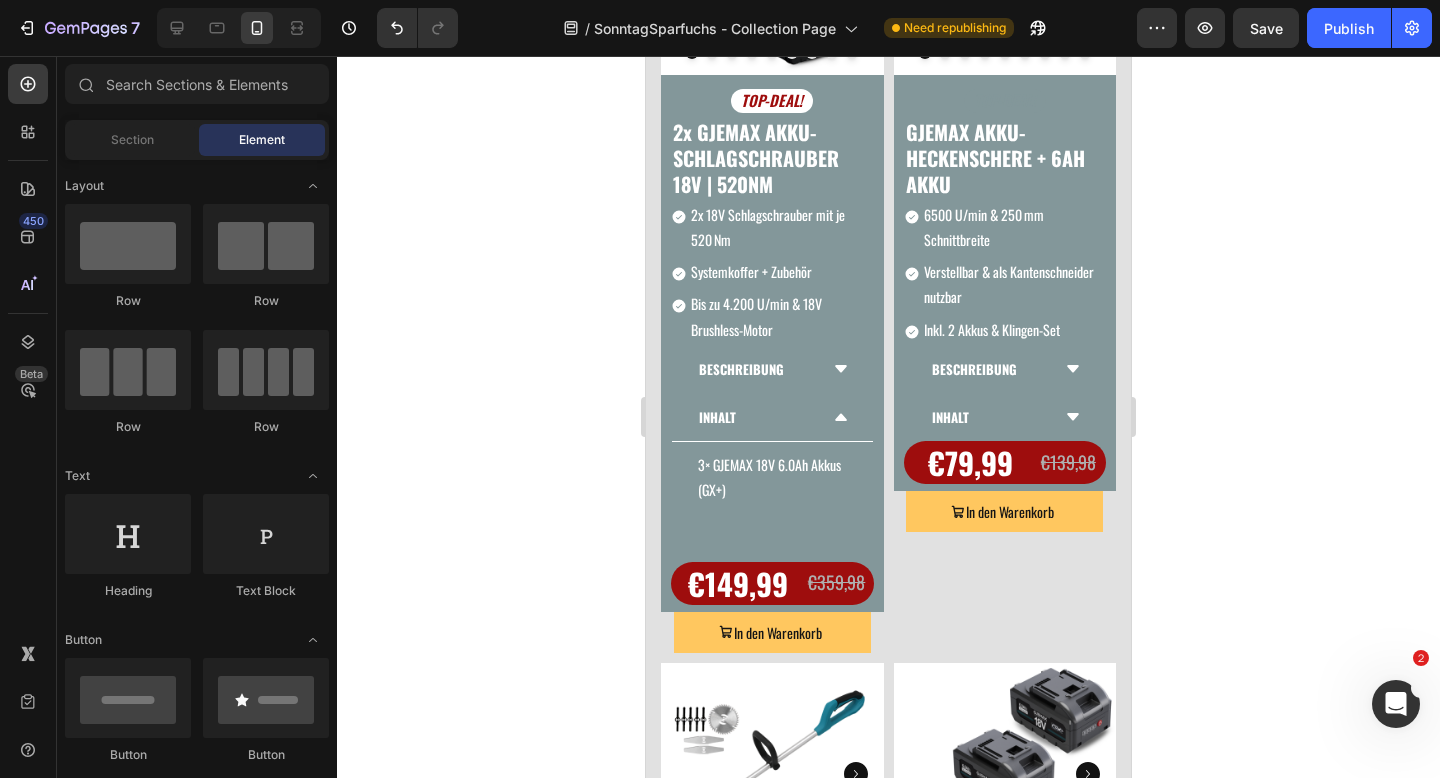 scroll, scrollTop: 508, scrollLeft: 0, axis: vertical 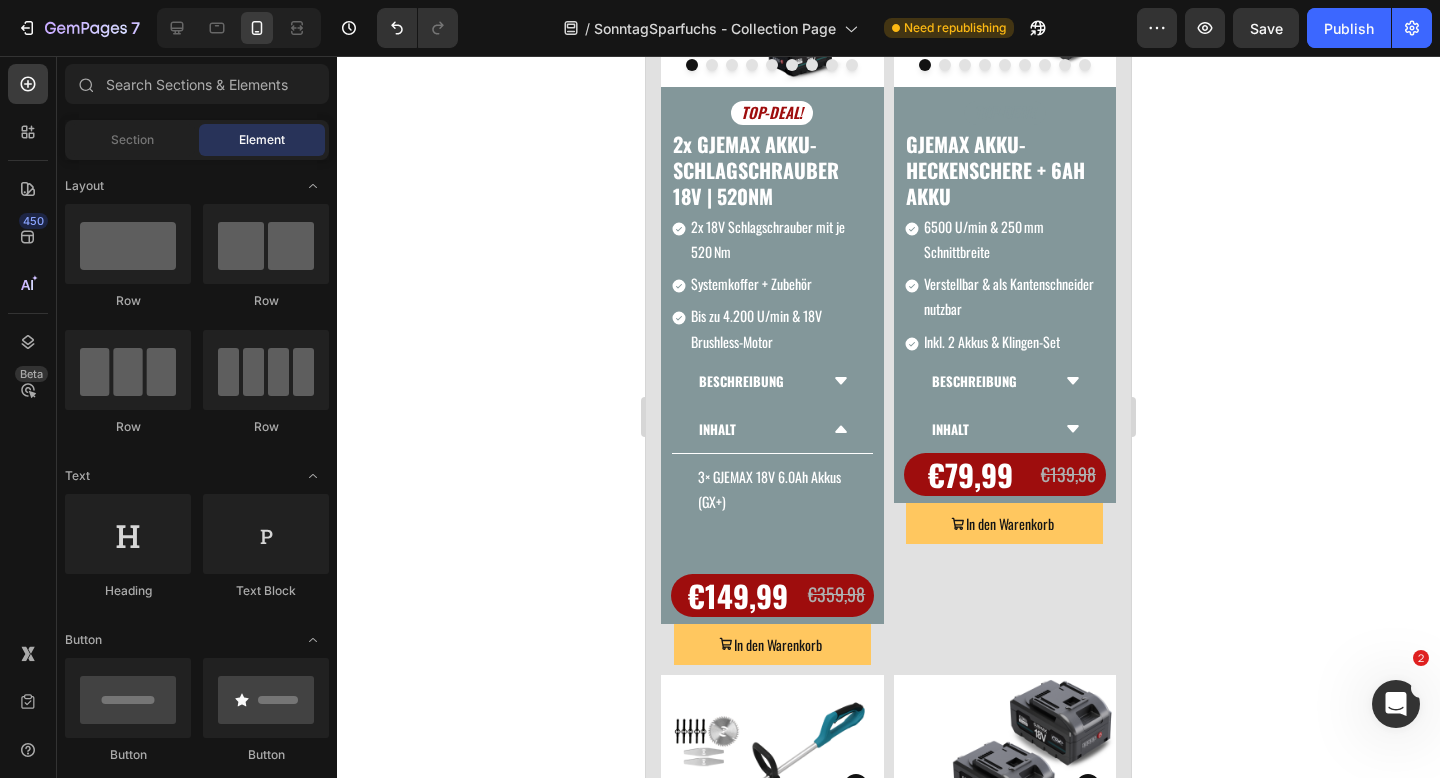 click 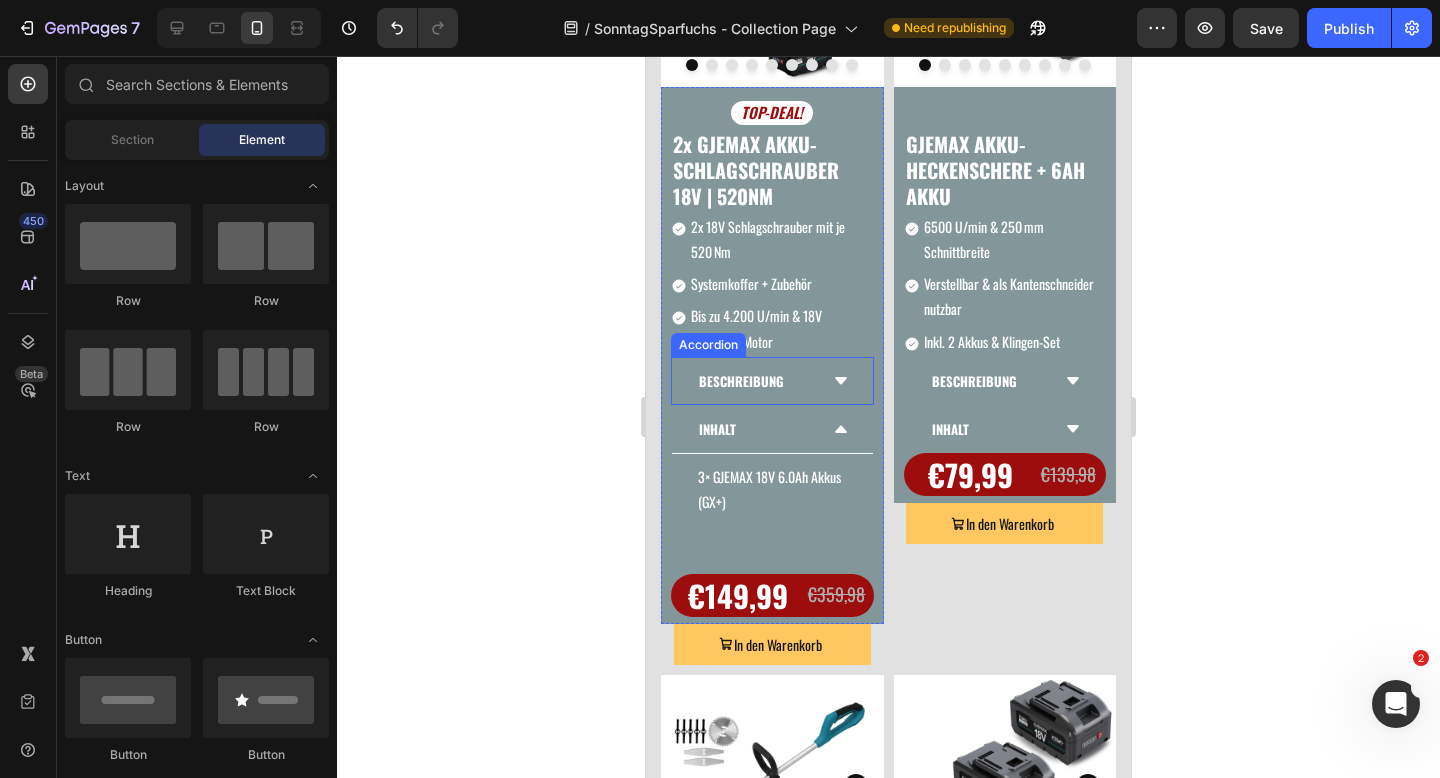 click 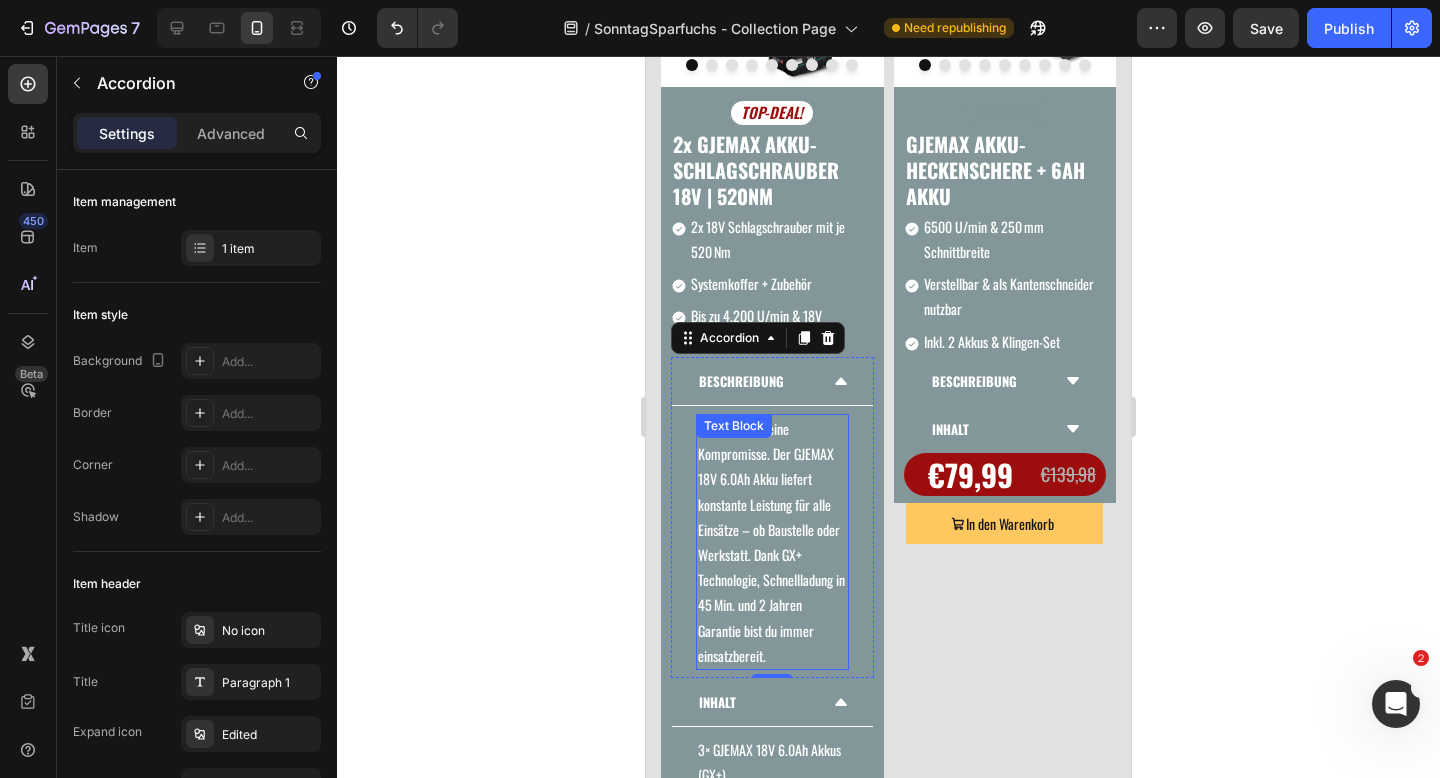 click on "Volle Power, keine Kompromisse. Der GJEMAX 18V 6.0Ah Akku liefert konstante Leistung für alle Einsätze – ob Baustelle oder Werkstatt. Dank GX+ Technologie, Schnellladung in 45 Min. und 2 Jahren Garantie bist du immer einsatzbereit." at bounding box center [772, 542] 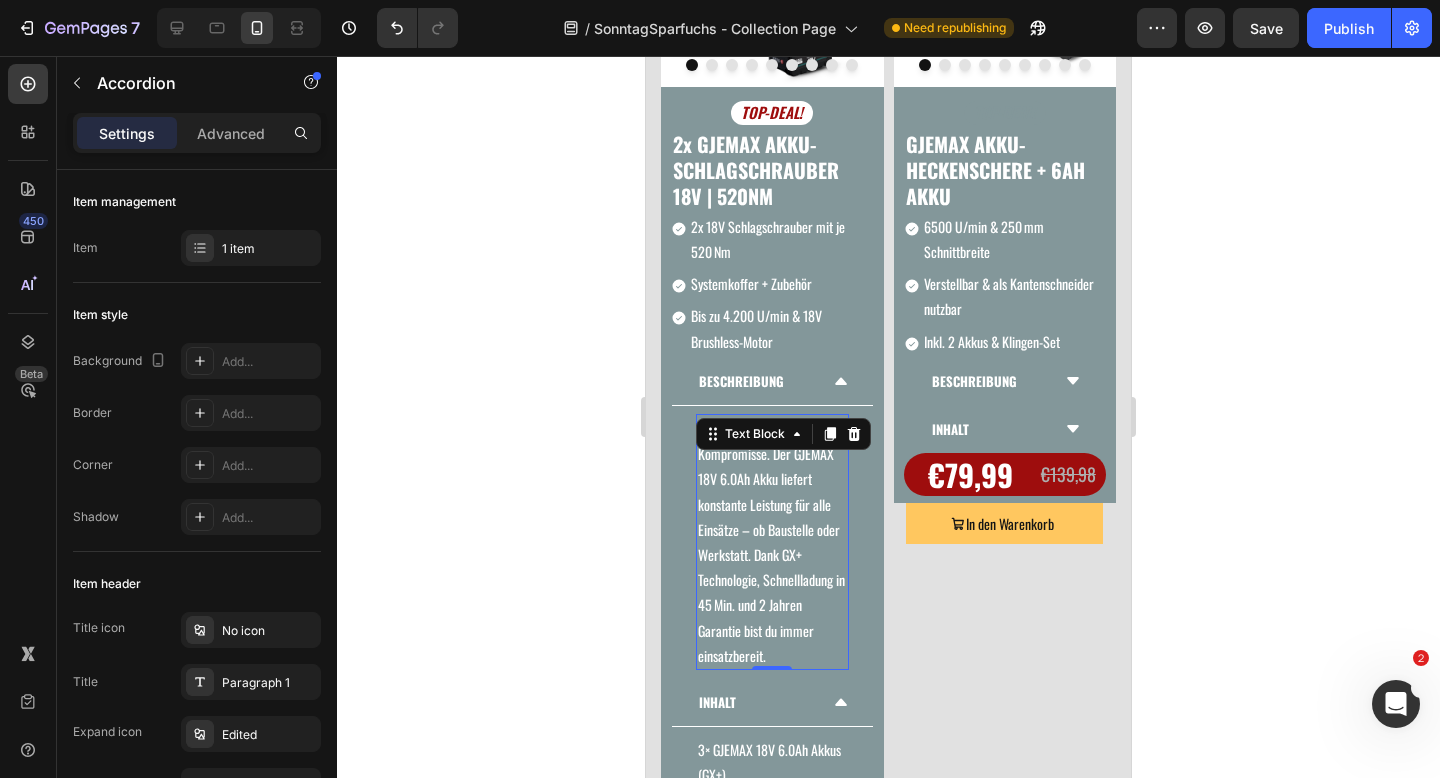 click on "Volle Power, keine Kompromisse. Der GJEMAX 18V 6.0Ah Akku liefert konstante Leistung für alle Einsätze – ob Baustelle oder Werkstatt. Dank GX+ Technologie, Schnellladung in 45 Min. und 2 Jahren Garantie bist du immer einsatzbereit." at bounding box center [772, 542] 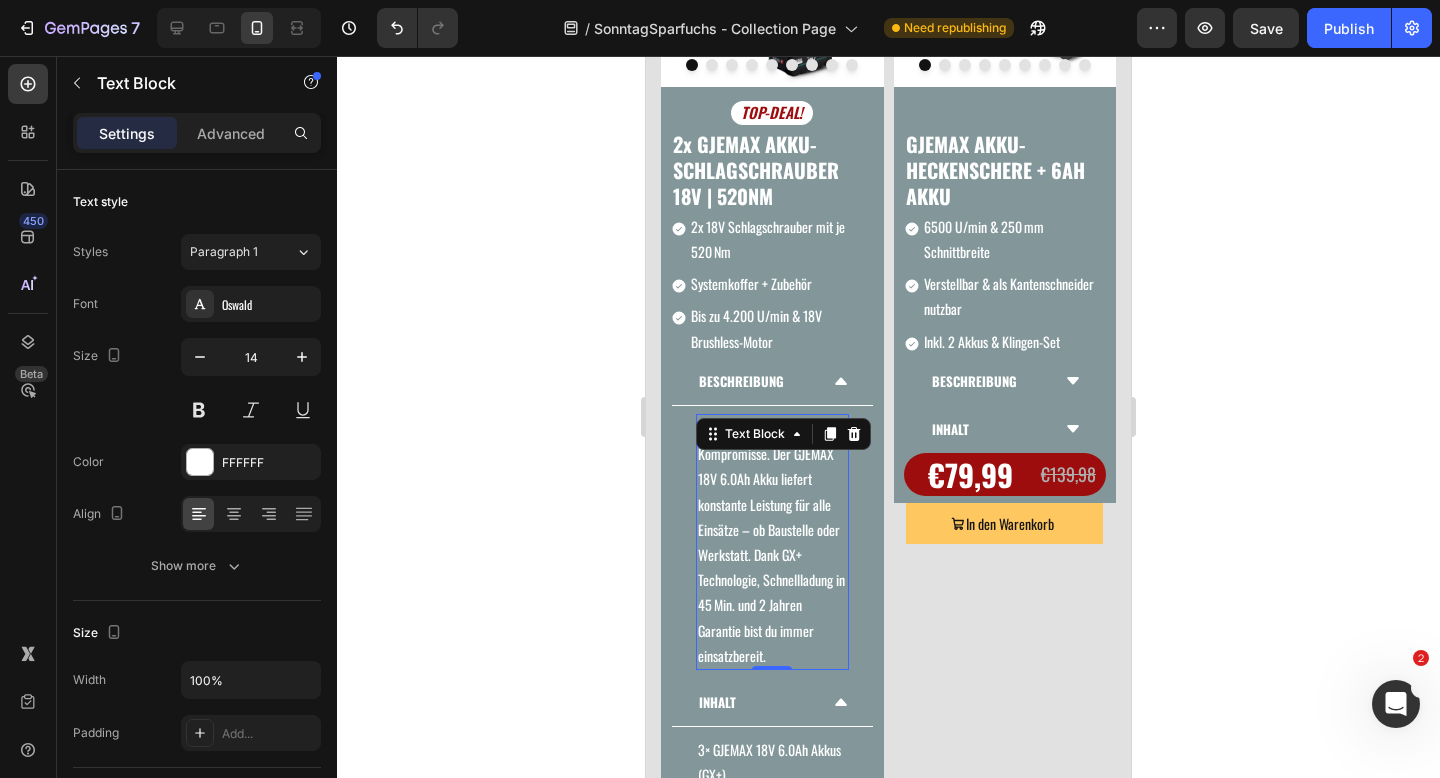 click on "Volle Power, keine Kompromisse. Der GJEMAX 18V 6.0Ah Akku liefert konstante Leistung für alle Einsätze – ob Baustelle oder Werkstatt. Dank GX+ Technologie, Schnellladung in 45 Min. und 2 Jahren Garantie bist du immer einsatzbereit." at bounding box center [772, 542] 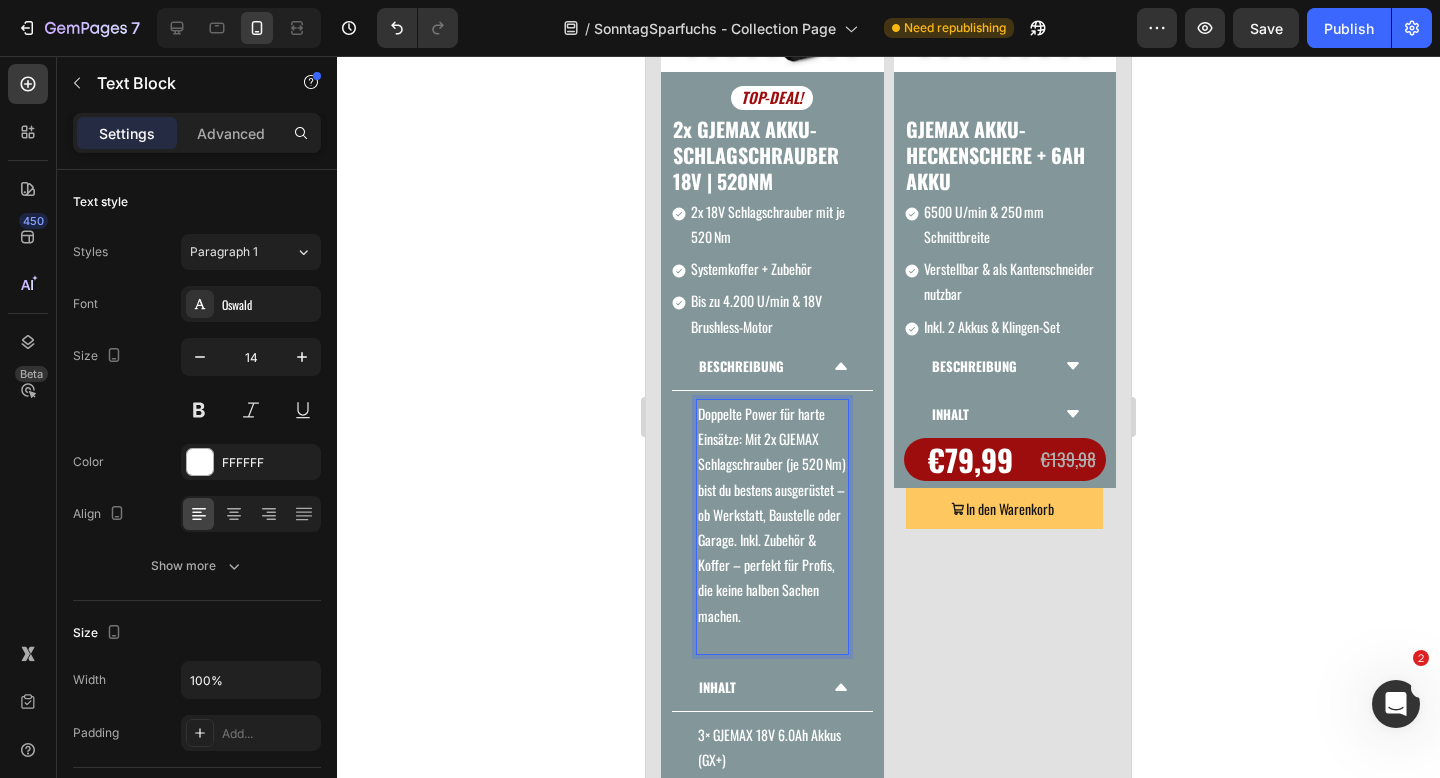 scroll, scrollTop: 524, scrollLeft: 0, axis: vertical 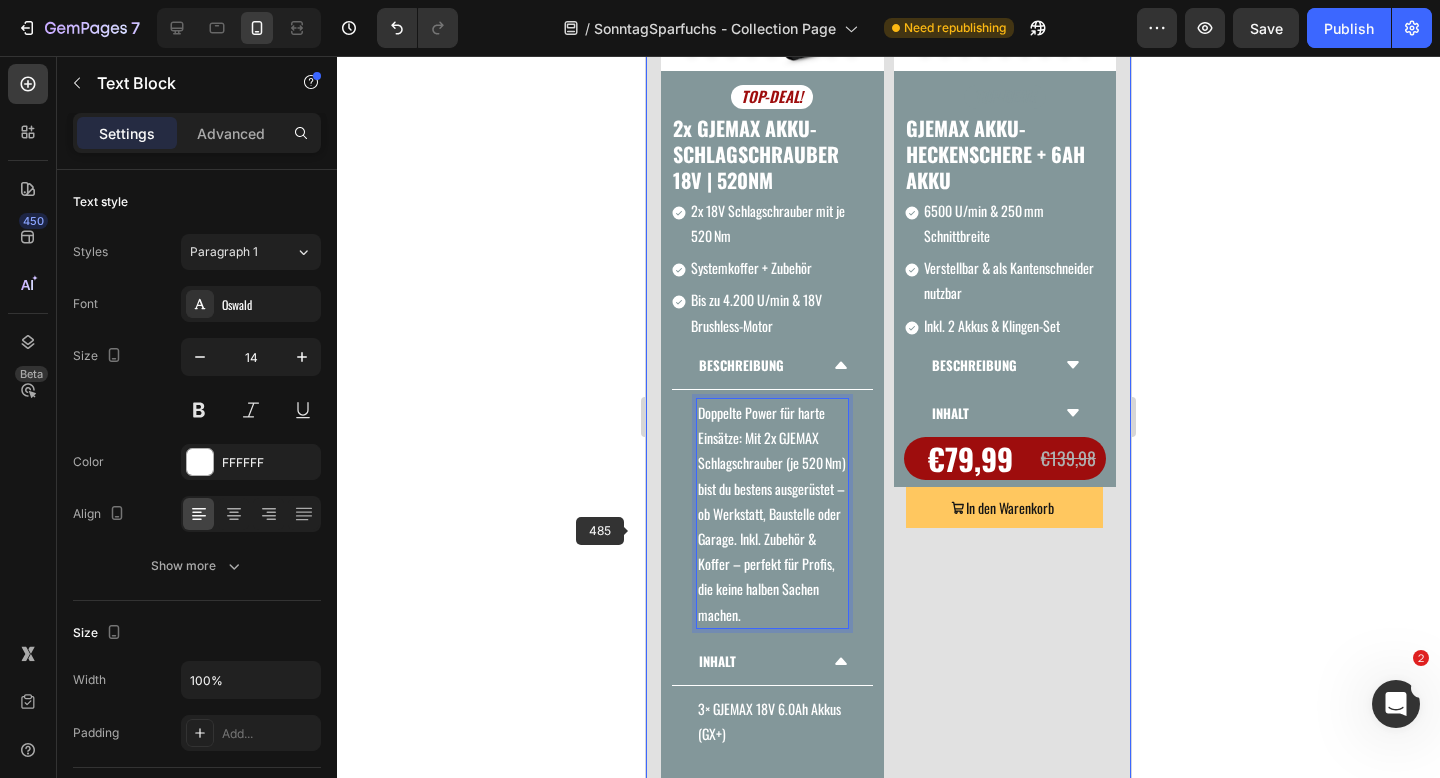 click 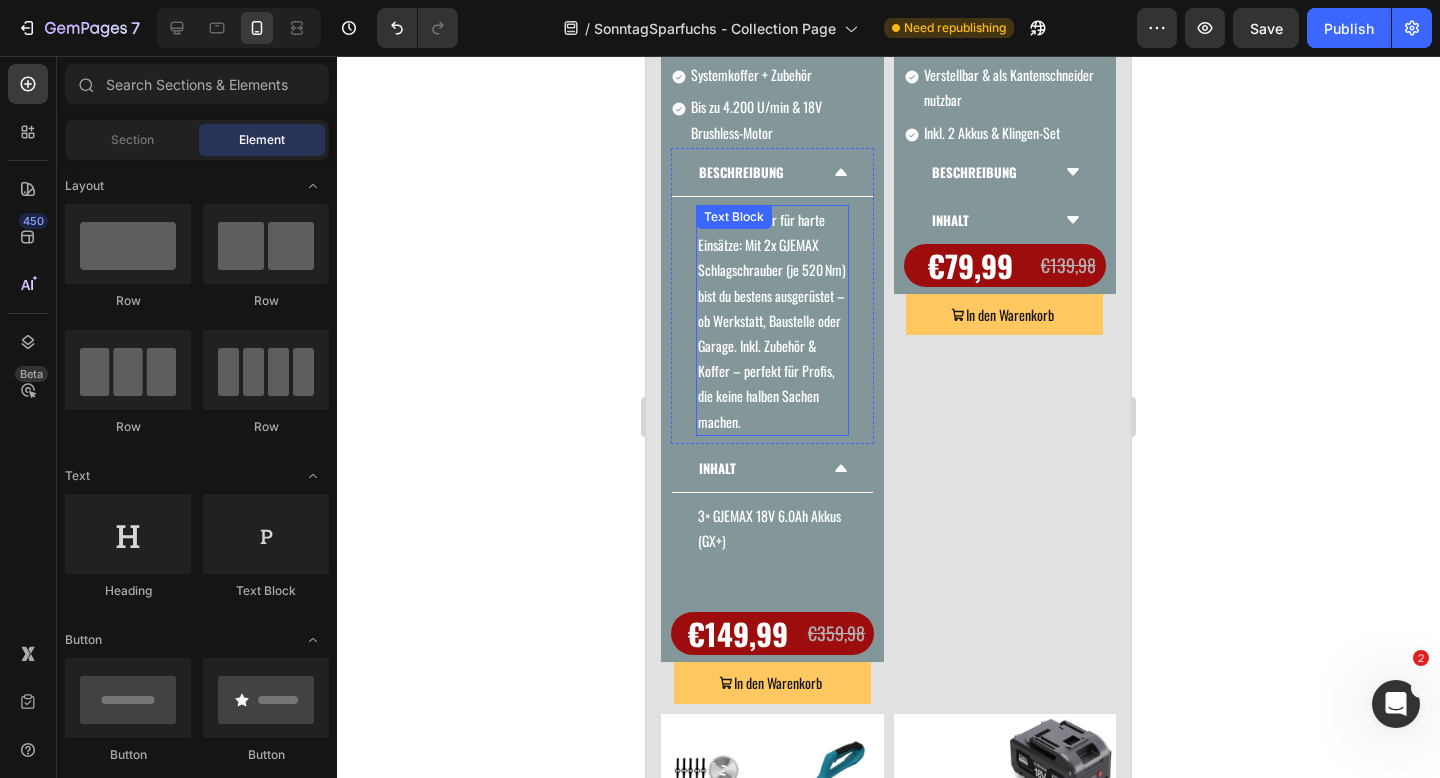 scroll, scrollTop: 745, scrollLeft: 0, axis: vertical 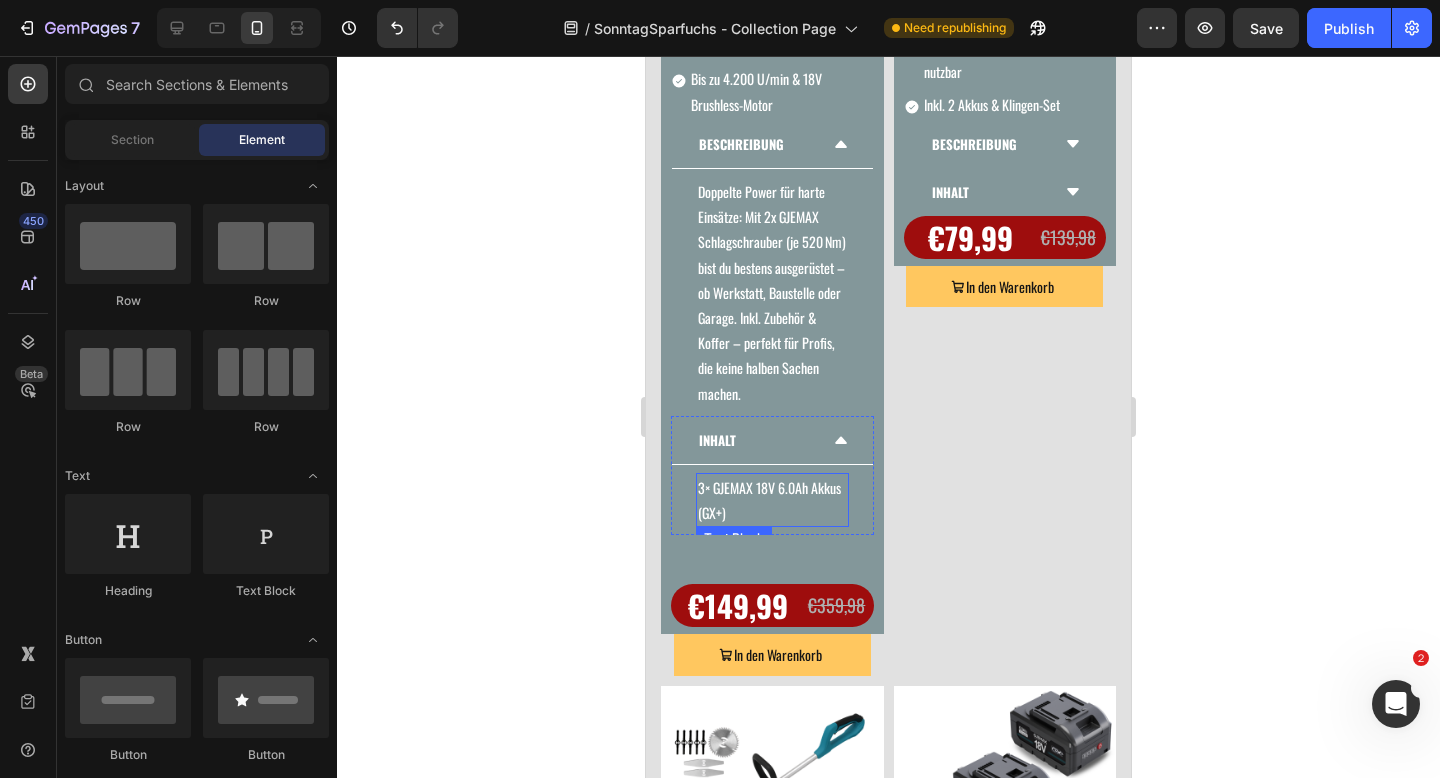 click on "3× GJEMAX 18V 6.0Ah Akkus (GX+)" at bounding box center [772, 500] 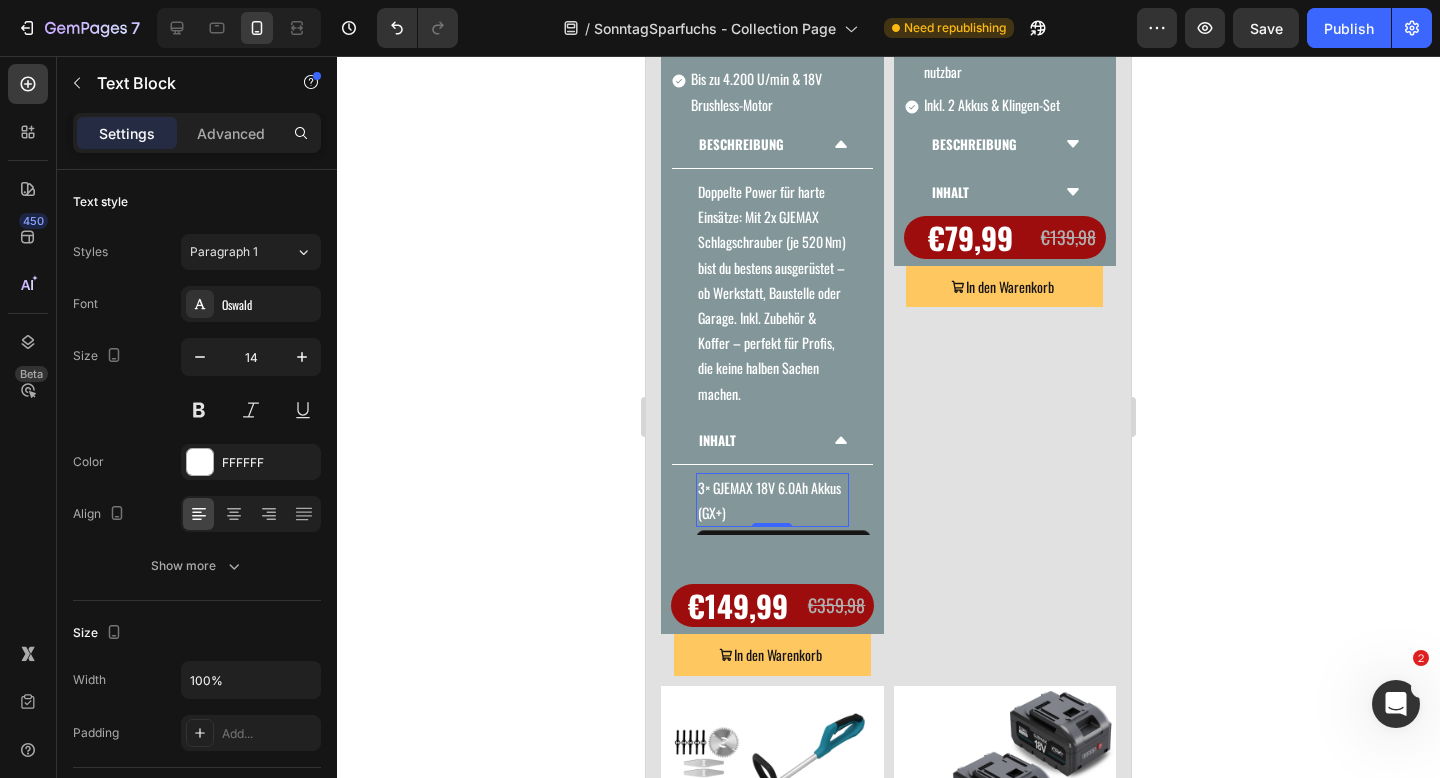 click on "3× GJEMAX 18V 6.0Ah Akkus (GX+)" at bounding box center [772, 500] 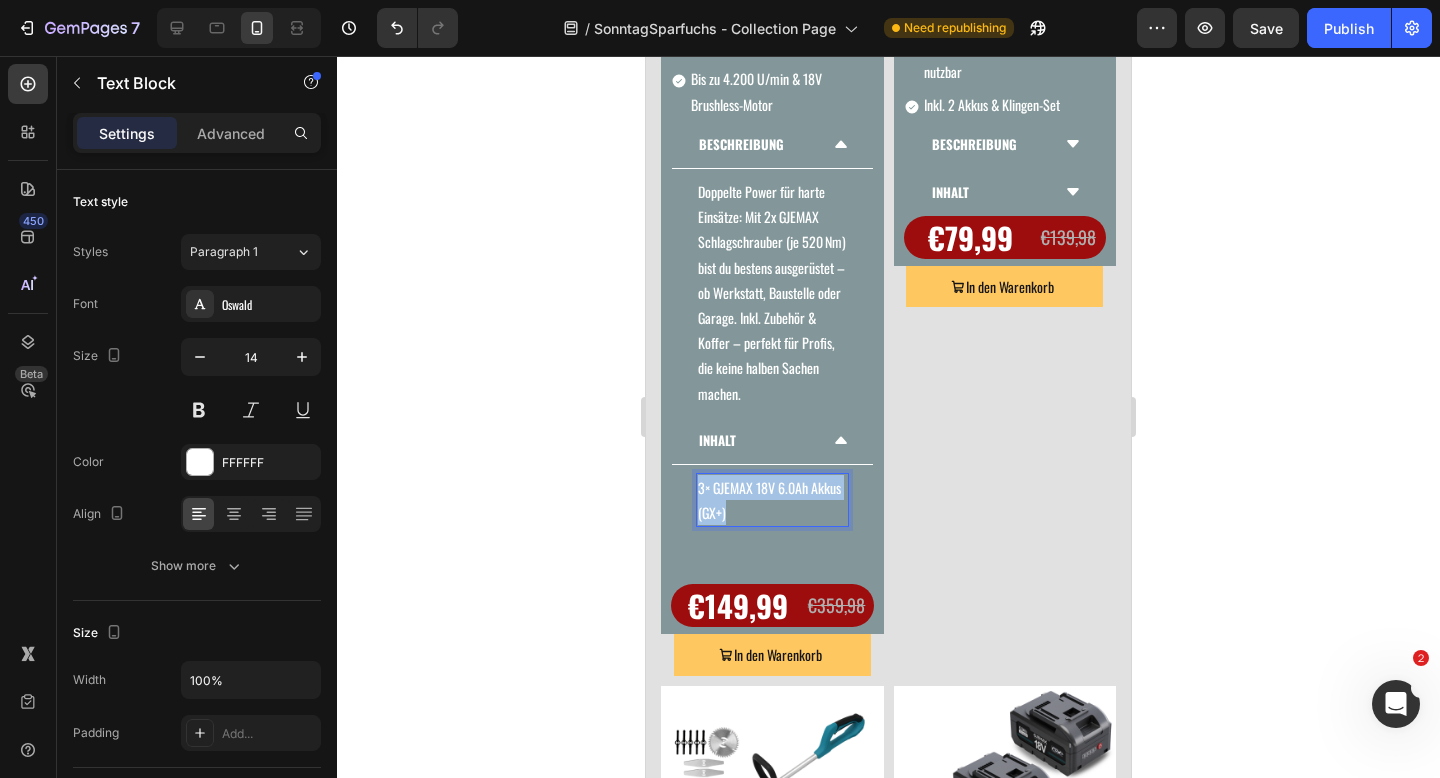 click on "3× GJEMAX 18V 6.0Ah Akkus (GX+)" at bounding box center (772, 500) 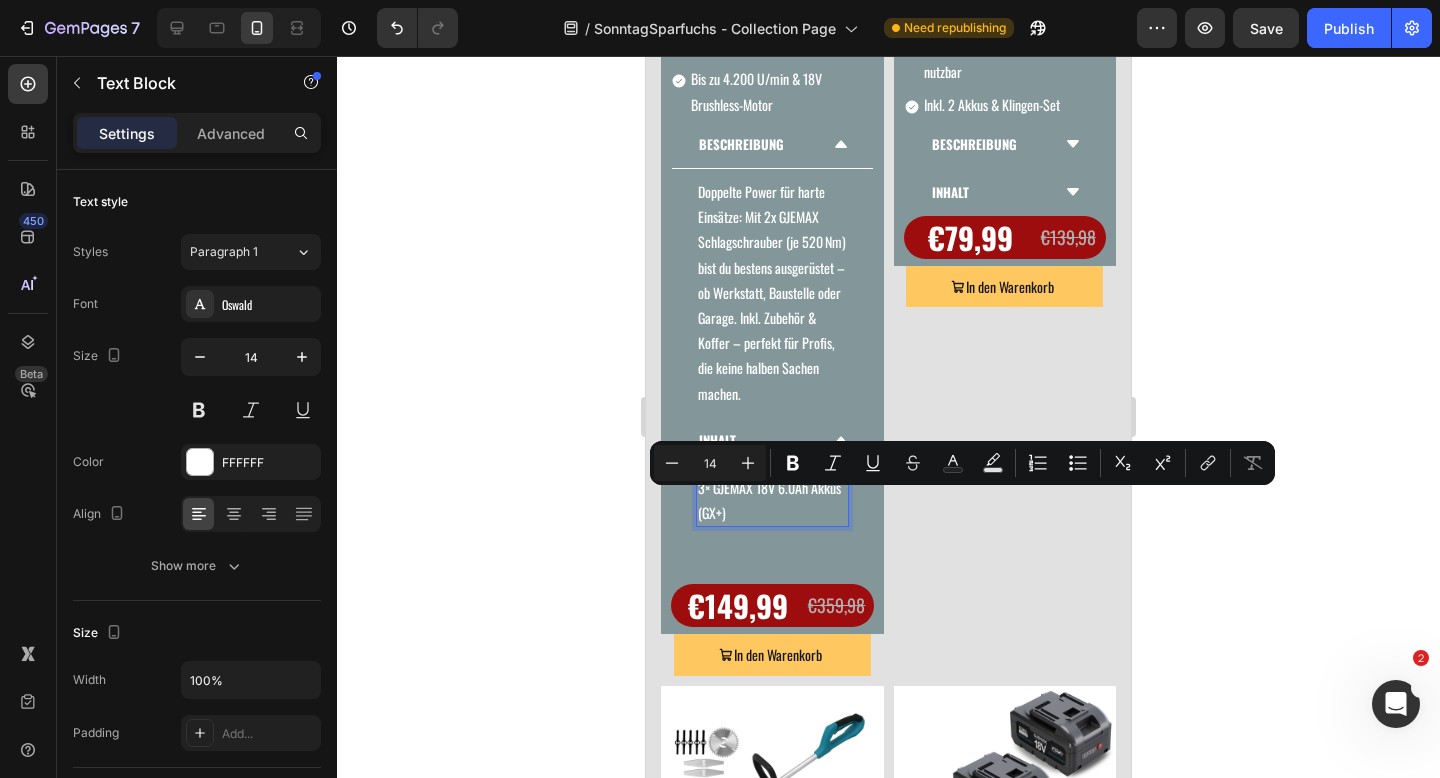scroll, scrollTop: 753, scrollLeft: 0, axis: vertical 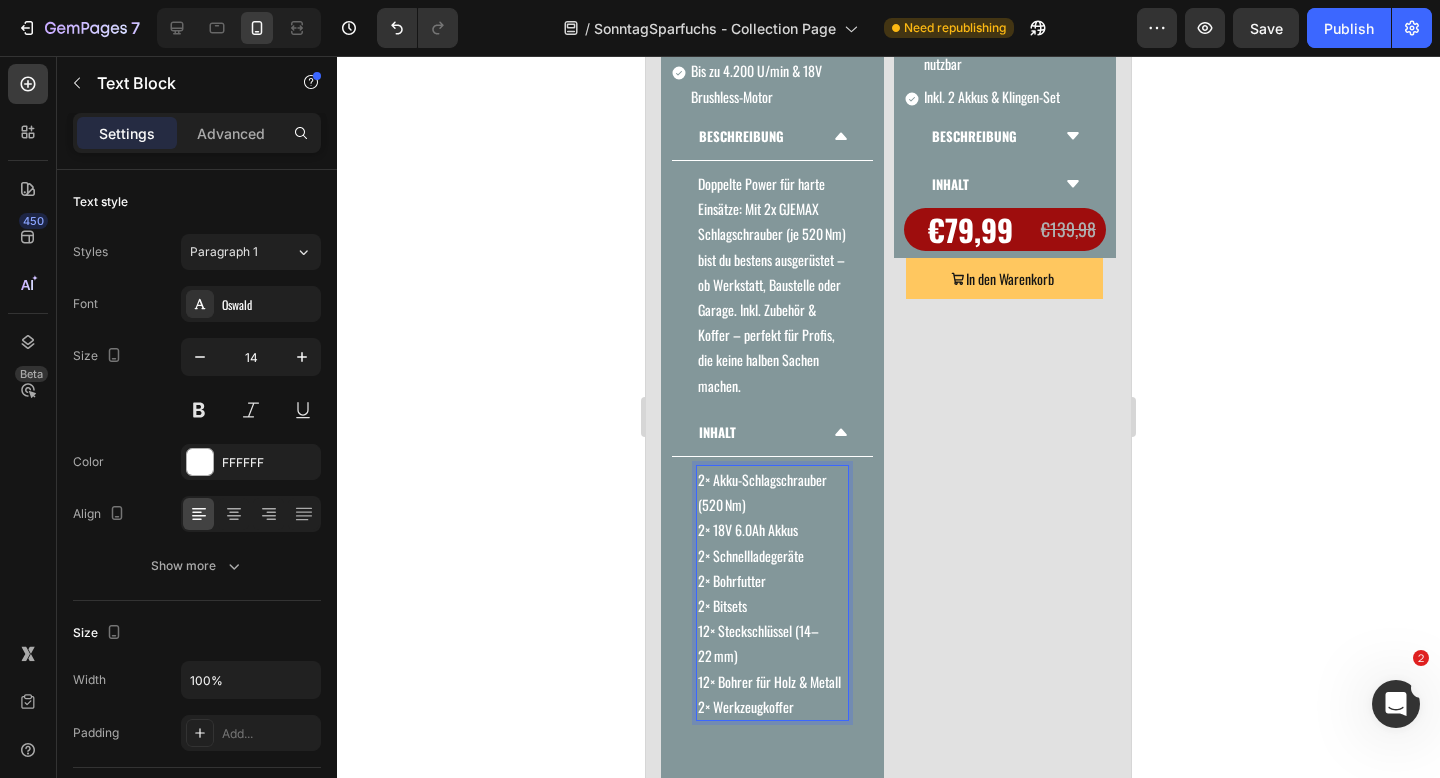 click 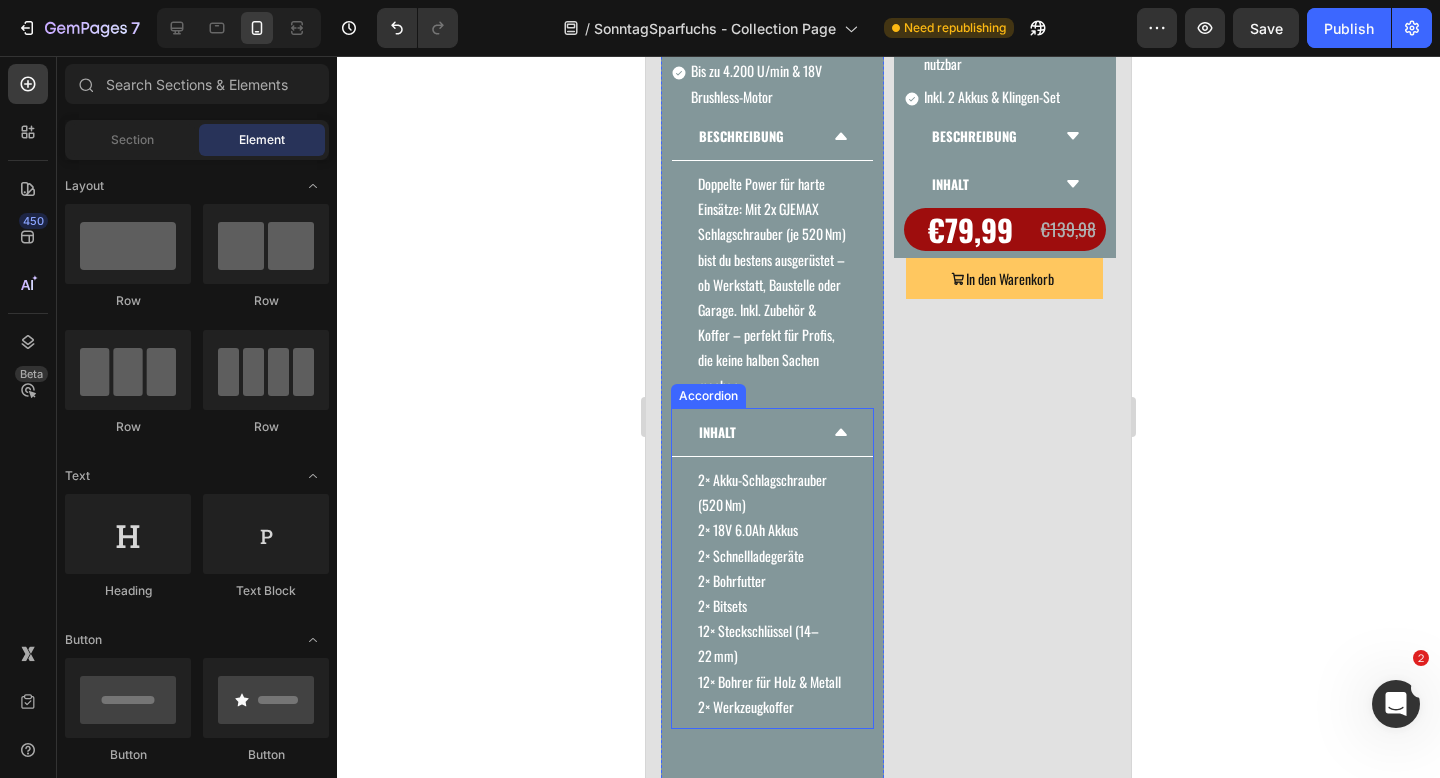 click 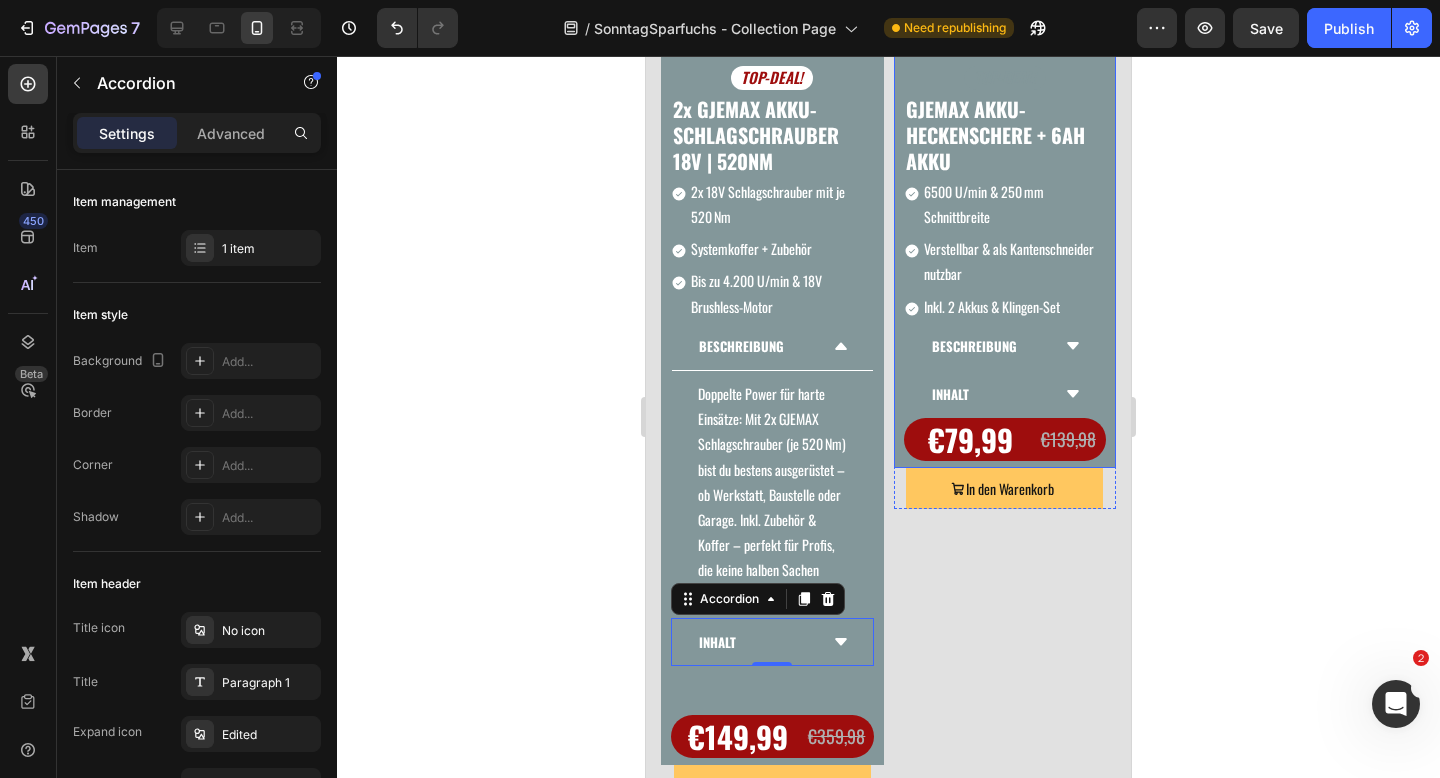scroll, scrollTop: 529, scrollLeft: 0, axis: vertical 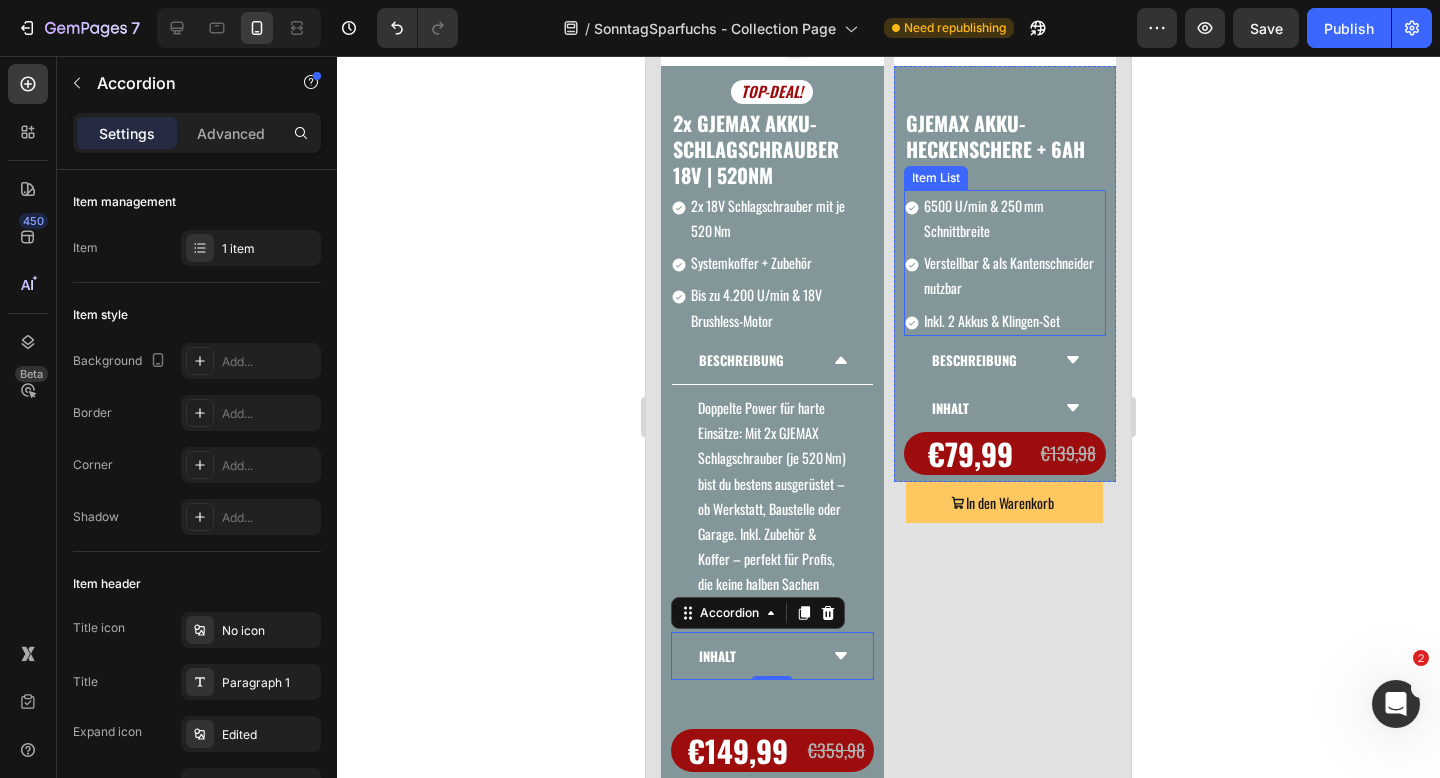 click on "6500 U/min & 250 mm Schnittbreite" at bounding box center (1014, 218) 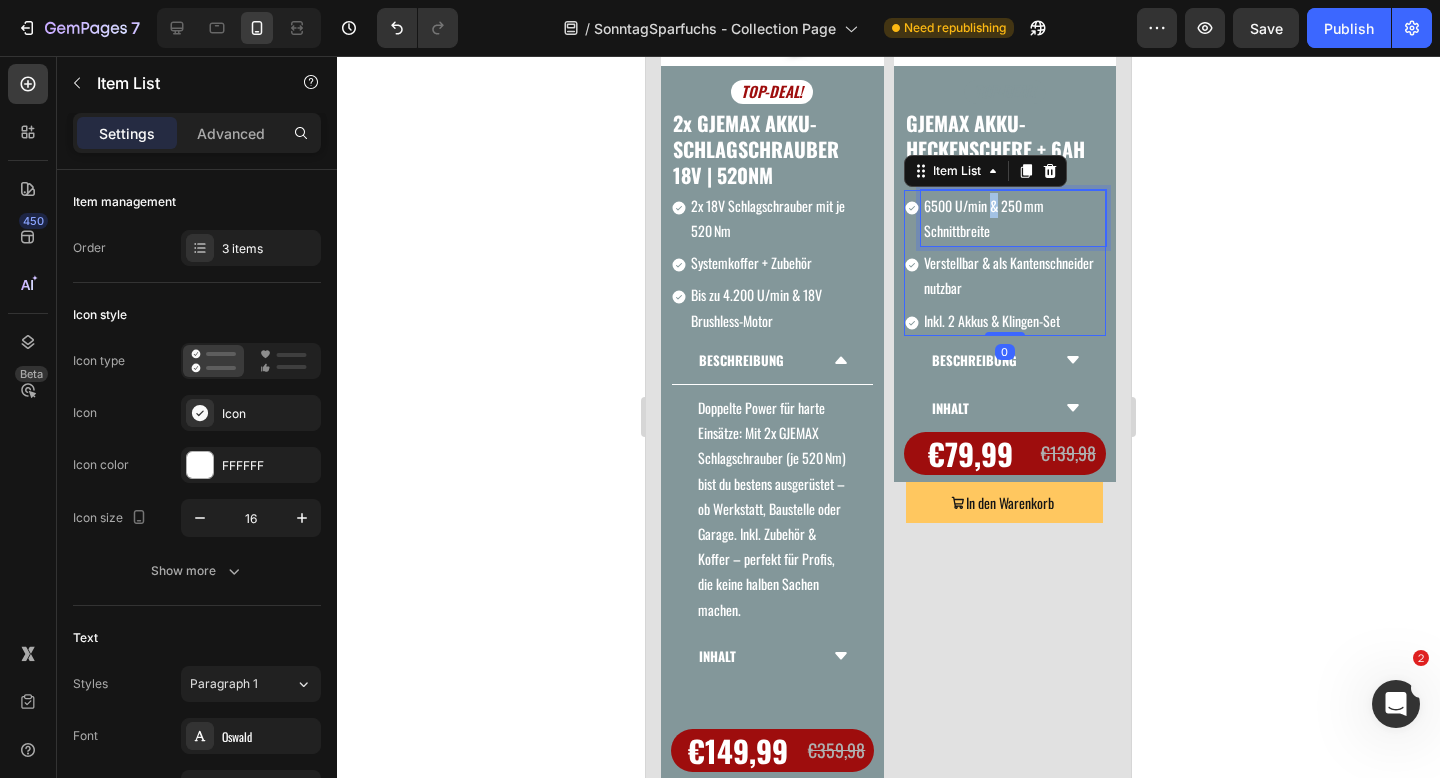 click on "6500 U/min & 250 mm Schnittbreite" at bounding box center [1014, 218] 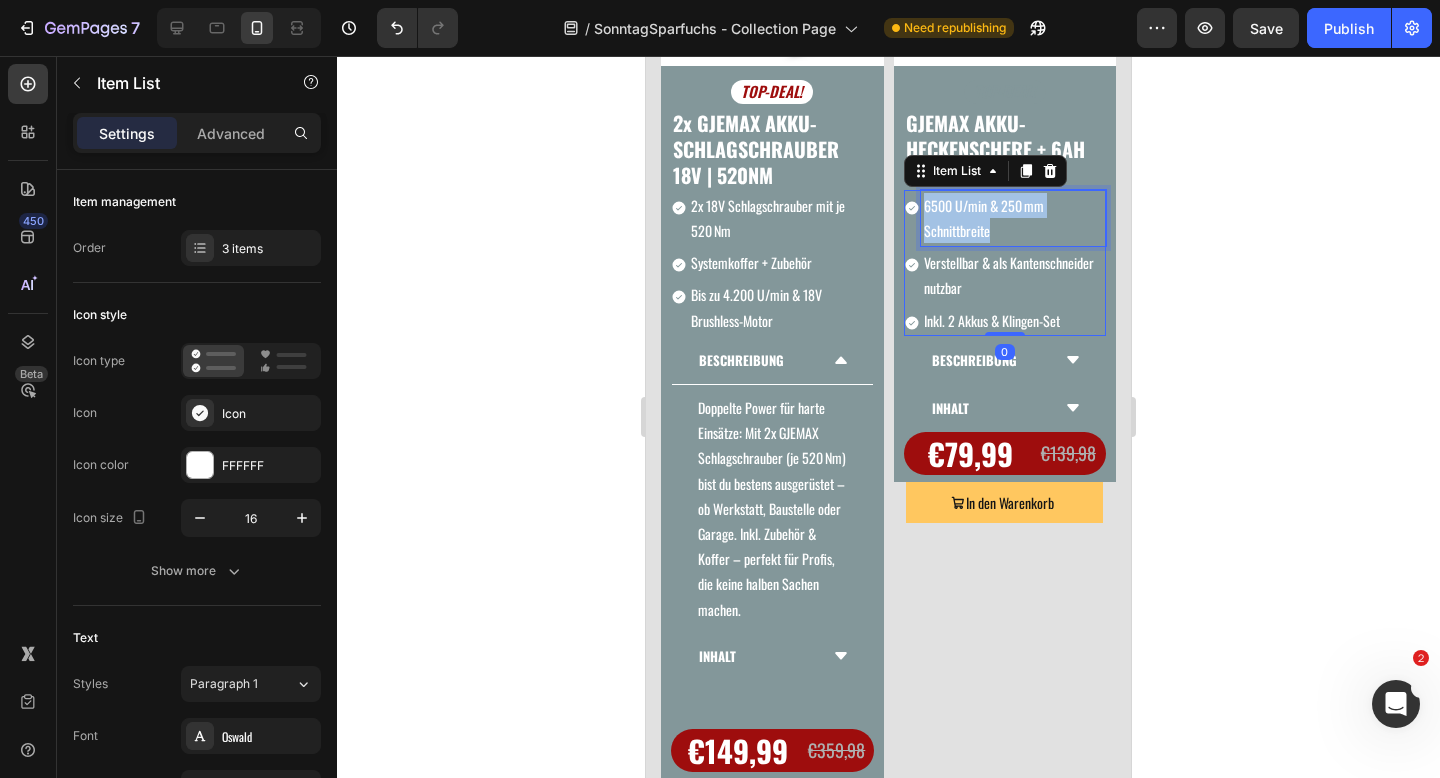 click on "6500 U/min & 250 mm Schnittbreite" at bounding box center (1014, 218) 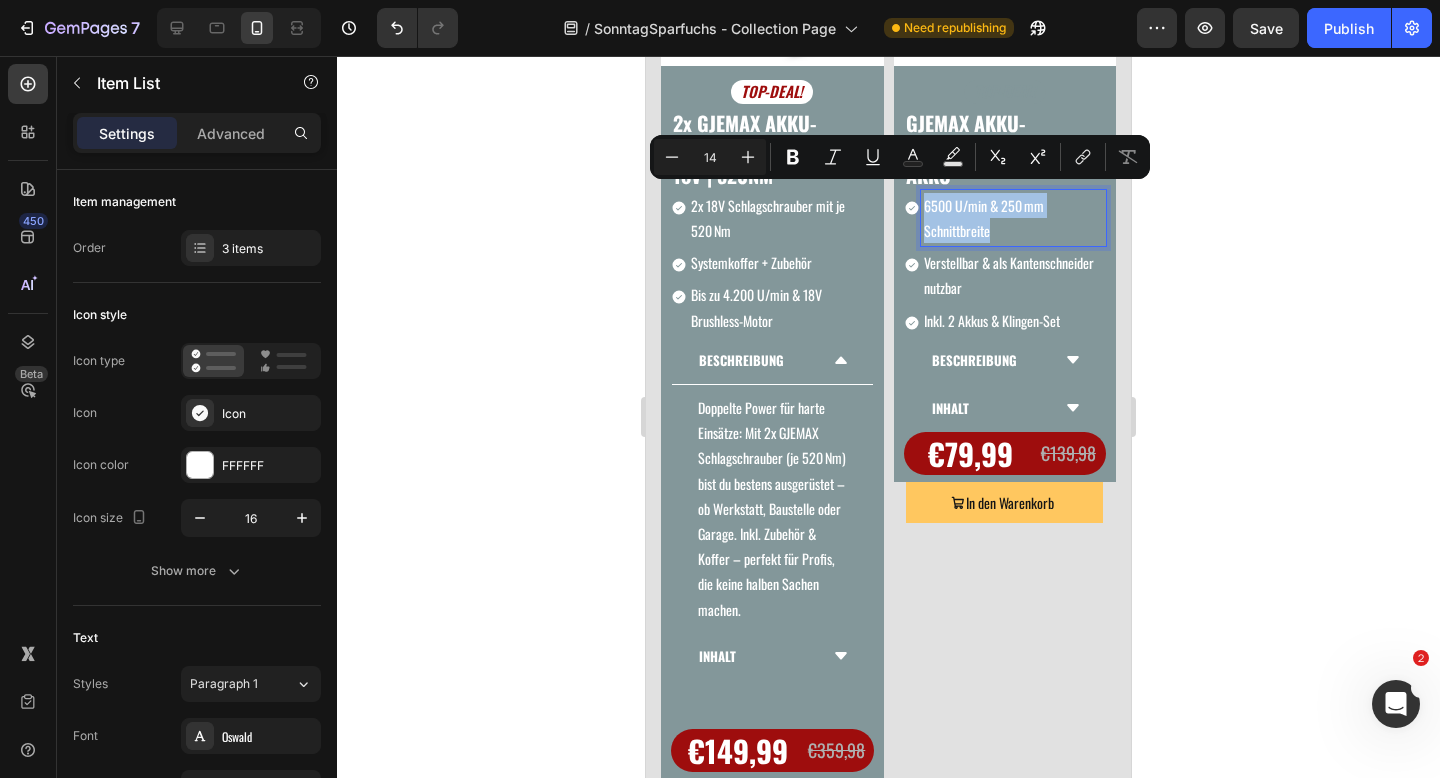 copy on "6500 U/min & 250 mm Schnittbreite" 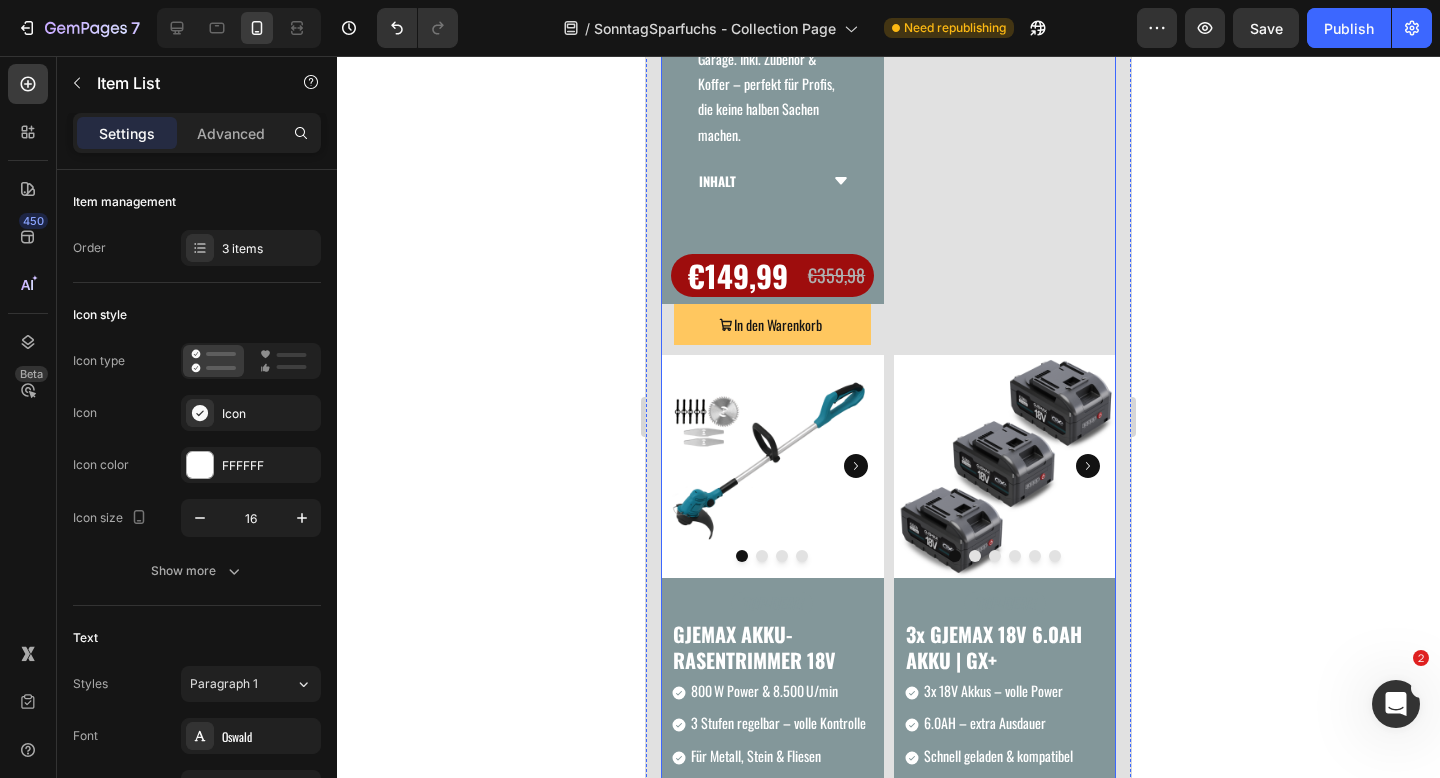 scroll, scrollTop: 1111, scrollLeft: 0, axis: vertical 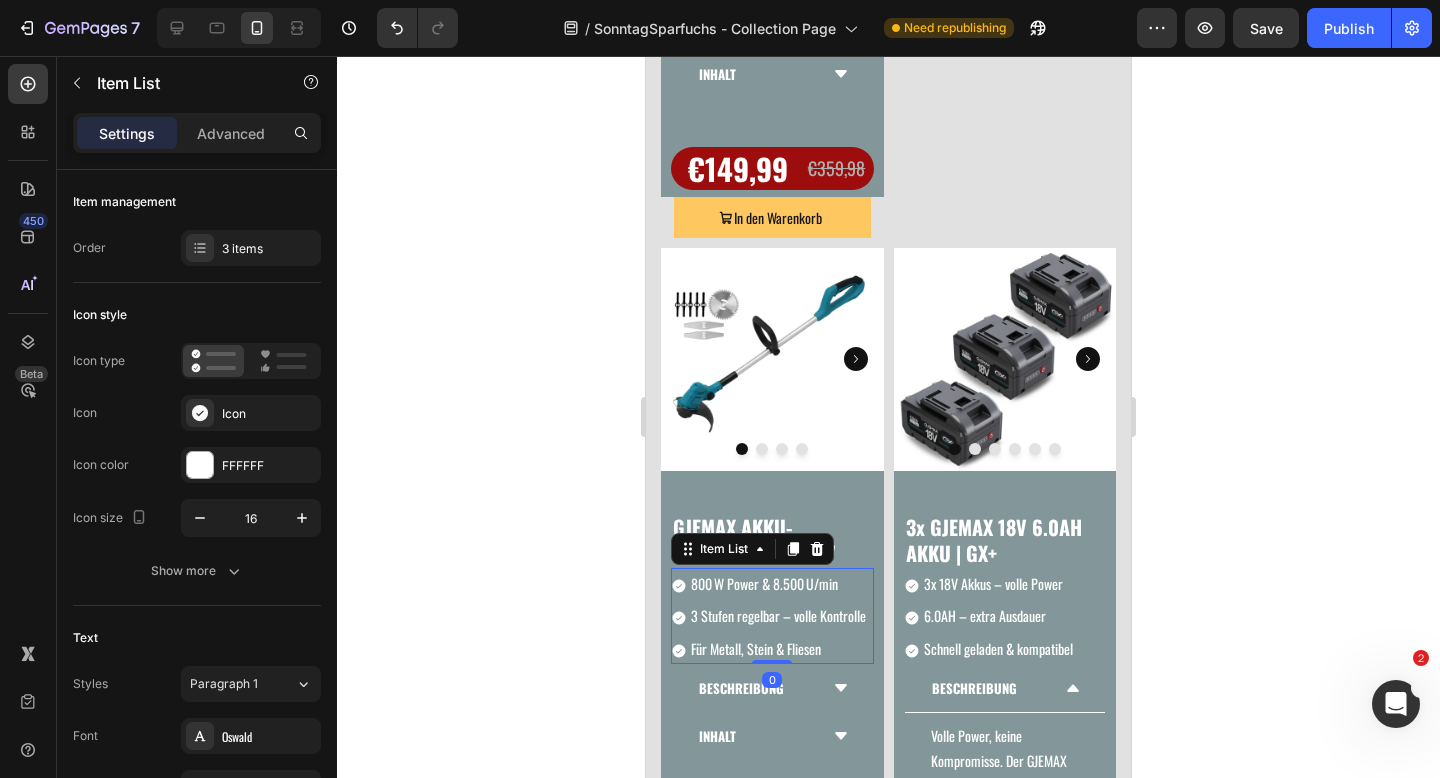 click on "800 W Power & 8.500 U/min" at bounding box center [778, 583] 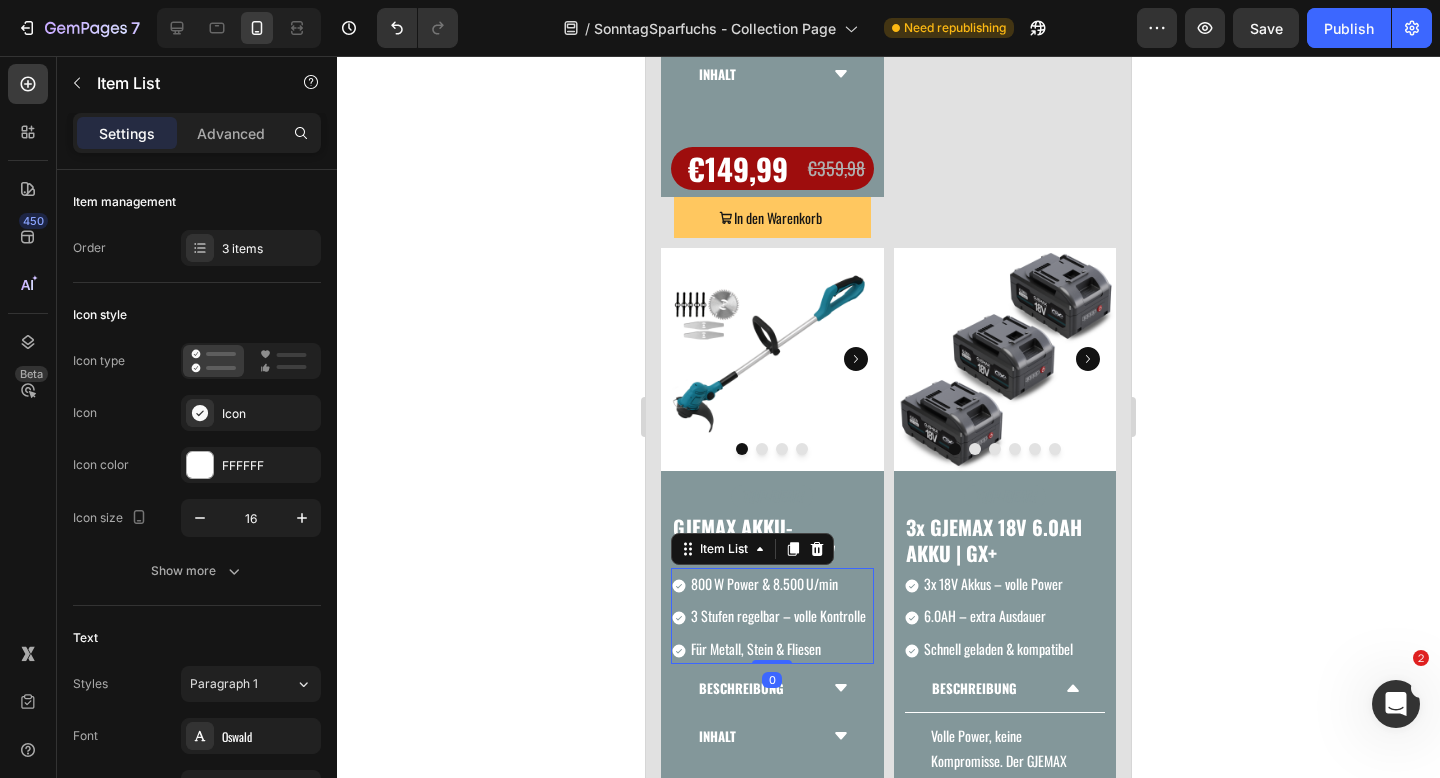 click on "800 W Power & 8.500 U/min" at bounding box center (778, 583) 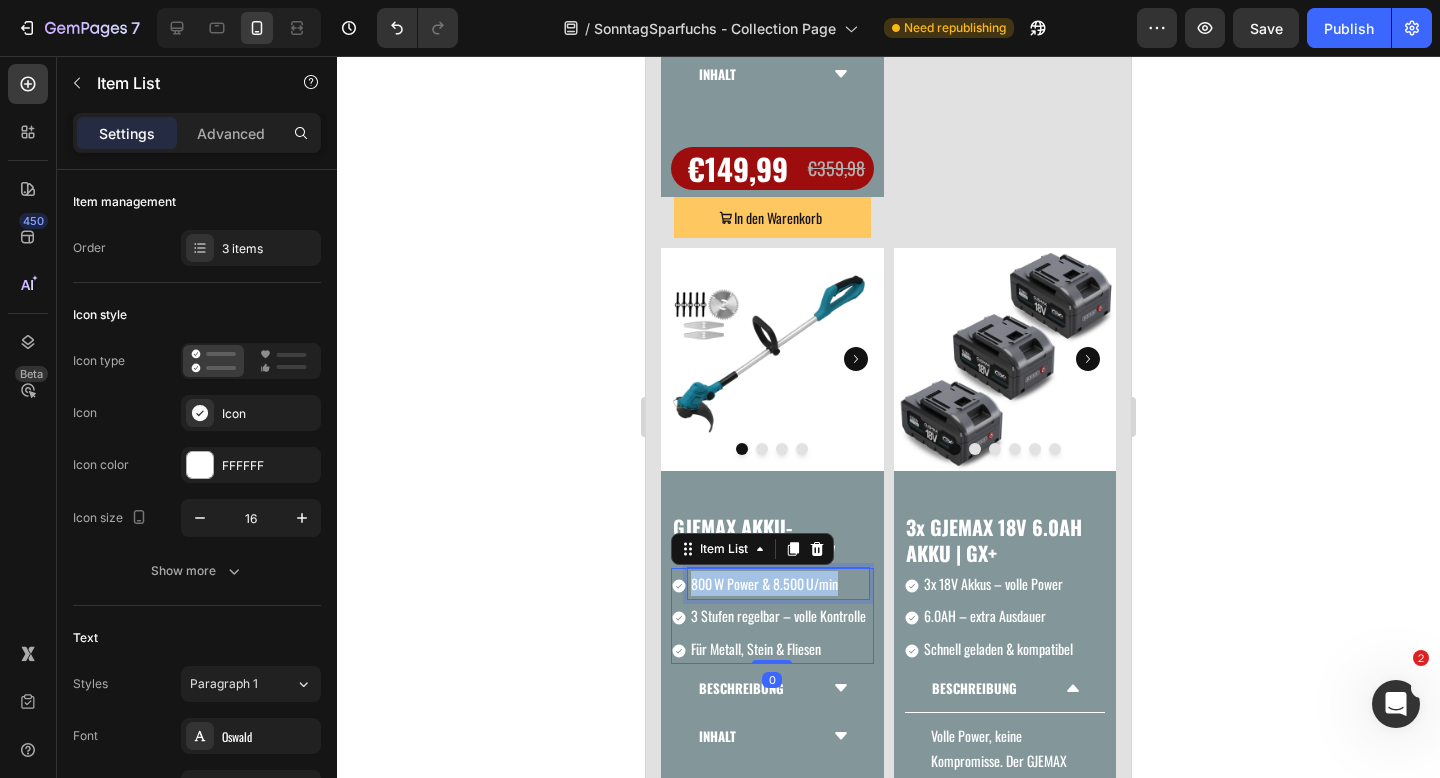 click on "800 W Power & 8.500 U/min" at bounding box center [778, 583] 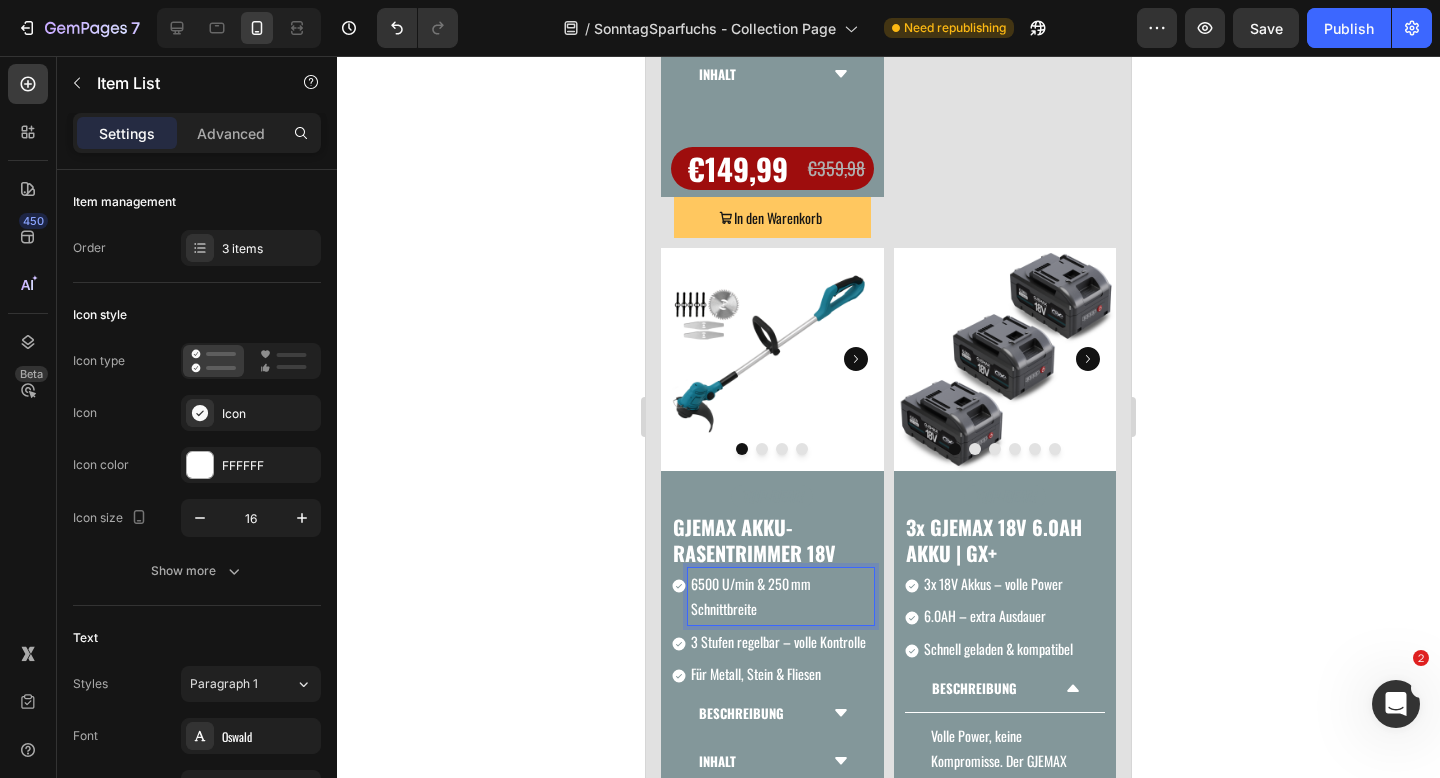 click 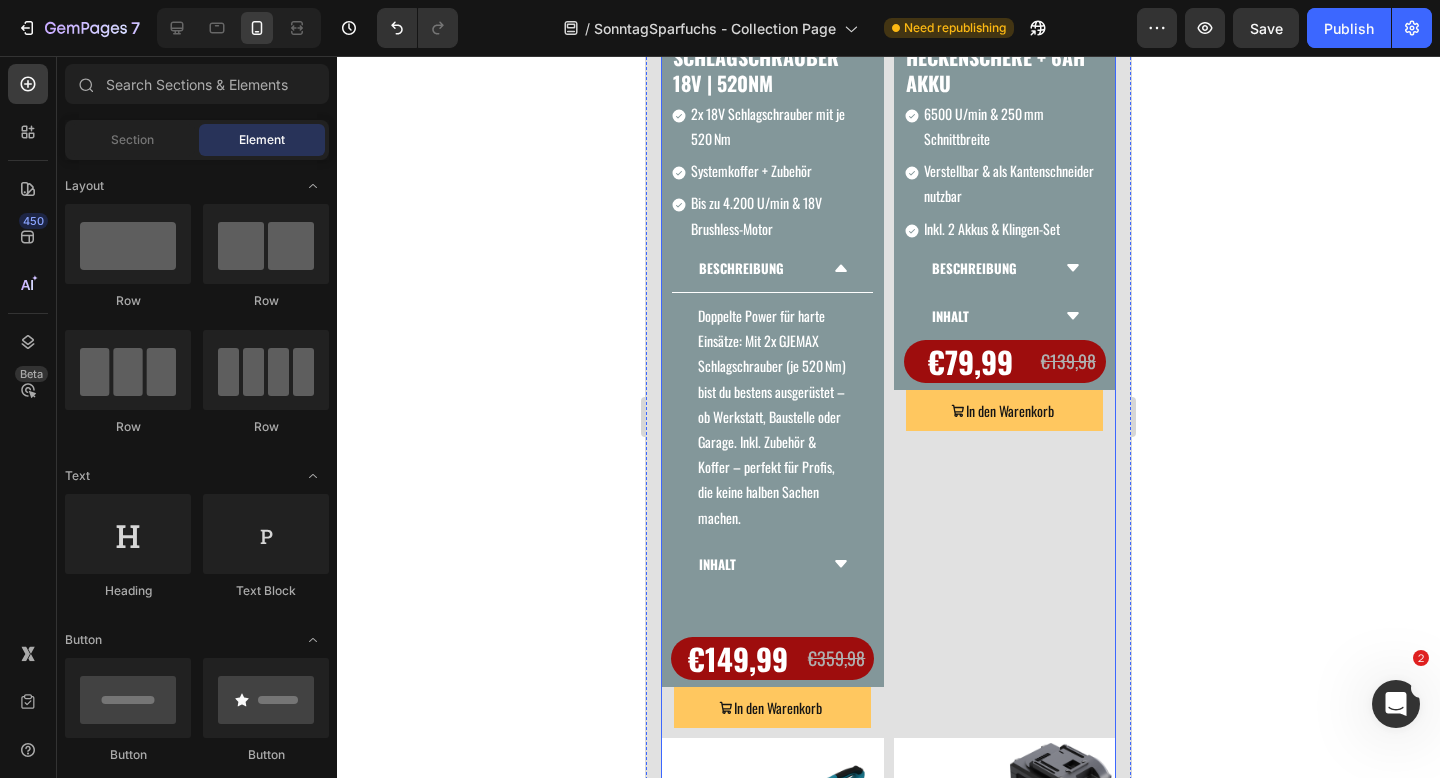 scroll, scrollTop: 585, scrollLeft: 0, axis: vertical 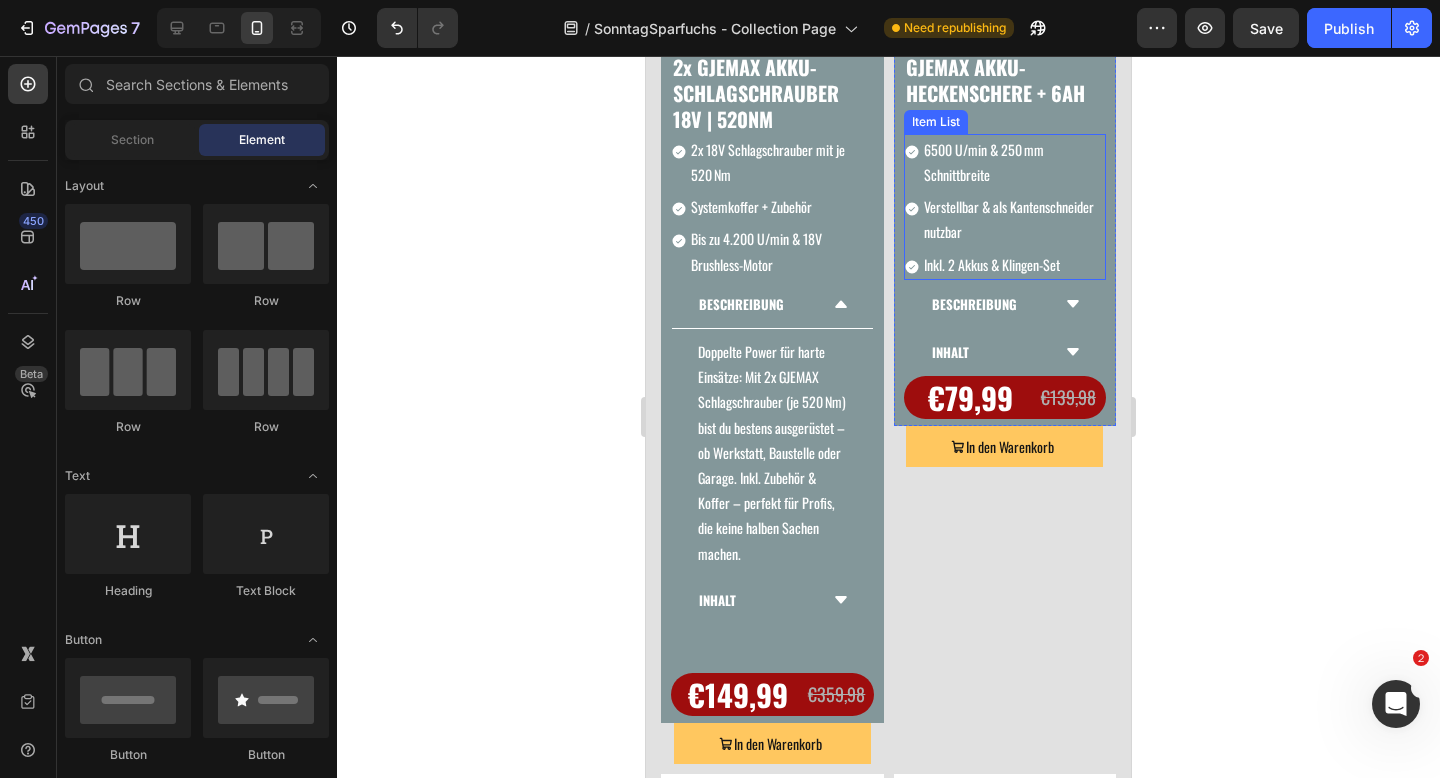 click on "Verstellbar & als Kantenschneider nutzbar" at bounding box center (1014, 219) 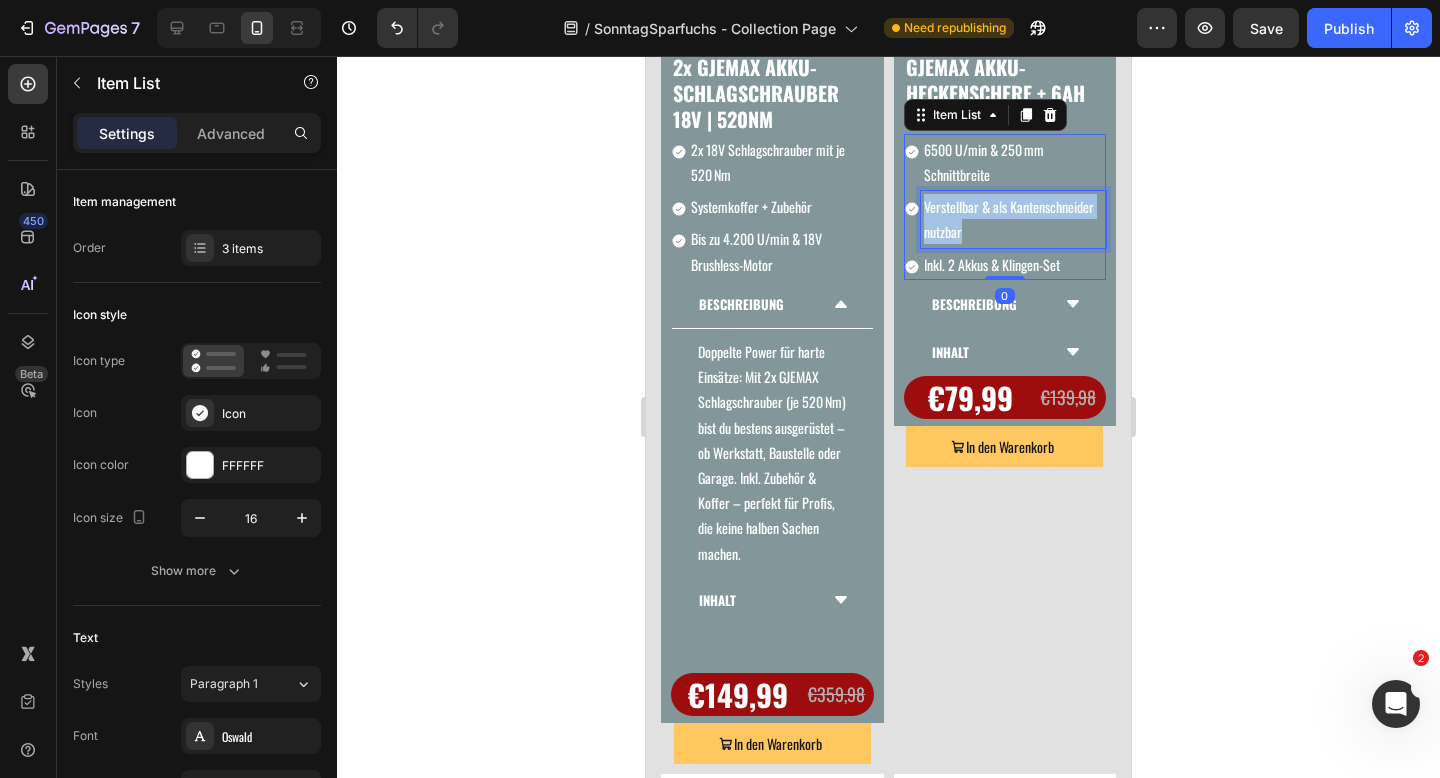 click on "Verstellbar & als Kantenschneider nutzbar" at bounding box center (1014, 219) 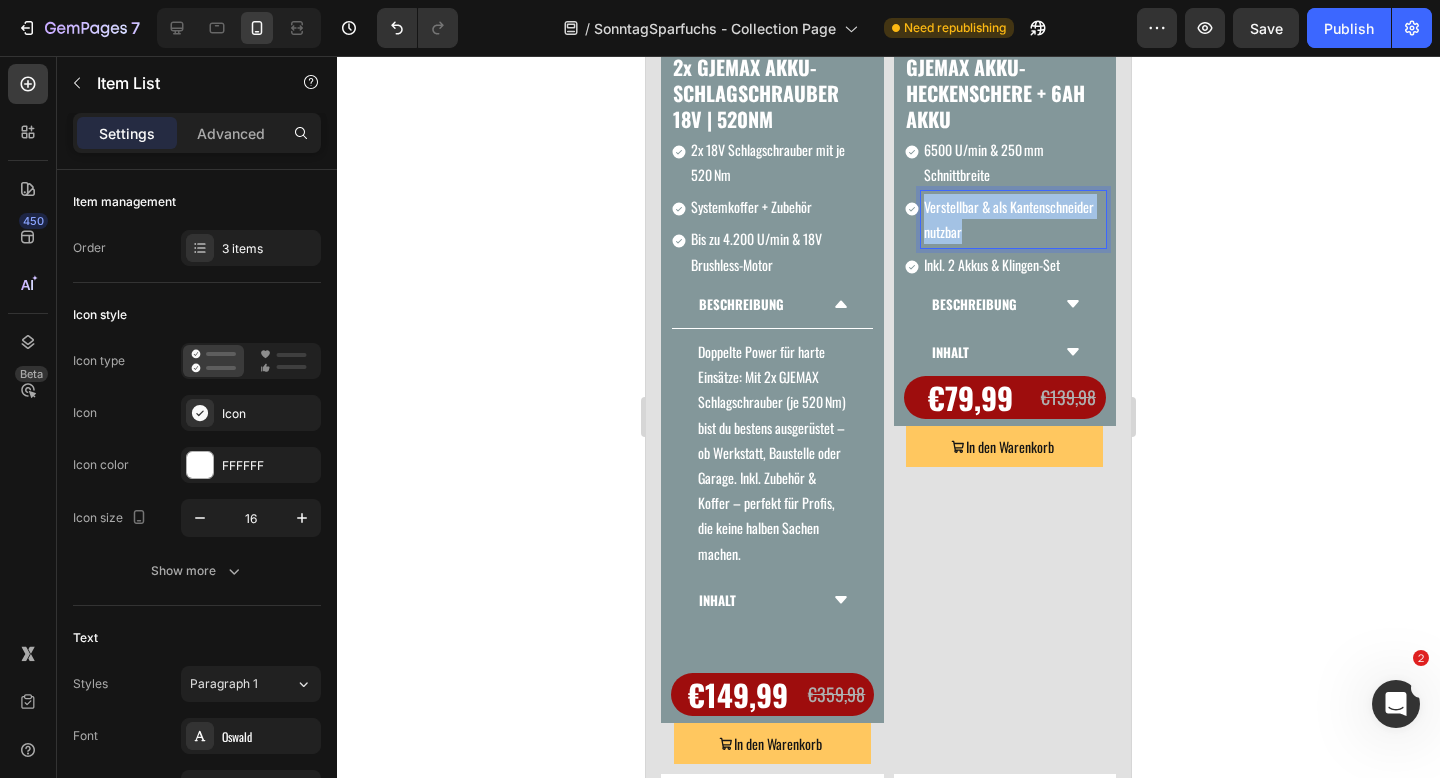 click on "Verstellbar & als Kantenschneider nutzbar" at bounding box center [1014, 219] 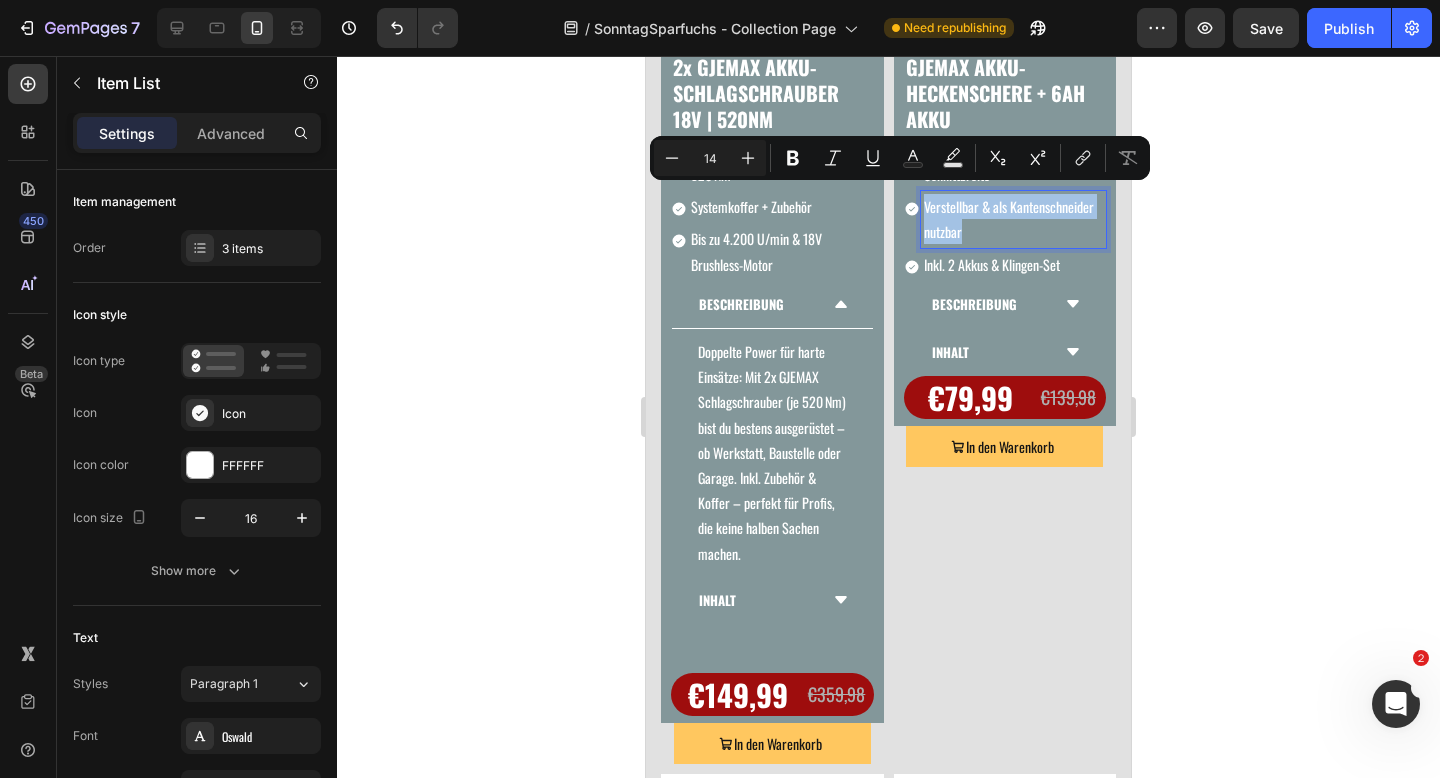 copy on "Verstellbar & als Kantenschneider nutzbar" 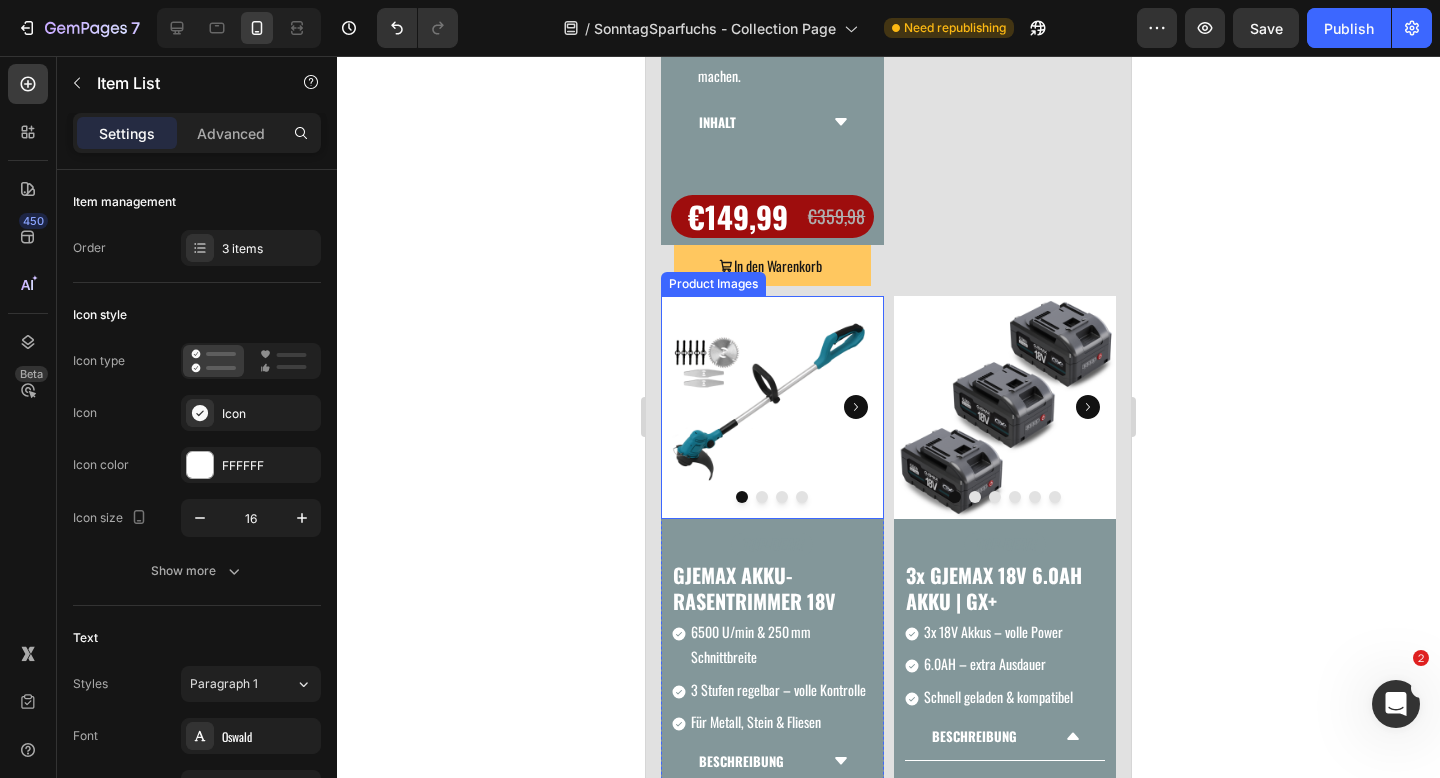 scroll, scrollTop: 1339, scrollLeft: 0, axis: vertical 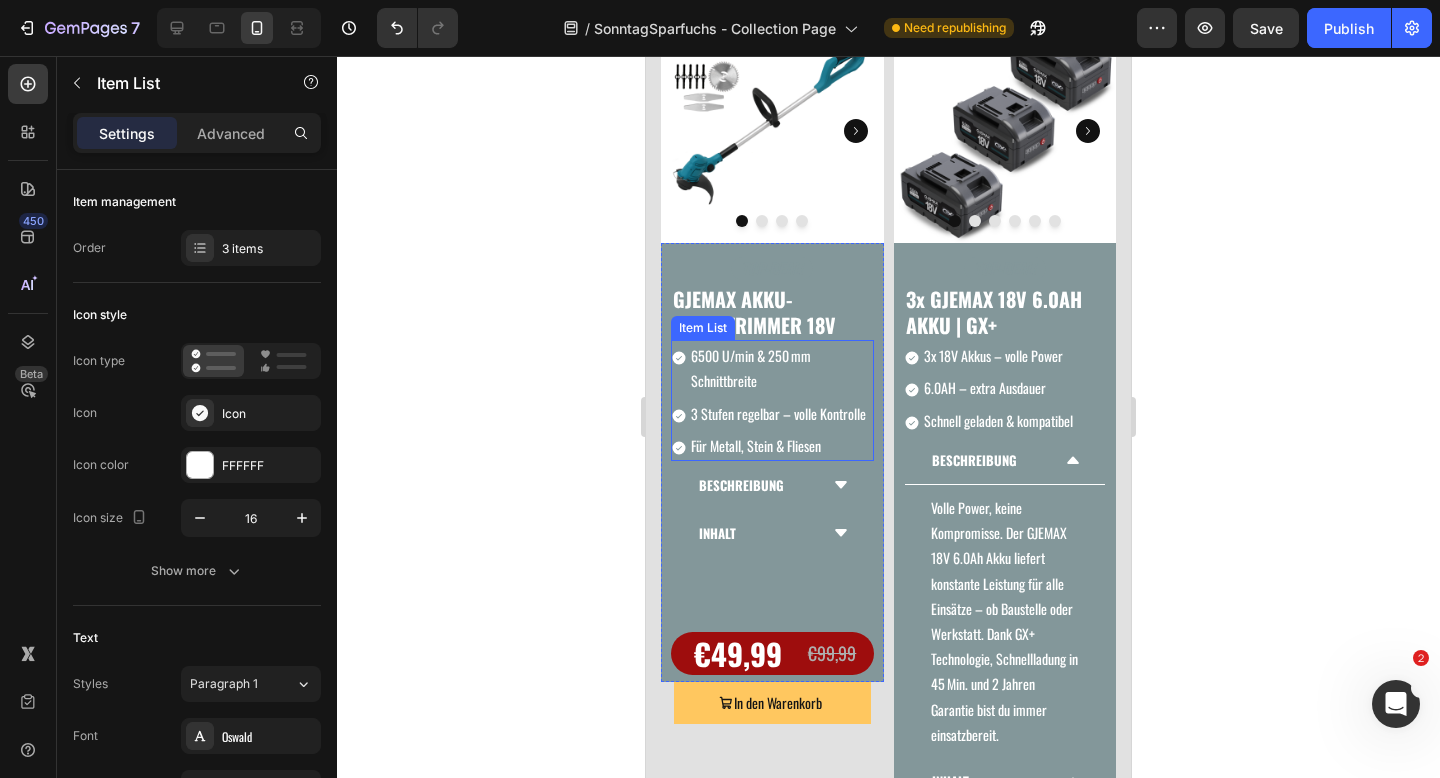 click on "3 Stufen regelbar – volle Kontrolle" at bounding box center [781, 413] 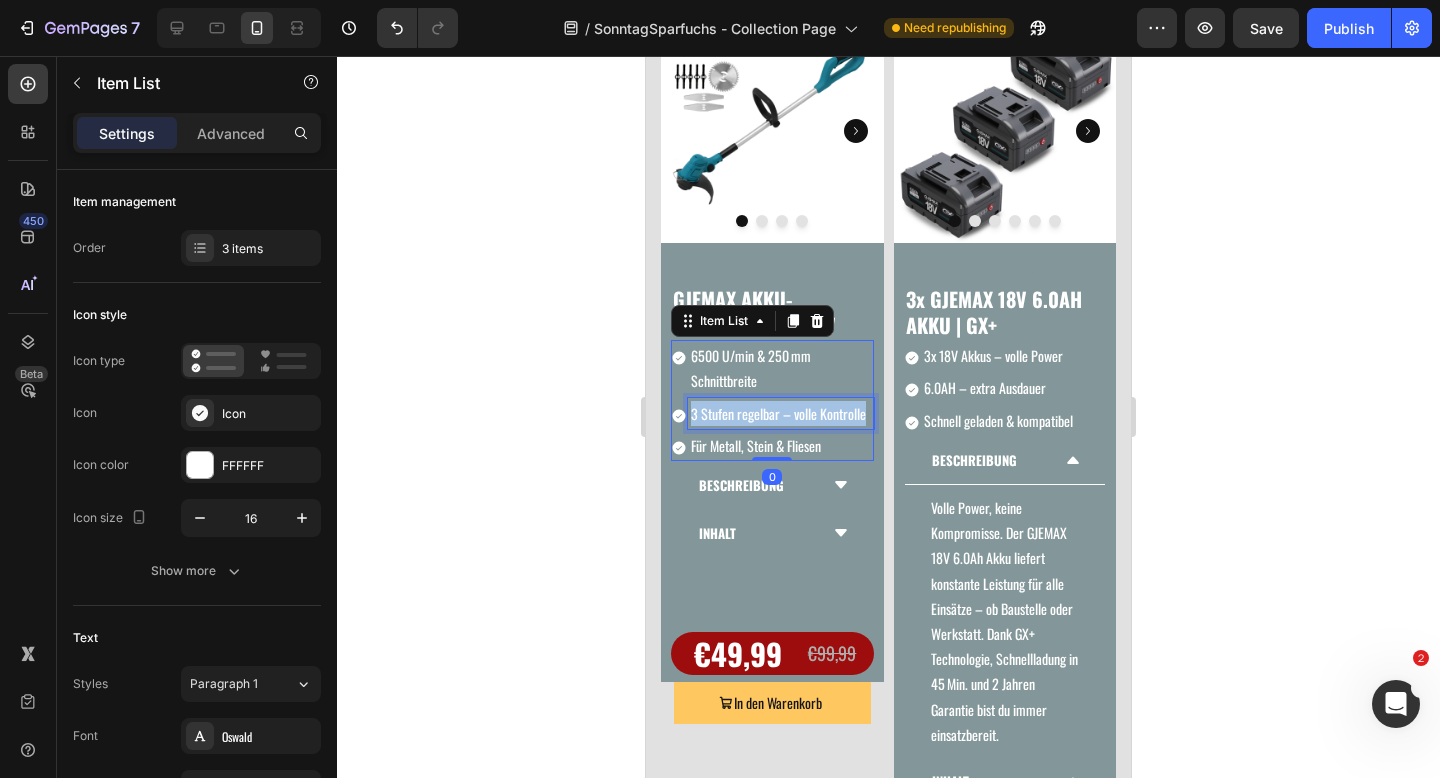 click on "3 Stufen regelbar – volle Kontrolle" at bounding box center (781, 413) 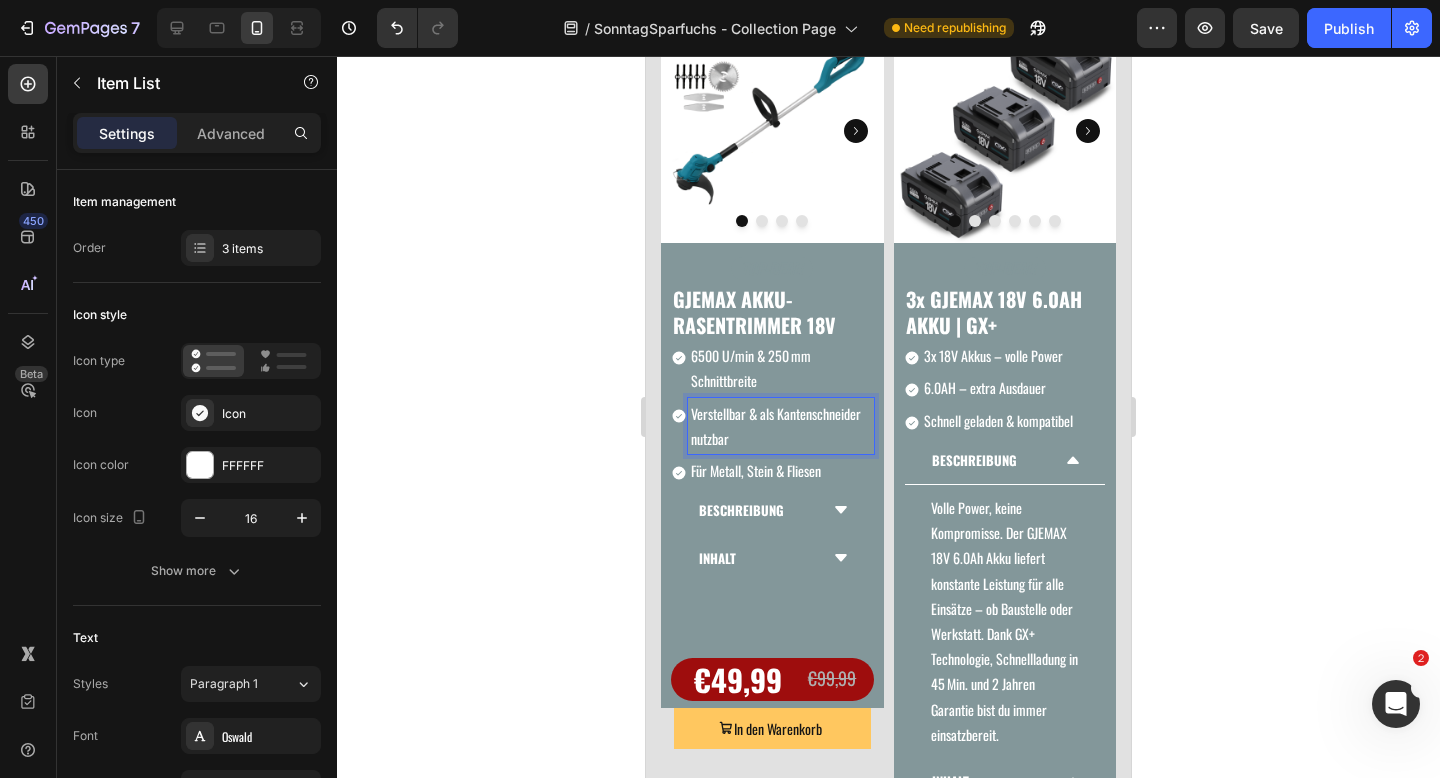 drag, startPoint x: 483, startPoint y: 434, endPoint x: 501, endPoint y: 437, distance: 18.248287 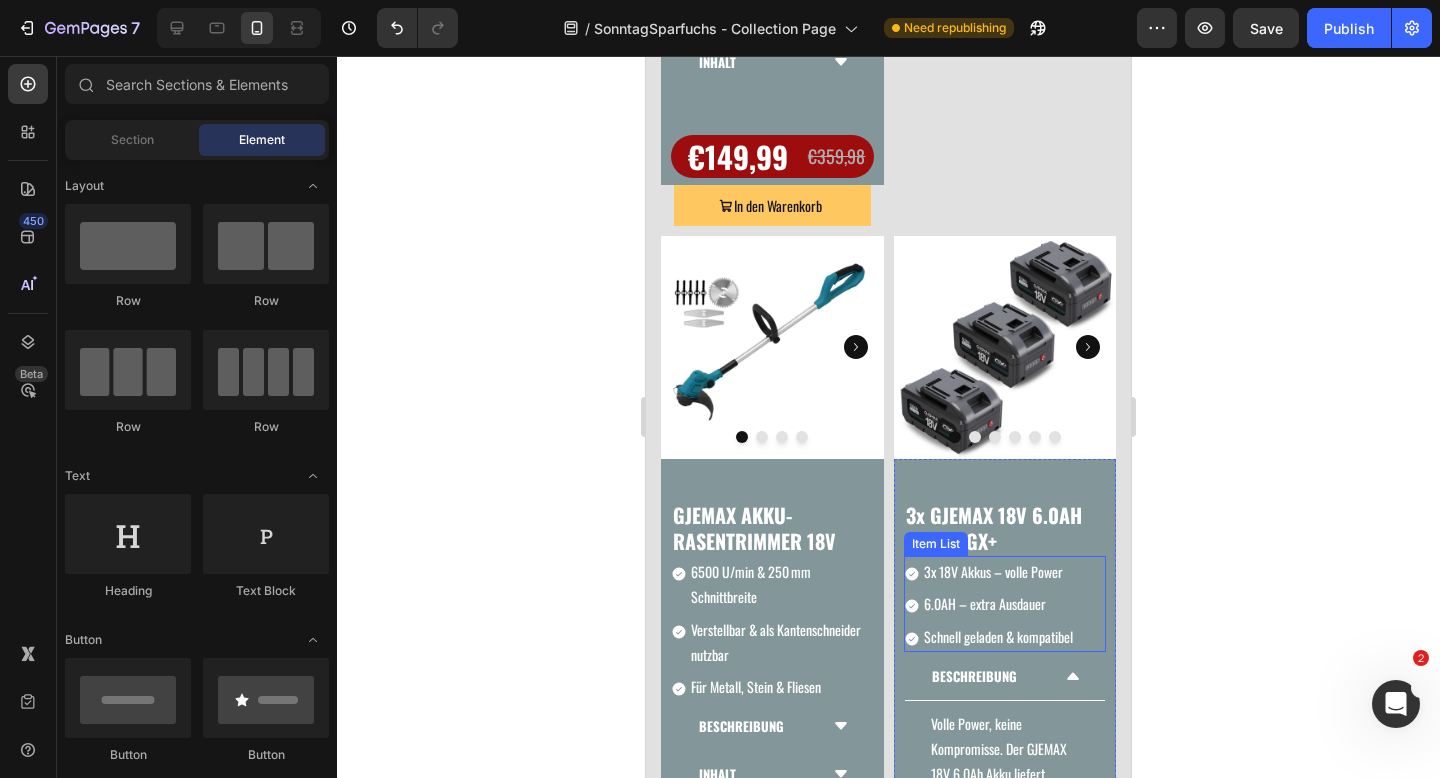 scroll, scrollTop: 662, scrollLeft: 0, axis: vertical 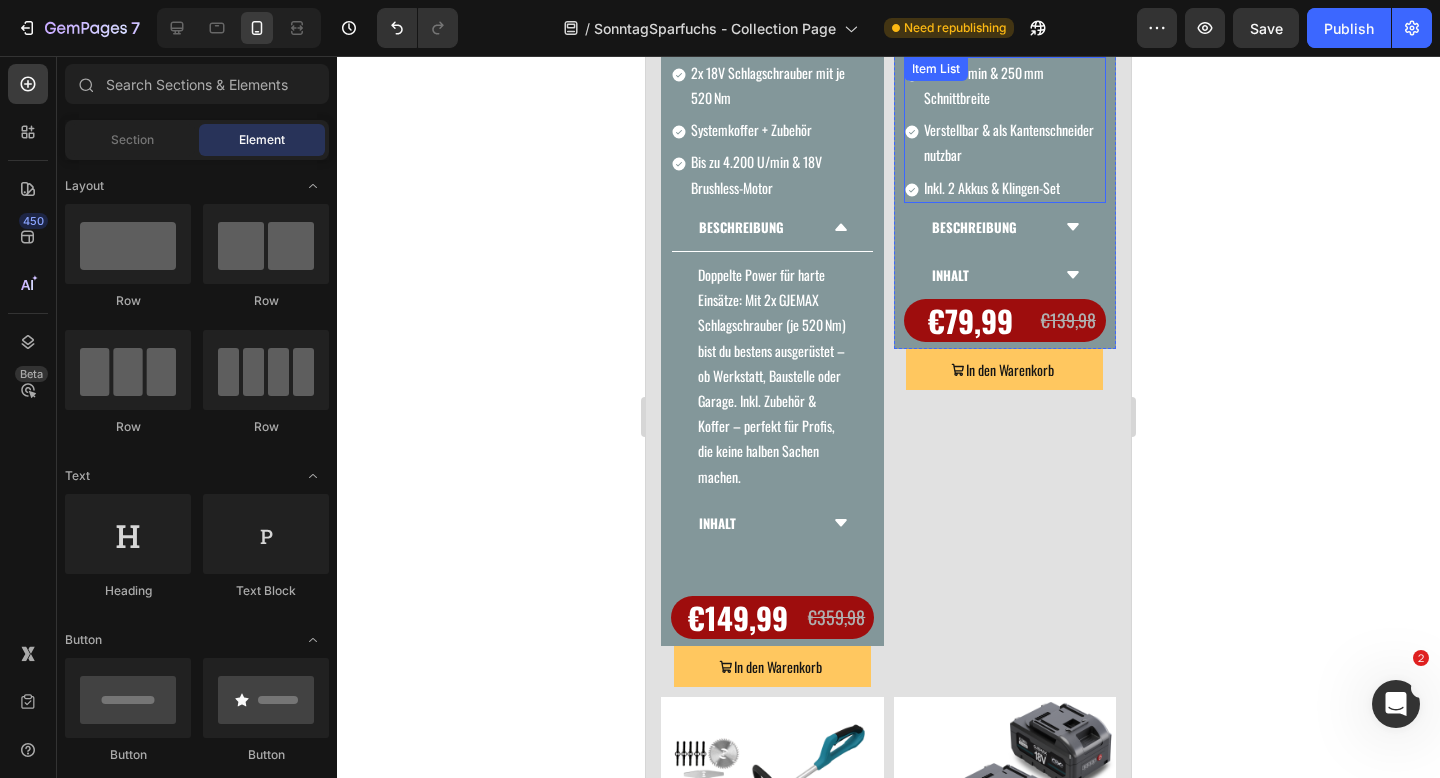click on "Inkl. 2 Akkus & Klingen-Set" at bounding box center [1014, 187] 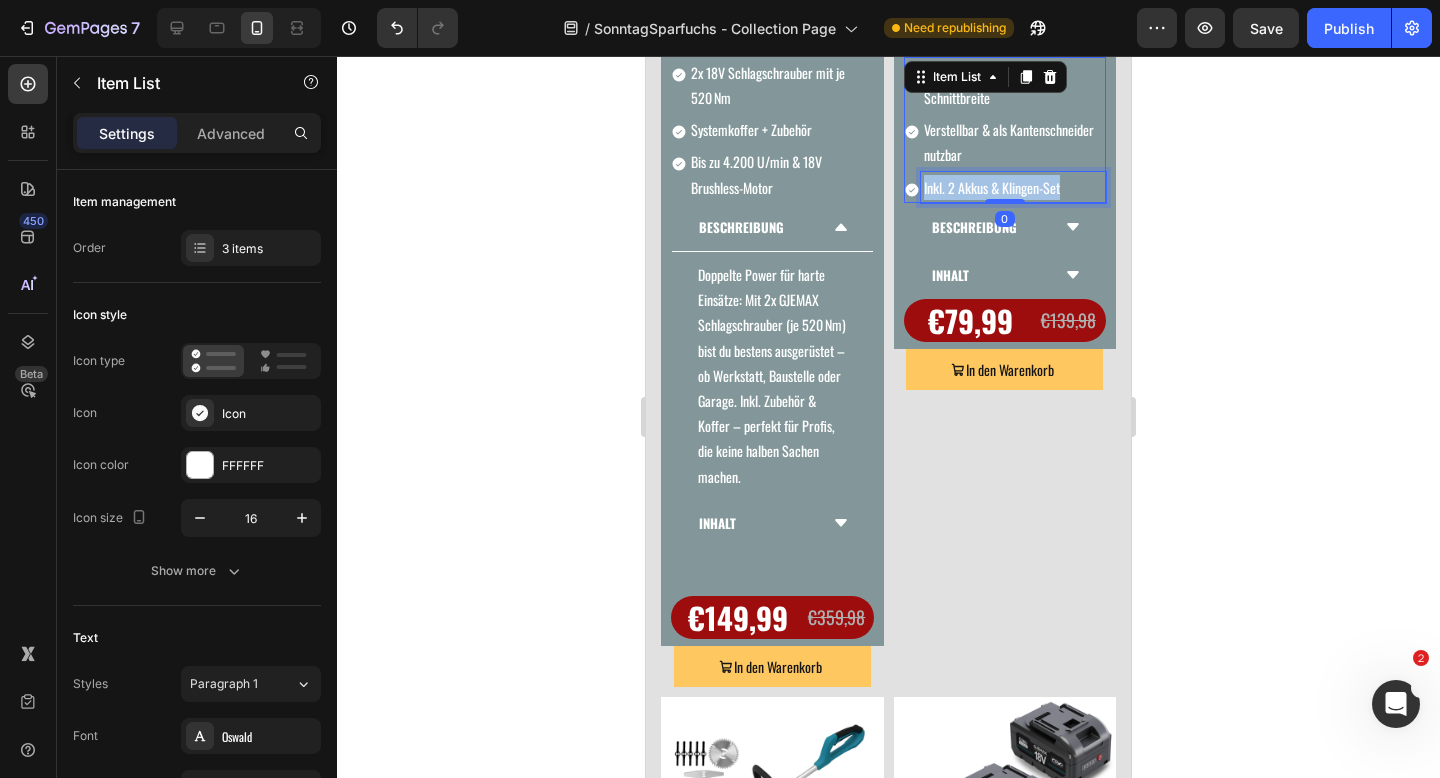 click on "Inkl. 2 Akkus & Klingen-Set" at bounding box center [1014, 187] 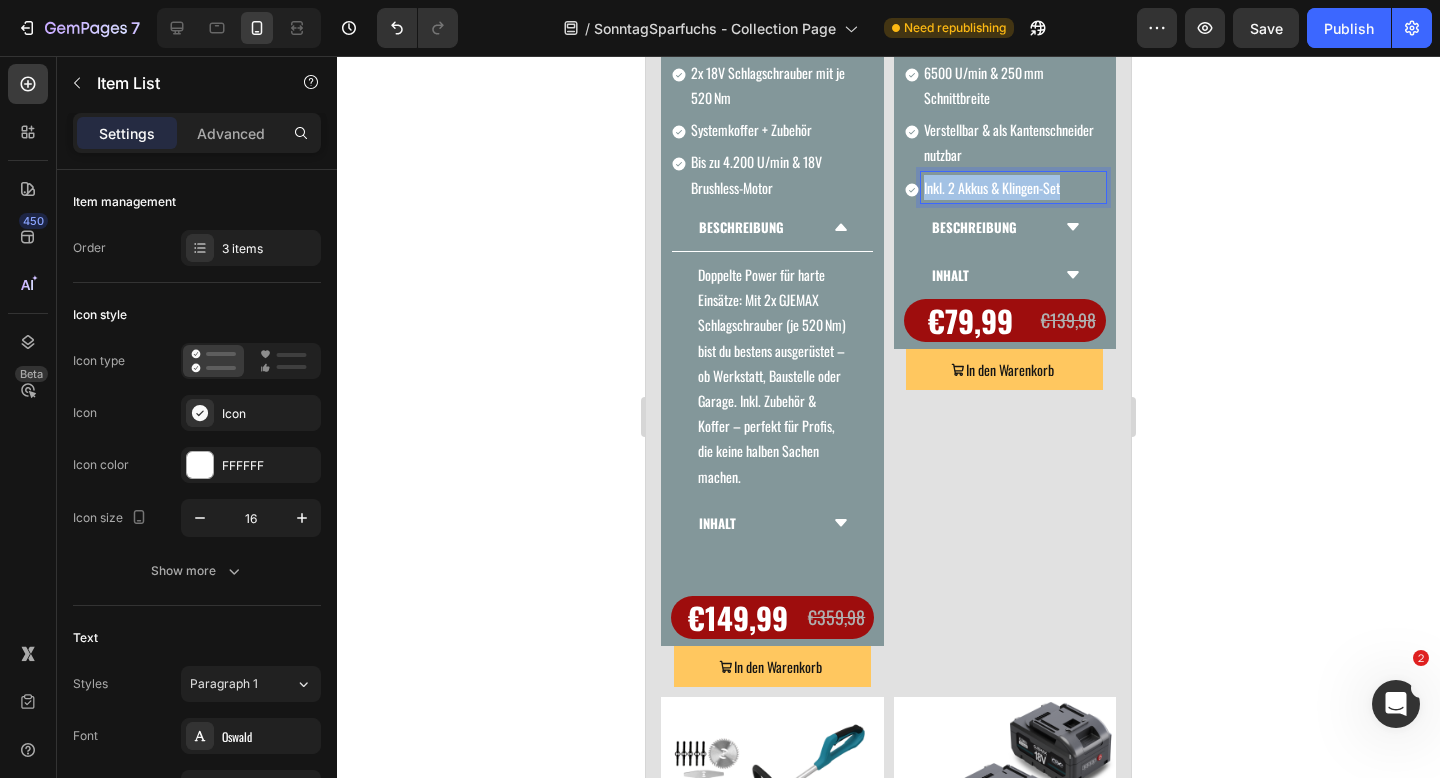 copy on "Inkl. 2 Akkus & Klingen-Set" 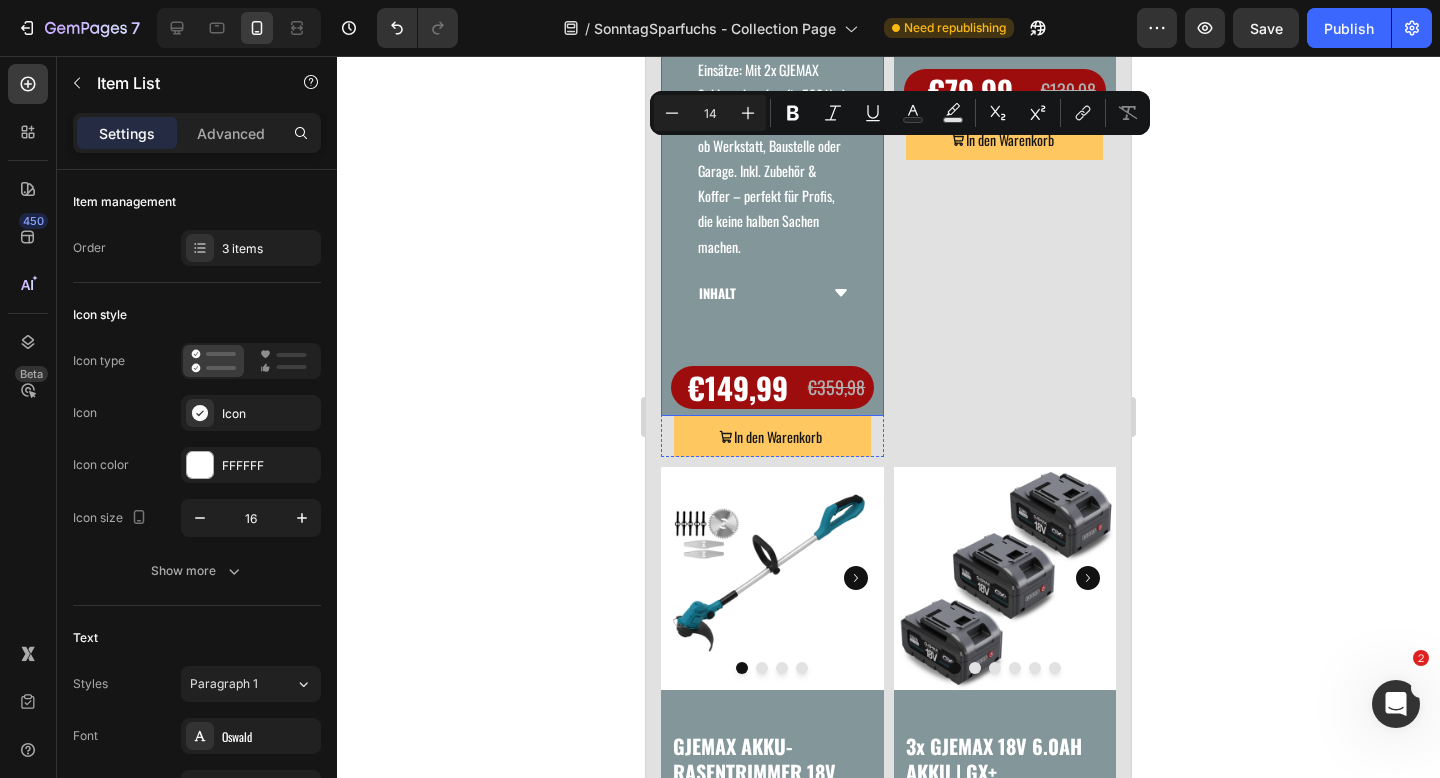 scroll, scrollTop: 1200, scrollLeft: 0, axis: vertical 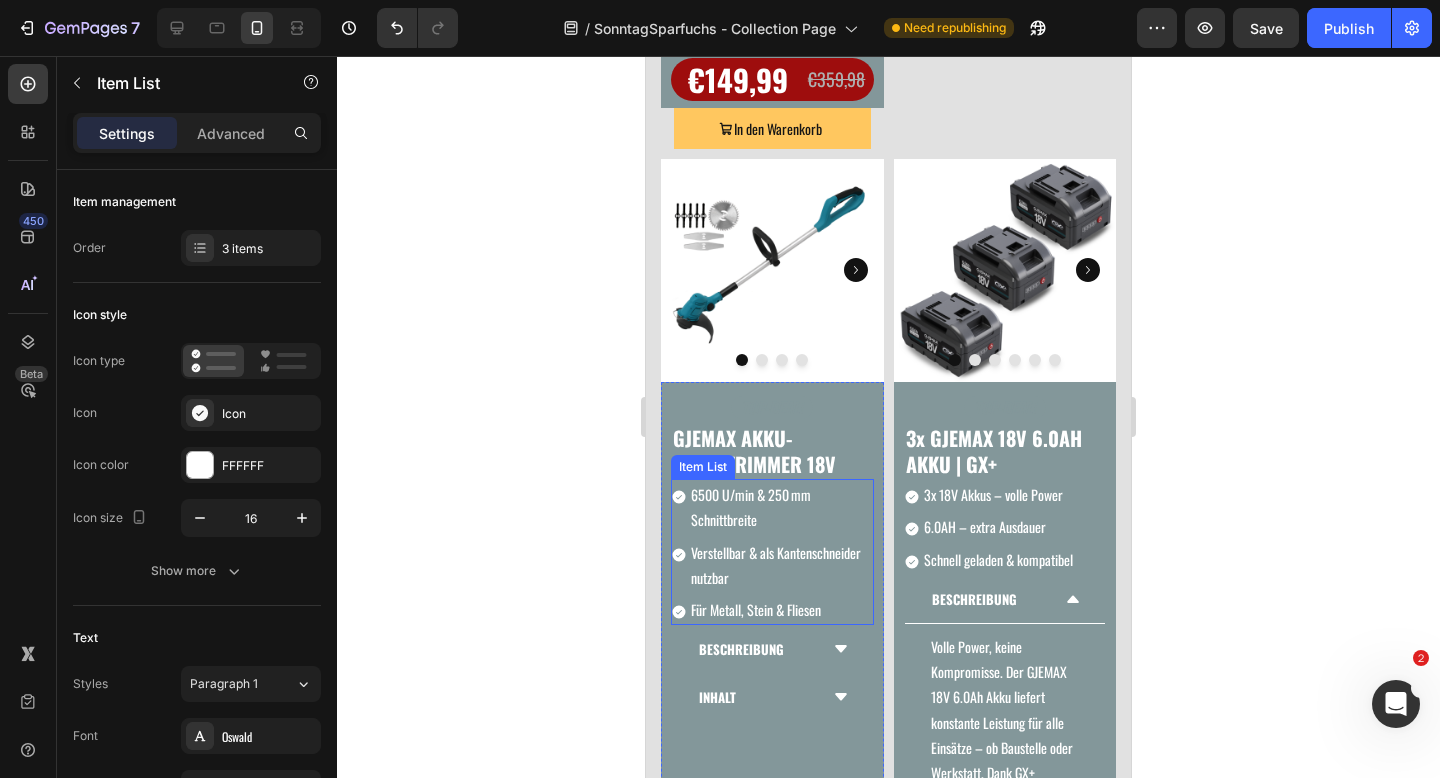 click on "Für Metall, Stein & Fliesen" at bounding box center [781, 609] 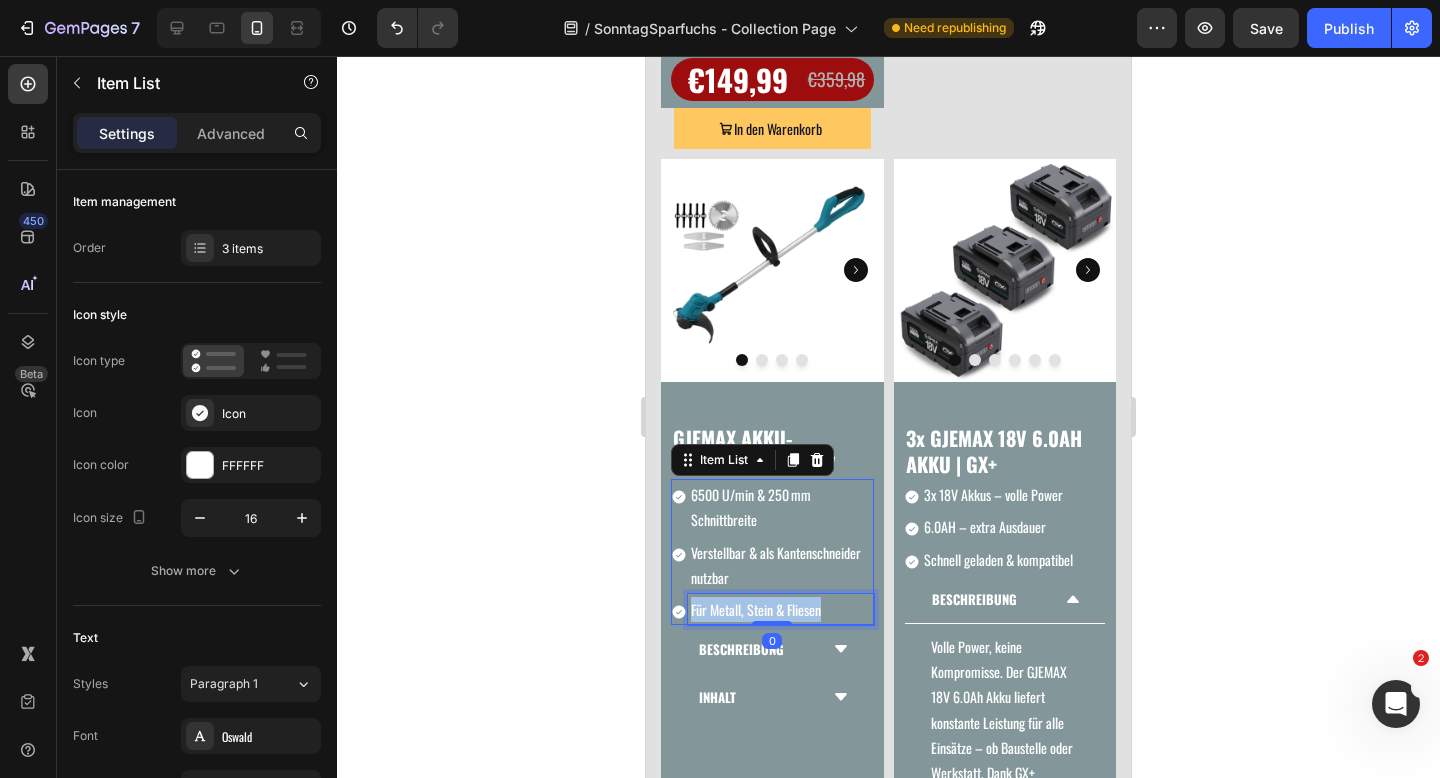 click on "Für Metall, Stein & Fliesen" at bounding box center (781, 609) 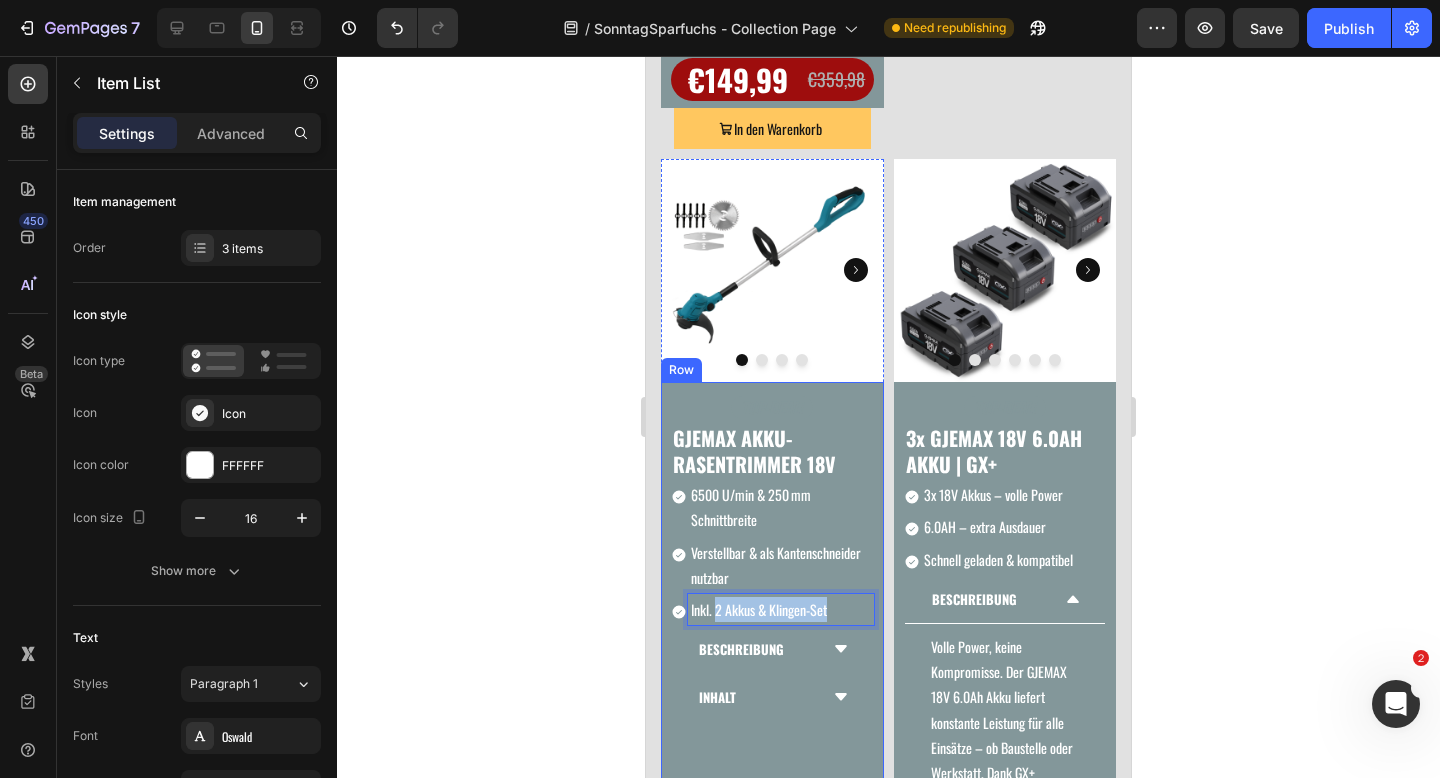 drag, startPoint x: 714, startPoint y: 620, endPoint x: 874, endPoint y: 627, distance: 160.15305 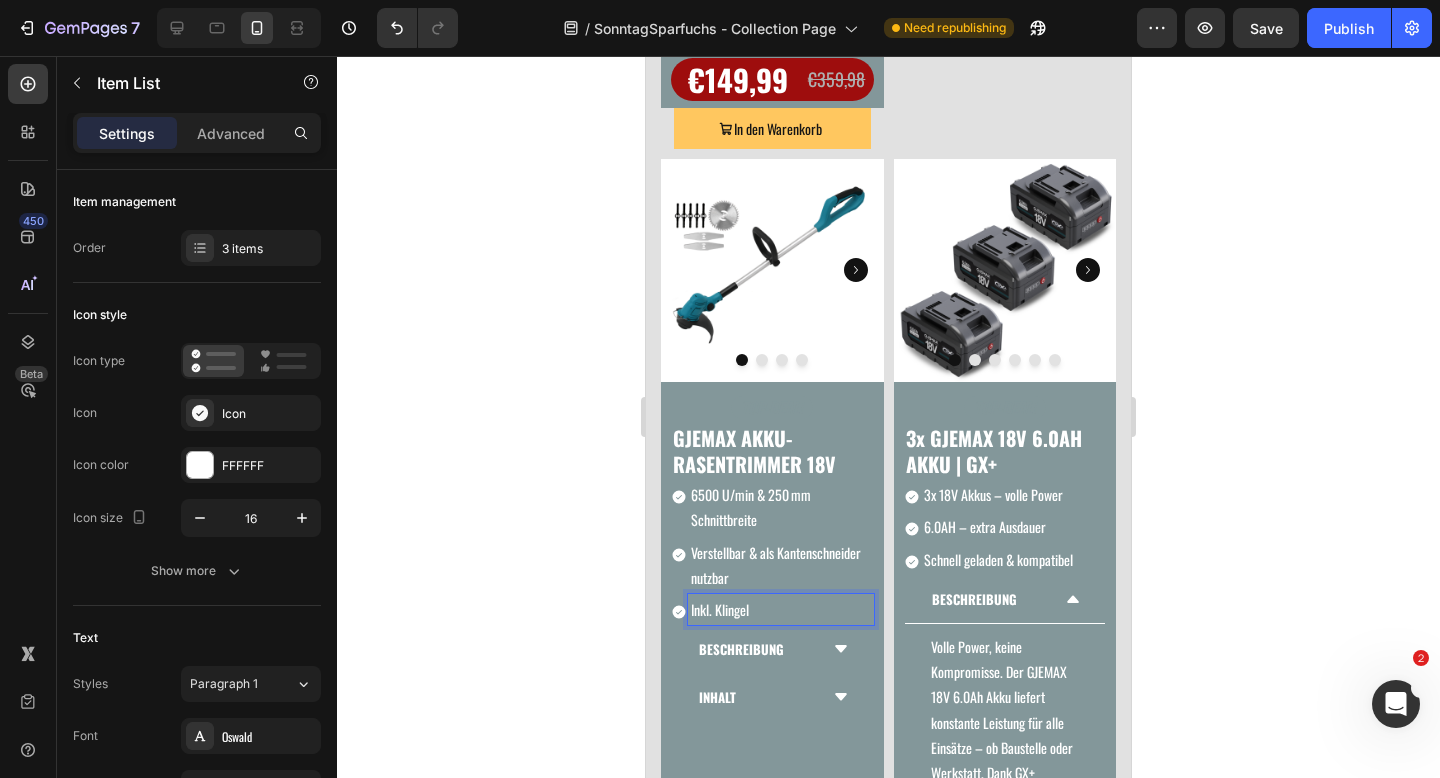 click on "Inkl. Klingel" at bounding box center [781, 609] 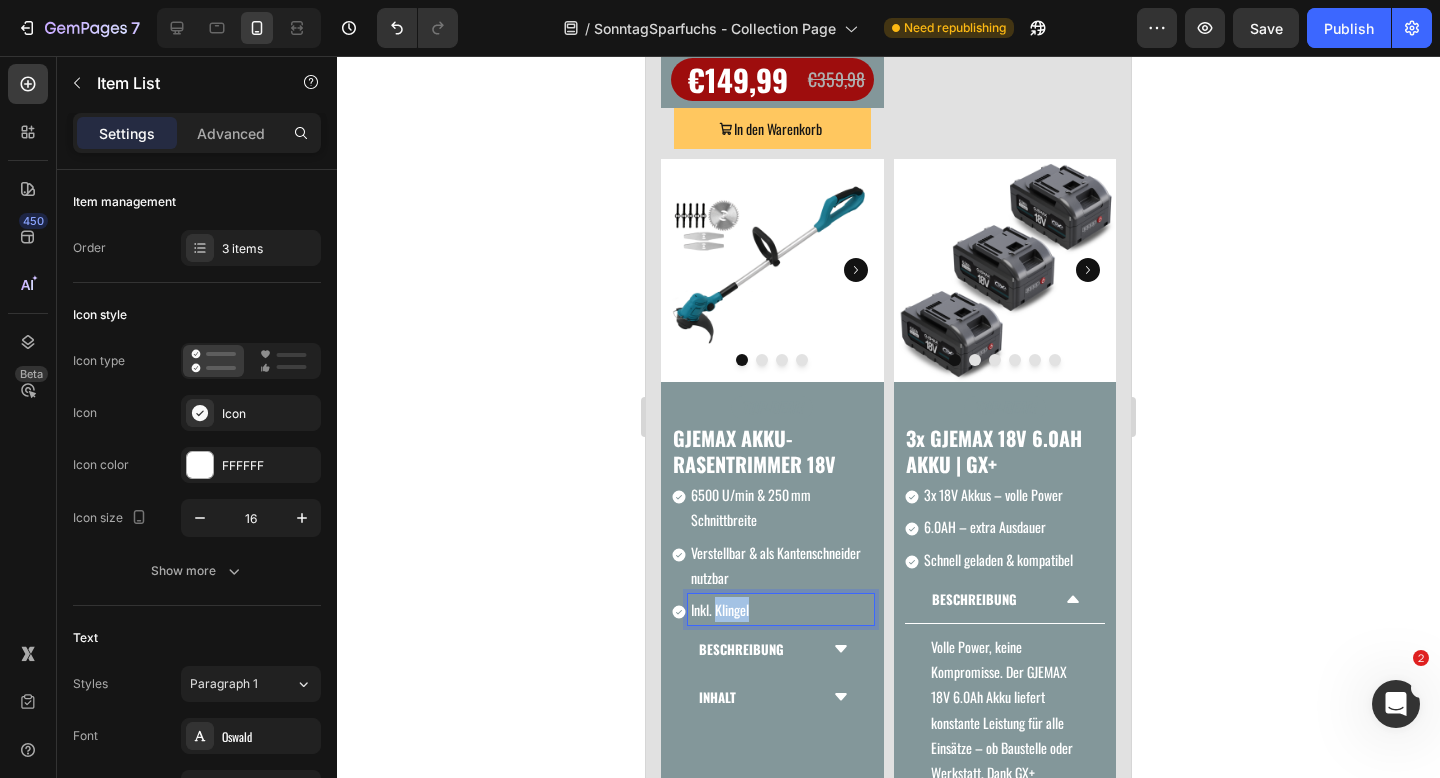 click on "Inkl. Klingel" at bounding box center (781, 609) 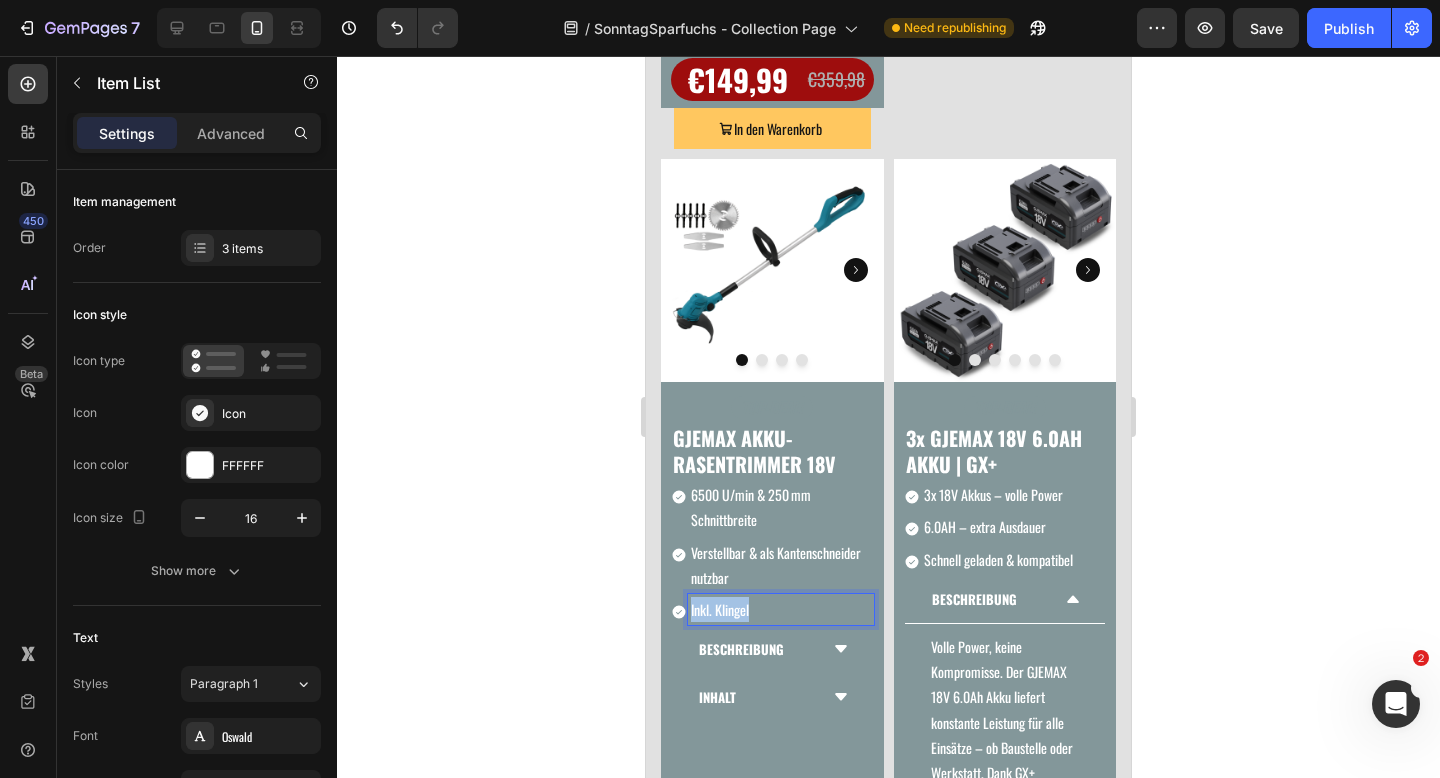 click on "Inkl. Klingel" at bounding box center [781, 609] 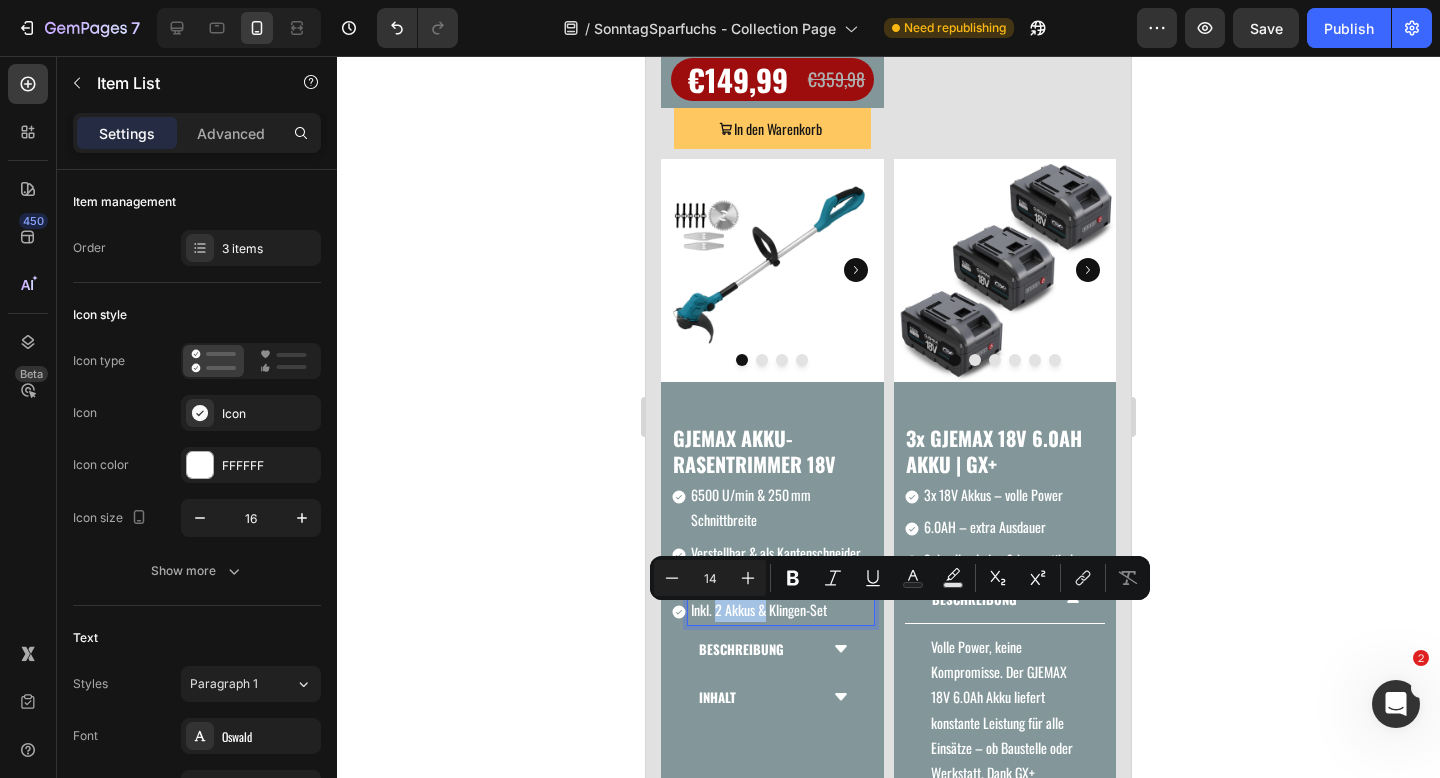drag, startPoint x: 767, startPoint y: 617, endPoint x: 718, endPoint y: 617, distance: 49 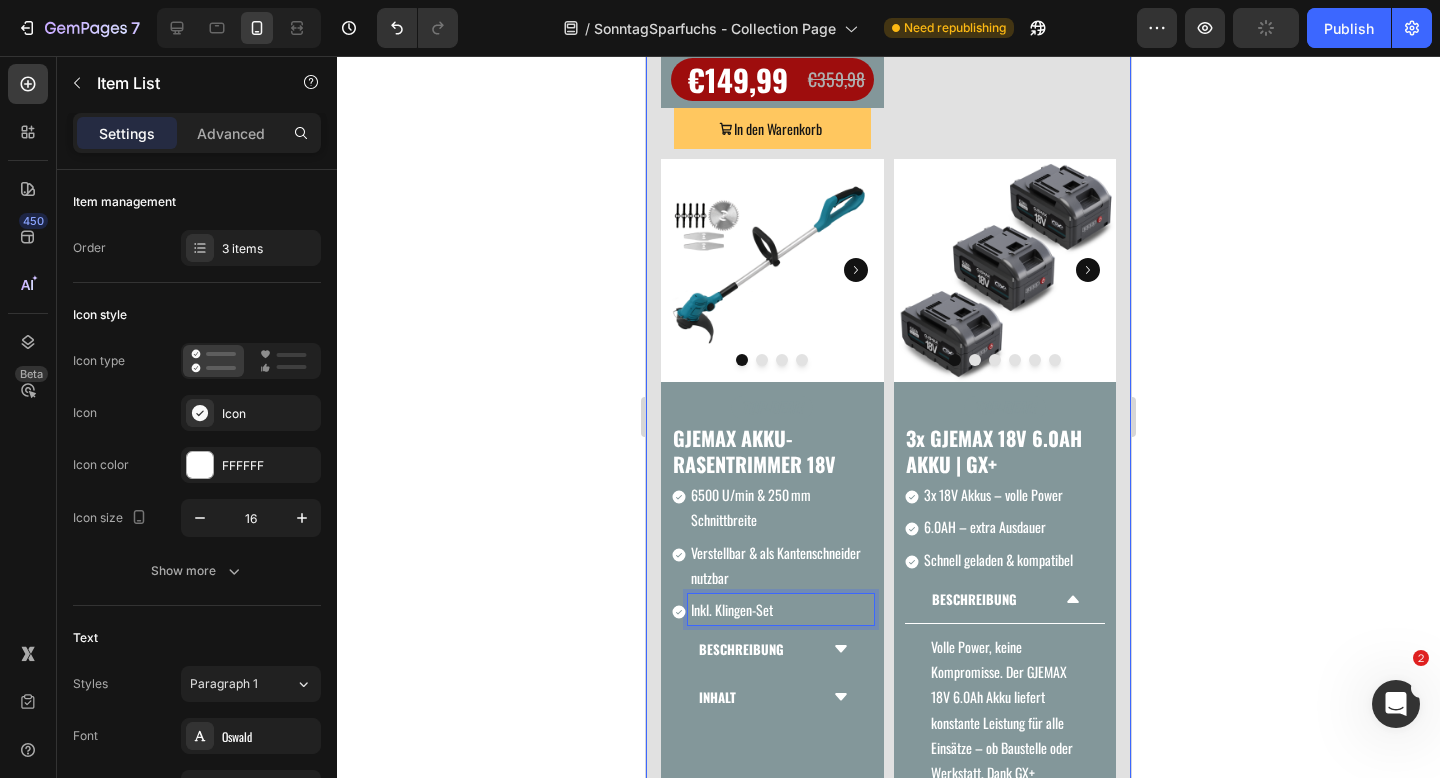 click 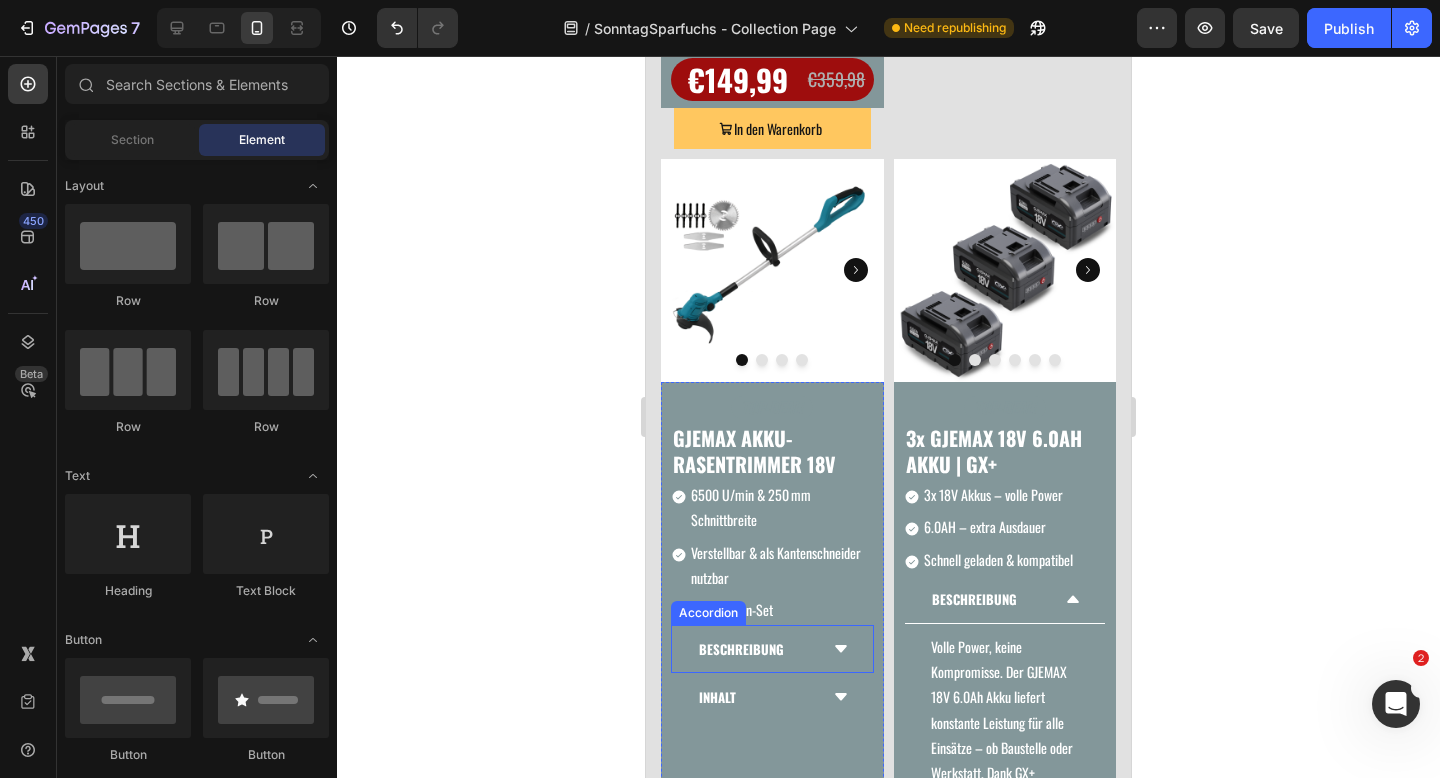 click on "BESCHREIBUNG" at bounding box center (772, 649) 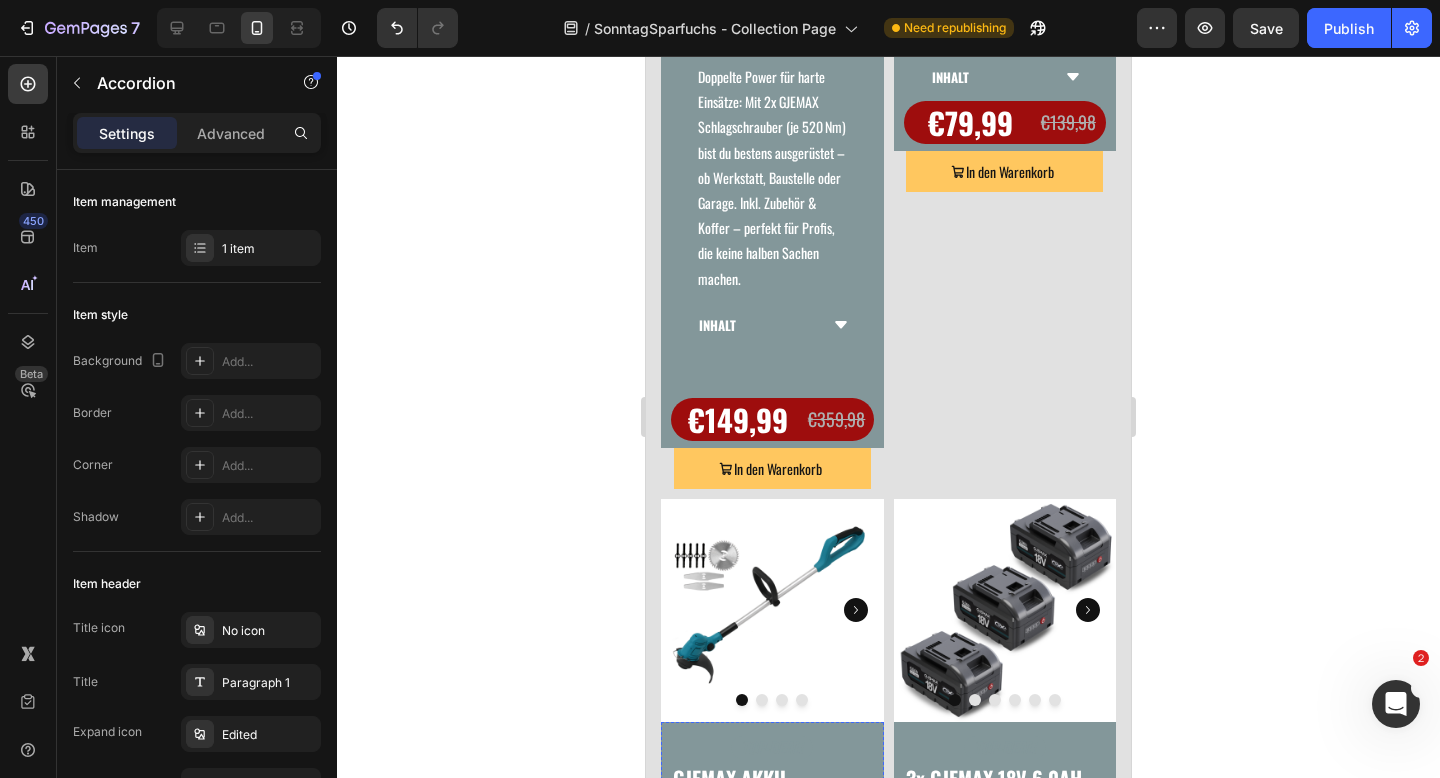 scroll, scrollTop: 665, scrollLeft: 0, axis: vertical 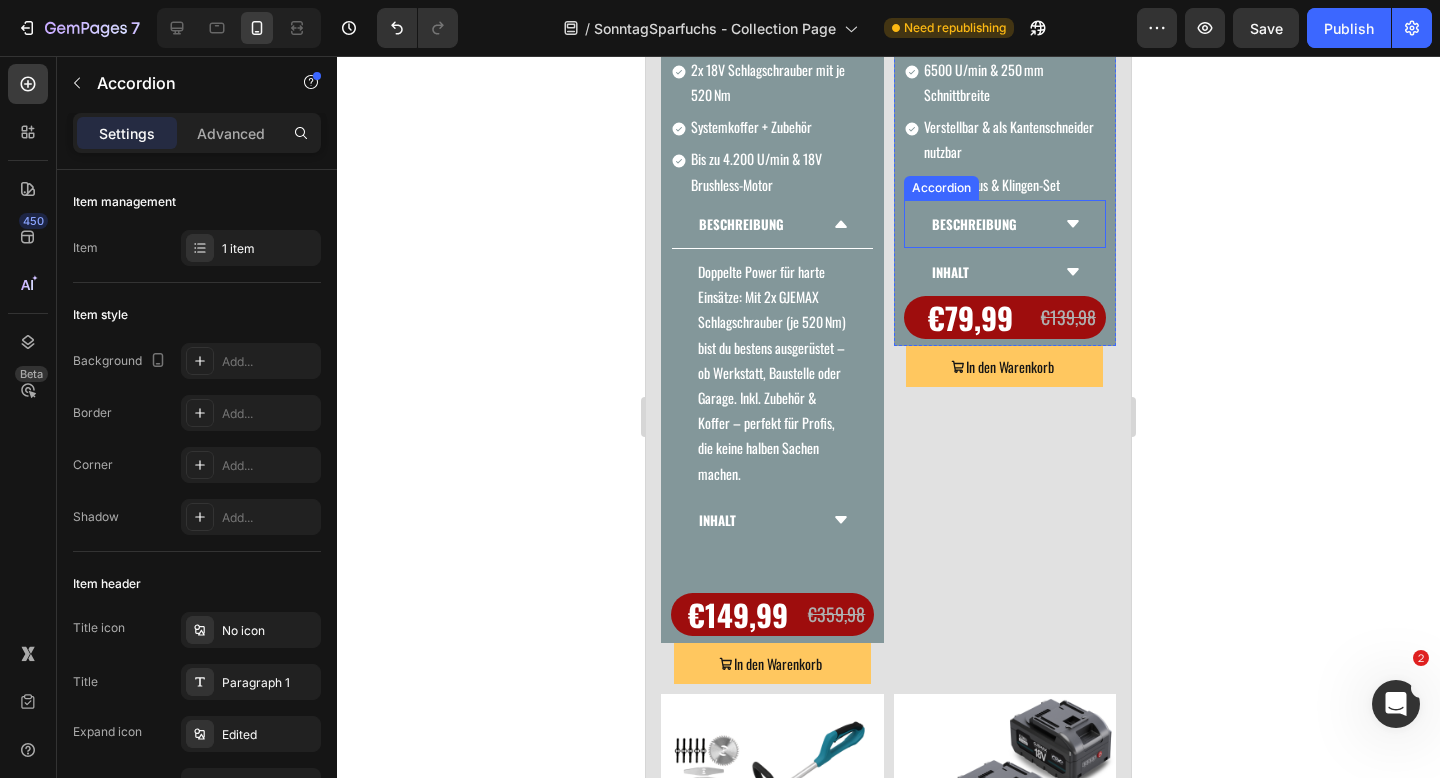 click 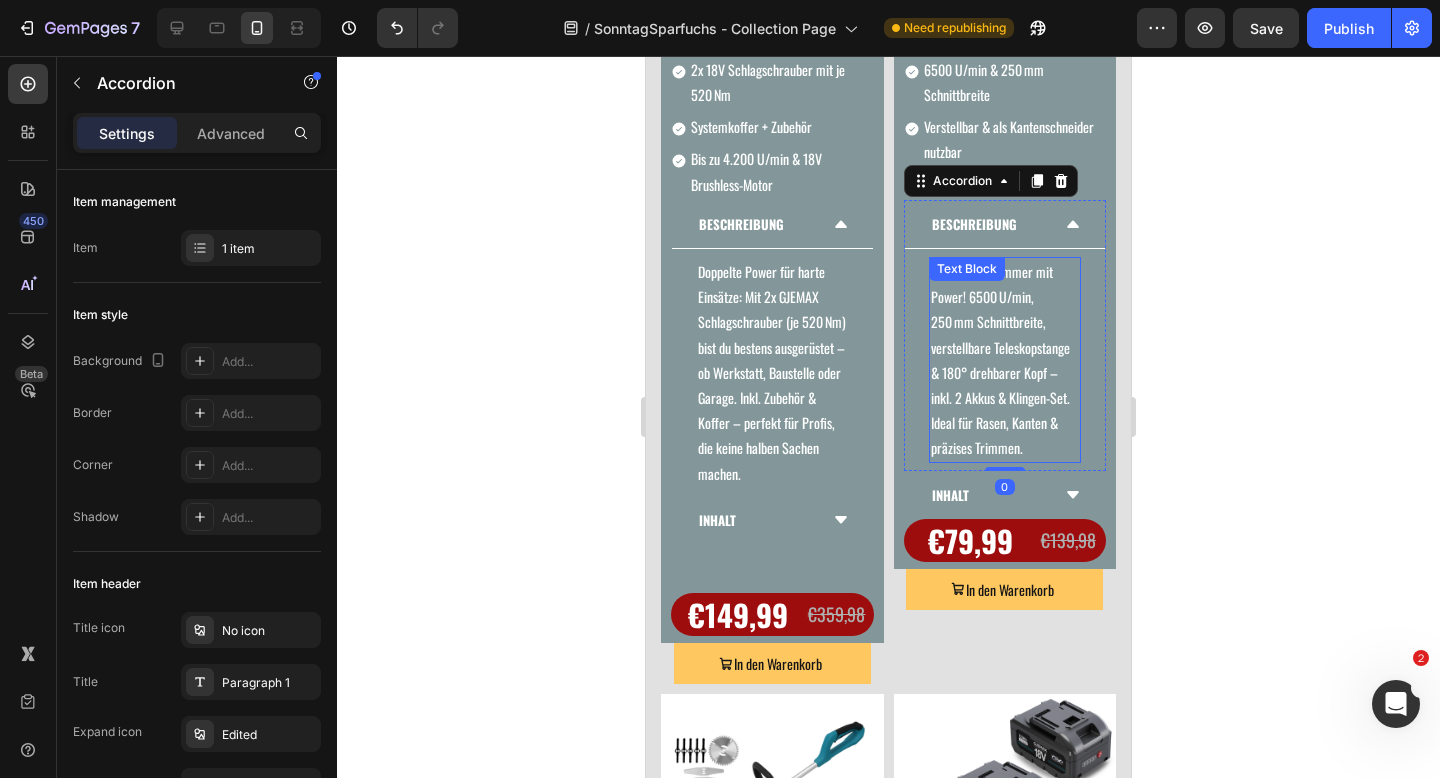 click on "Akku-Rasentrimmer mit Power! 6500 U/min, 250 mm Schnittbreite, verstellbare Teleskopstange & 180° drehbarer Kopf – inkl. 2 Akkus & Klingen-Set. Ideal für Rasen, Kanten & präzises Trimmen. Text Block" at bounding box center [1005, 360] 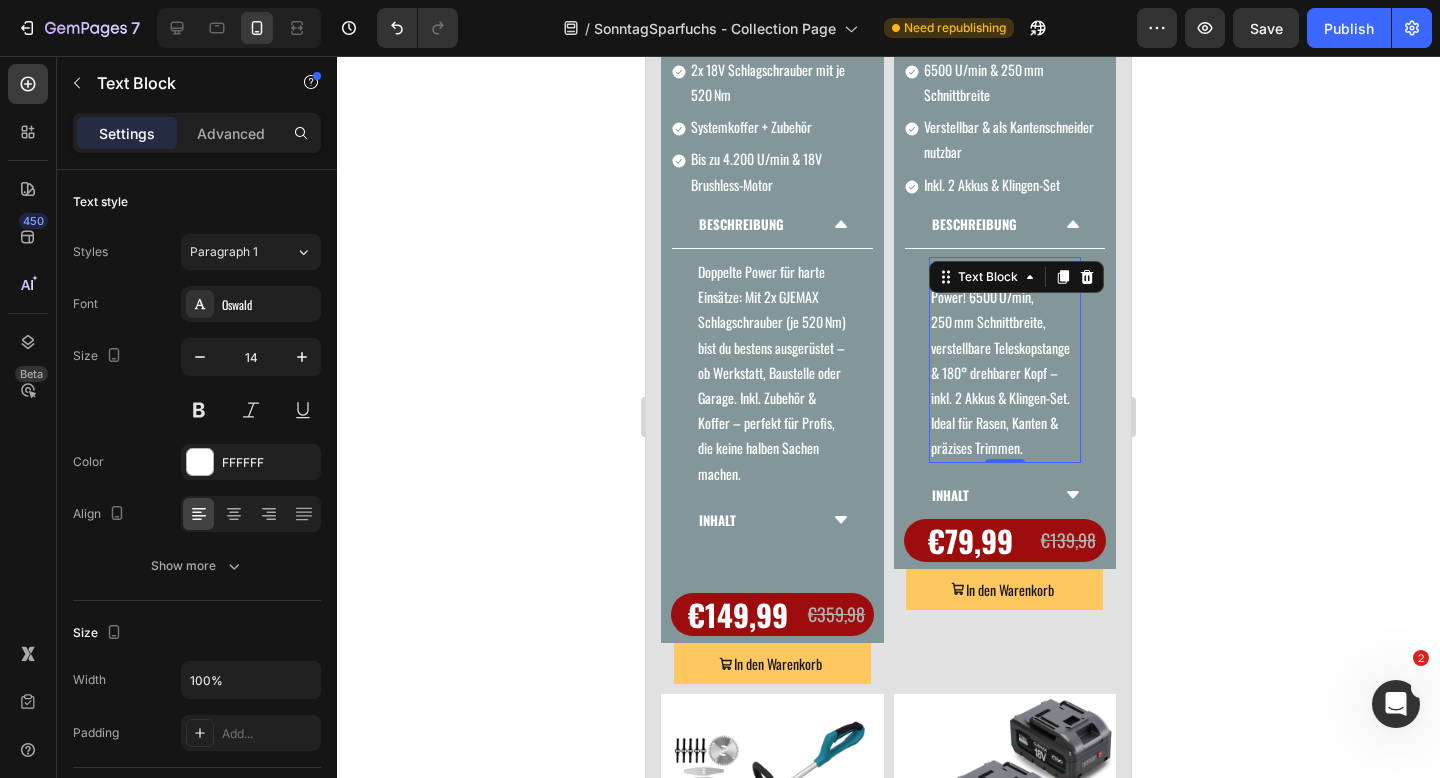 click on "Text Block" at bounding box center [1016, 277] 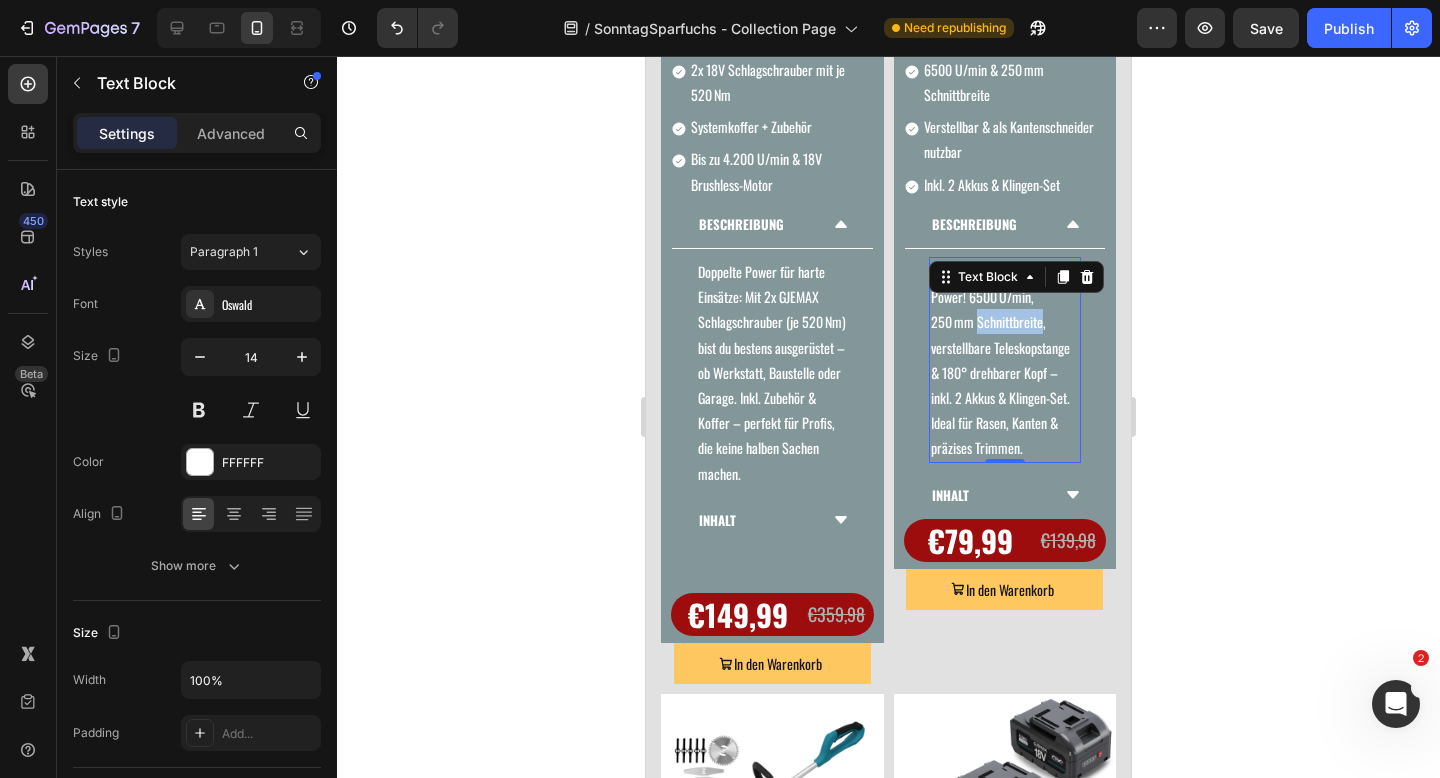click on "Akku-Rasentrimmer mit Power! 6500 U/min, 250 mm Schnittbreite, verstellbare Teleskopstange & 180° drehbarer Kopf – inkl. 2 Akkus & Klingen-Set. Ideal für Rasen, Kanten & präzises Trimmen." at bounding box center (1005, 360) 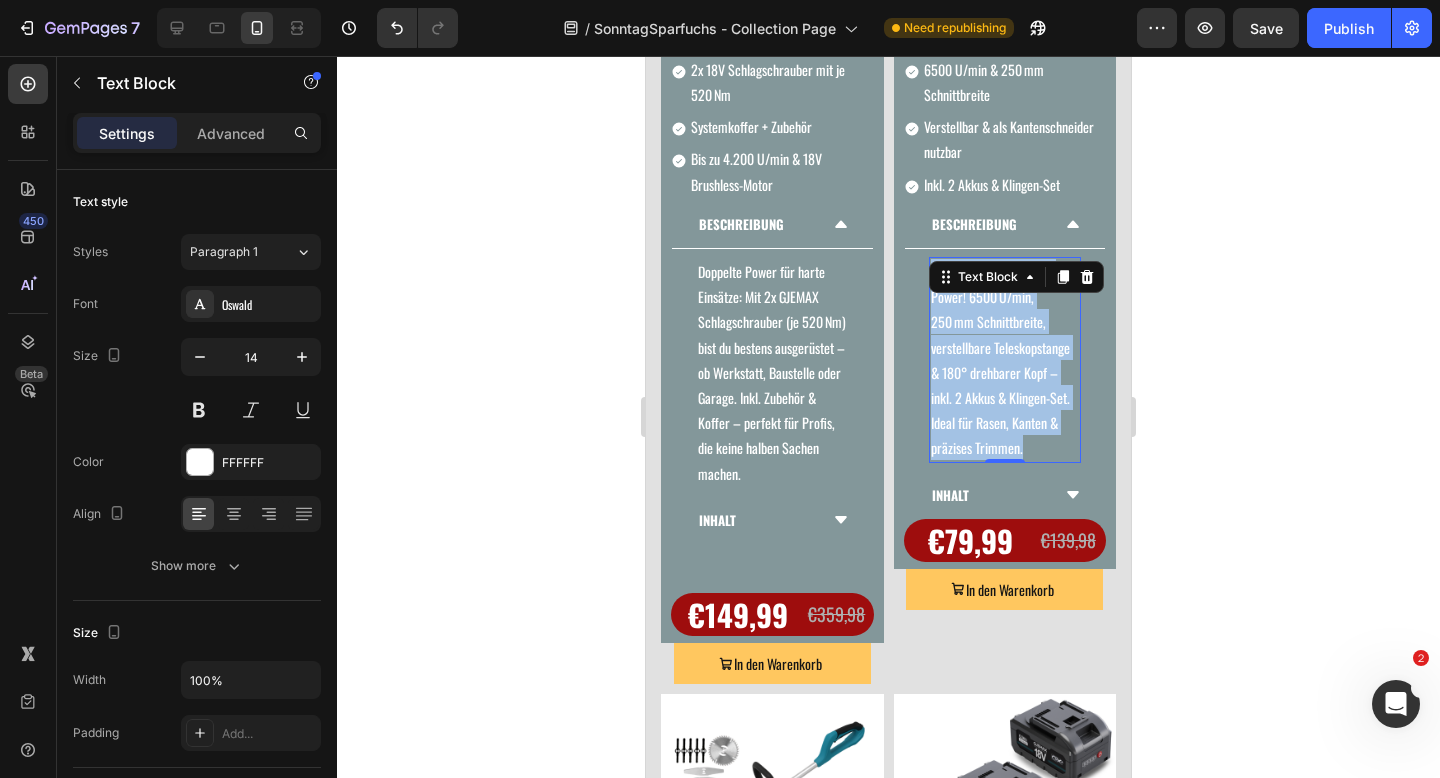 click on "Akku-Rasentrimmer mit Power! 6500 U/min, 250 mm Schnittbreite, verstellbare Teleskopstange & 180° drehbarer Kopf – inkl. 2 Akkus & Klingen-Set. Ideal für Rasen, Kanten & präzises Trimmen." at bounding box center (1005, 360) 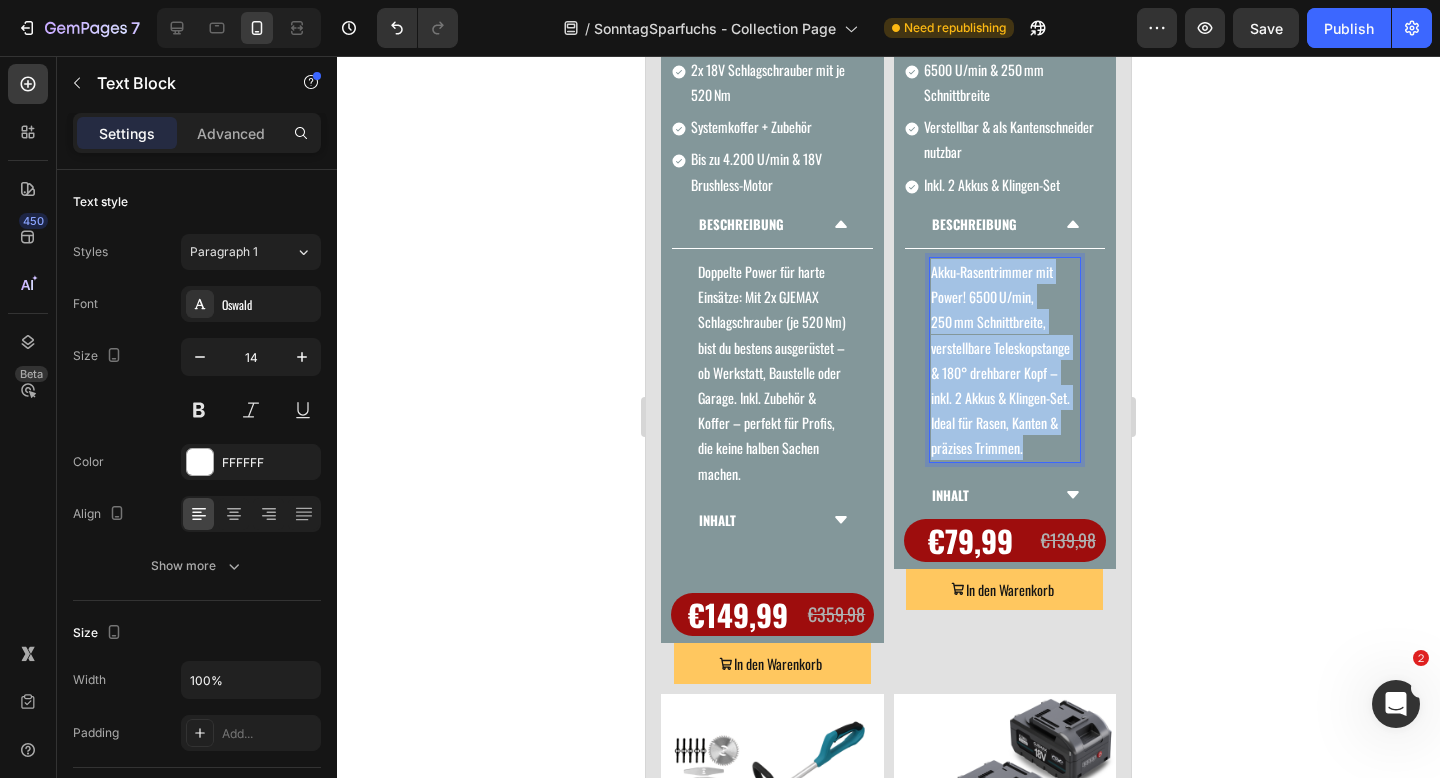 copy on "Akku-Rasentrimmer mit Power! 6500 U/min, 250 mm Schnittbreite, verstellbare Teleskopstange & 180° drehbarer Kopf – inkl. 2 Akkus & Klingen-Set. Ideal für Rasen, Kanten & präzises Trimmen." 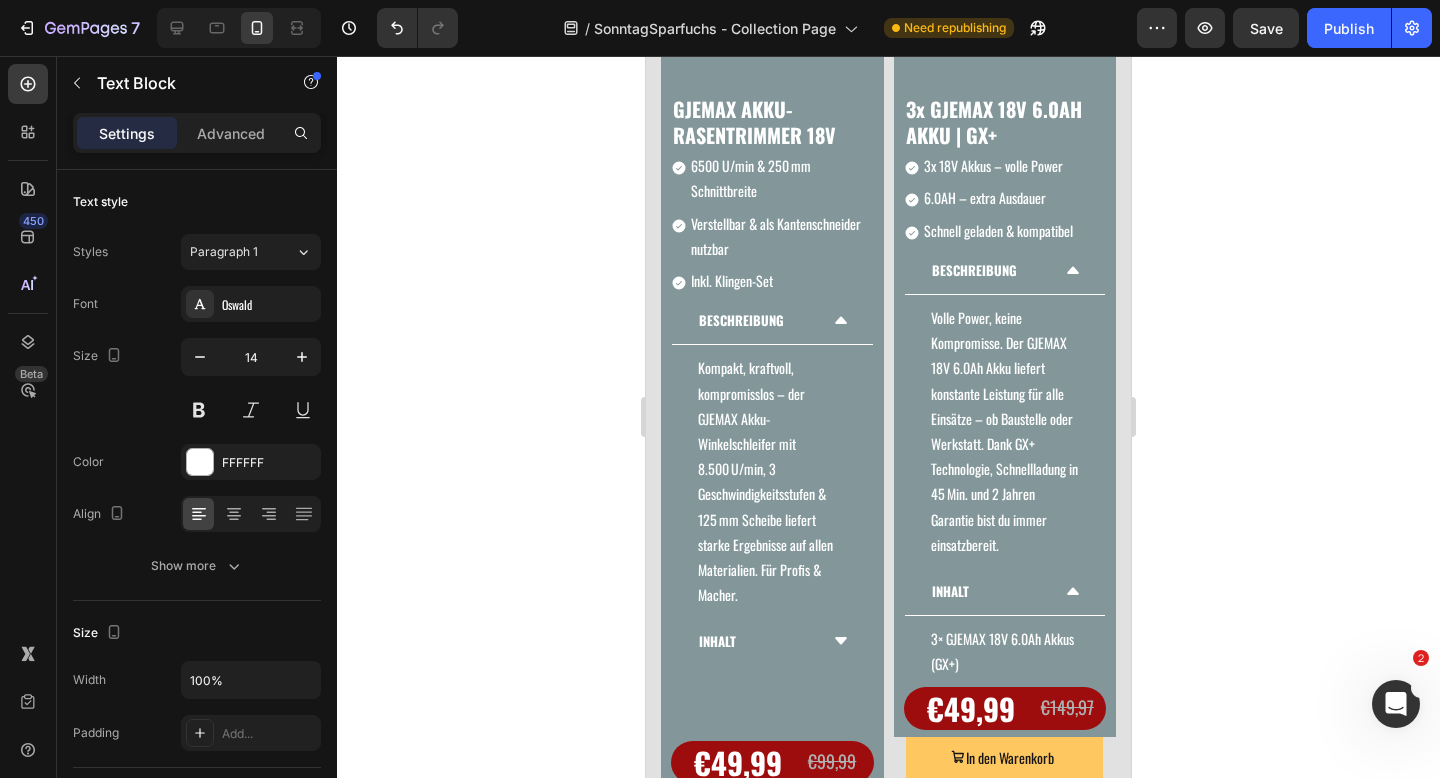 scroll, scrollTop: 1575, scrollLeft: 0, axis: vertical 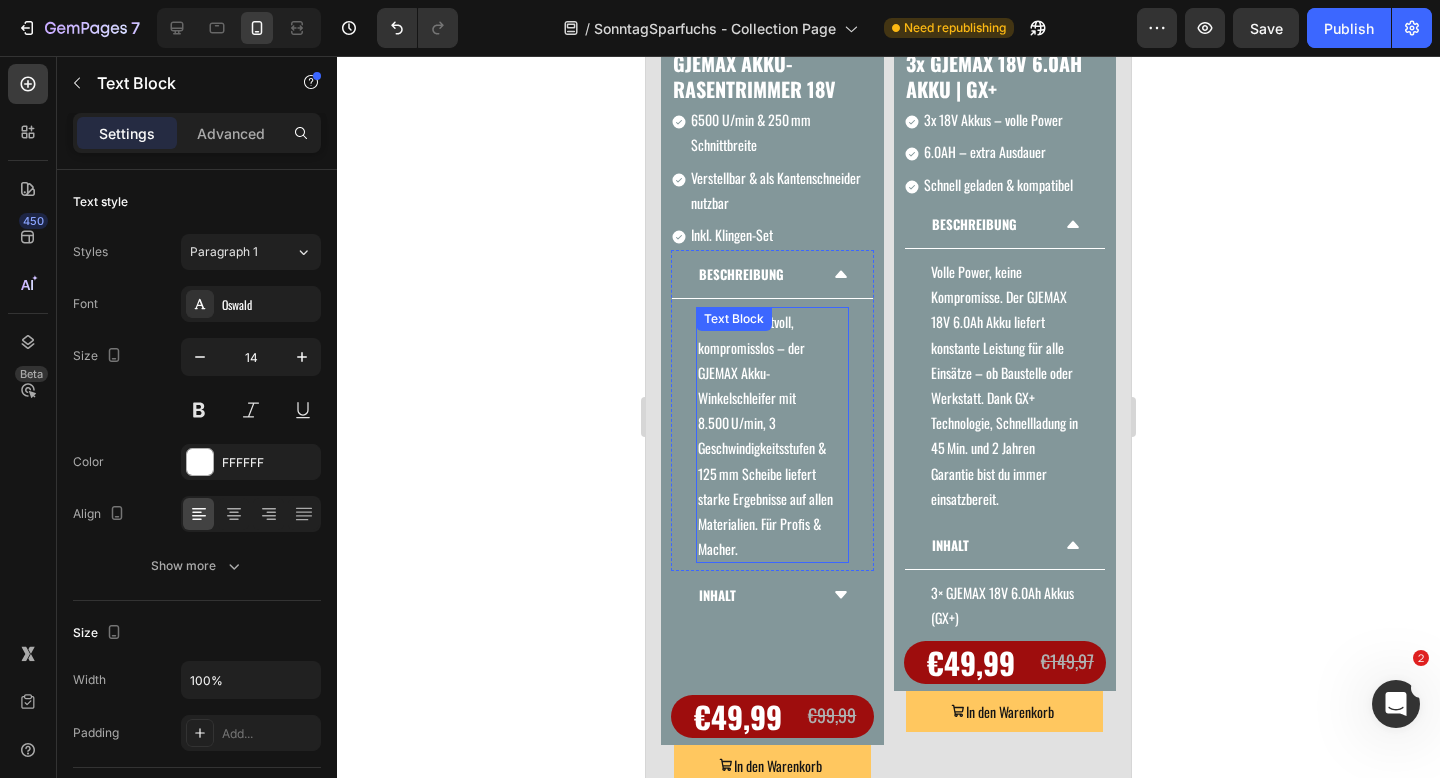 click on "Kompakt, kraftvoll, kompromisslos – der GJEMAX Akku-Winkelschleifer mit 8.500 U/min, 3 Geschwindigkeitsstufen & 125 mm Scheibe liefert starke Ergebnisse auf allen Materialien. Für Profis & Macher." at bounding box center (772, 435) 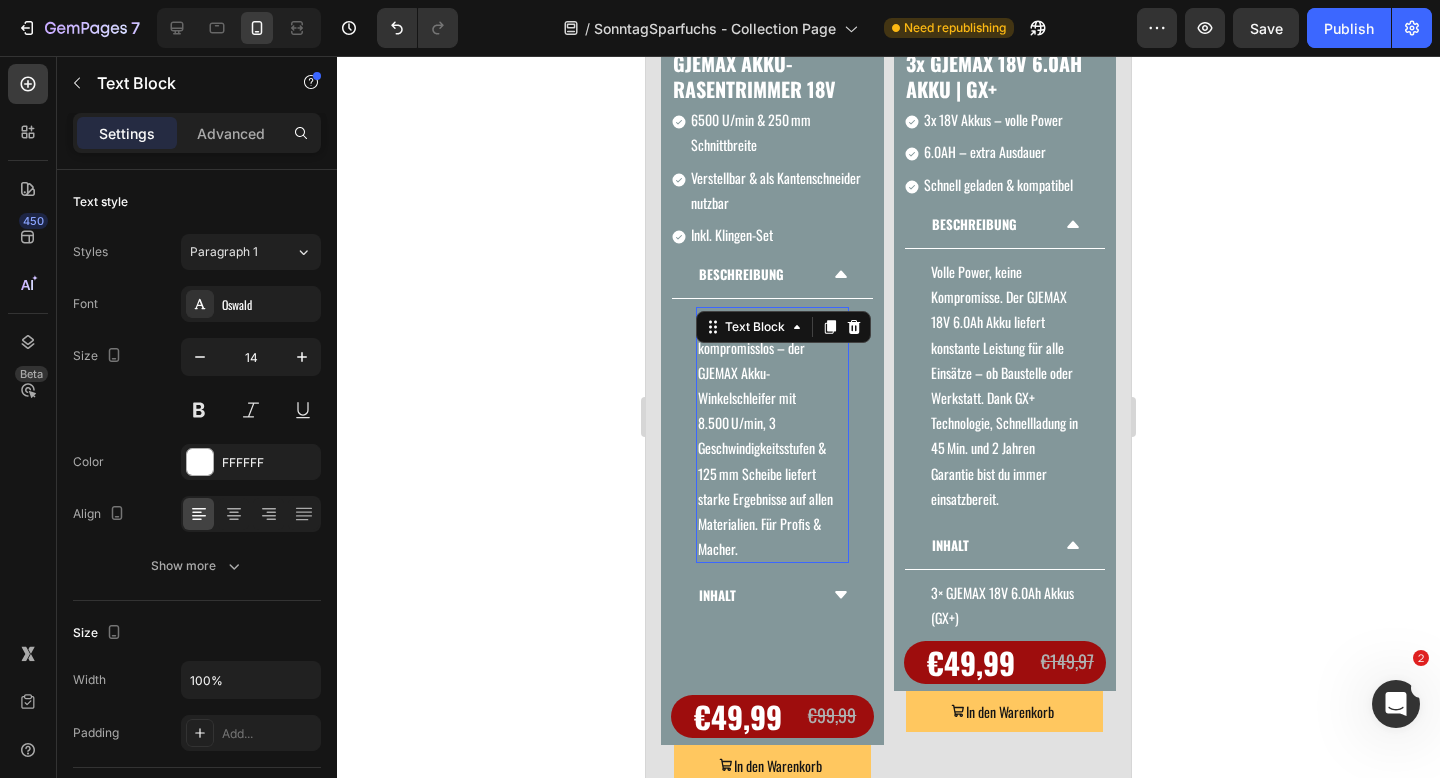 click on "Kompakt, kraftvoll, kompromisslos – der GJEMAX Akku-Winkelschleifer mit 8.500 U/min, 3 Geschwindigkeitsstufen & 125 mm Scheibe liefert starke Ergebnisse auf allen Materialien. Für Profis & Macher." at bounding box center (772, 435) 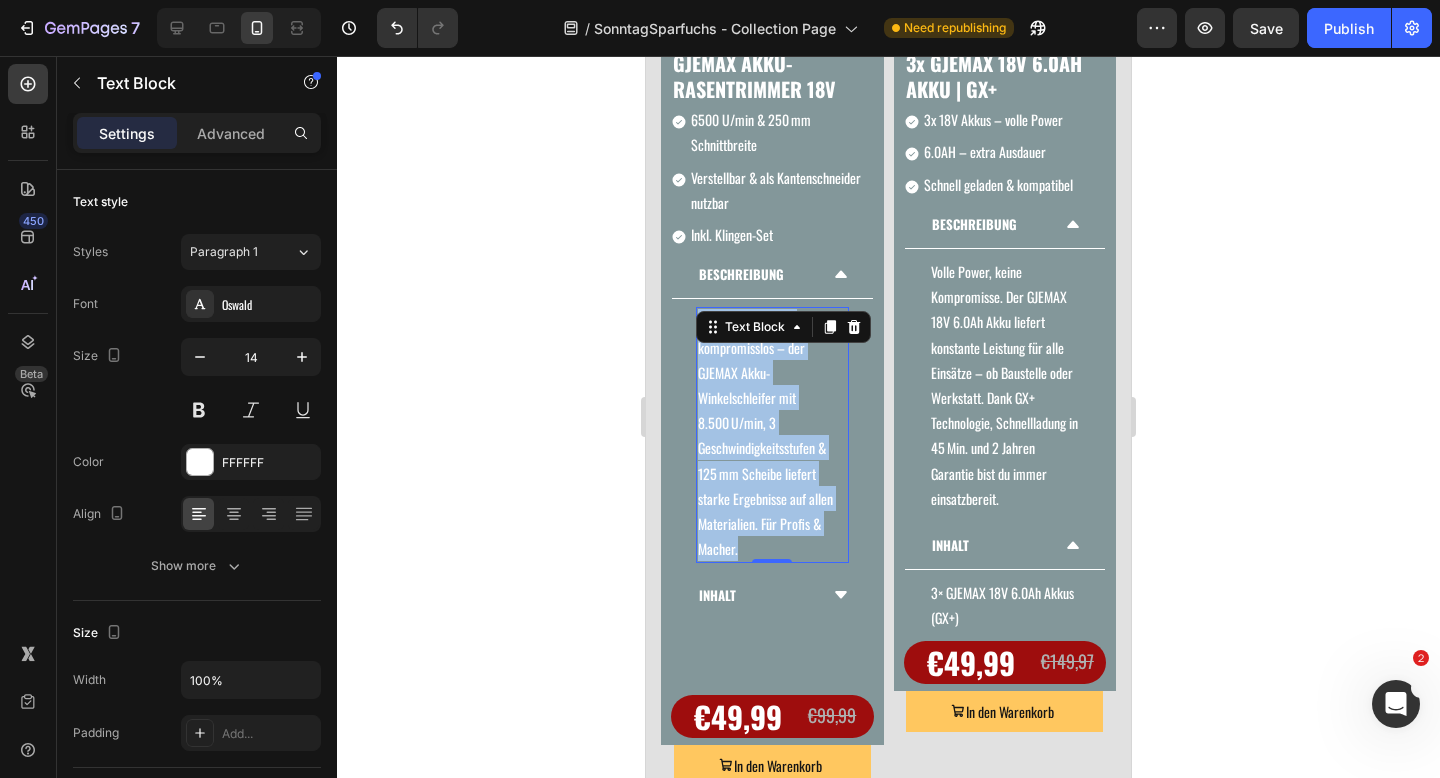 click on "Kompakt, kraftvoll, kompromisslos – der GJEMAX Akku-Winkelschleifer mit 8.500 U/min, 3 Geschwindigkeitsstufen & 125 mm Scheibe liefert starke Ergebnisse auf allen Materialien. Für Profis & Macher." at bounding box center [772, 435] 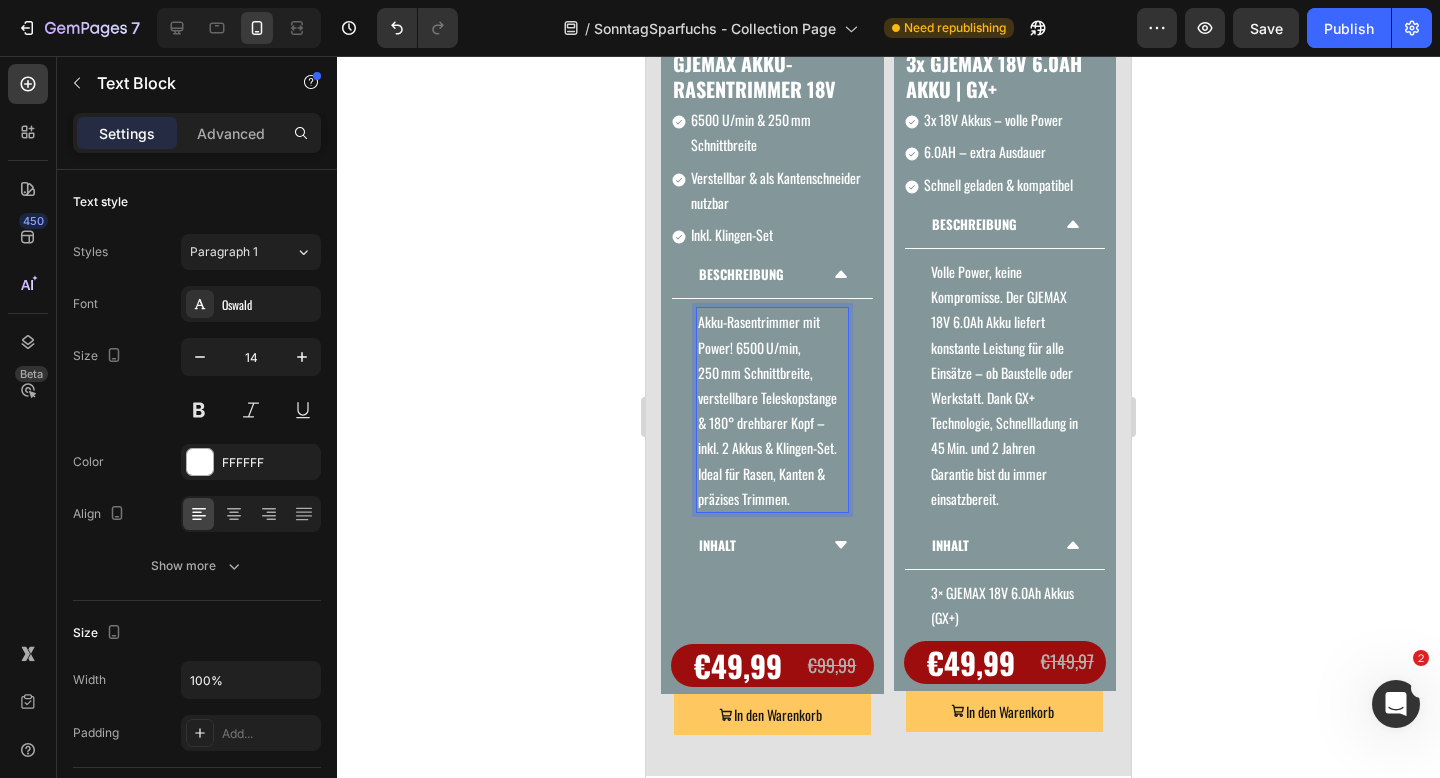 click 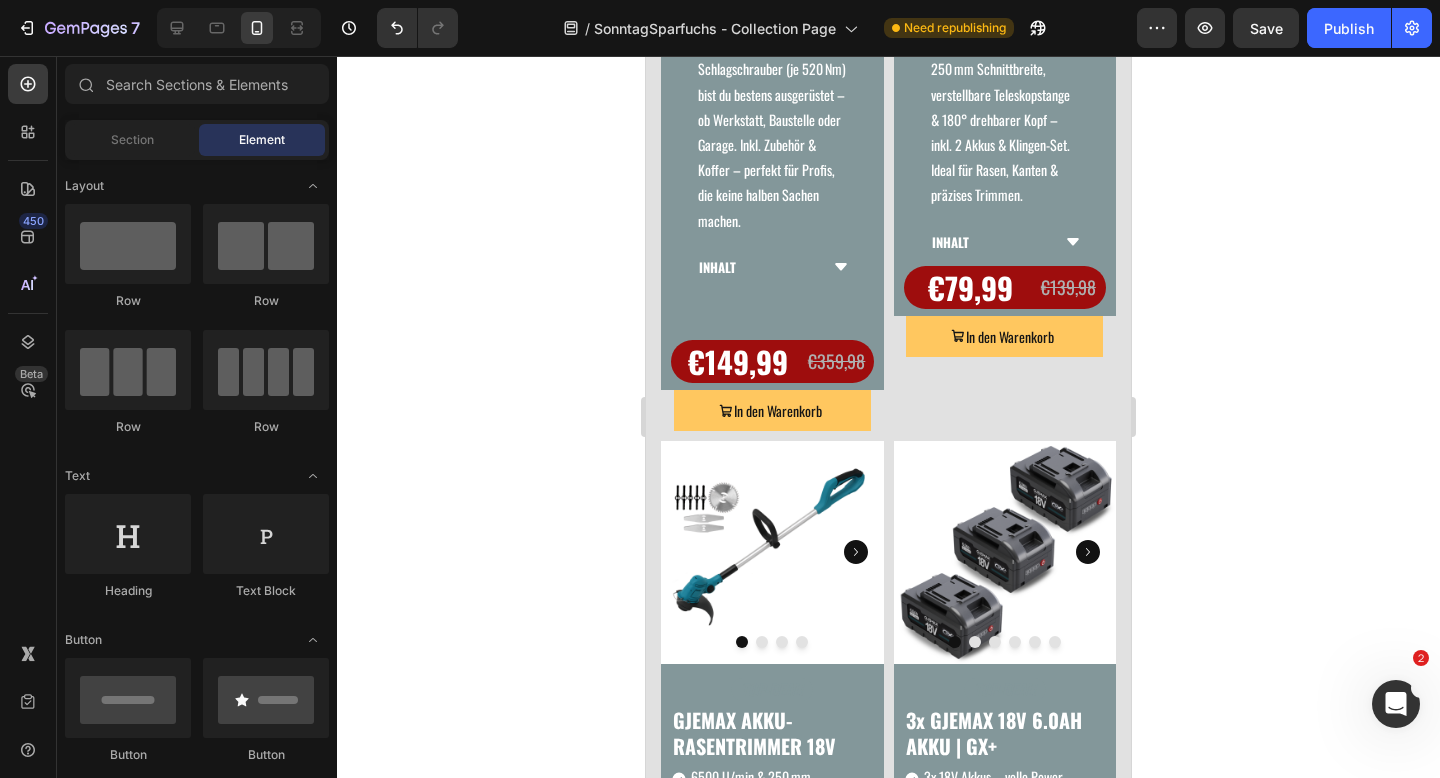 scroll, scrollTop: 891, scrollLeft: 0, axis: vertical 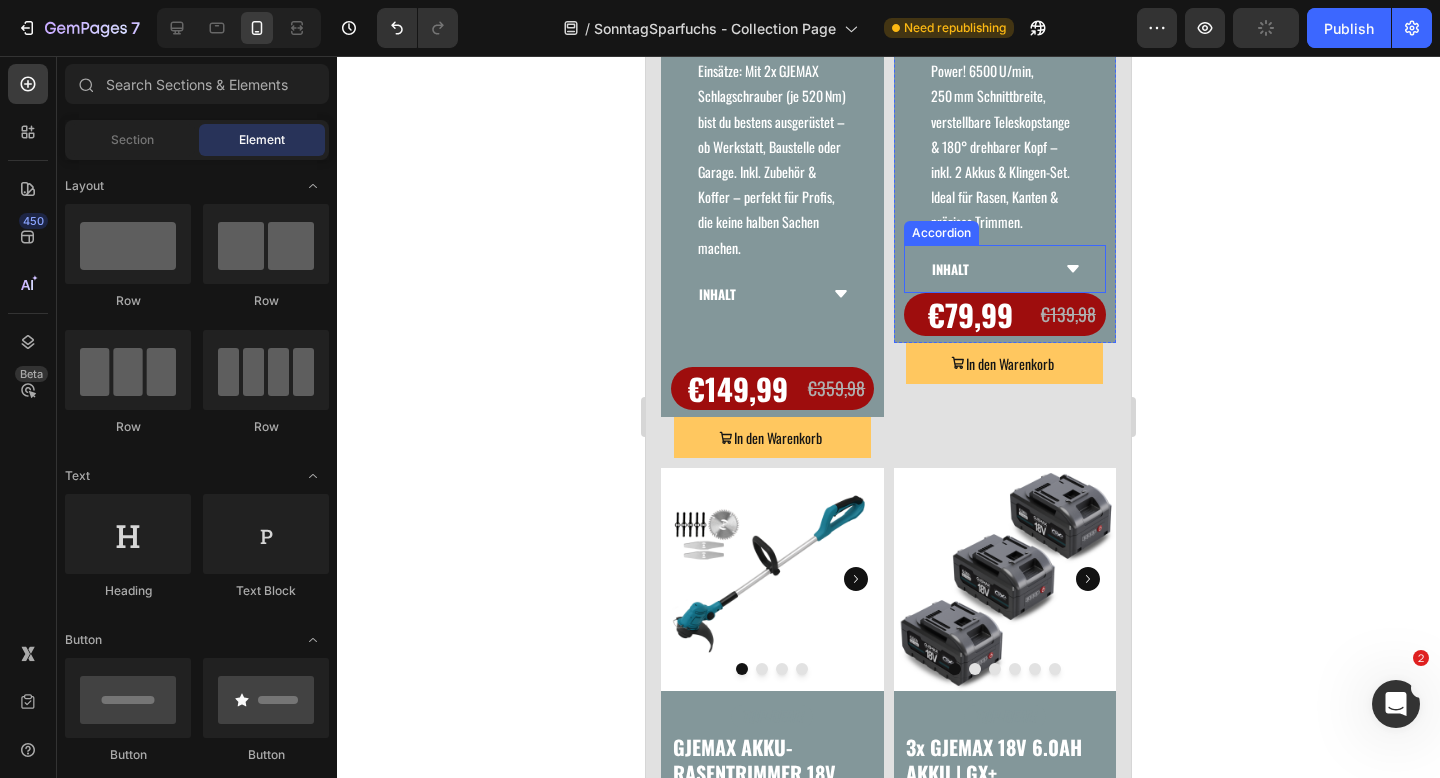 click 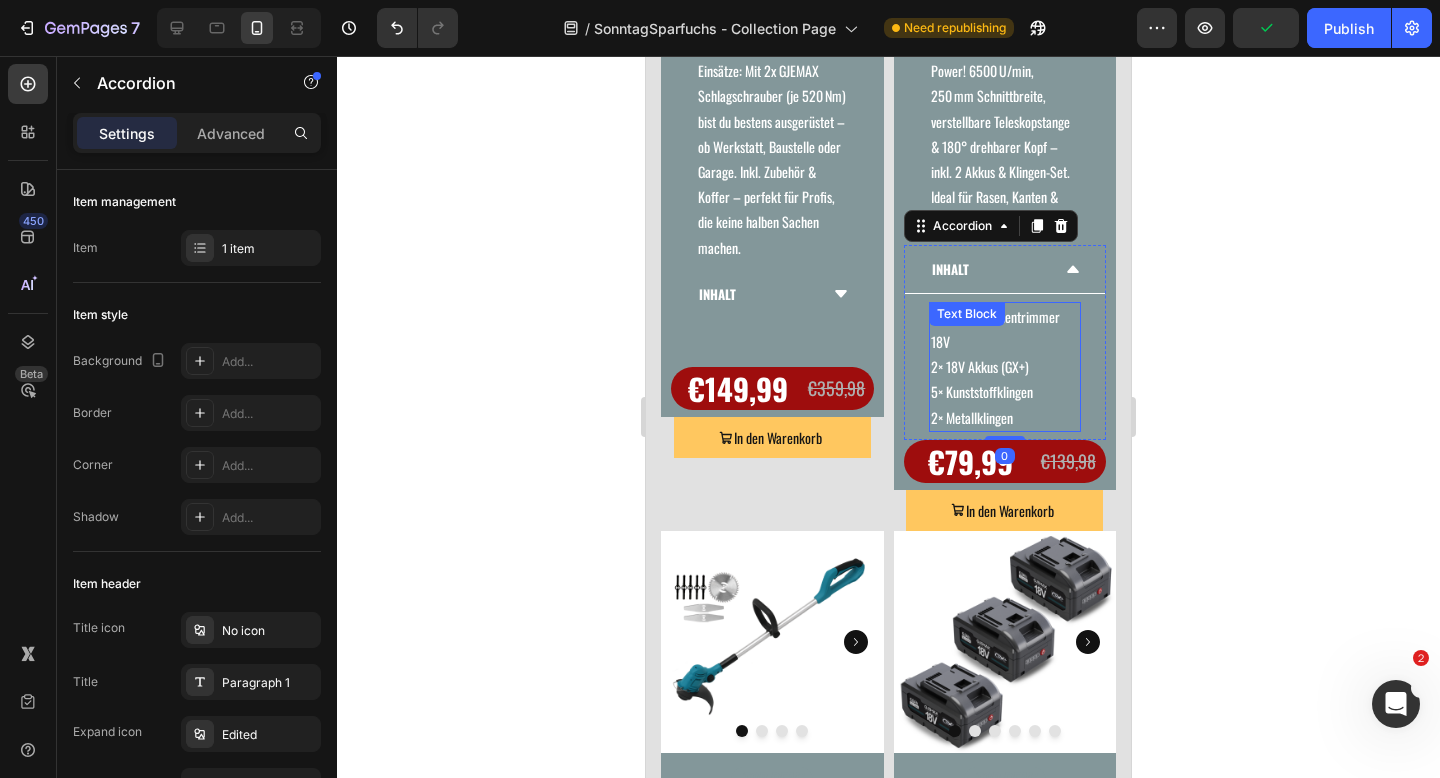 click on "1× GJEMAX Rasentrimmer 18V" at bounding box center (1005, 329) 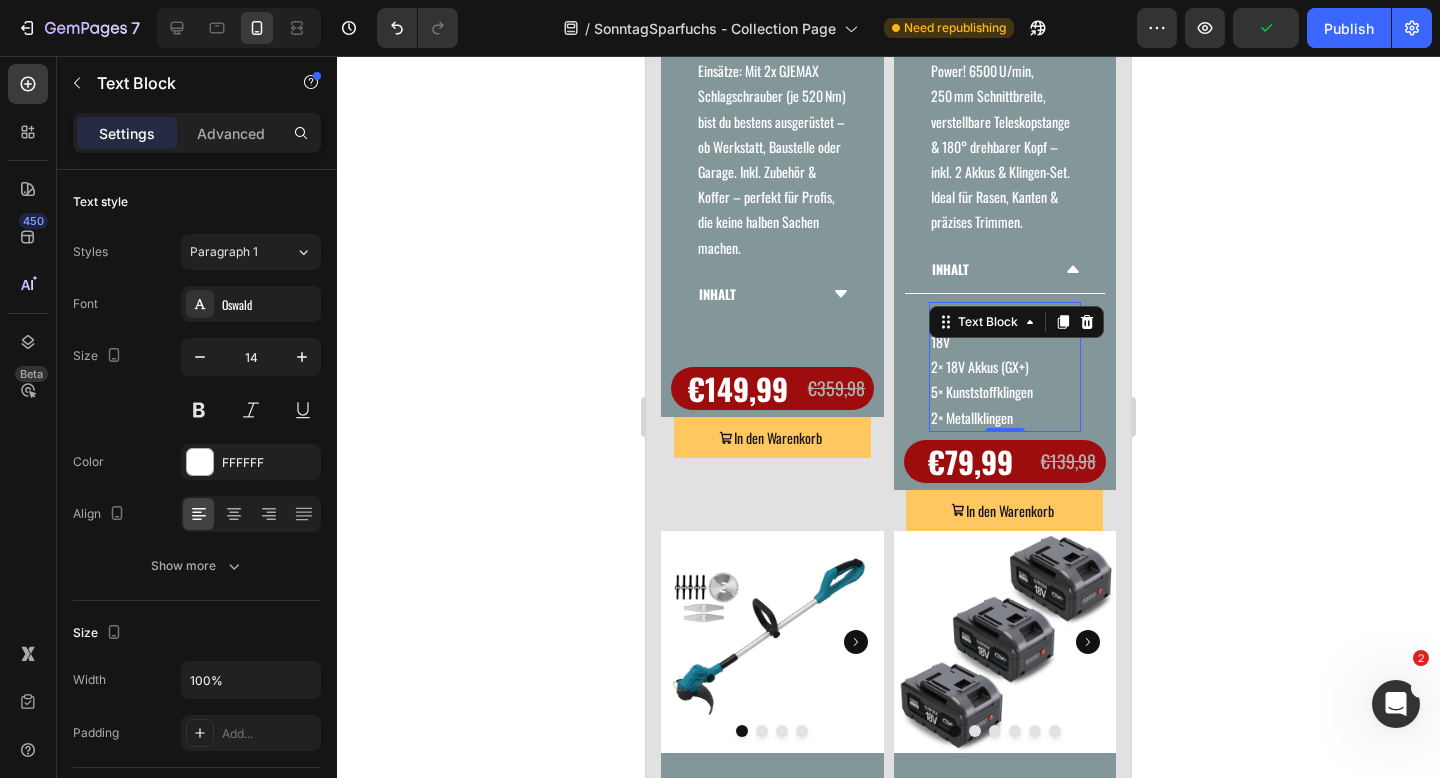 click on "1× GJEMAX Rasentrimmer 18V" at bounding box center (1005, 329) 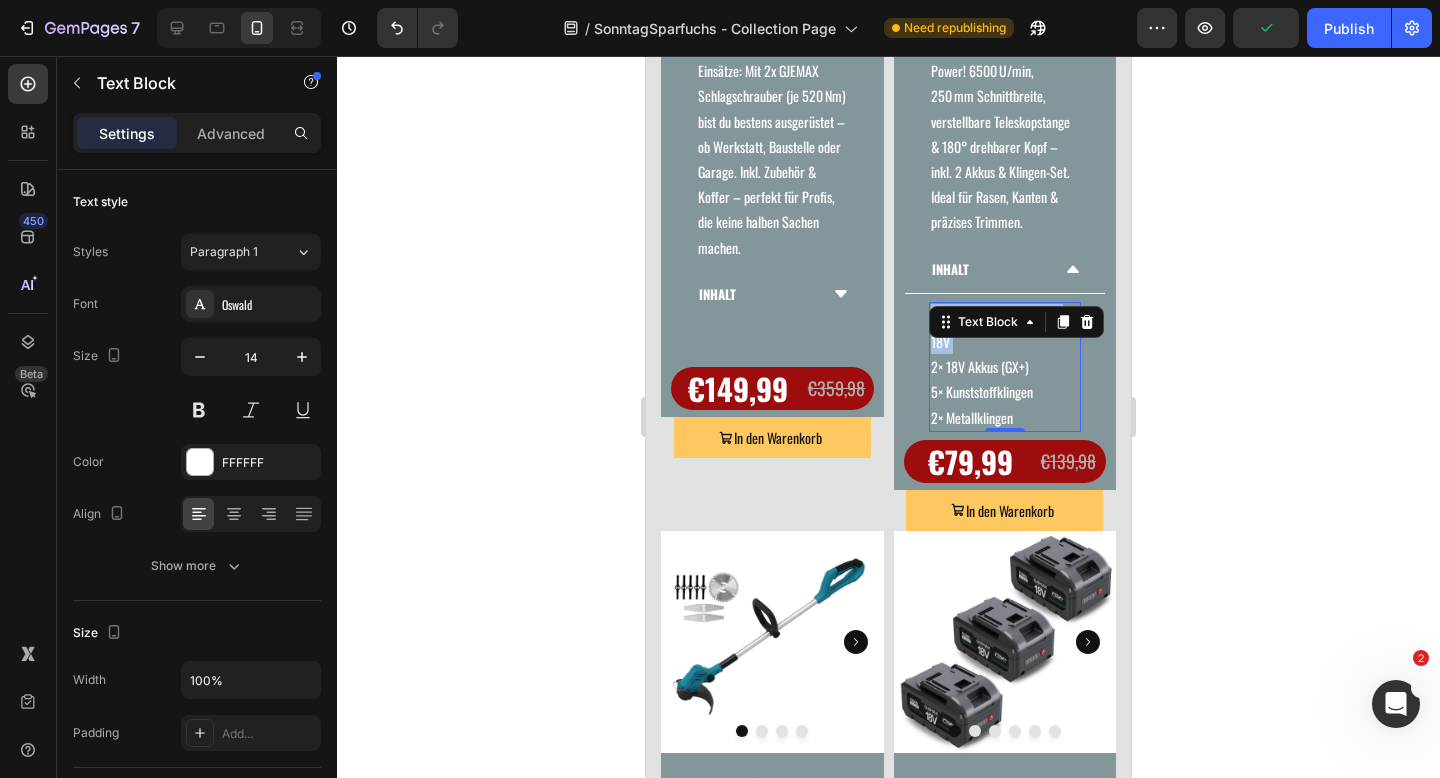 click on "1× GJEMAX Rasentrimmer 18V" at bounding box center (1005, 329) 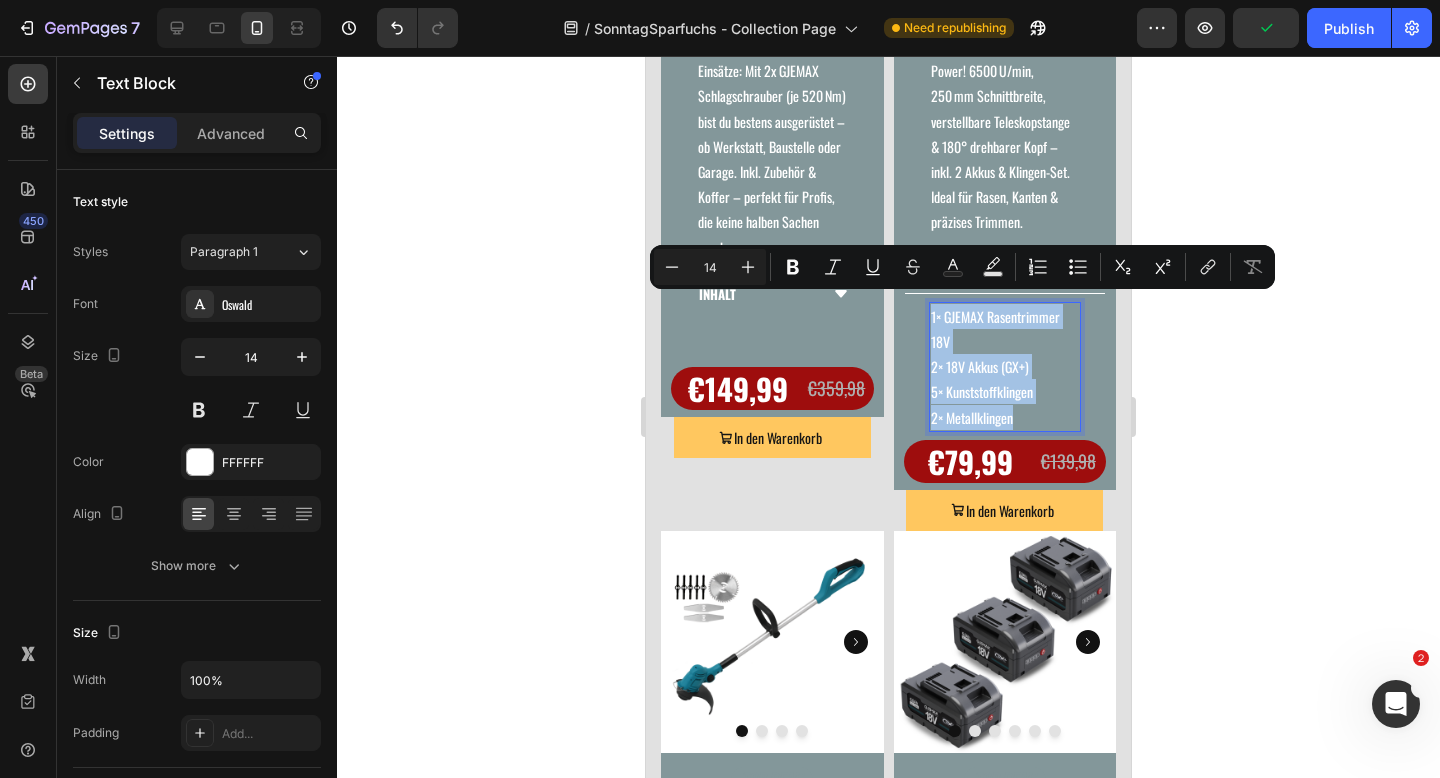 copy on "1× GJEMAX Rasentrimmer 18V 2× 18V Akkus (GX+) 5× Kunststoffklingen 2× Metallklingen" 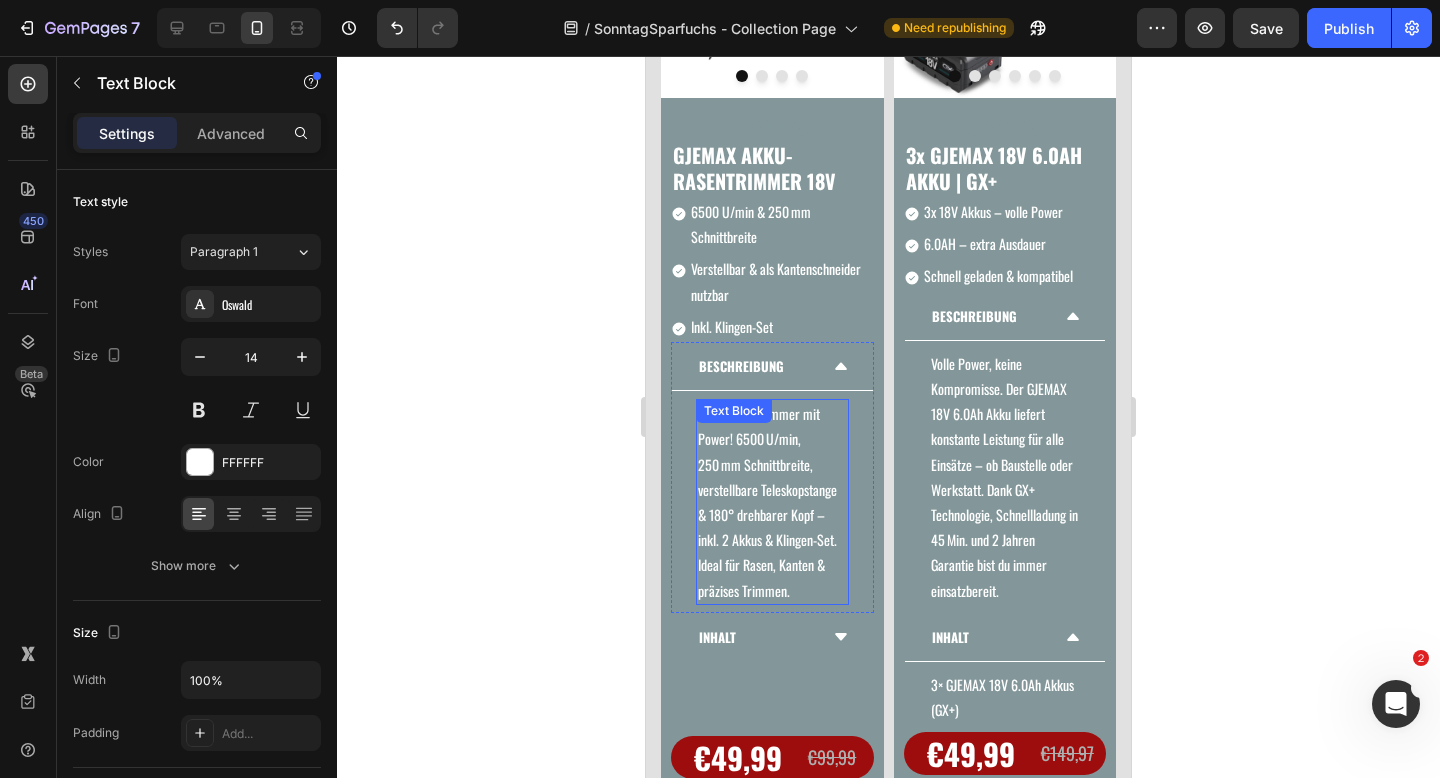 scroll, scrollTop: 1591, scrollLeft: 0, axis: vertical 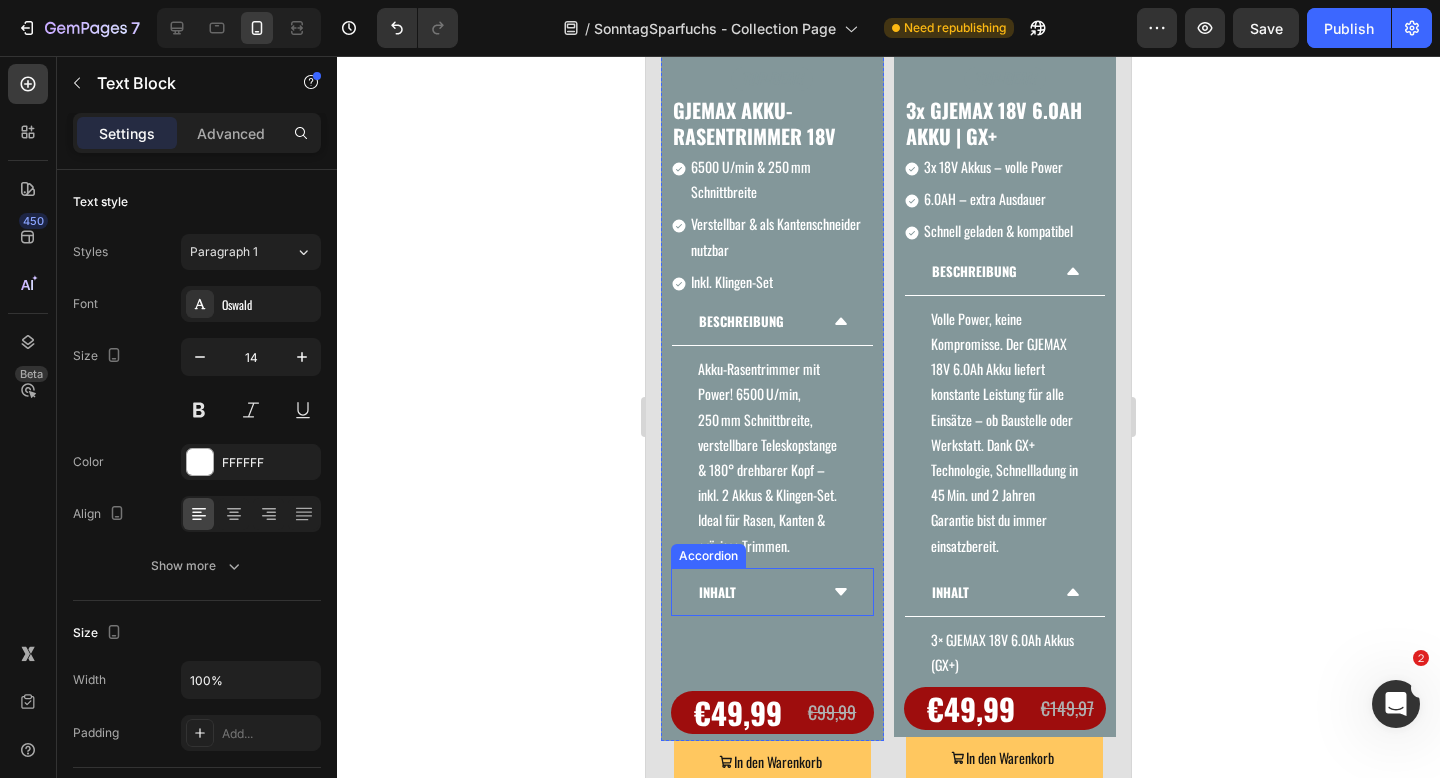 click on "INHALT" at bounding box center (772, 592) 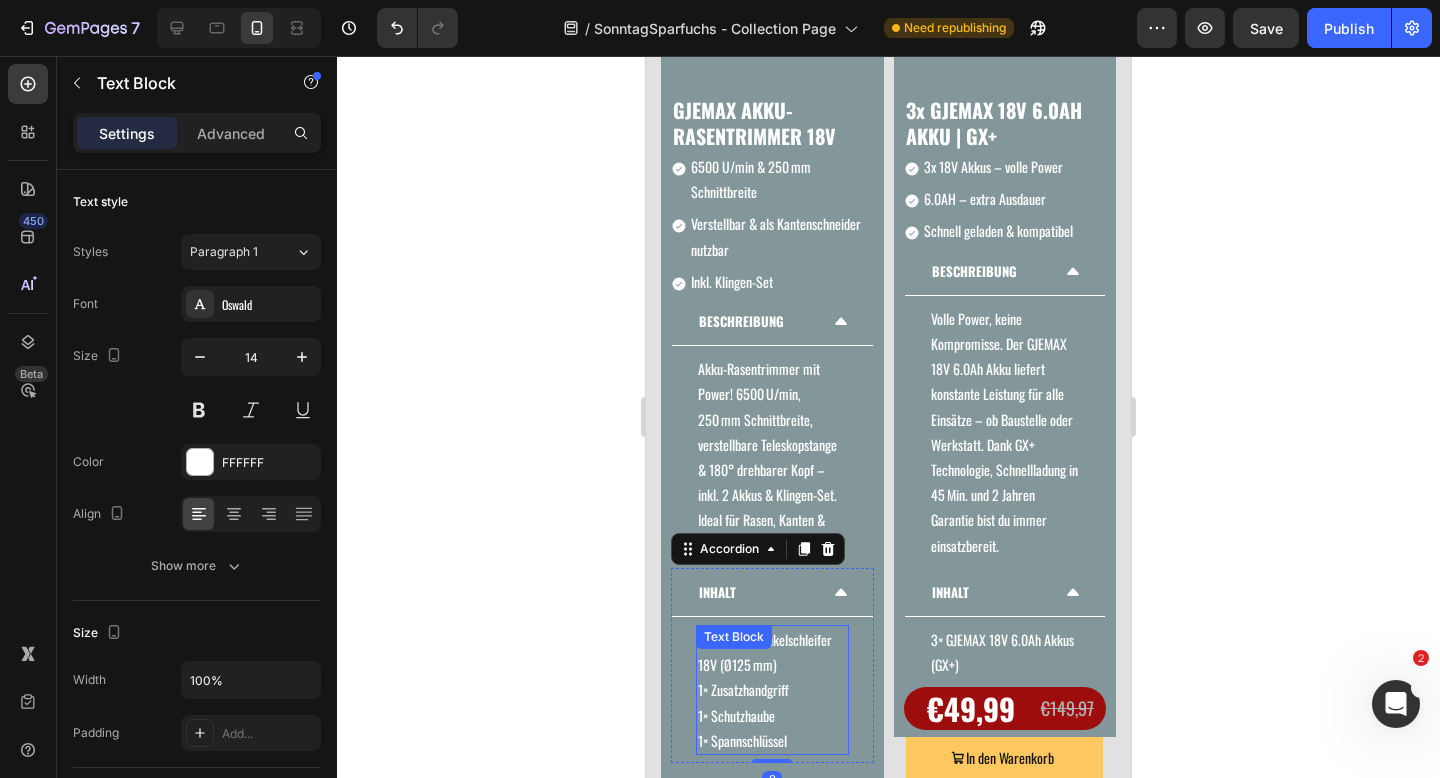 click on "1× GJEMAX Winkelschleifer 18V (Ø125 mm) 1× Zusatzhandgriff 1× Schutzhaube 1× Spannschlüssel Text Block" at bounding box center [772, 690] 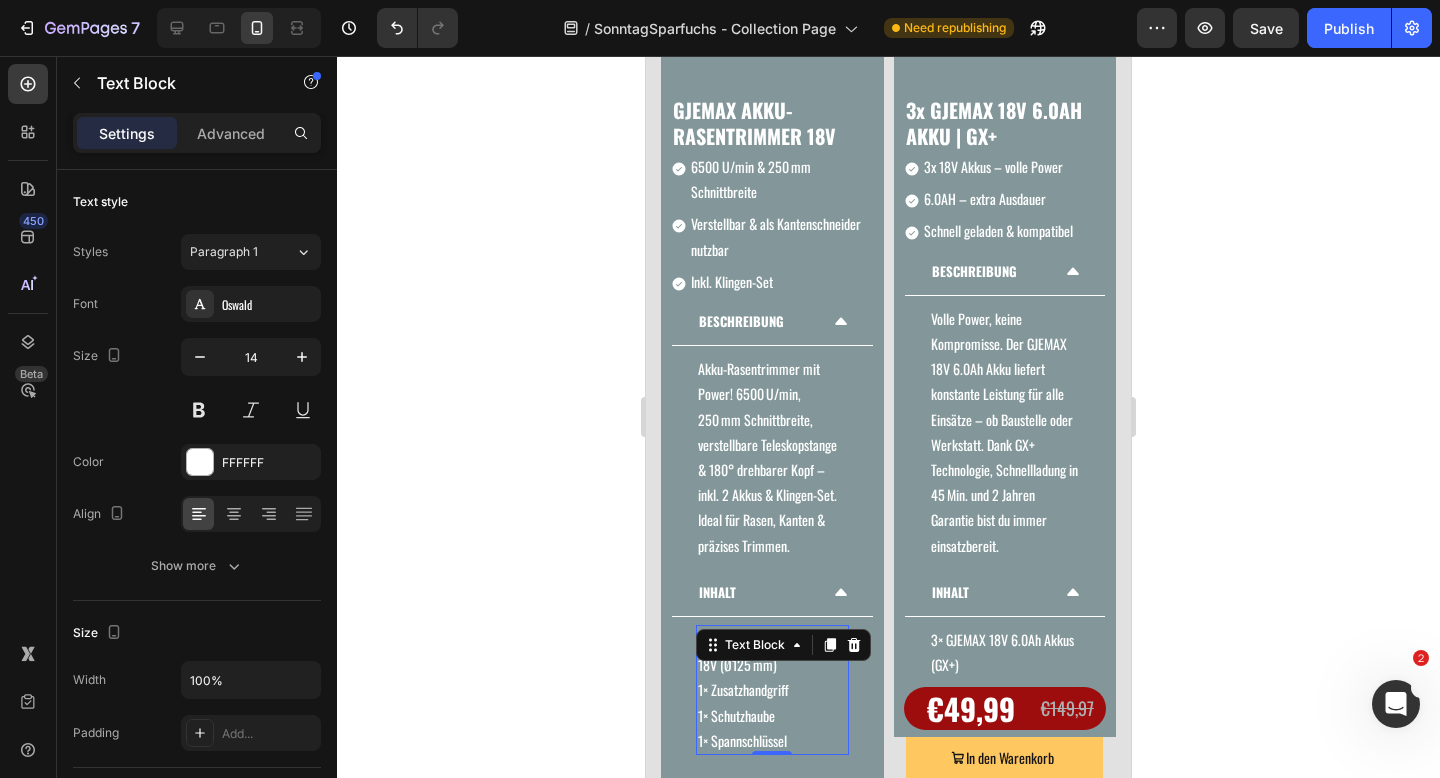 click on "Text Block" at bounding box center [755, 645] 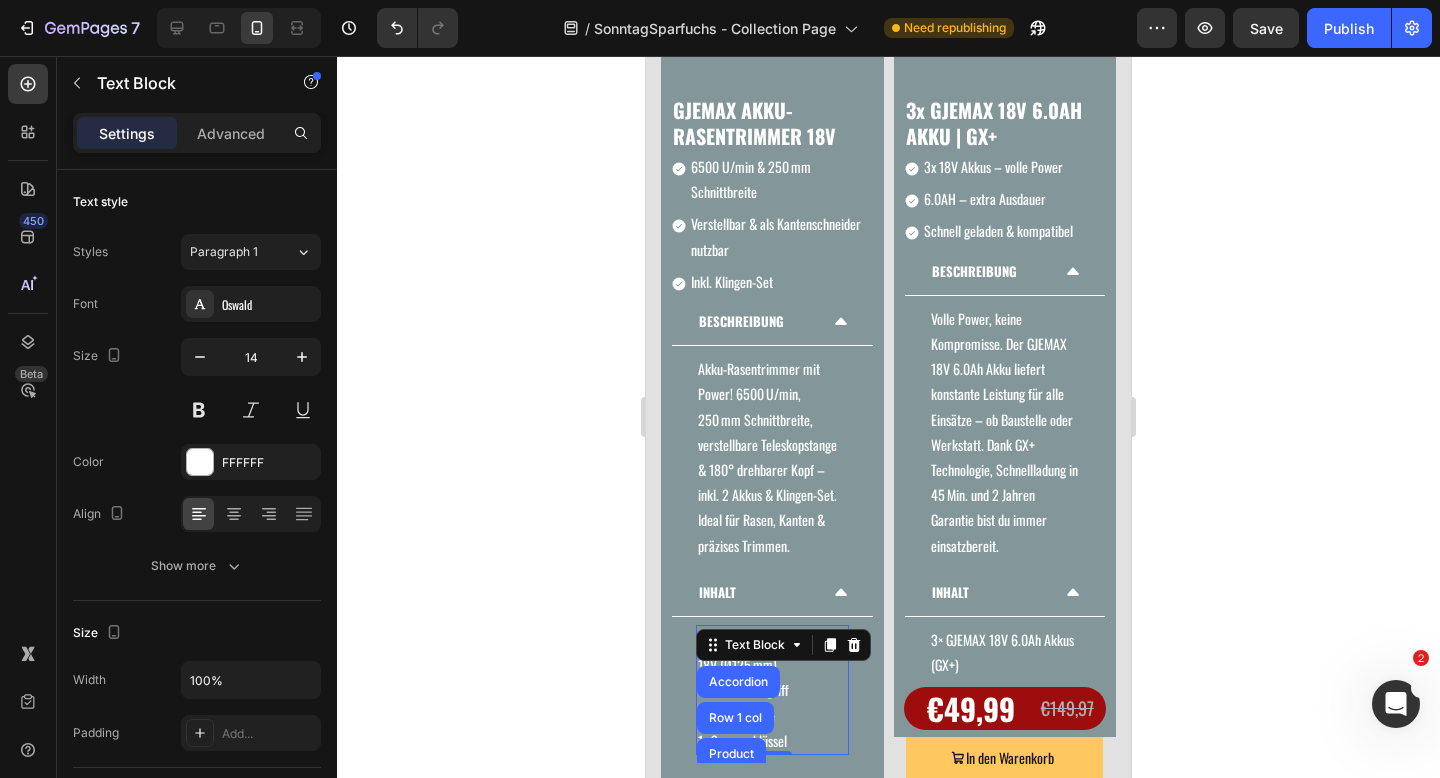 click on "Text Block" at bounding box center (755, 645) 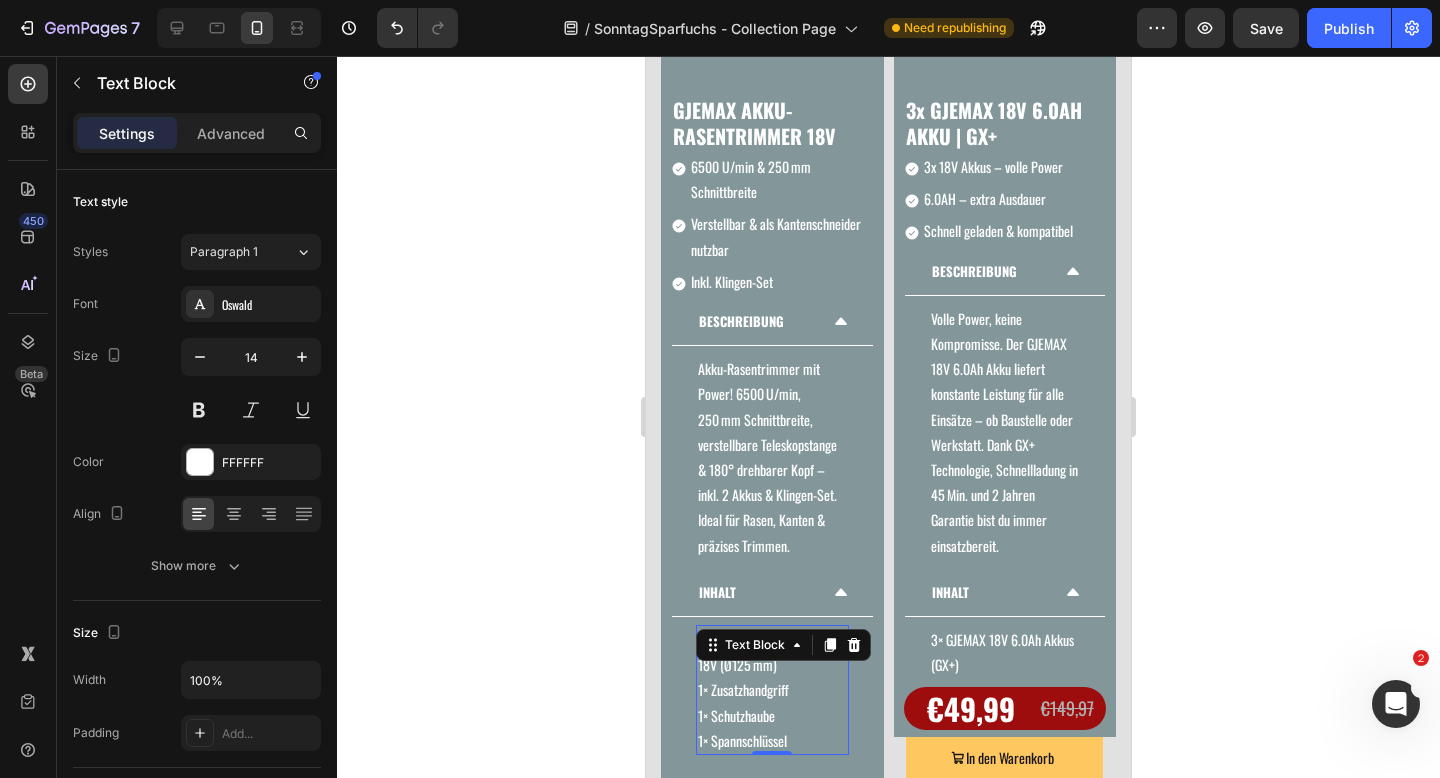 click on "Text Block" at bounding box center (755, 645) 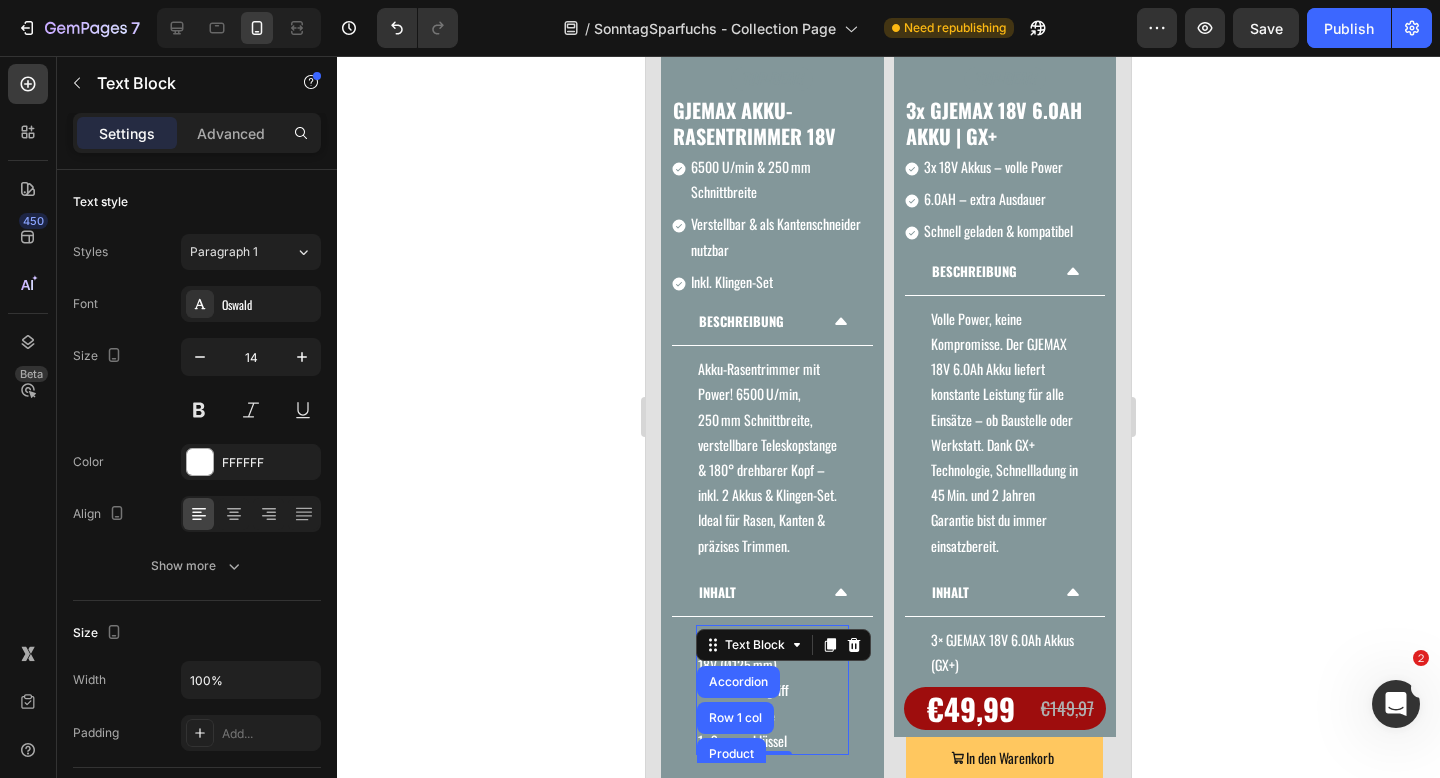 click on "Text Block" at bounding box center [755, 645] 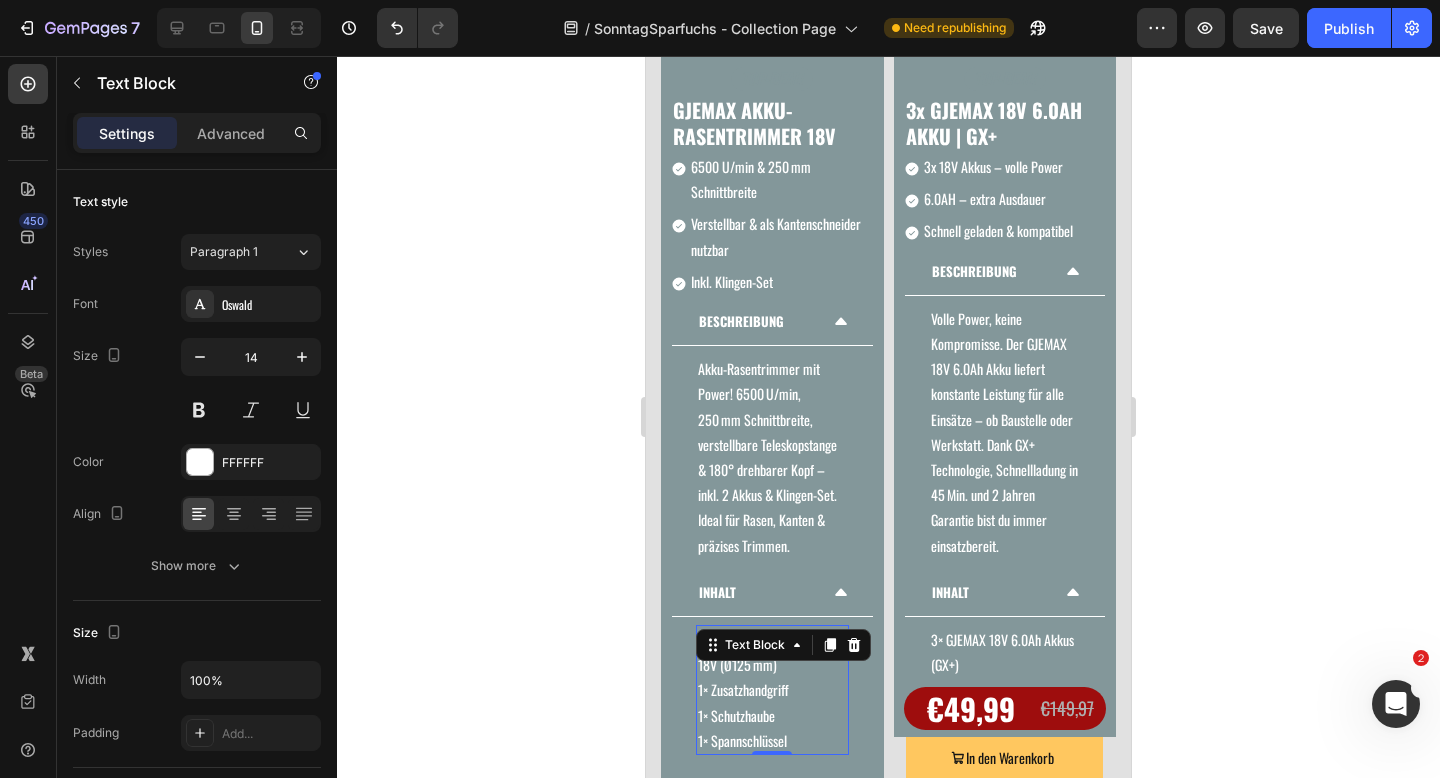 click on "1× Schutzhaube" at bounding box center [772, 715] 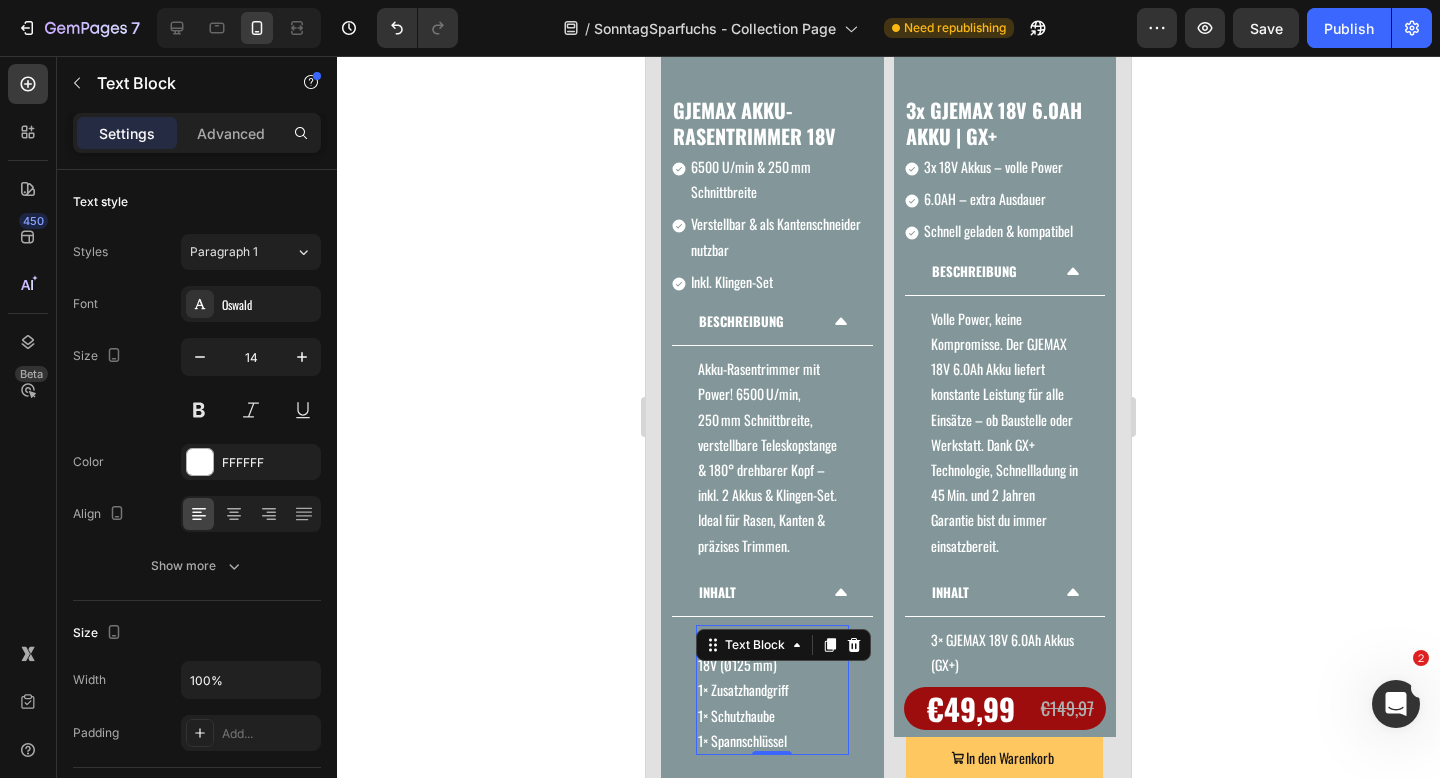 click on "1× Schutzhaube" at bounding box center (772, 715) 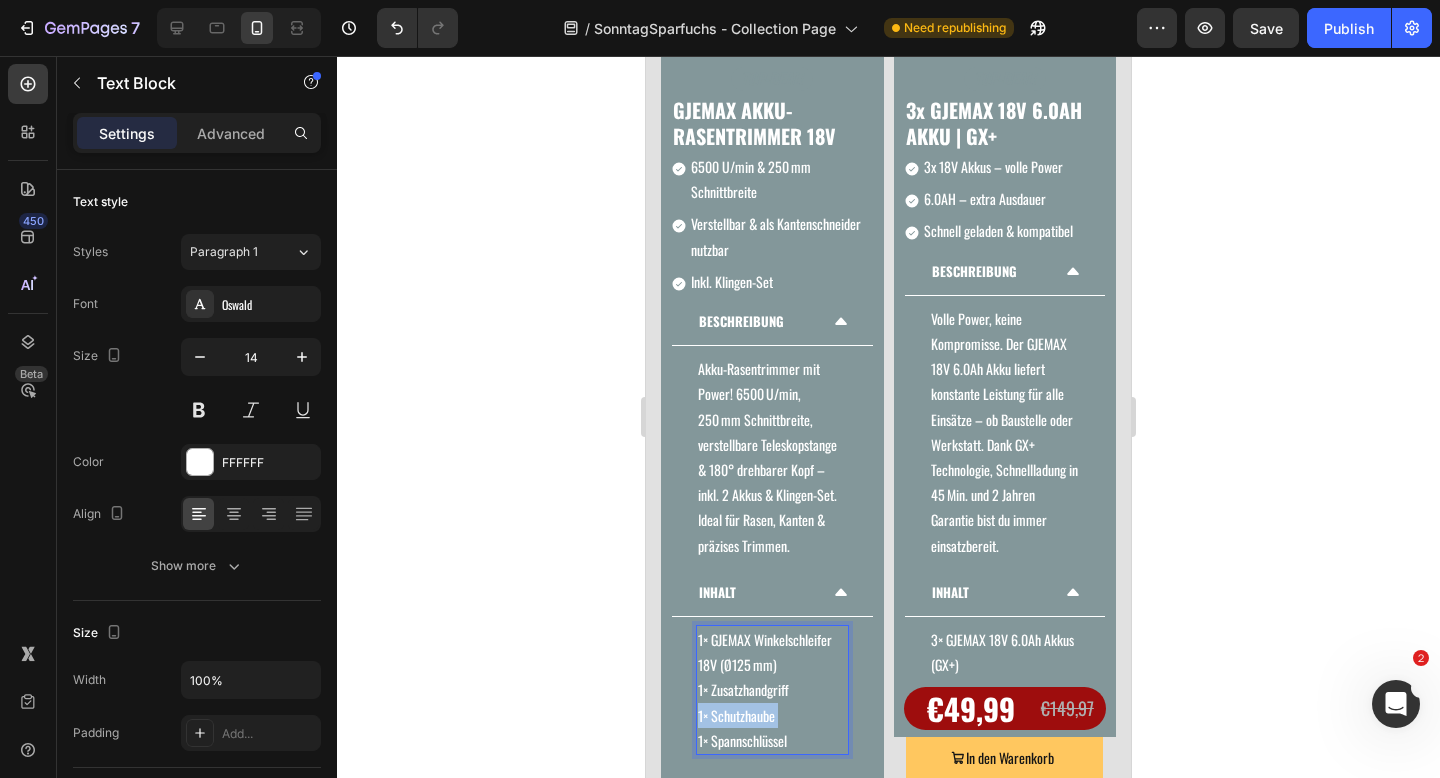 click on "1× Schutzhaube" at bounding box center (772, 715) 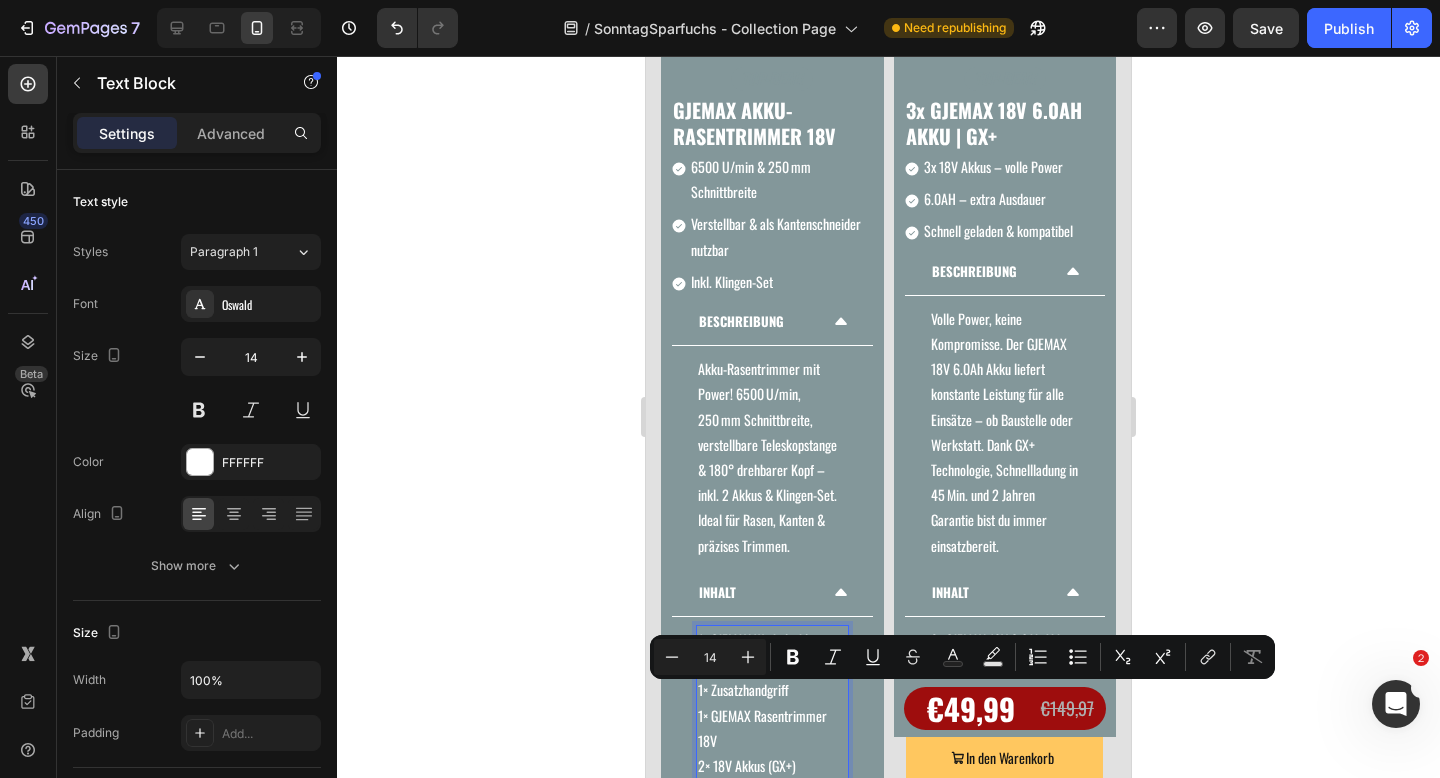 scroll, scrollTop: 1642, scrollLeft: 0, axis: vertical 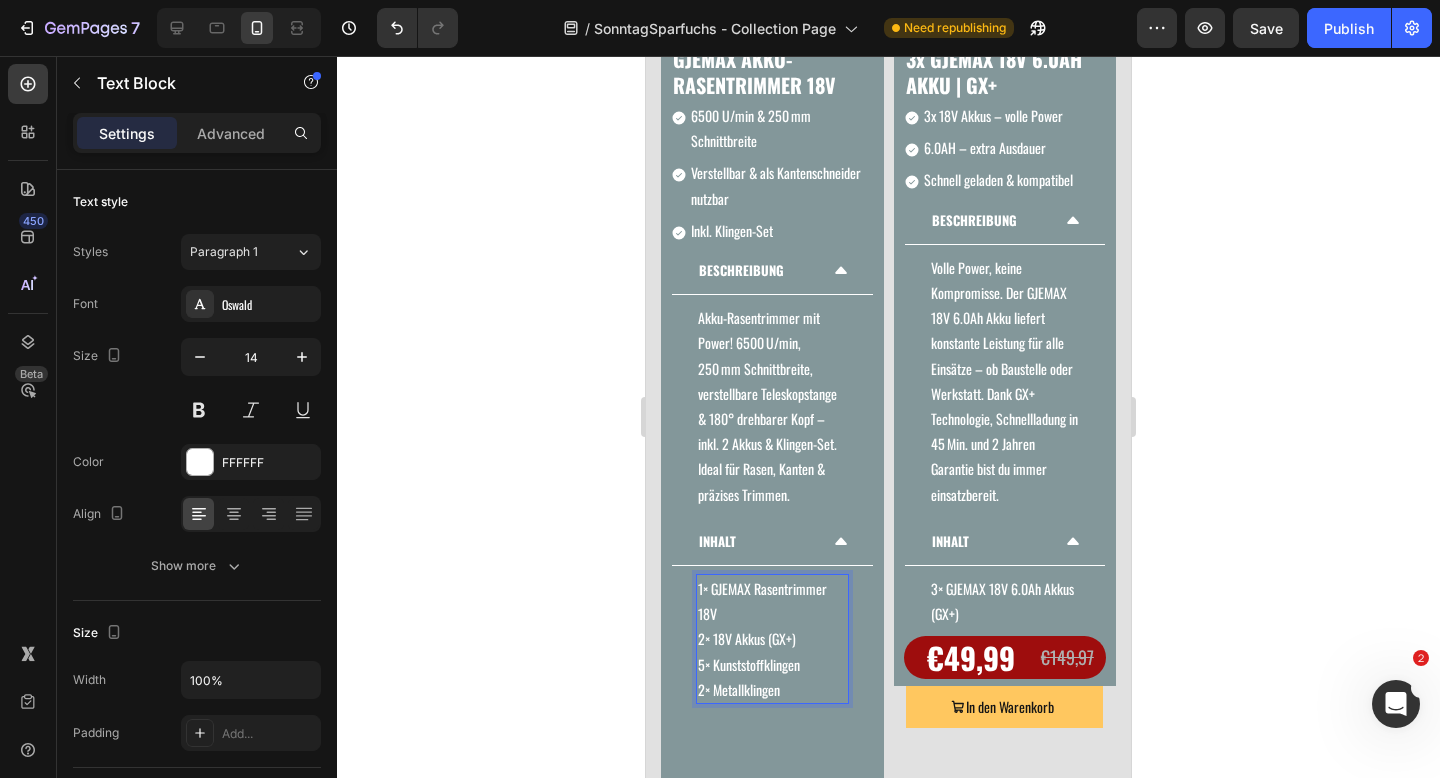 click on "2× 18V Akkus (GX+)" at bounding box center (772, 638) 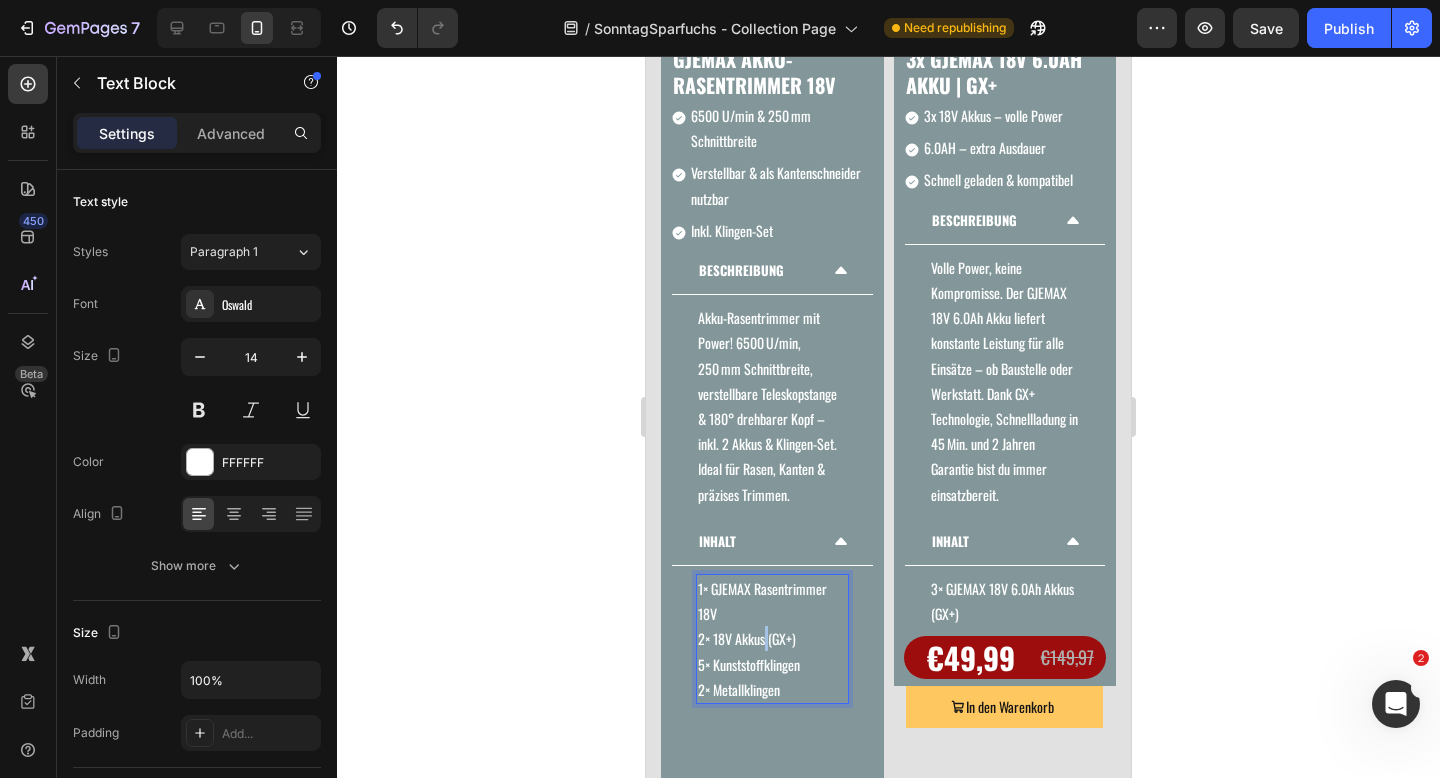 click on "2× 18V Akkus (GX+)" at bounding box center [772, 638] 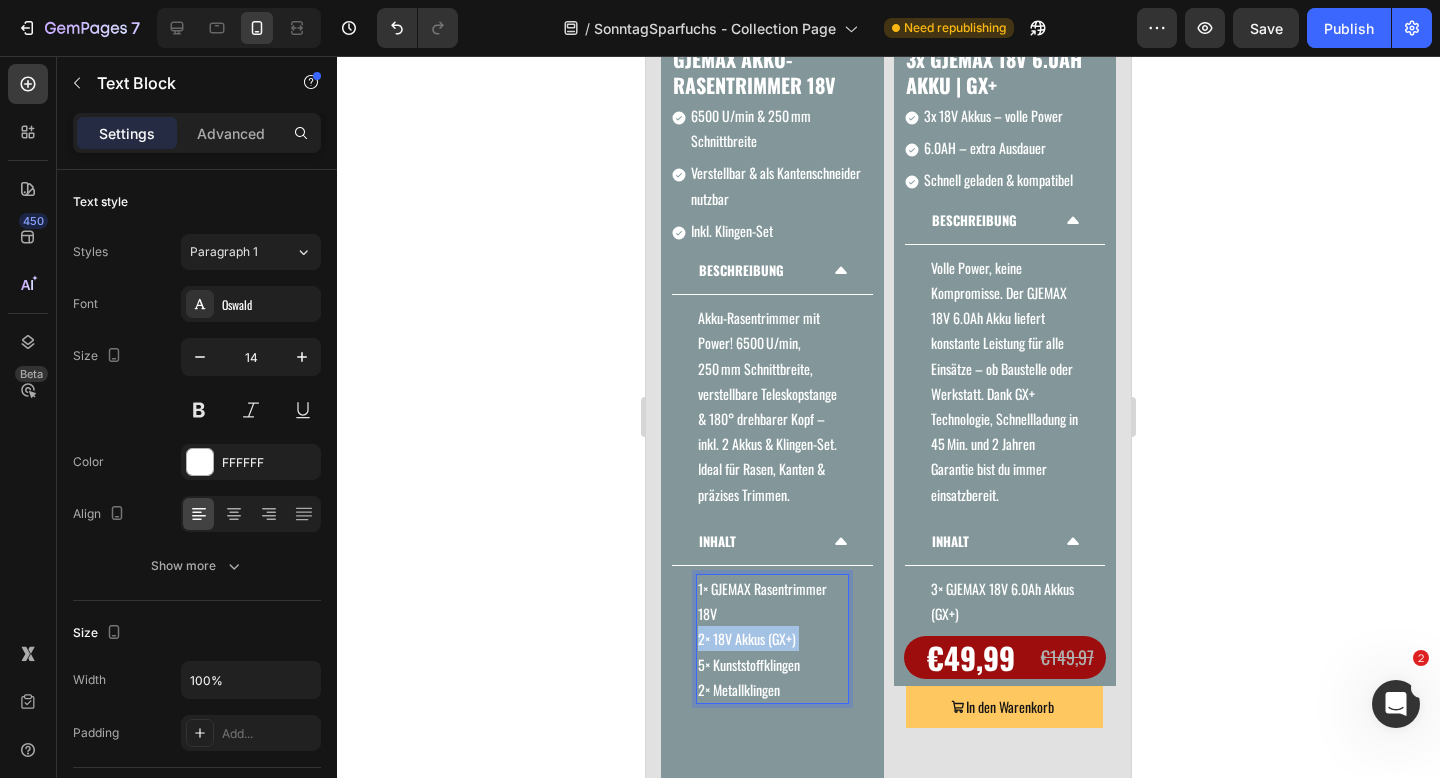 click on "2× 18V Akkus (GX+)" at bounding box center [772, 638] 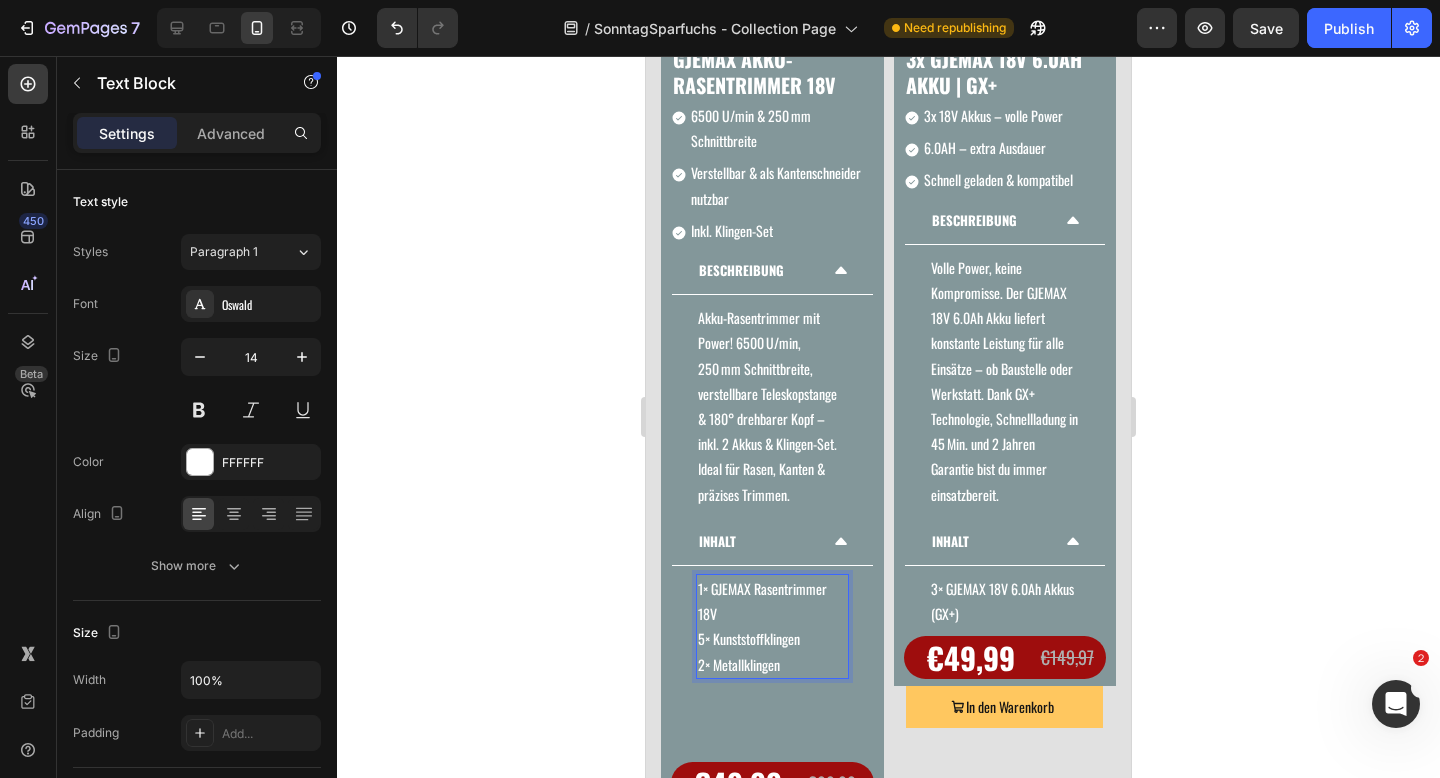 click 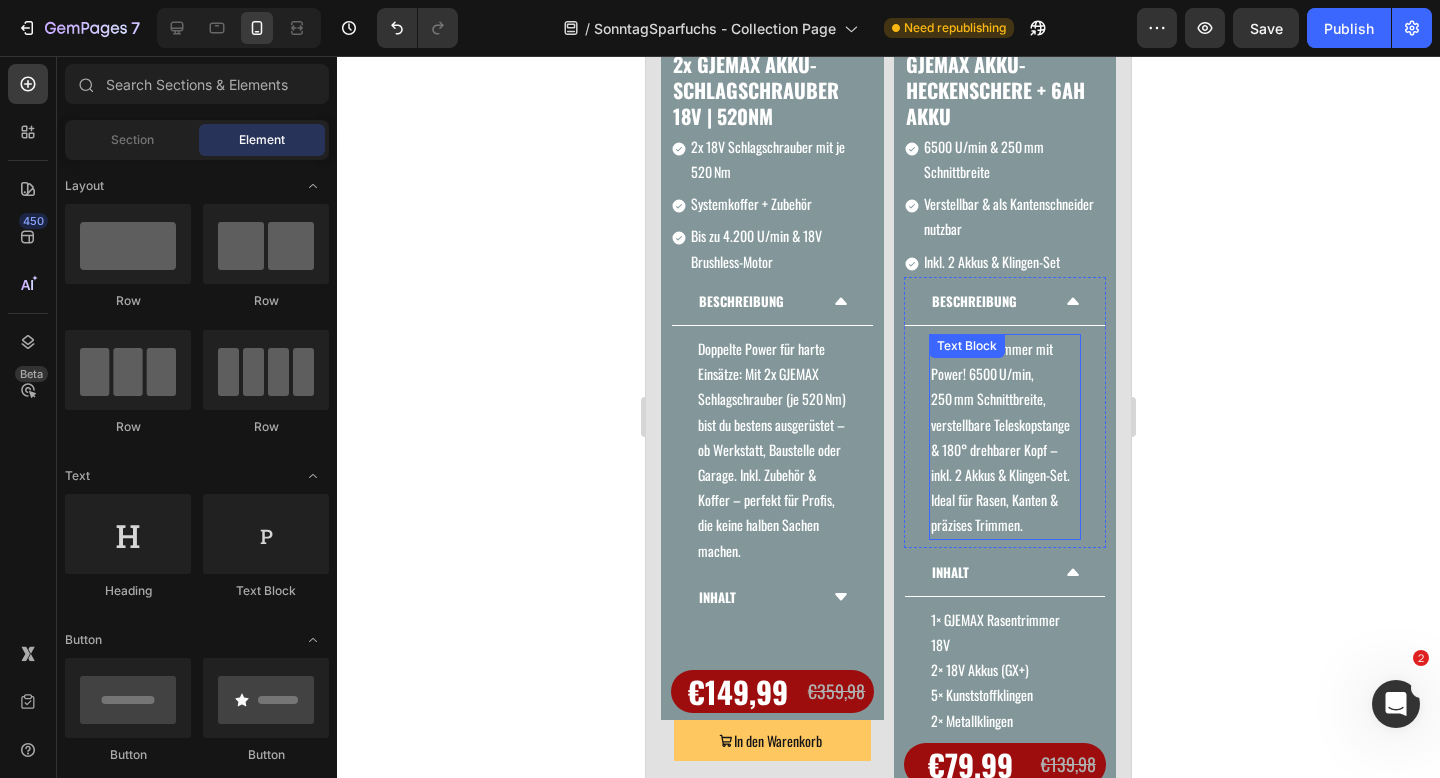 scroll, scrollTop: 367, scrollLeft: 0, axis: vertical 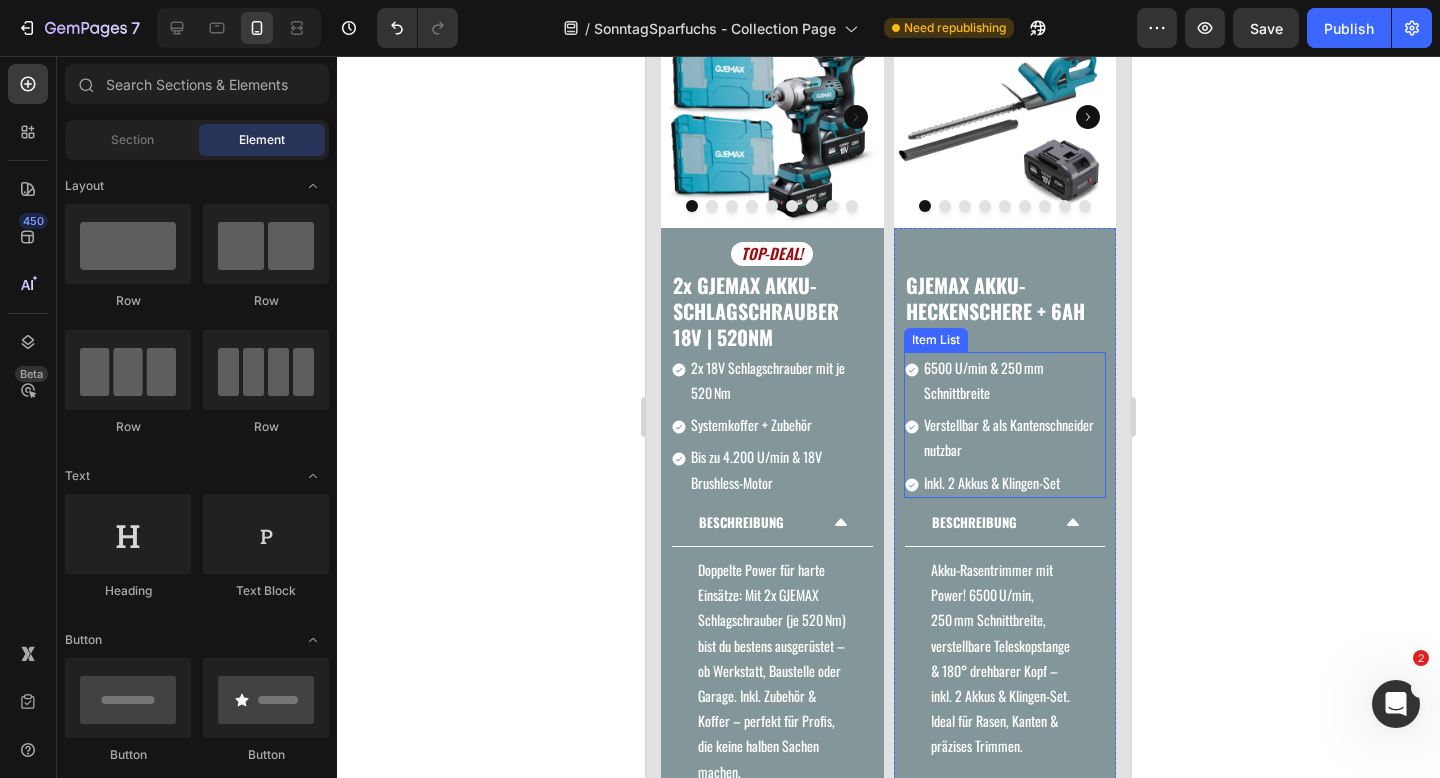 click on "6500 U/min & 250 mm Schnittbreite" at bounding box center [1014, 380] 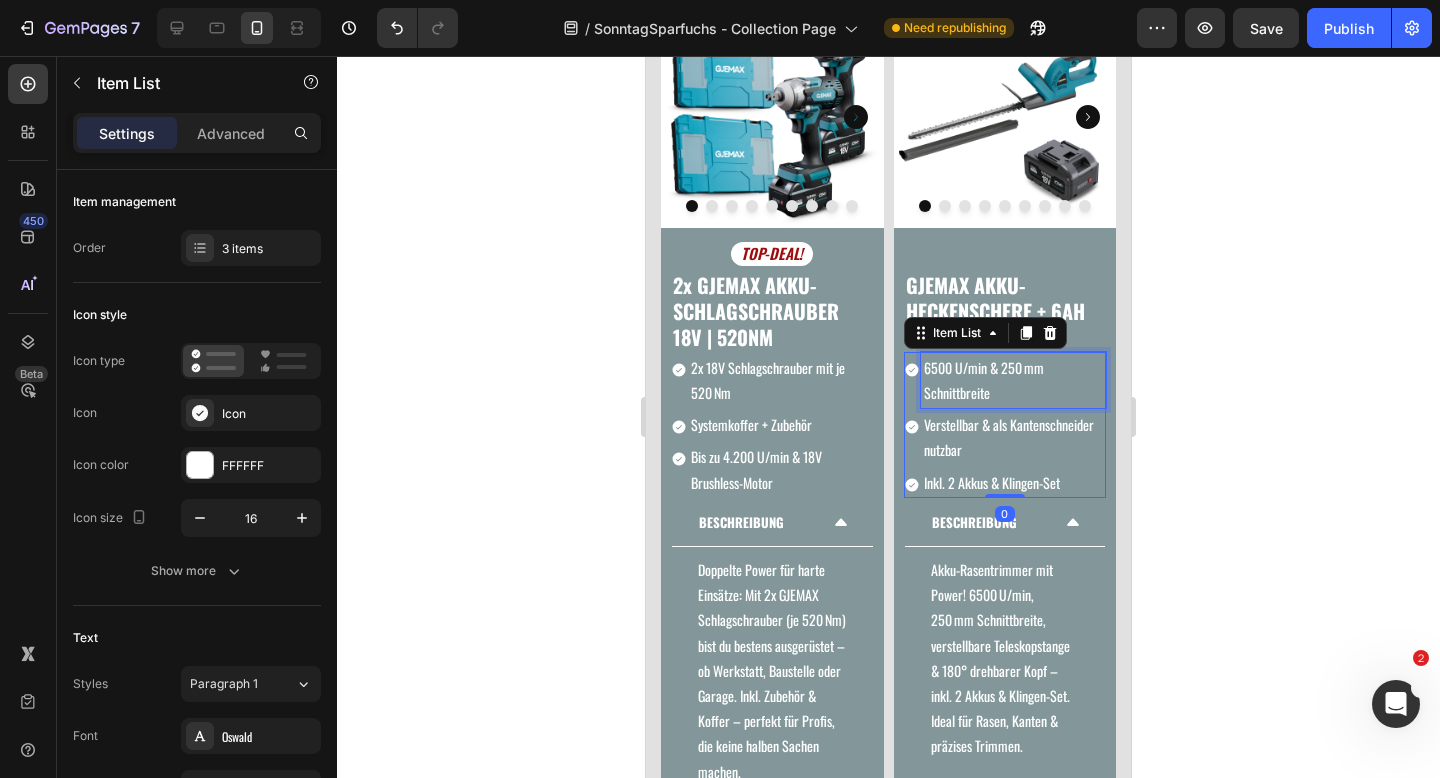 click on "6500 U/min & 250 mm Schnittbreite" at bounding box center (1014, 380) 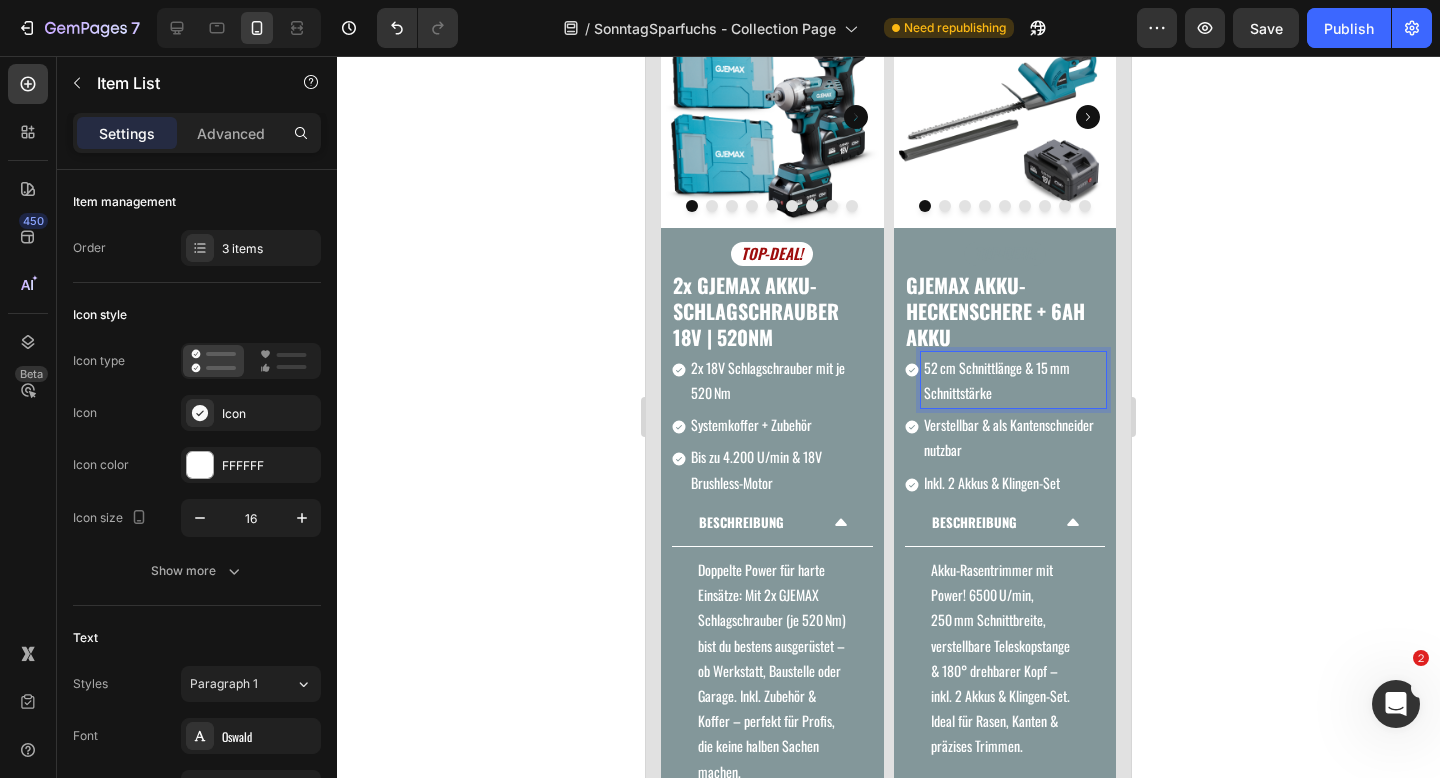 click on "Verstellbar & als Kantenschneider nutzbar" at bounding box center (1014, 437) 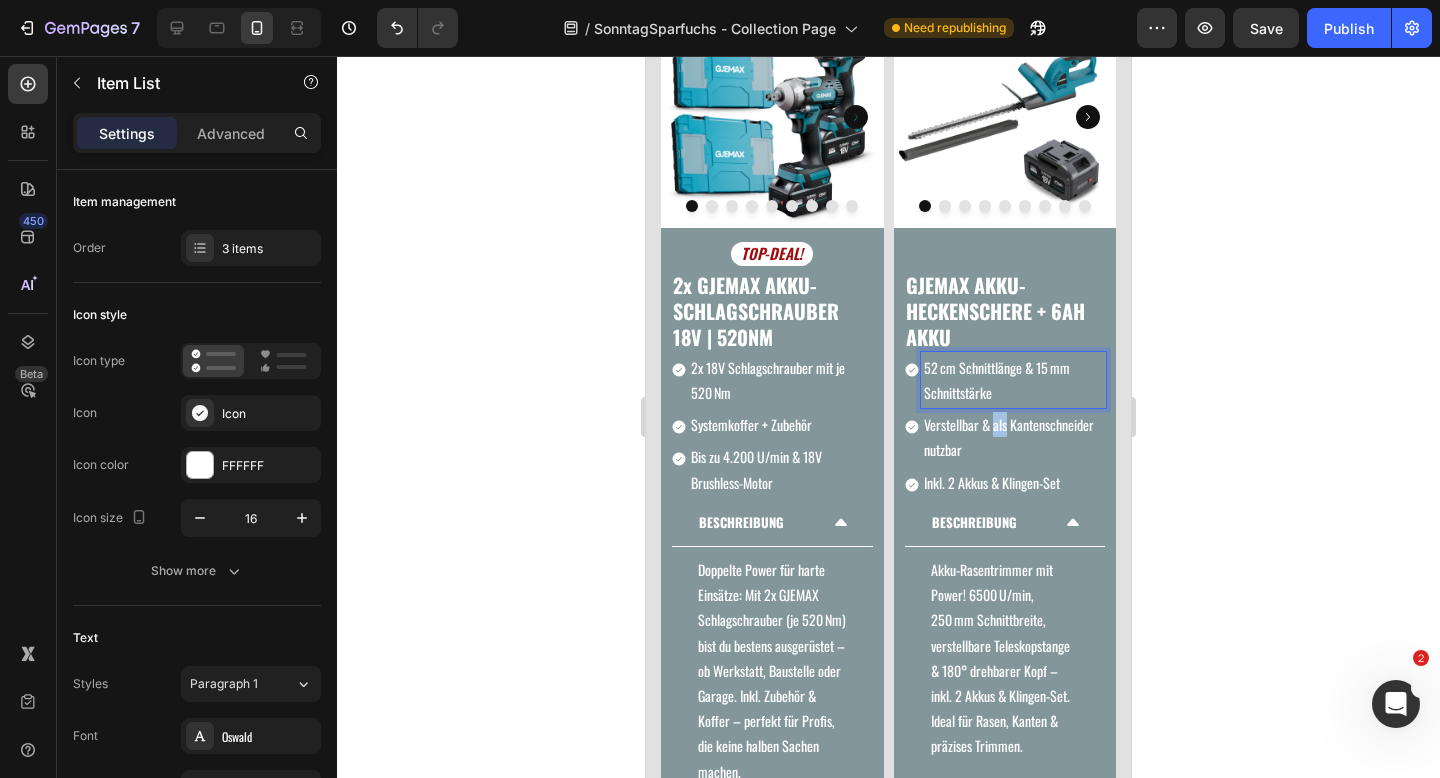 click on "Verstellbar & als Kantenschneider nutzbar" at bounding box center [1014, 437] 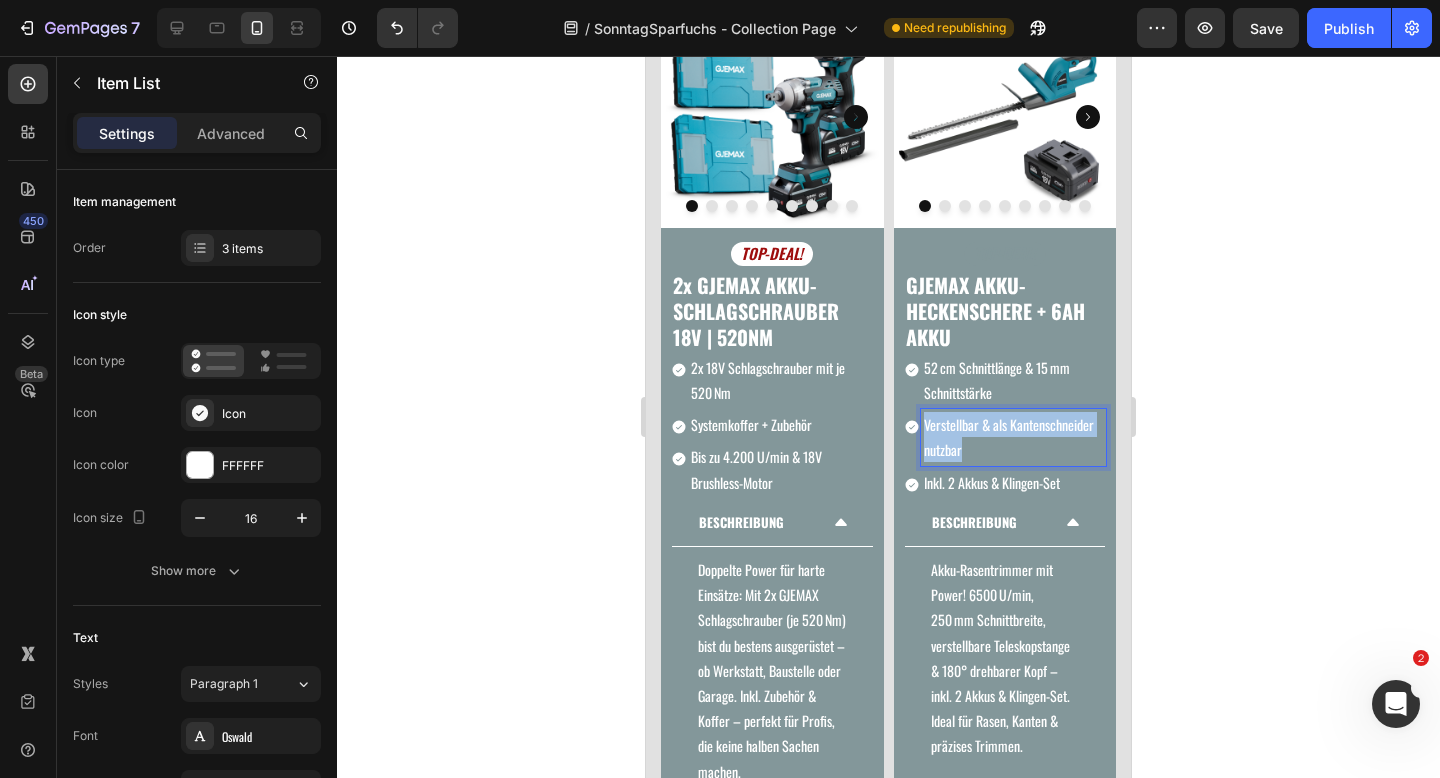 click on "Verstellbar & als Kantenschneider nutzbar" at bounding box center (1014, 437) 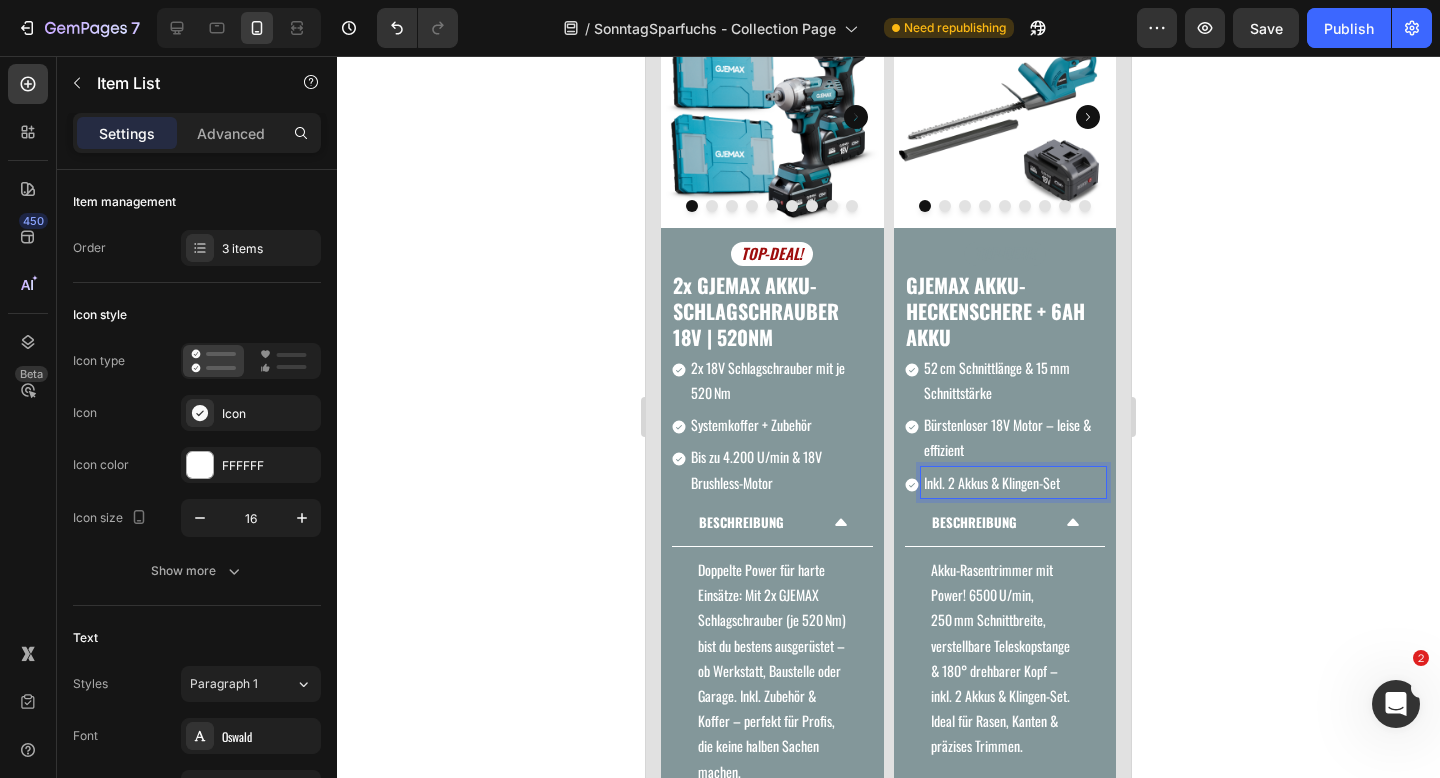 click on "Inkl. 2 Akkus & Klingen-Set" at bounding box center [1014, 482] 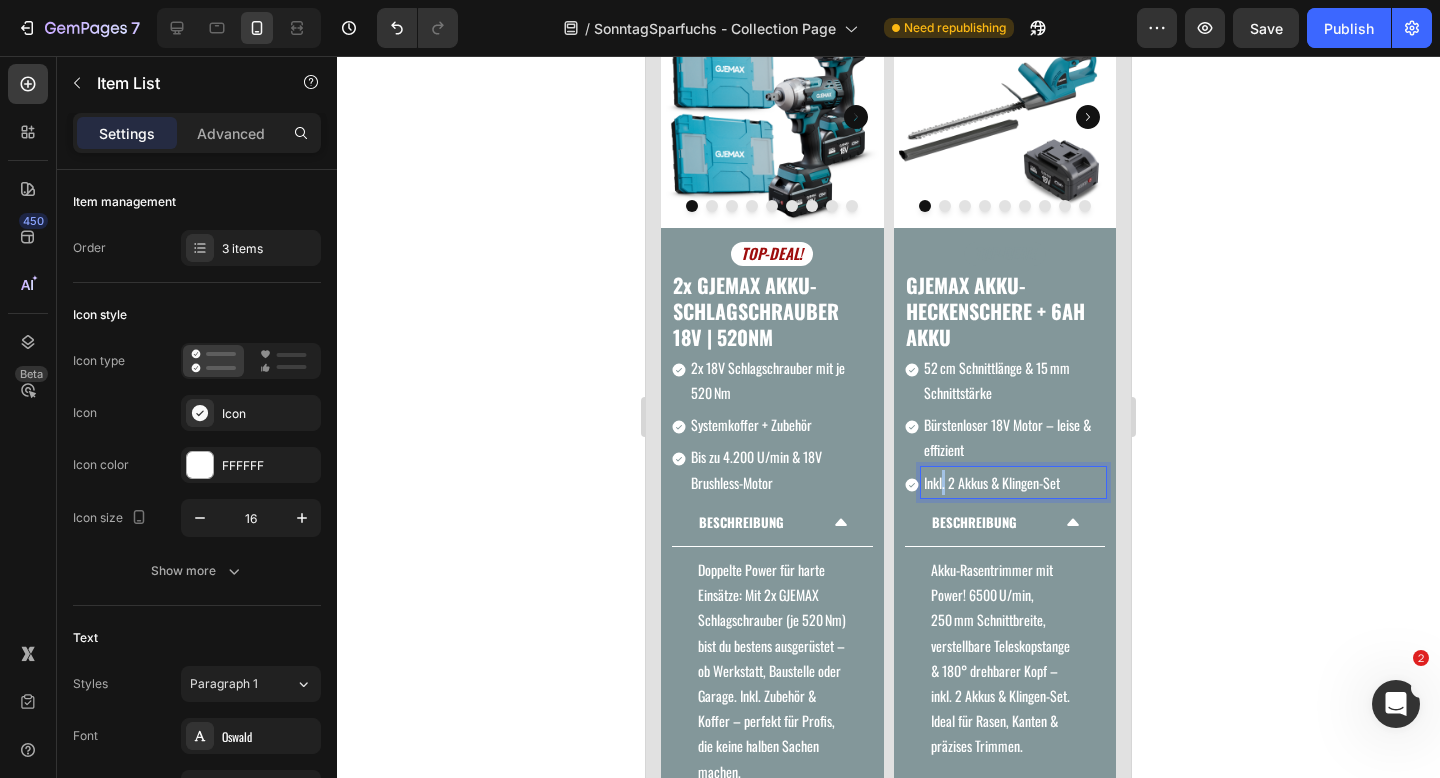 click on "Inkl. 2 Akkus & Klingen-Set" at bounding box center (1014, 482) 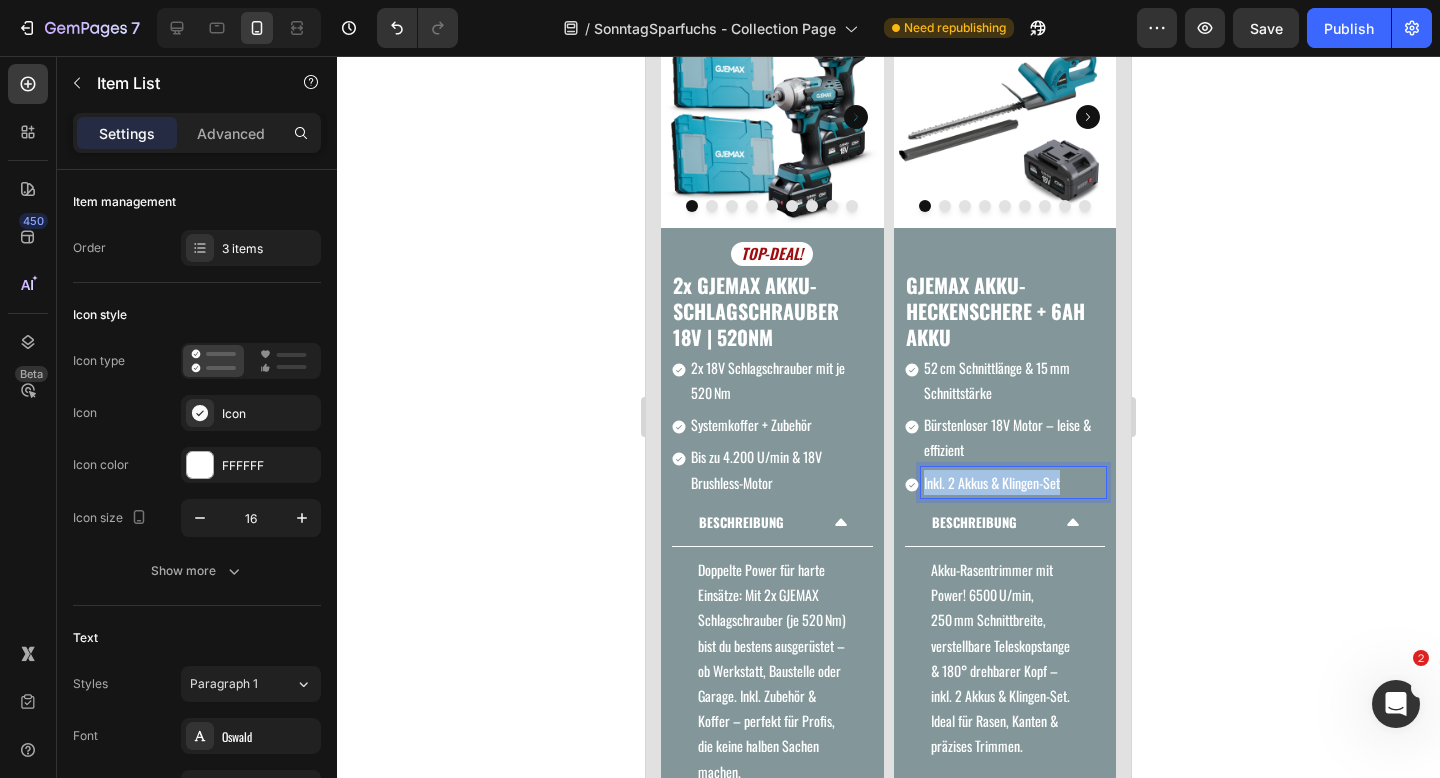 click on "Inkl. 2 Akkus & Klingen-Set" at bounding box center (1014, 482) 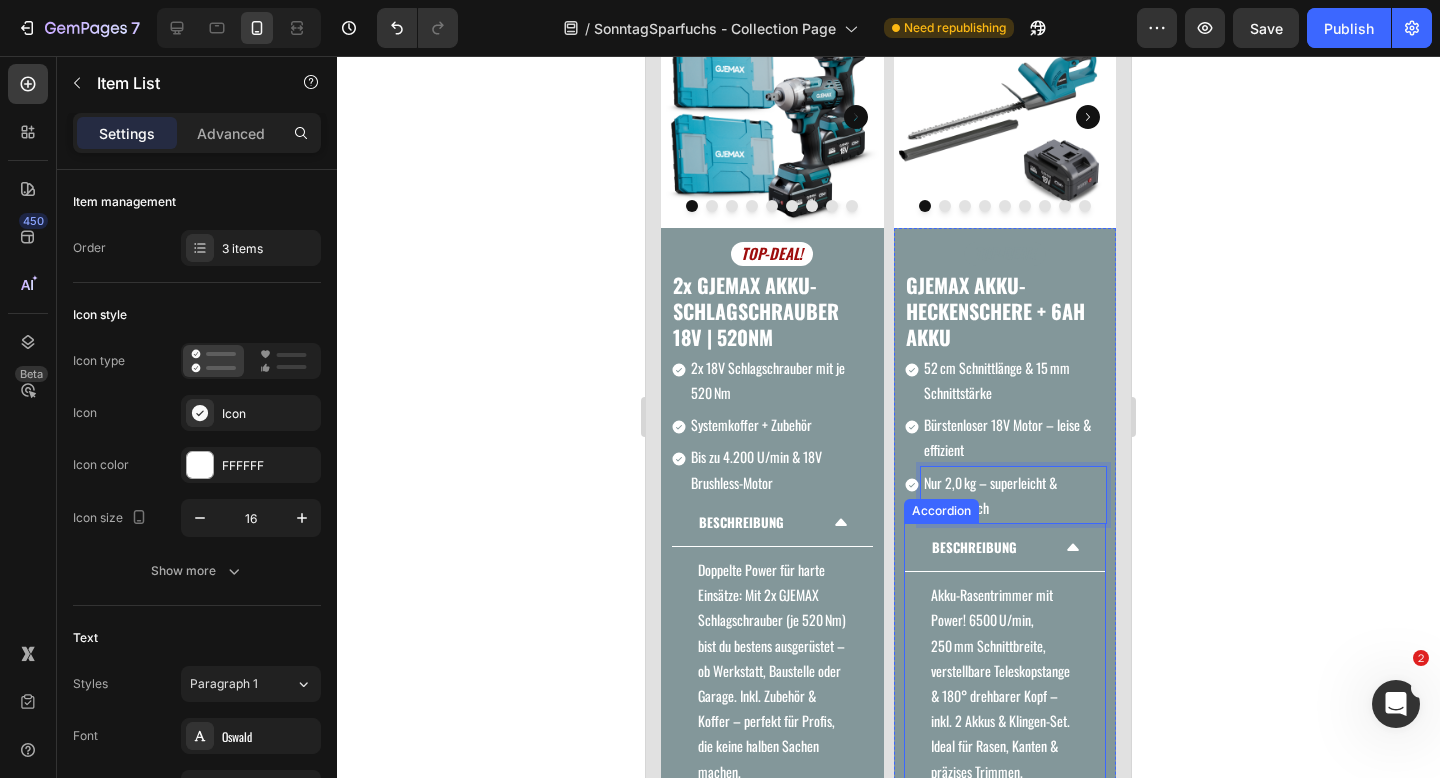 scroll, scrollTop: 453, scrollLeft: 0, axis: vertical 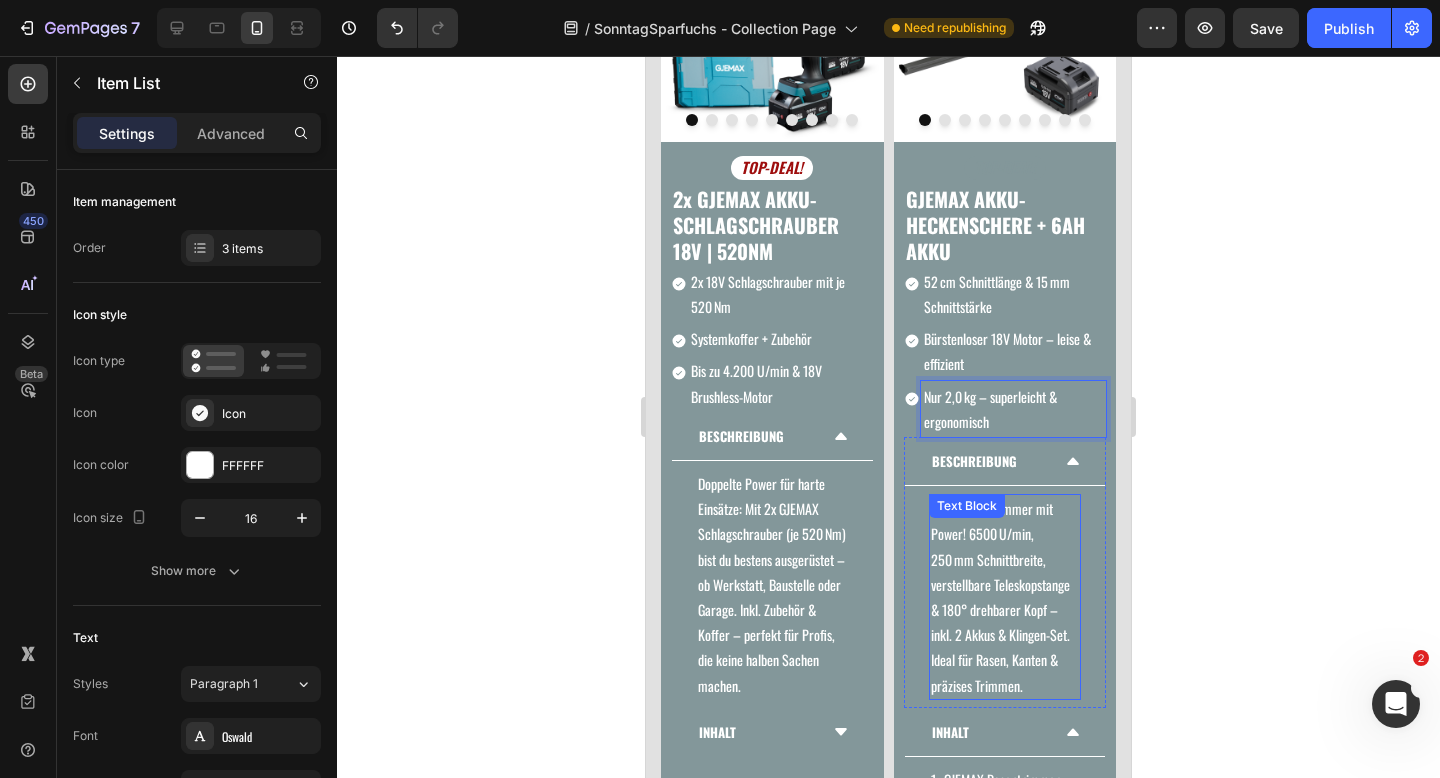 click on "Akku-Rasentrimmer mit Power! 6500 U/min, 250 mm Schnittbreite, verstellbare Teleskopstange & 180° drehbarer Kopf – inkl. 2 Akkus & Klingen-Set. Ideal für Rasen, Kanten & präzises Trimmen." at bounding box center (1005, 597) 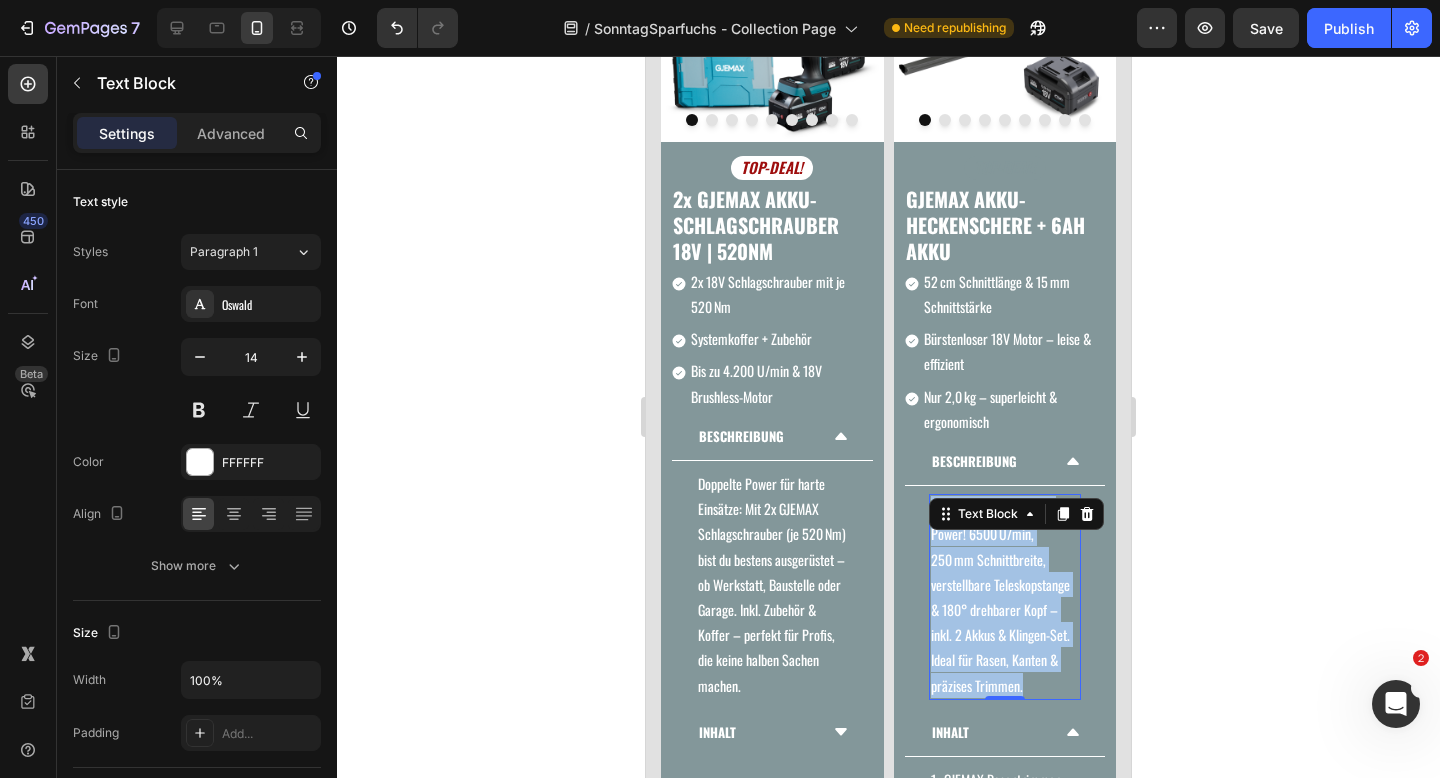 click on "Akku-Rasentrimmer mit Power! 6500 U/min, 250 mm Schnittbreite, verstellbare Teleskopstange & 180° drehbarer Kopf – inkl. 2 Akkus & Klingen-Set. Ideal für Rasen, Kanten & präzises Trimmen." at bounding box center (1005, 597) 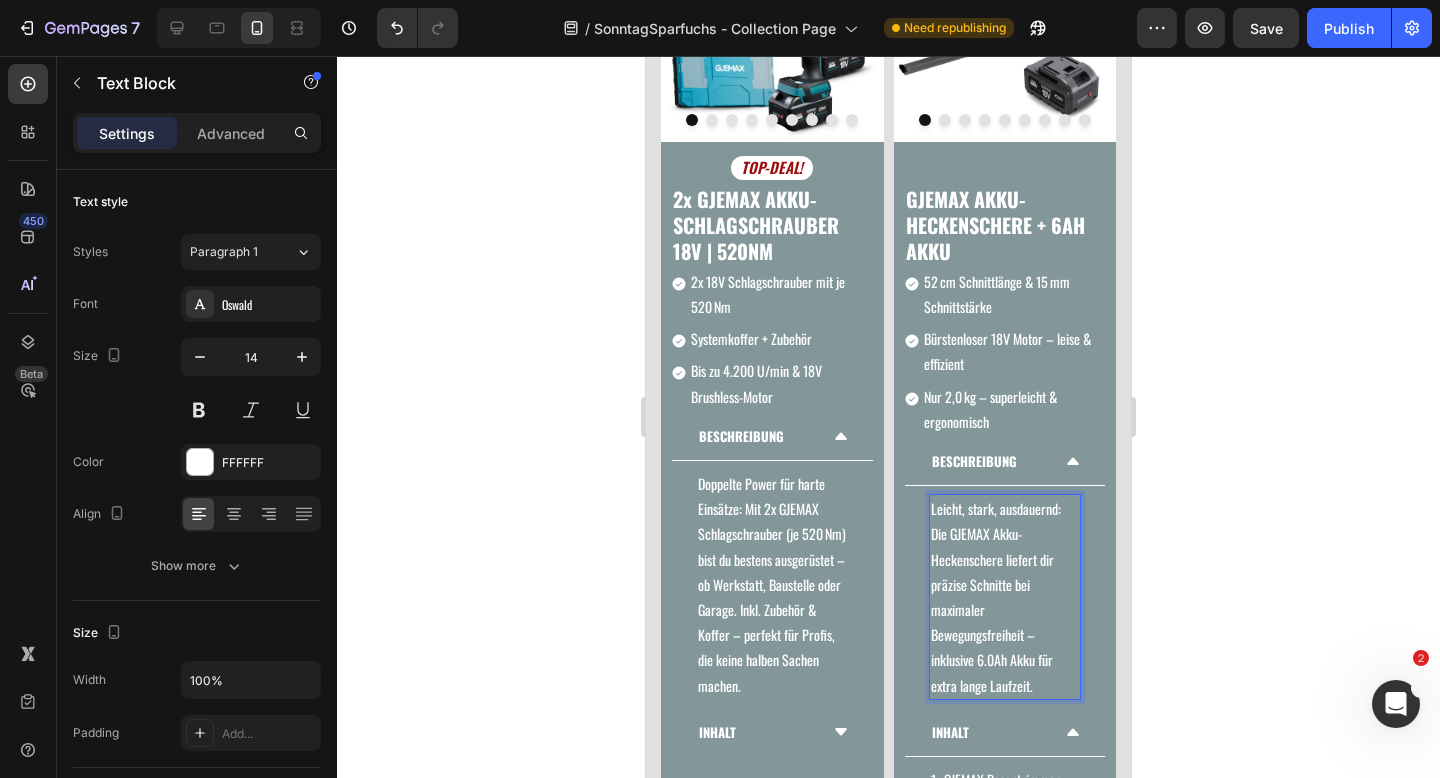 click 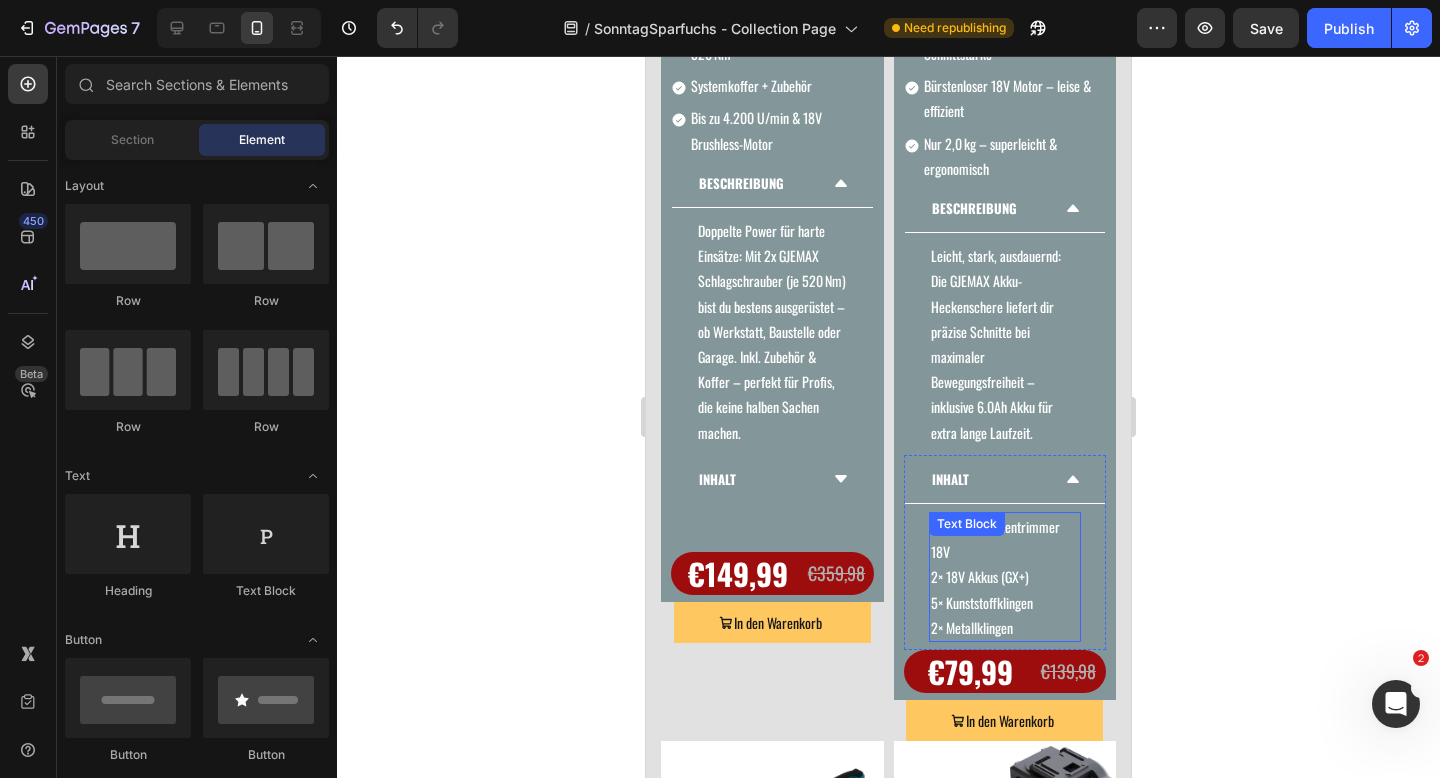 scroll, scrollTop: 755, scrollLeft: 0, axis: vertical 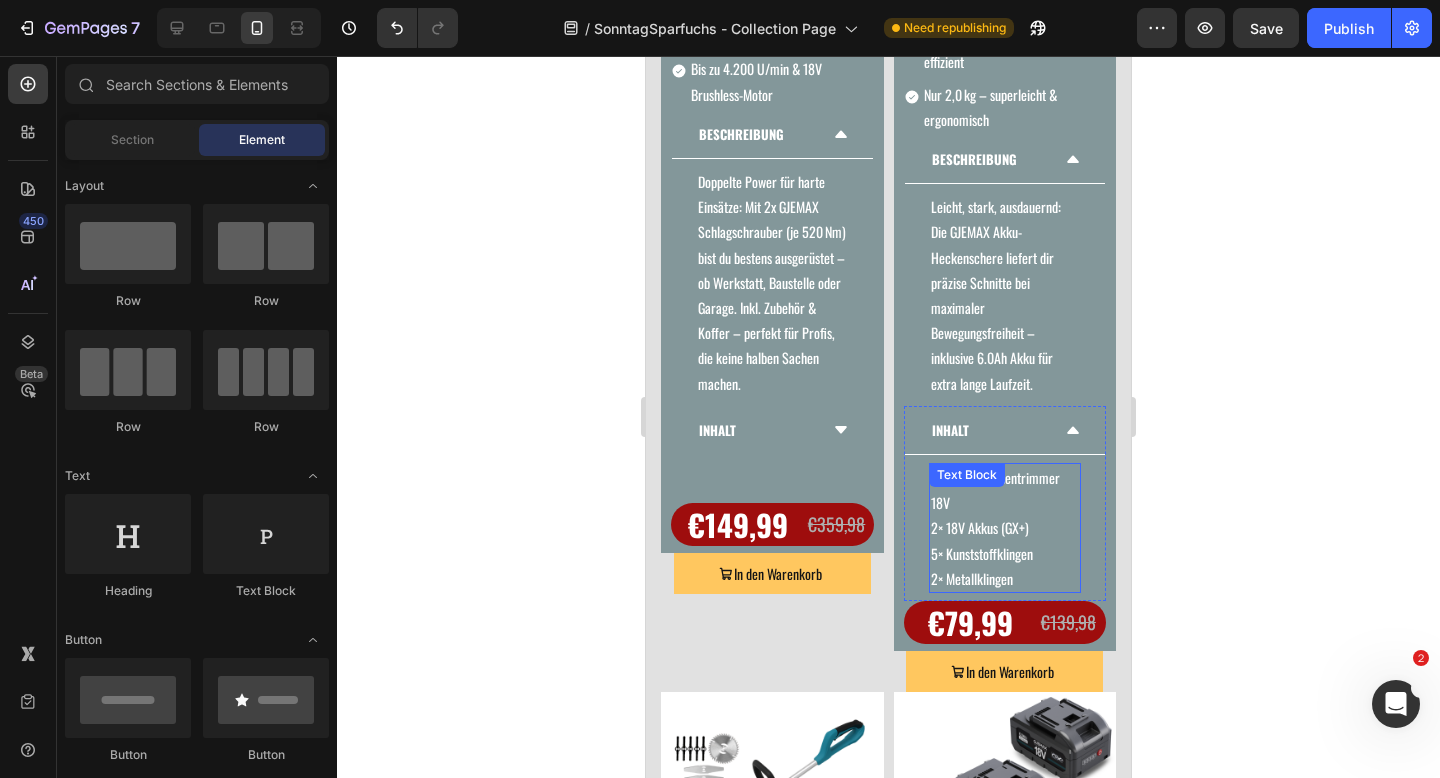 click on "1× GJEMAX Rasentrimmer 18V" at bounding box center [1005, 490] 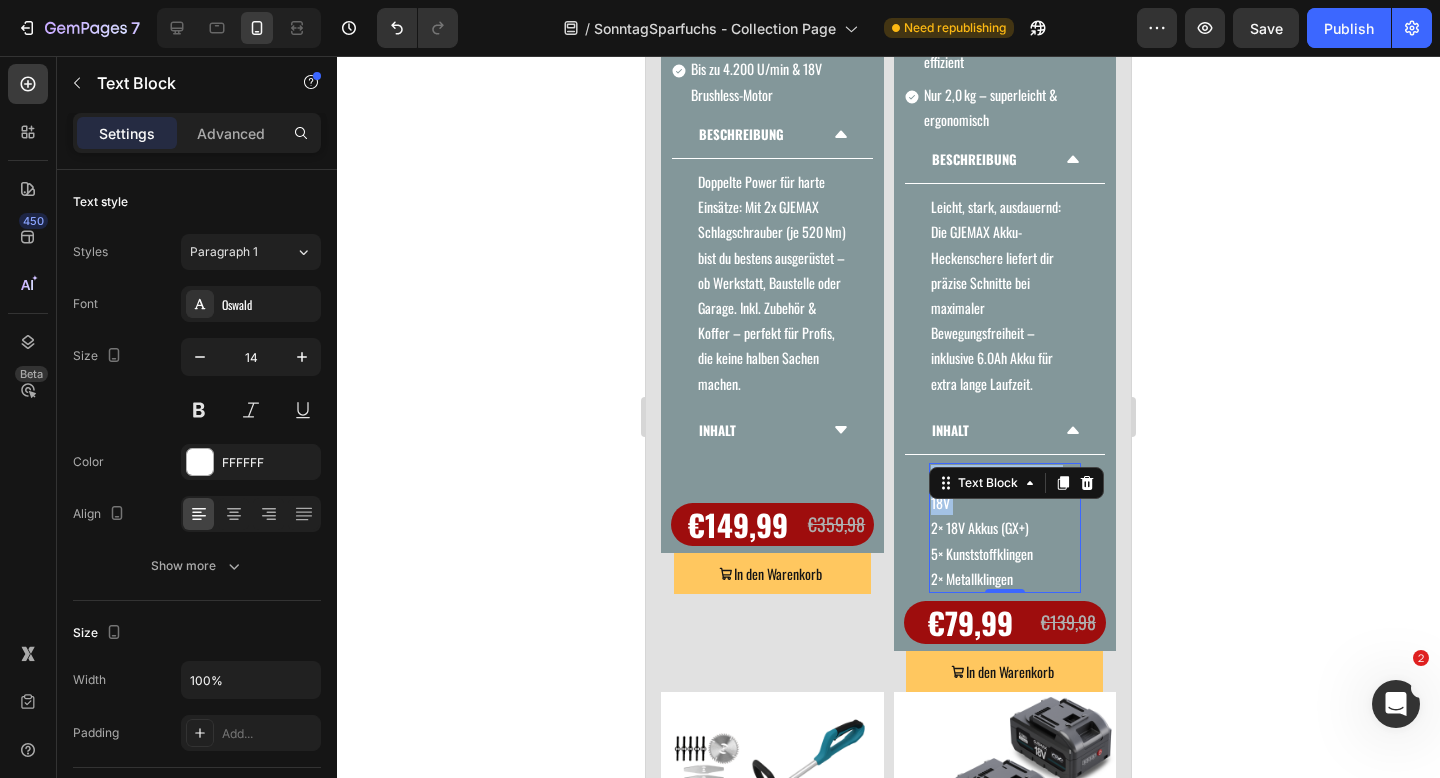 click on "1× GJEMAX Rasentrimmer 18V" at bounding box center (1005, 490) 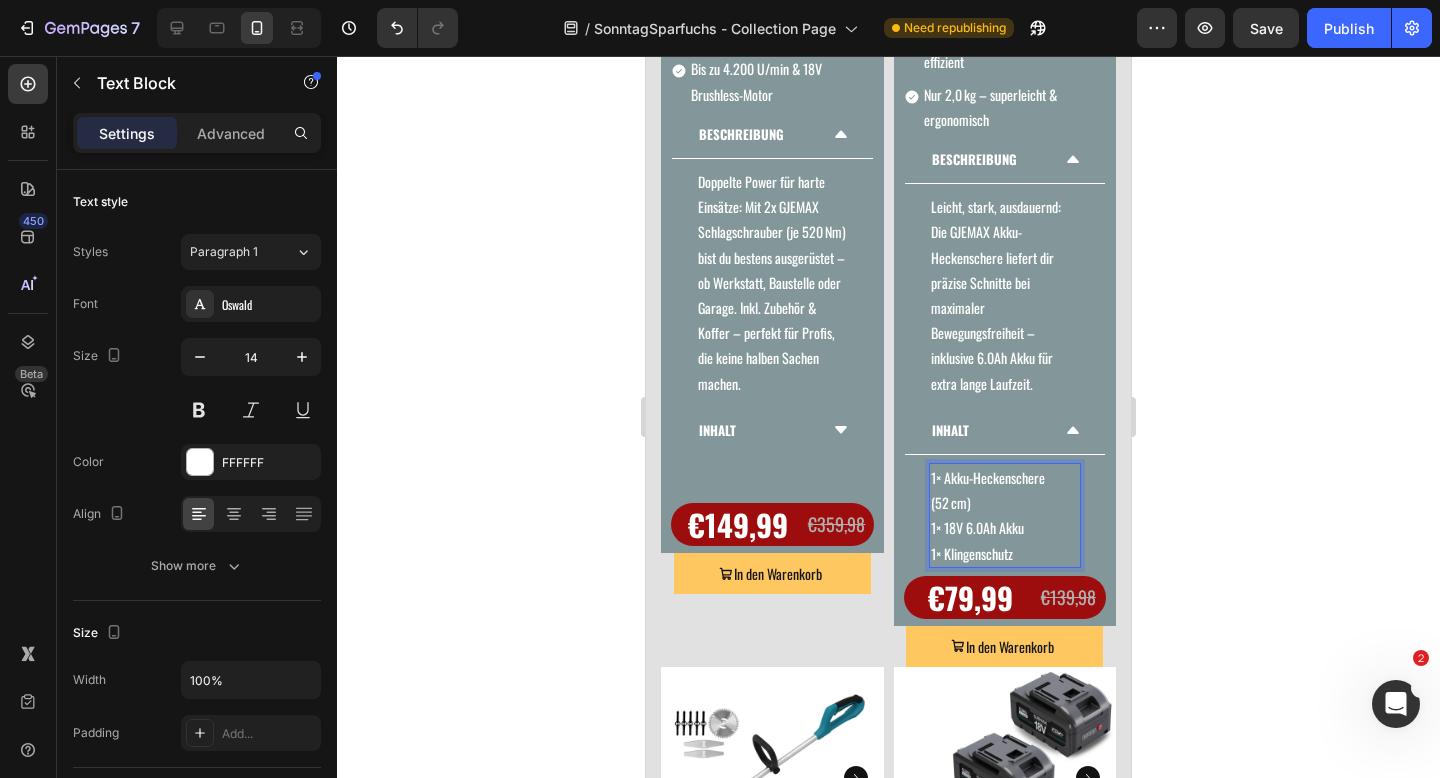 click 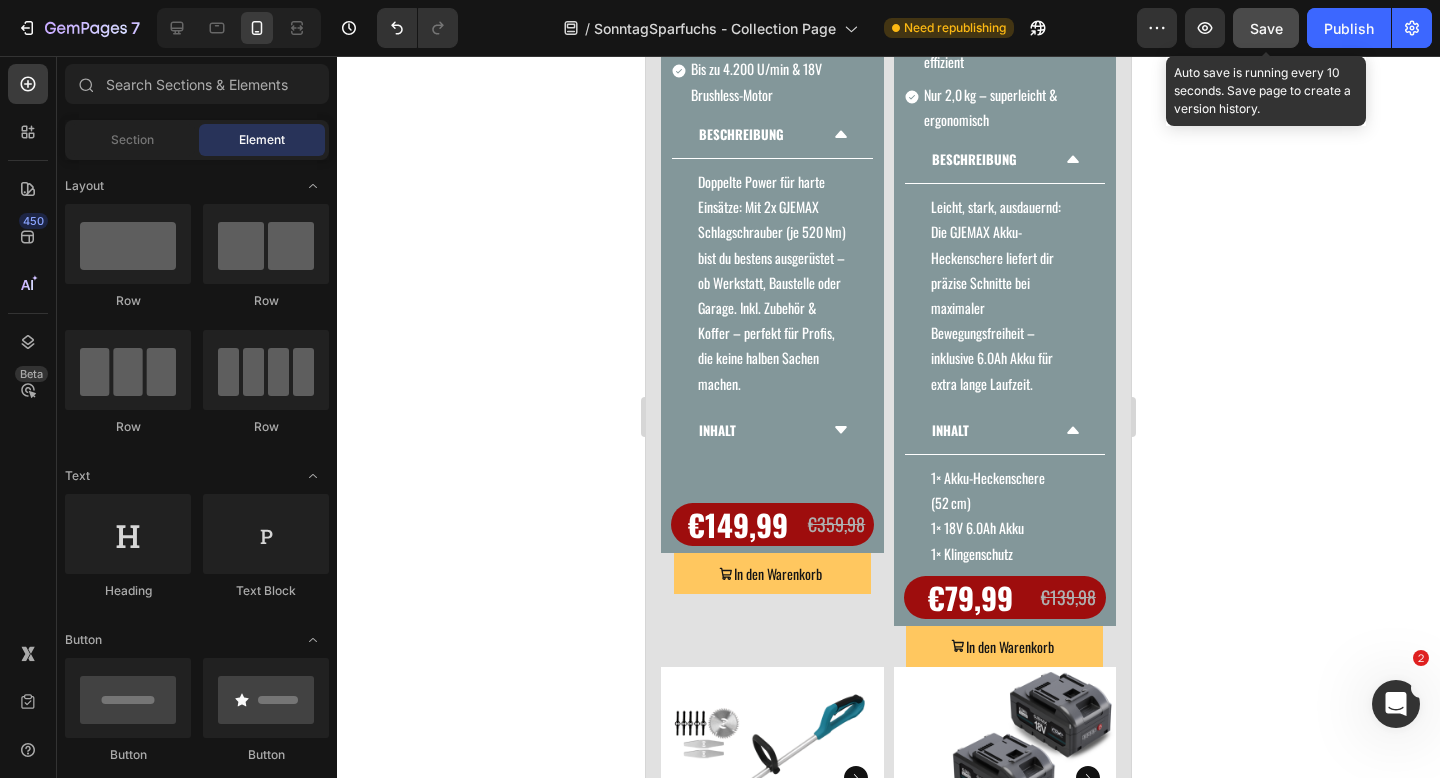 click on "Save" at bounding box center [1266, 28] 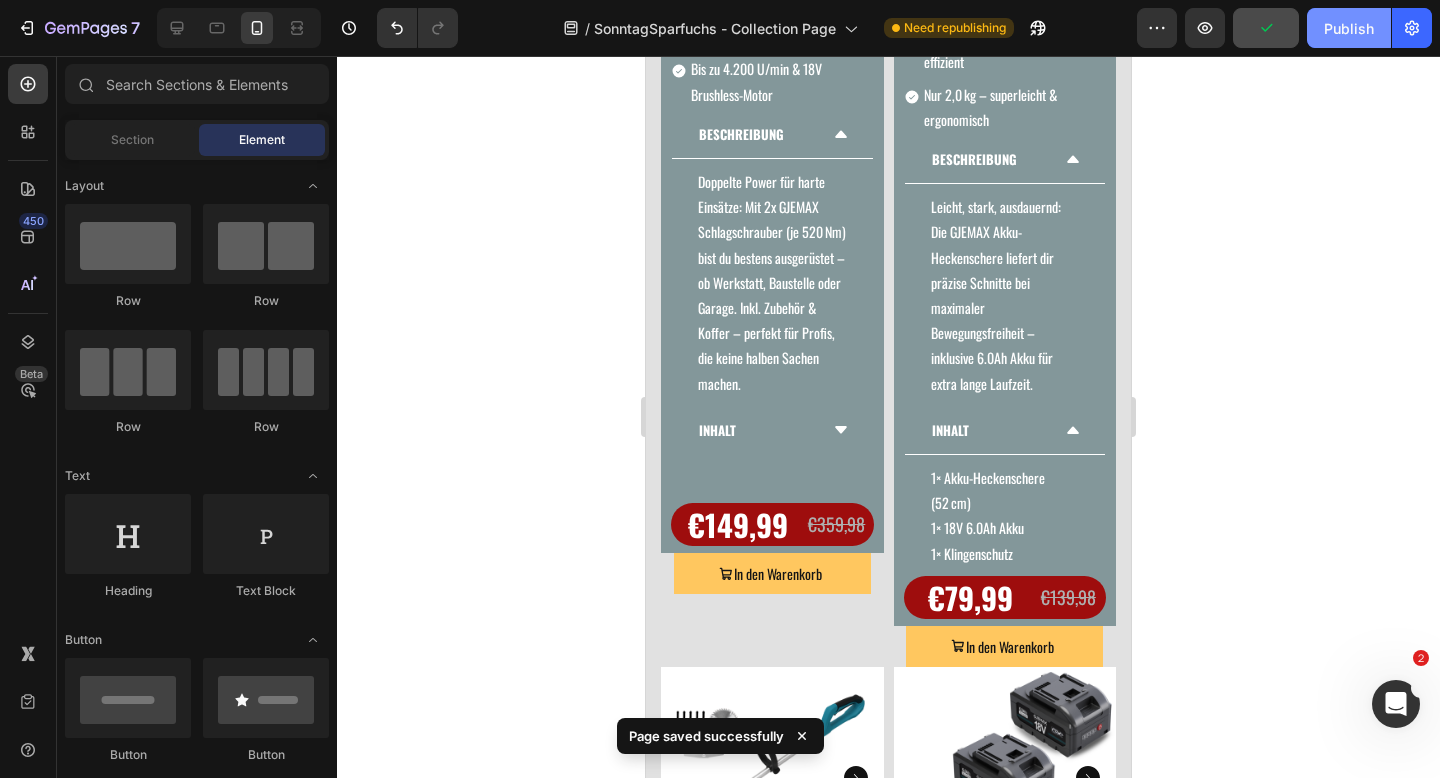 click on "Publish" 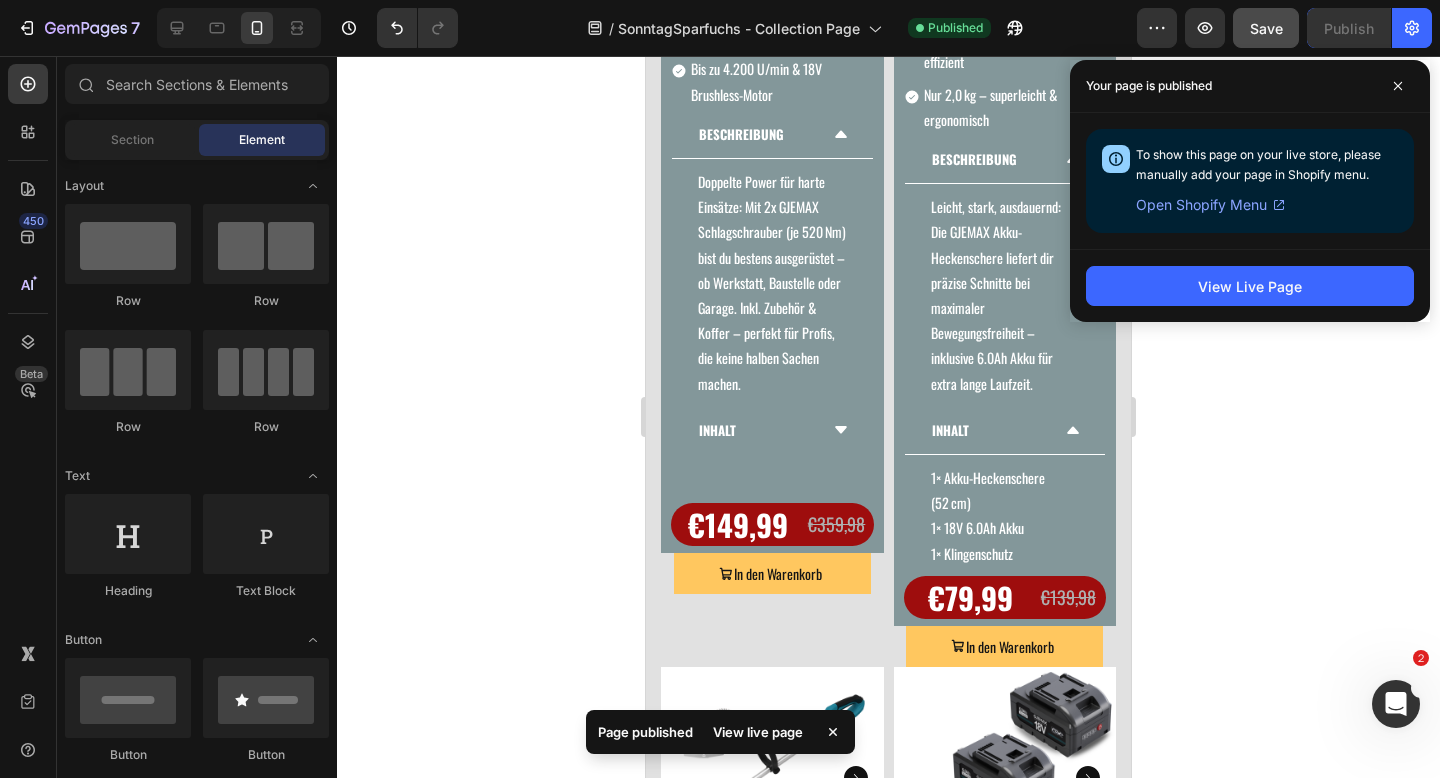 click on "View Live Page" at bounding box center (1250, 285) 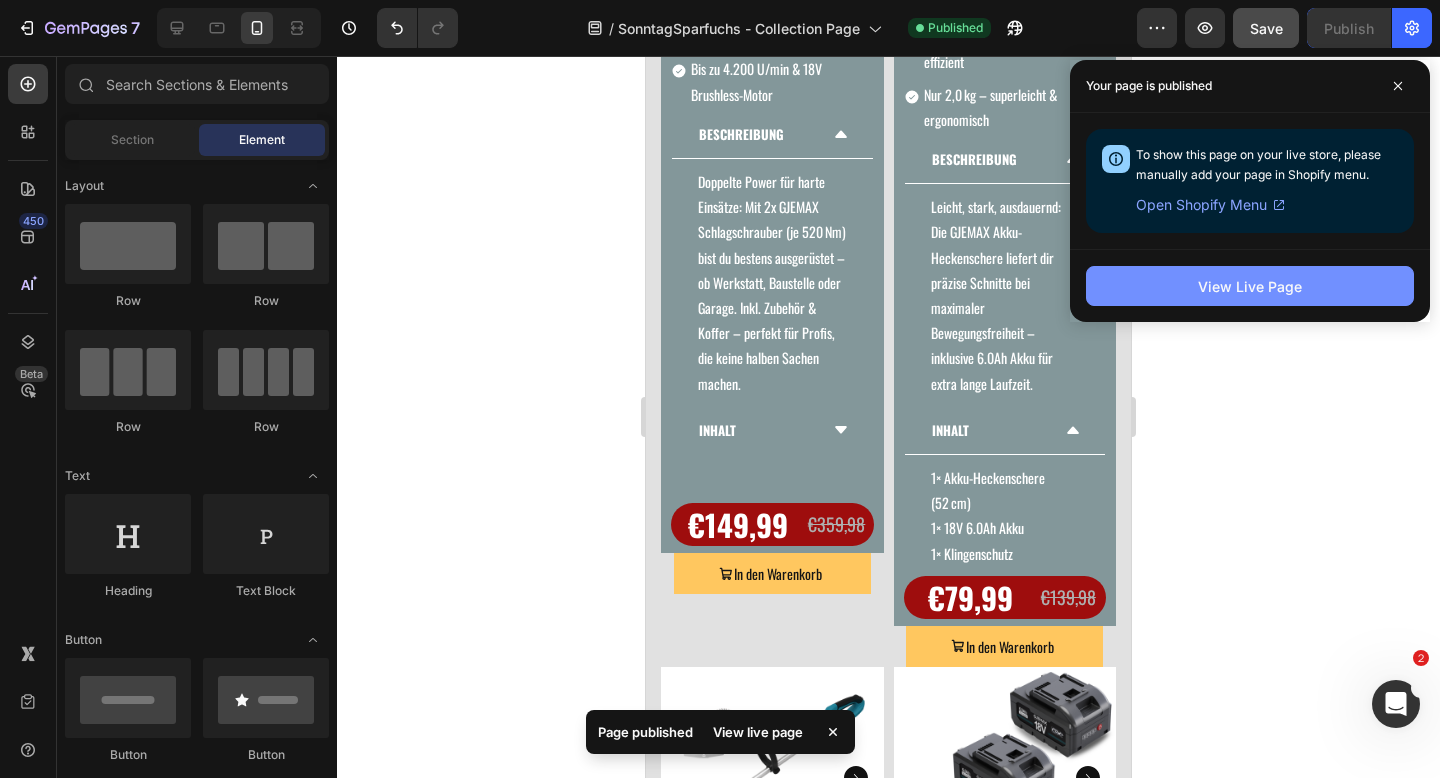 click on "View Live Page" at bounding box center (1250, 286) 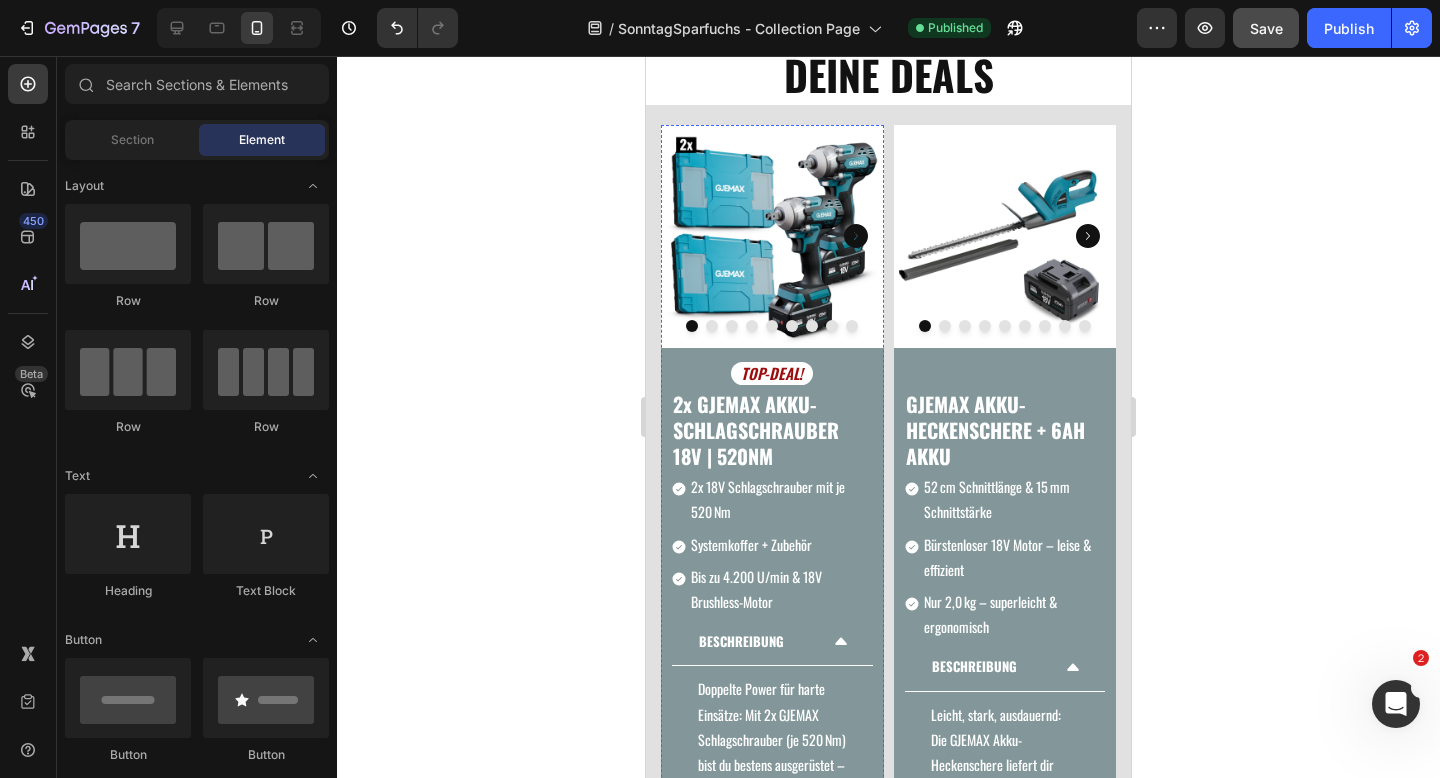 scroll, scrollTop: 219, scrollLeft: 0, axis: vertical 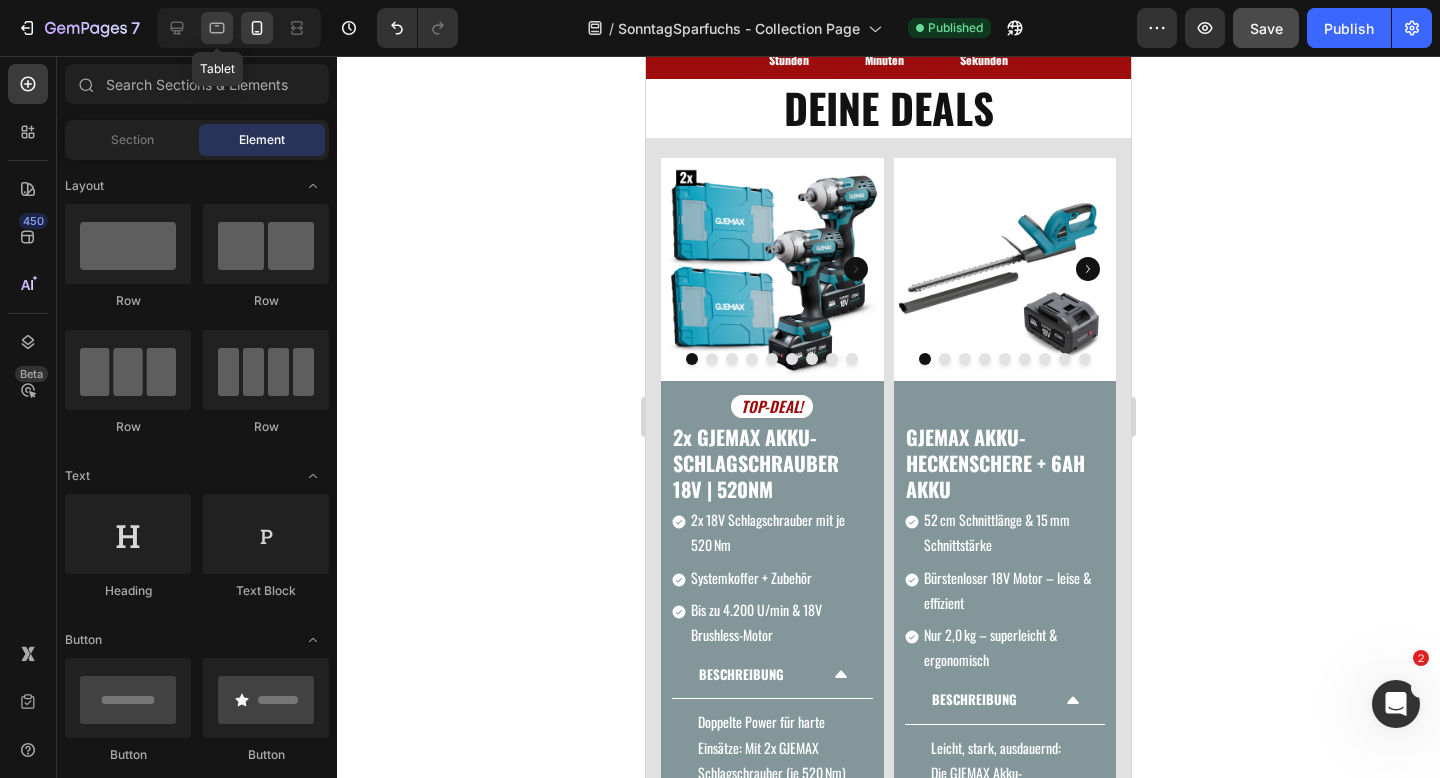click 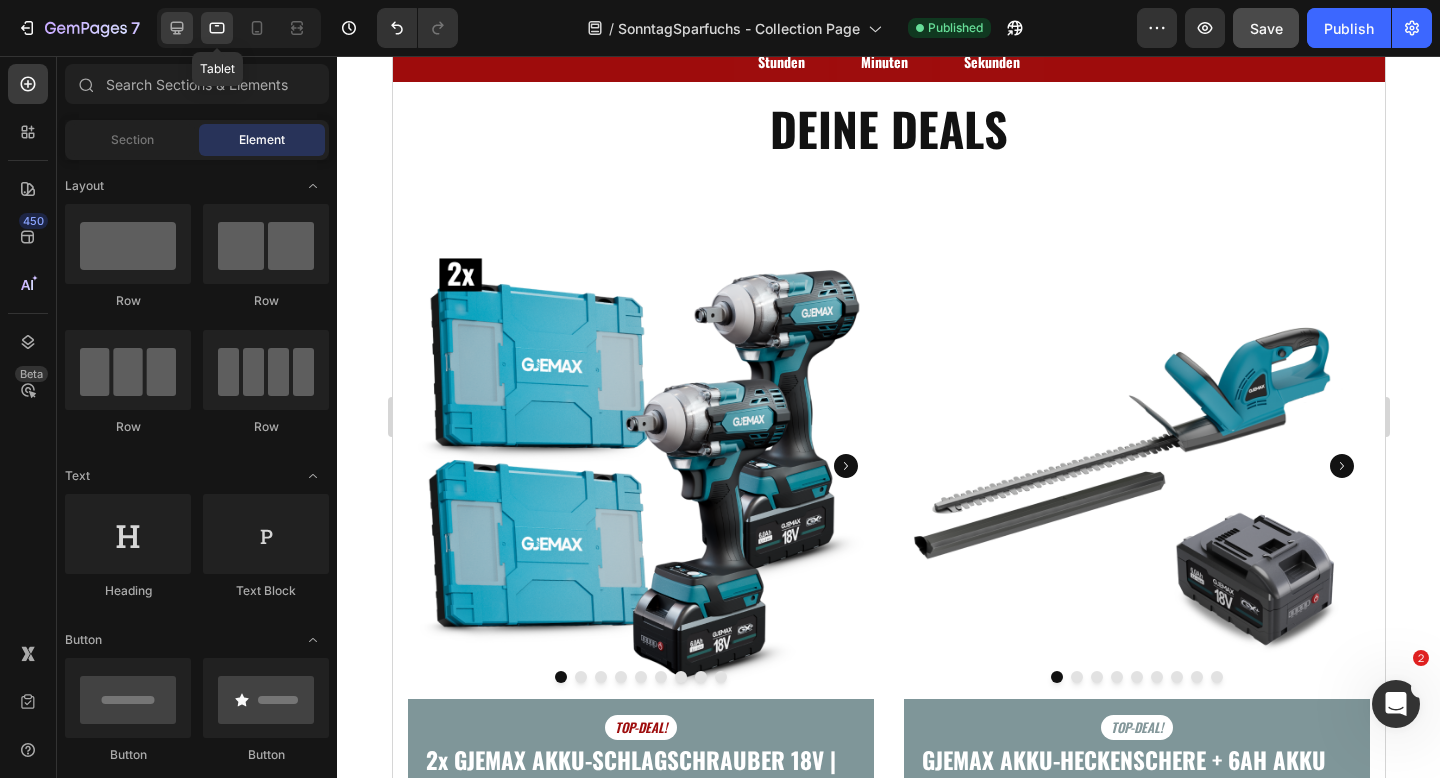 click 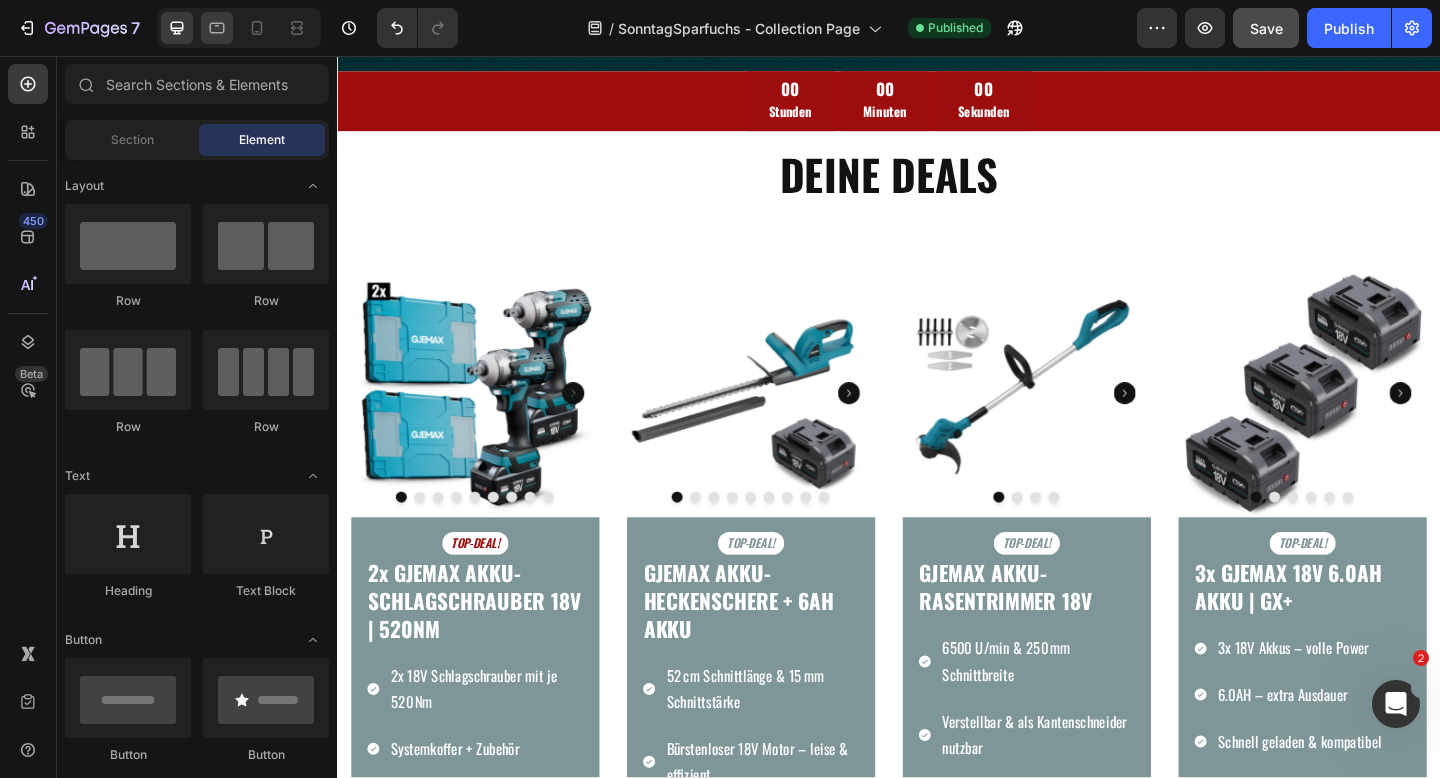 scroll, scrollTop: 339, scrollLeft: 0, axis: vertical 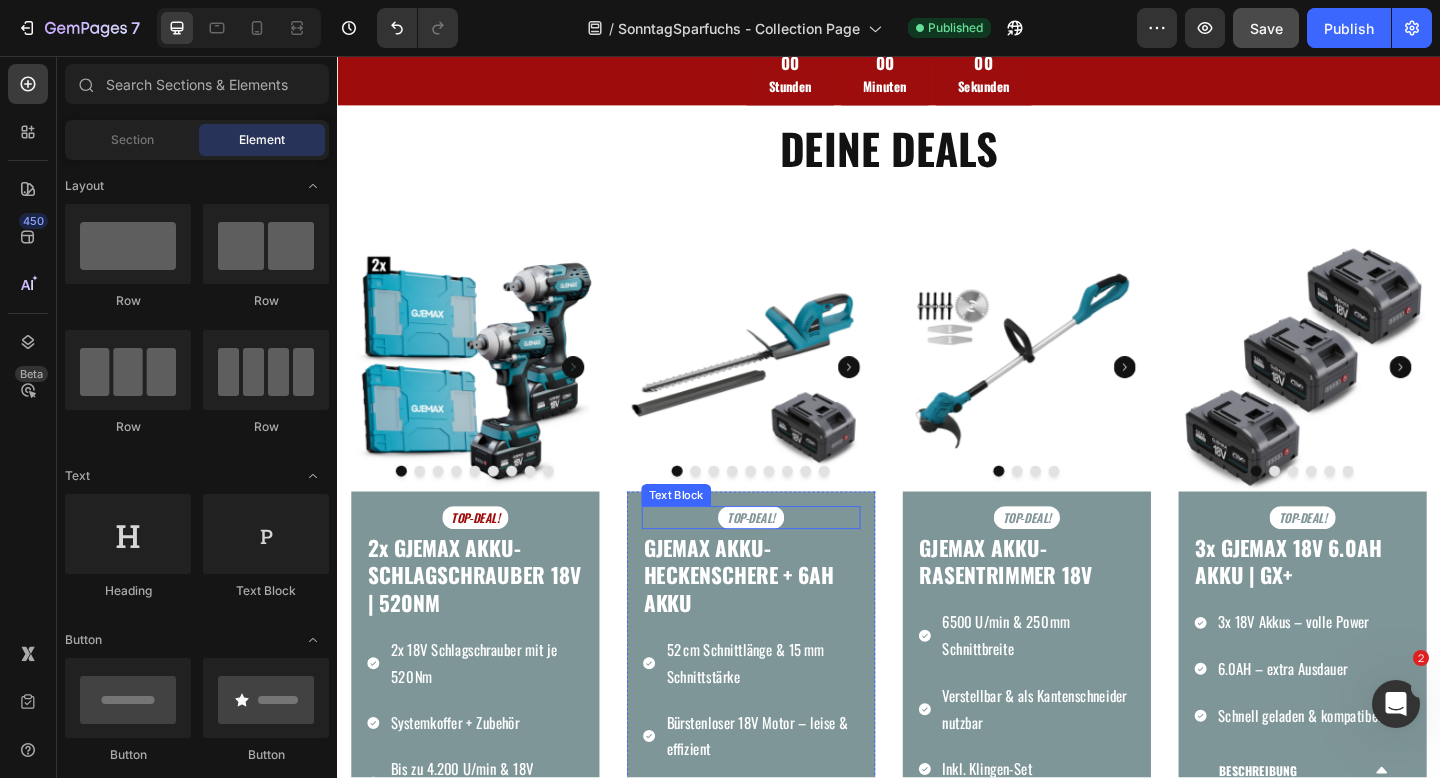 click on "TOP-DEAL!" at bounding box center (787, 558) 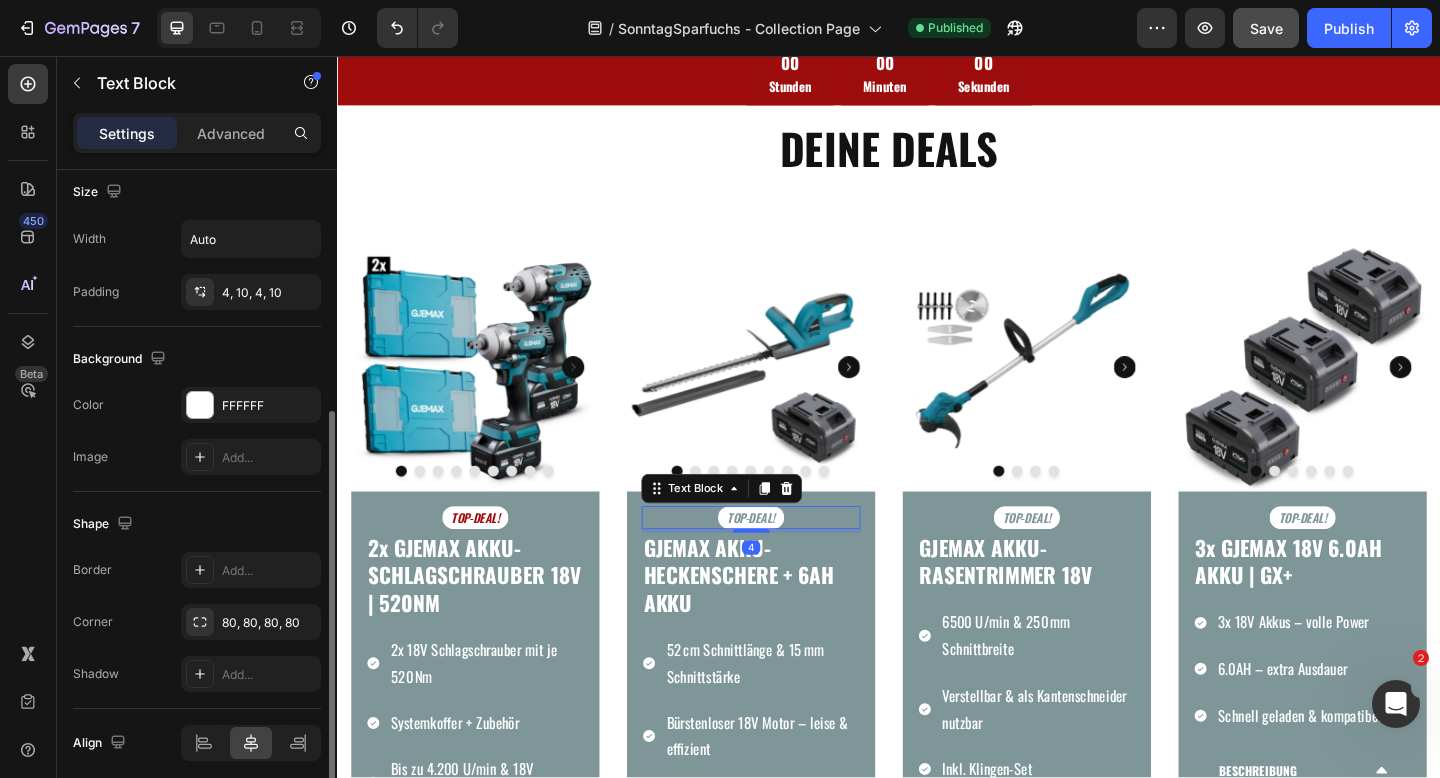 scroll, scrollTop: 436, scrollLeft: 0, axis: vertical 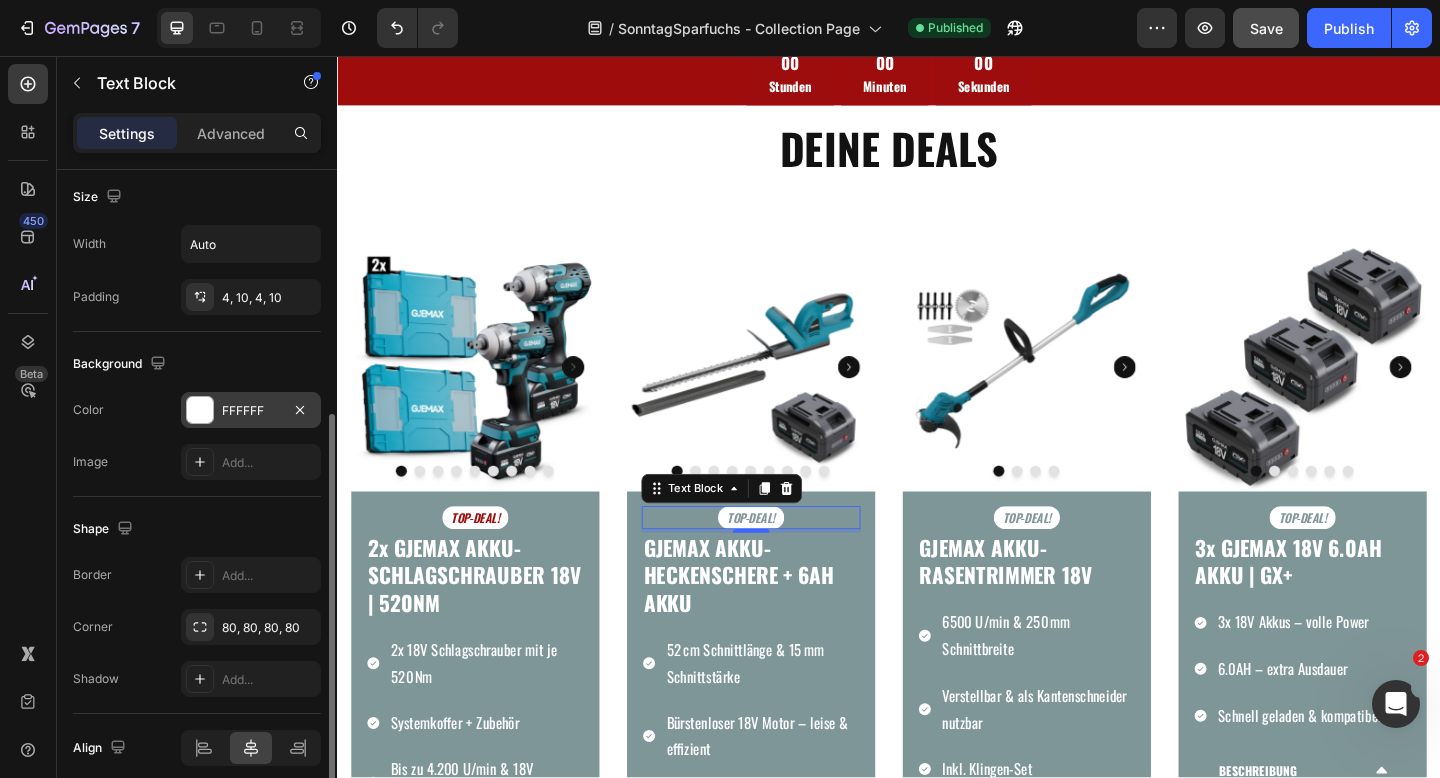 click at bounding box center (200, 410) 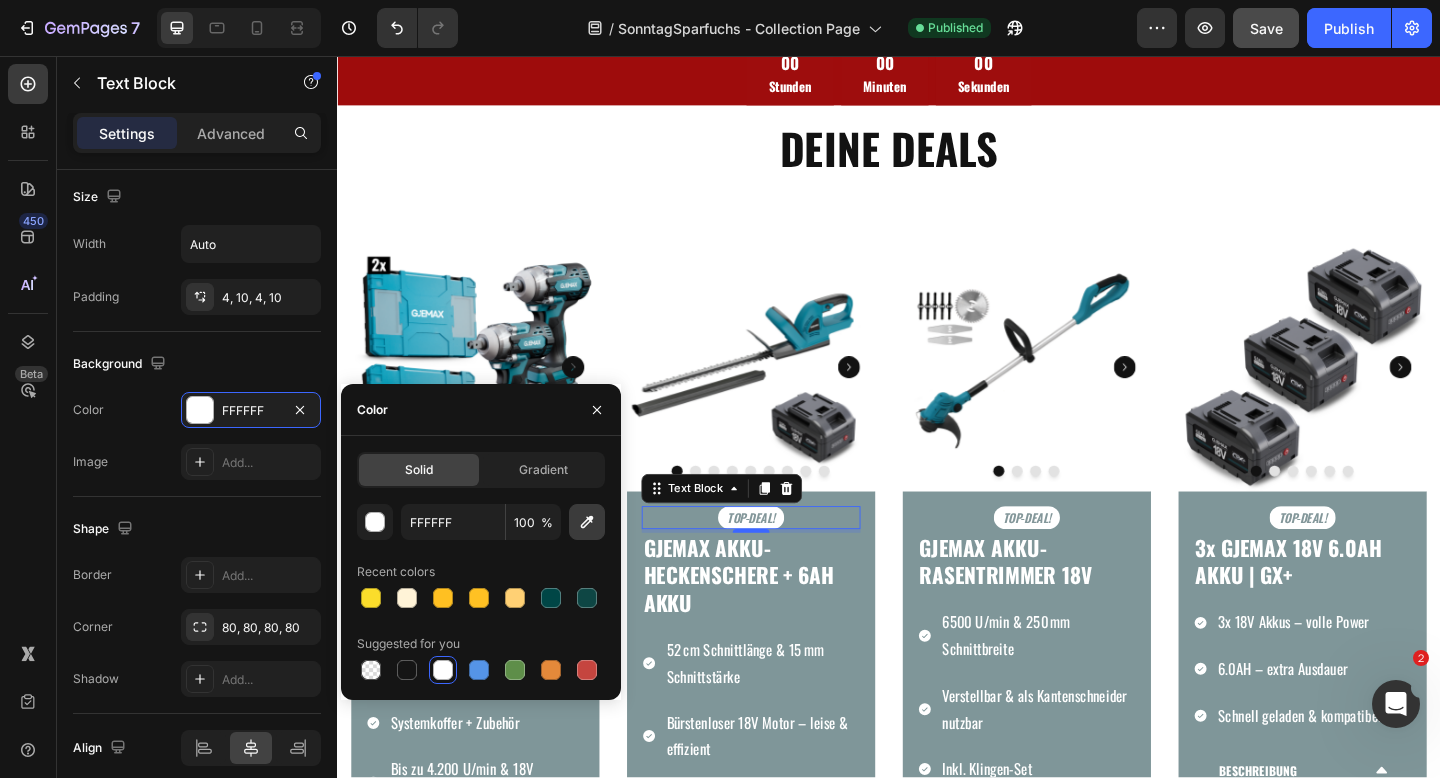 click 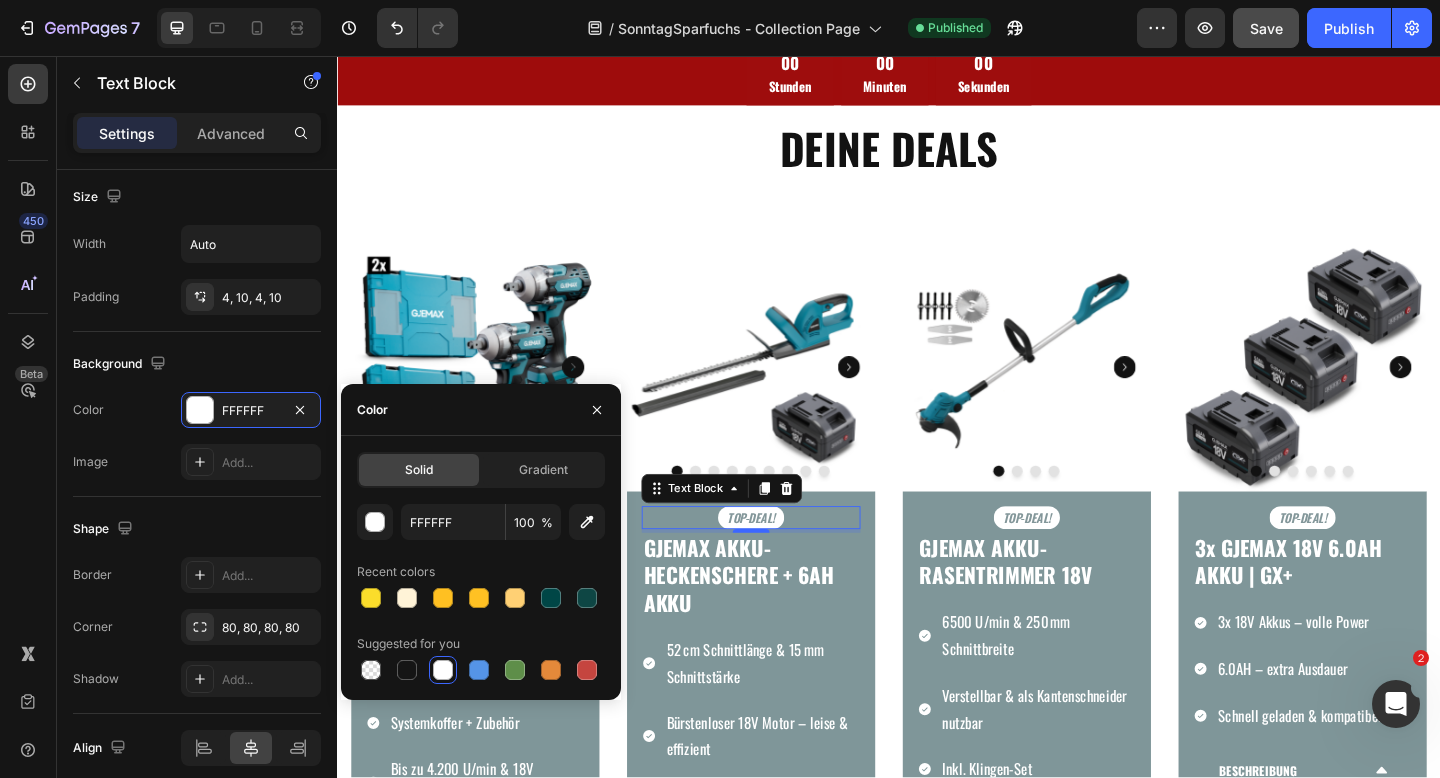 type on "83979A" 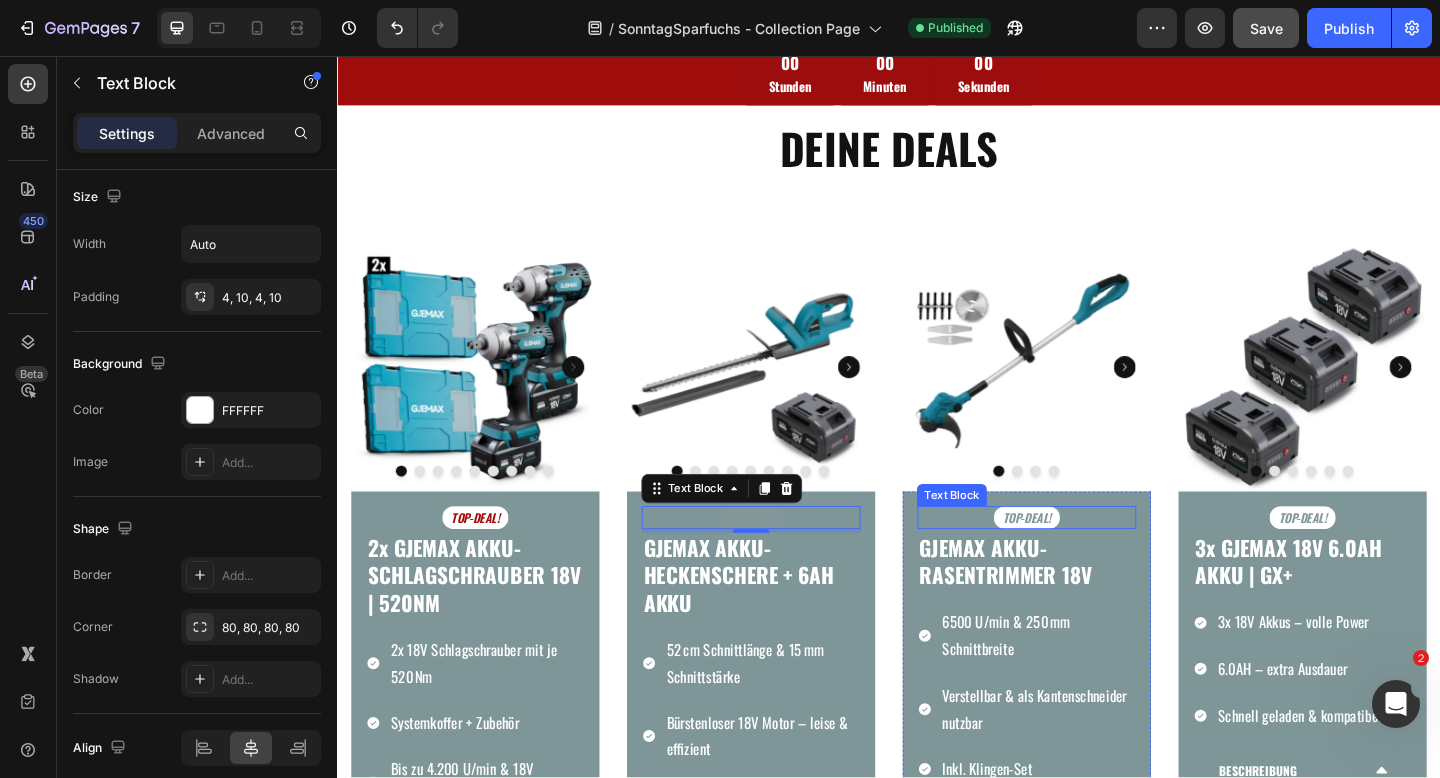 click on "TOP-DEAL!" at bounding box center (1087, 558) 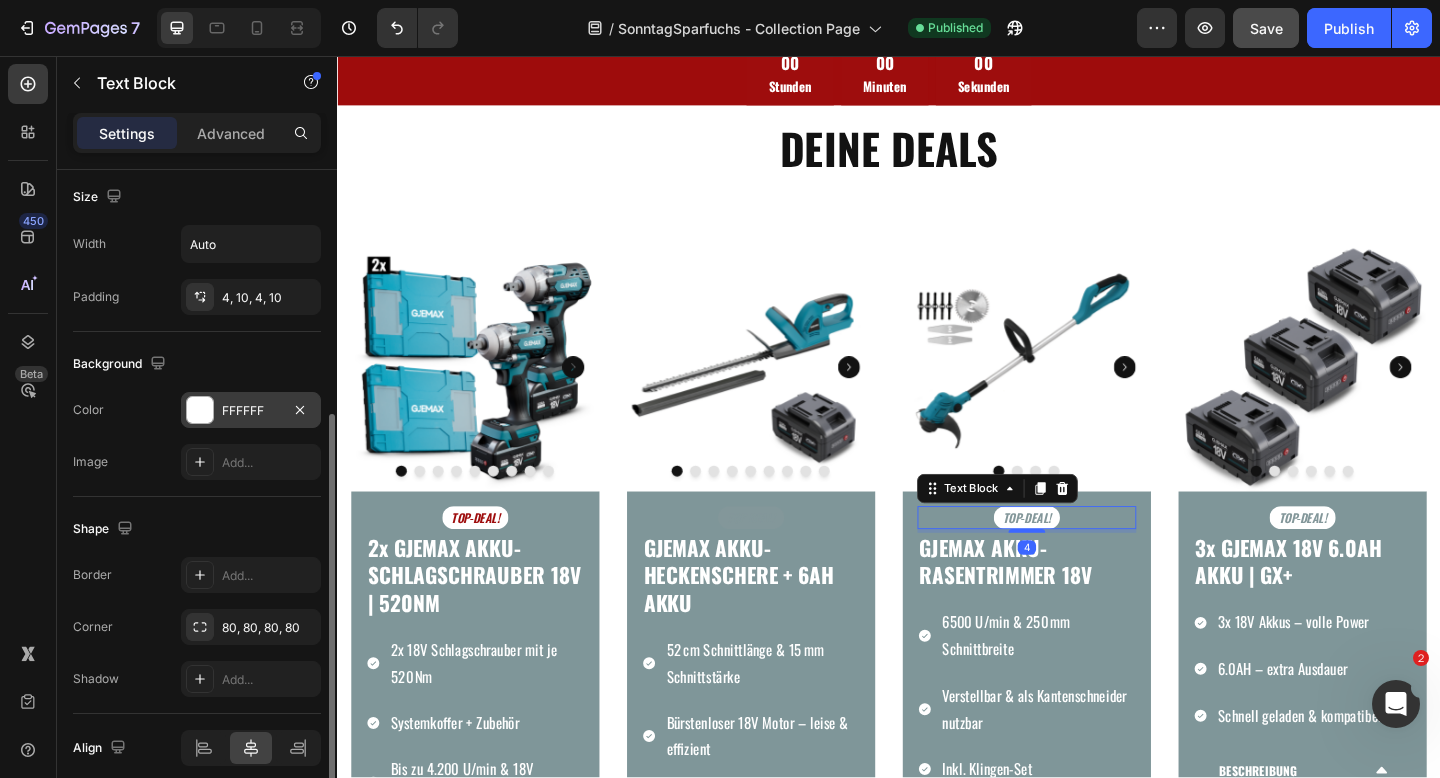 click on "FFFFFF" at bounding box center [251, 411] 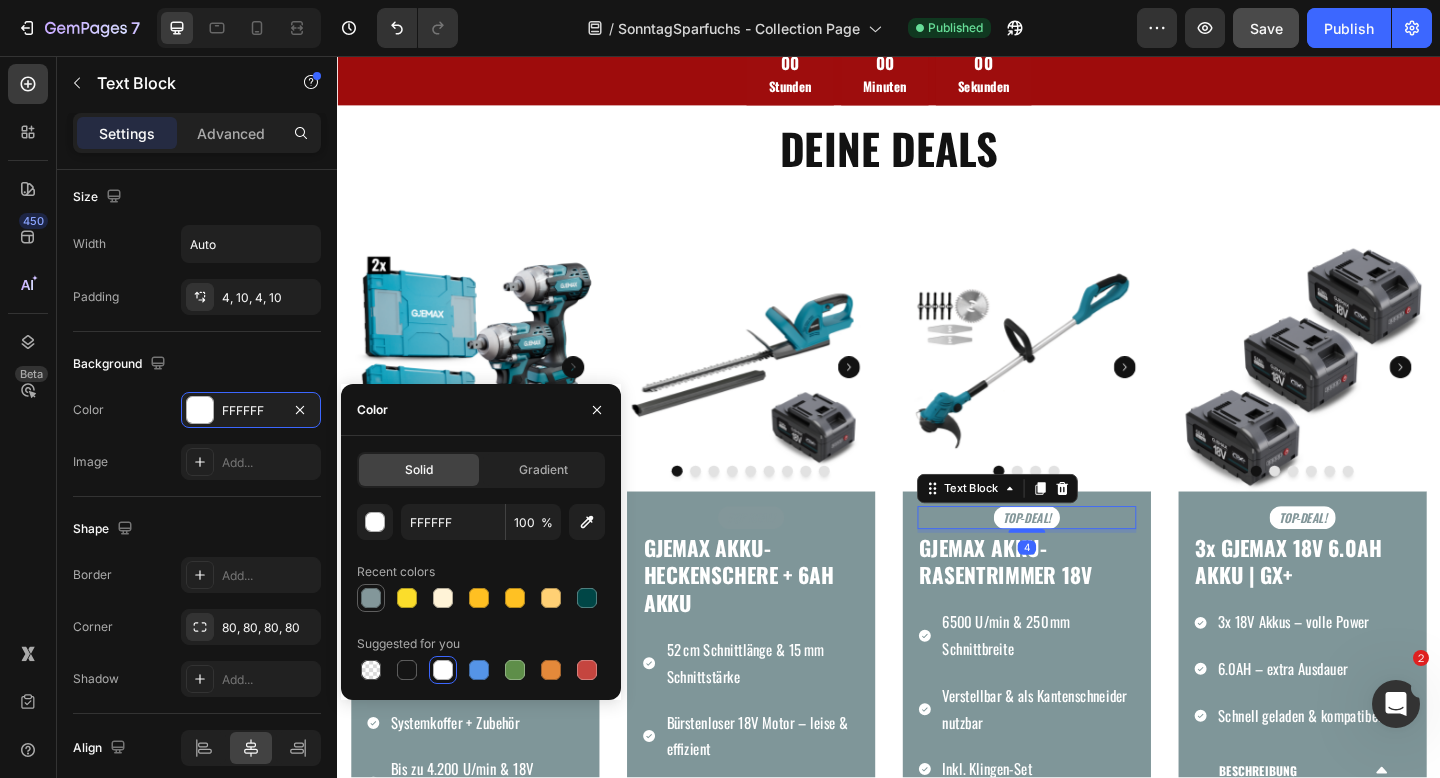 click at bounding box center (371, 598) 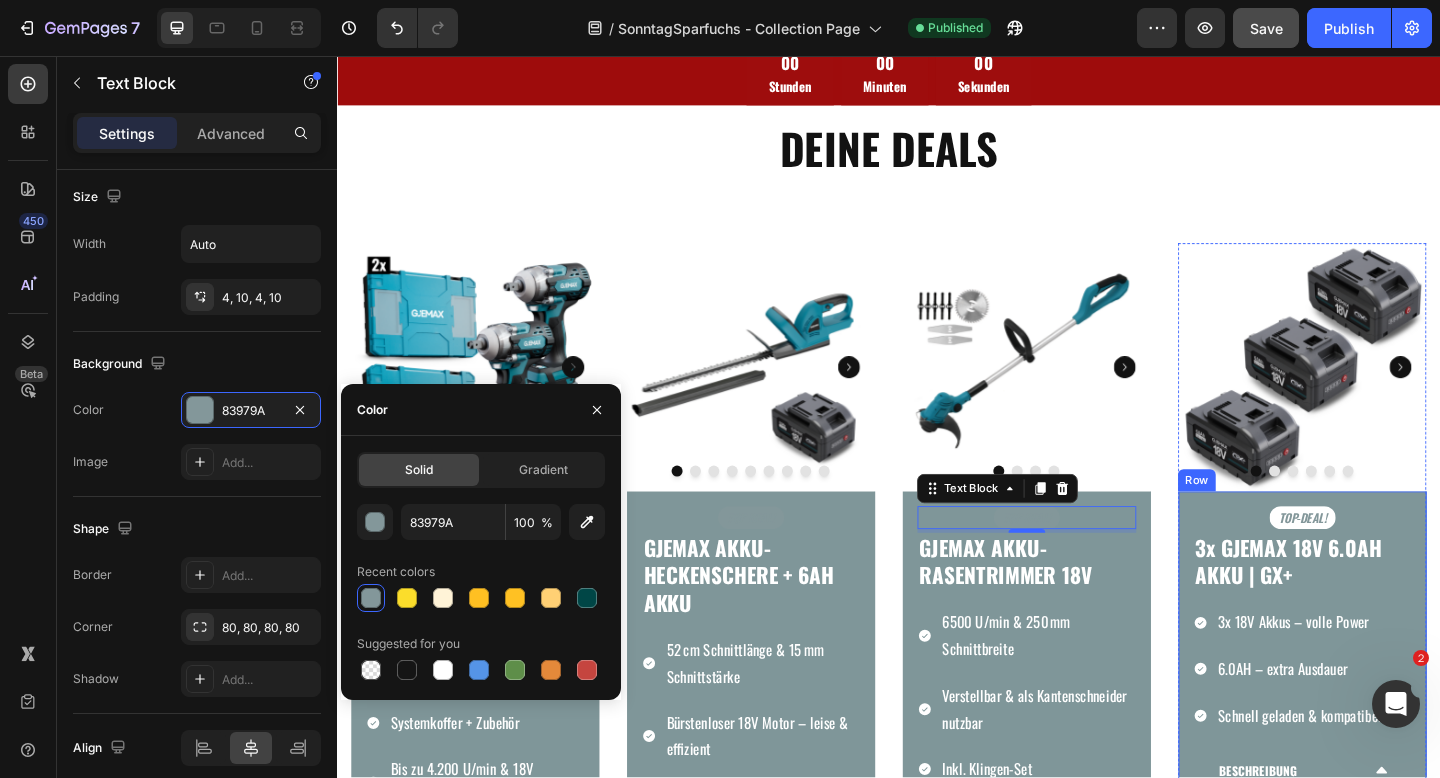 click on "TOP-DEAL!" at bounding box center [1387, 558] 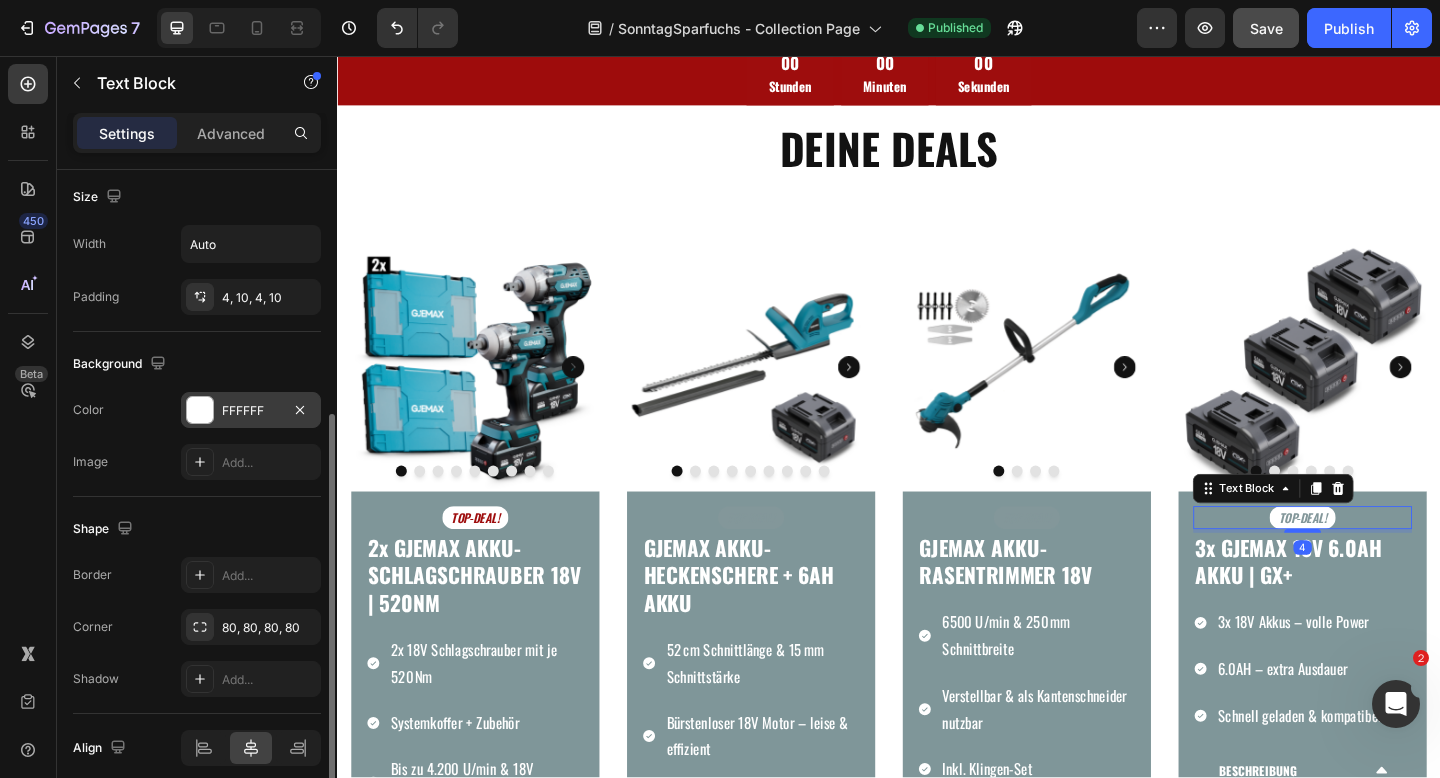 click at bounding box center (200, 410) 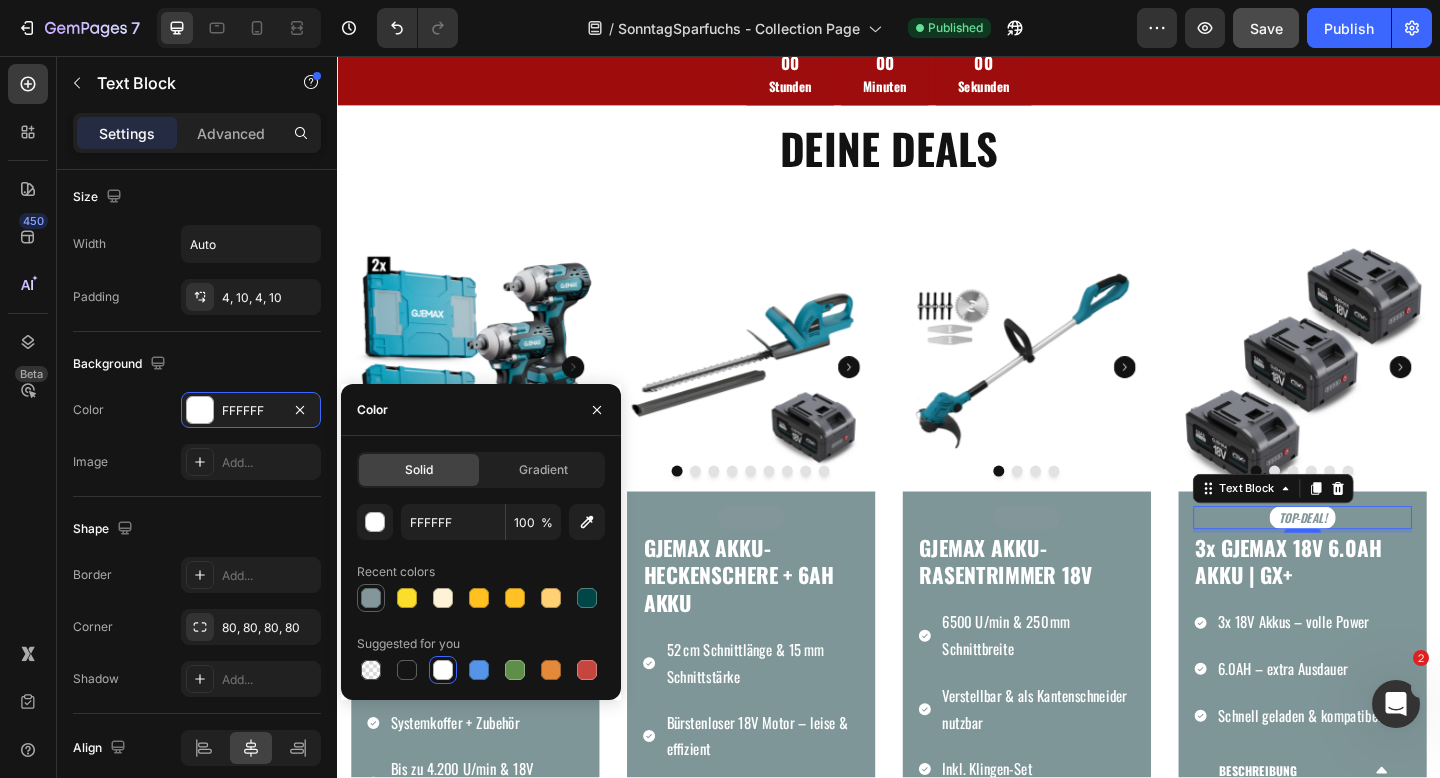 click at bounding box center [371, 598] 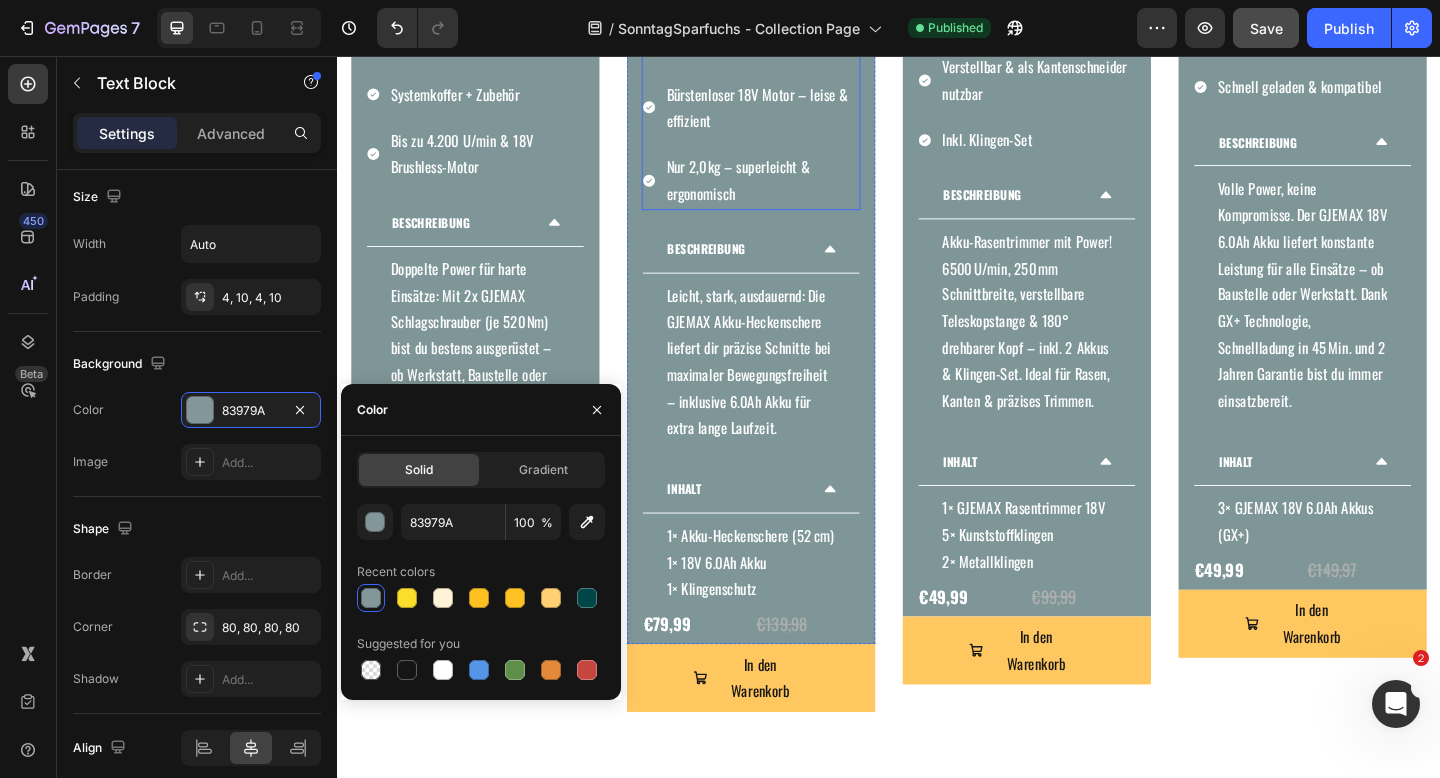 scroll, scrollTop: 1280, scrollLeft: 0, axis: vertical 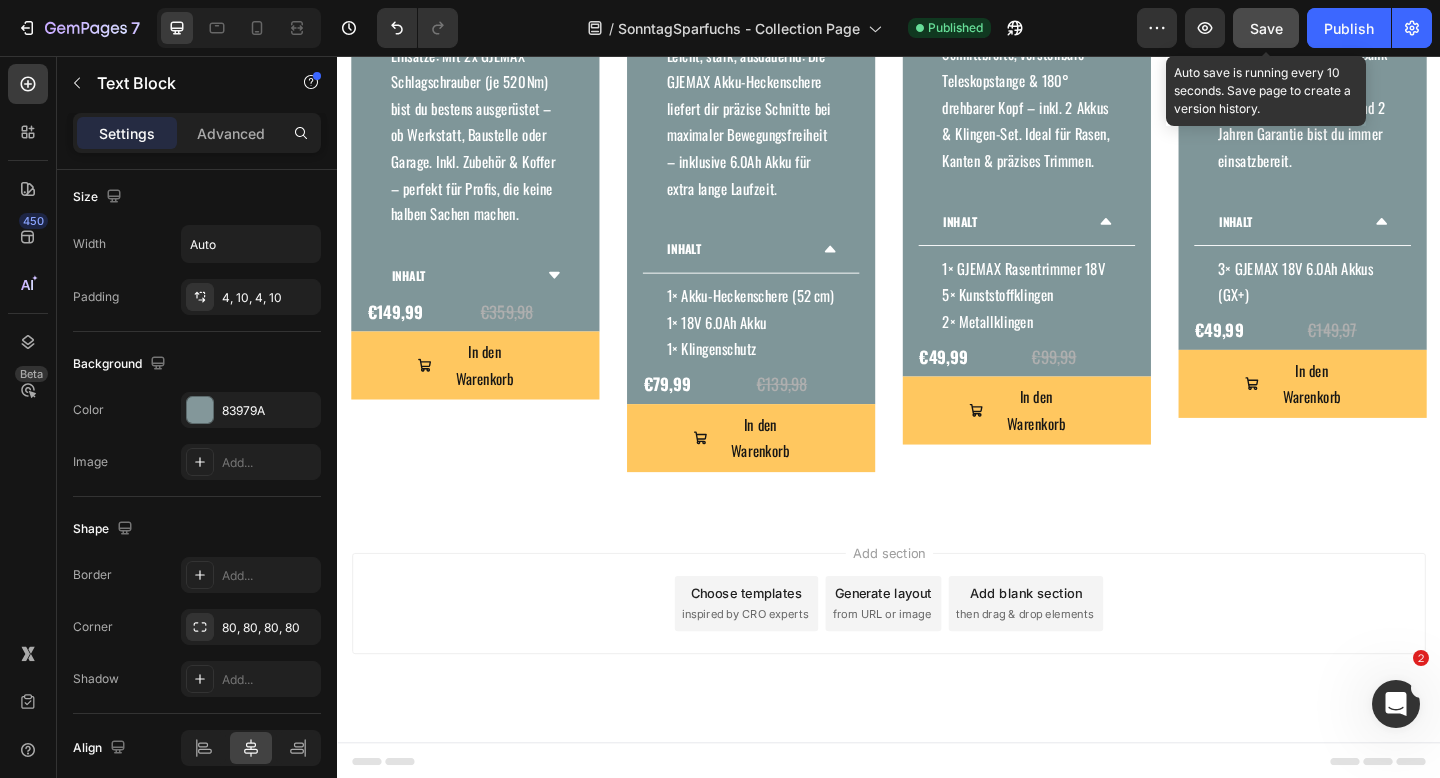 click on "Save" at bounding box center (1266, 28) 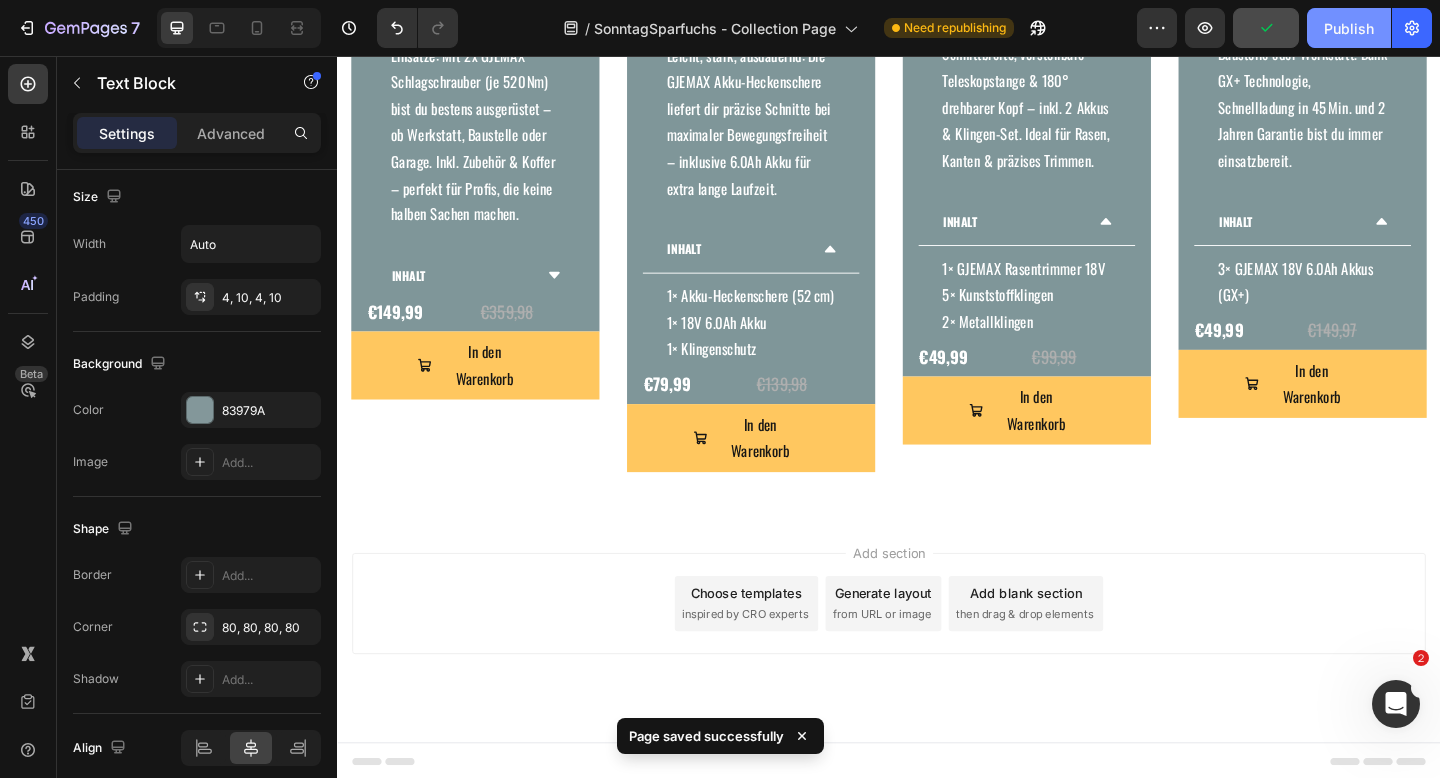 click on "Publish" at bounding box center (1349, 28) 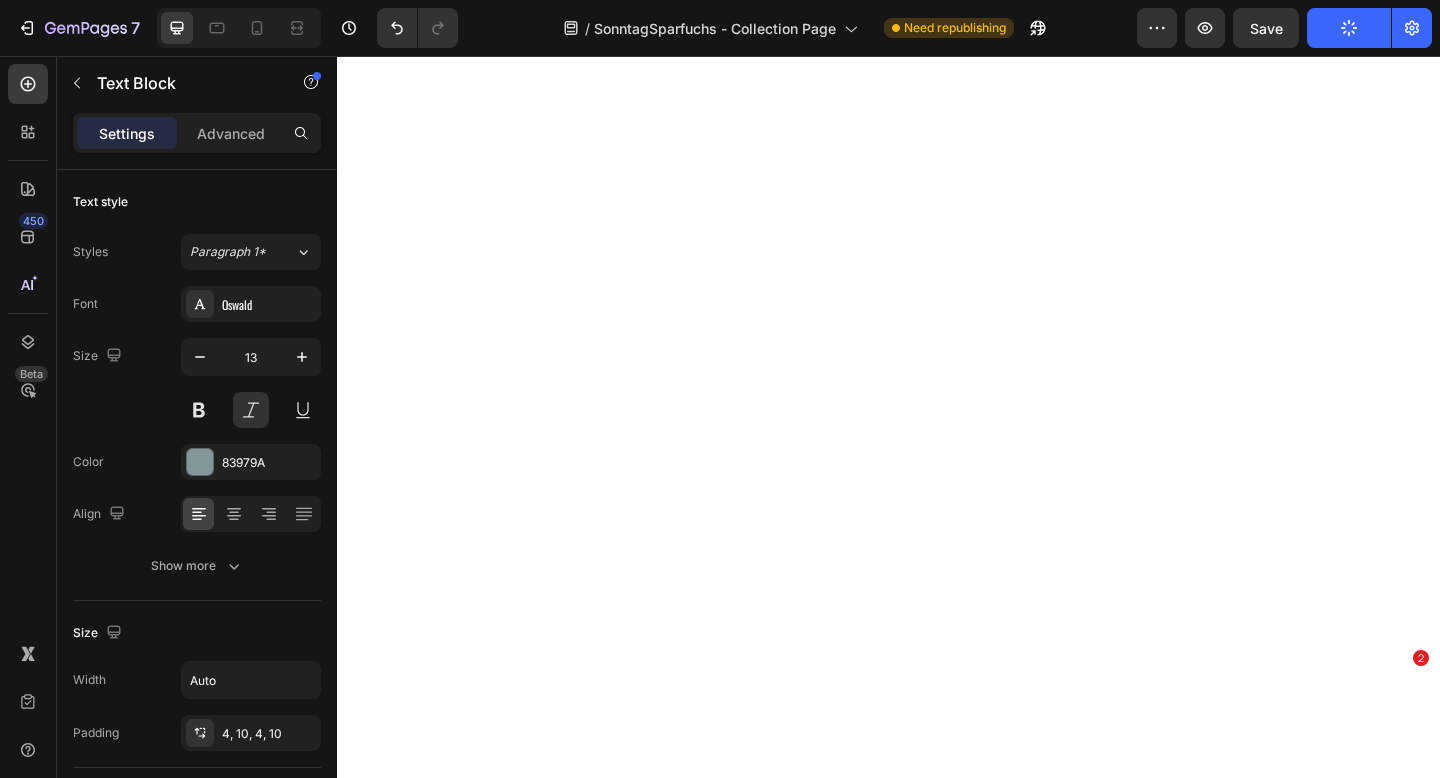 scroll, scrollTop: 0, scrollLeft: 0, axis: both 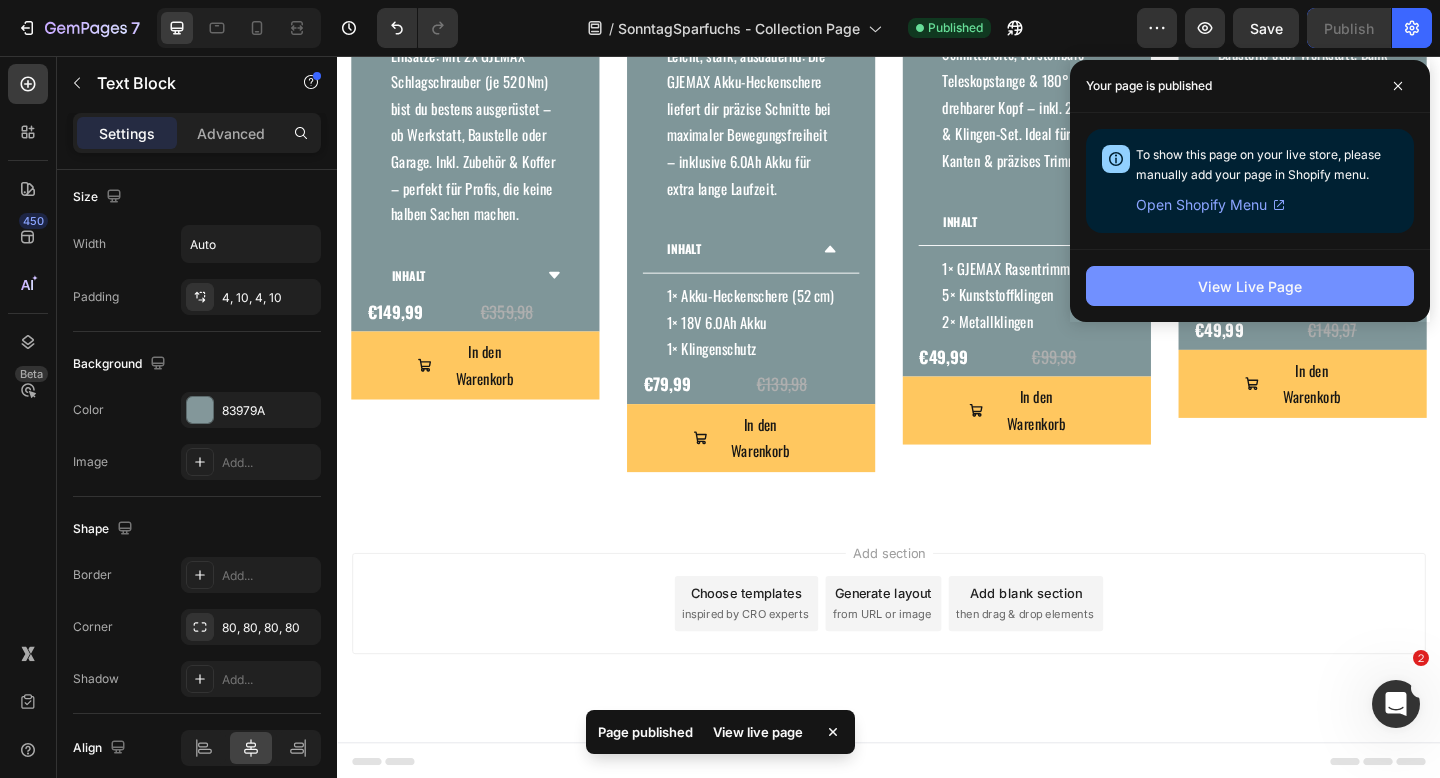 click on "View Live Page" at bounding box center (1250, 286) 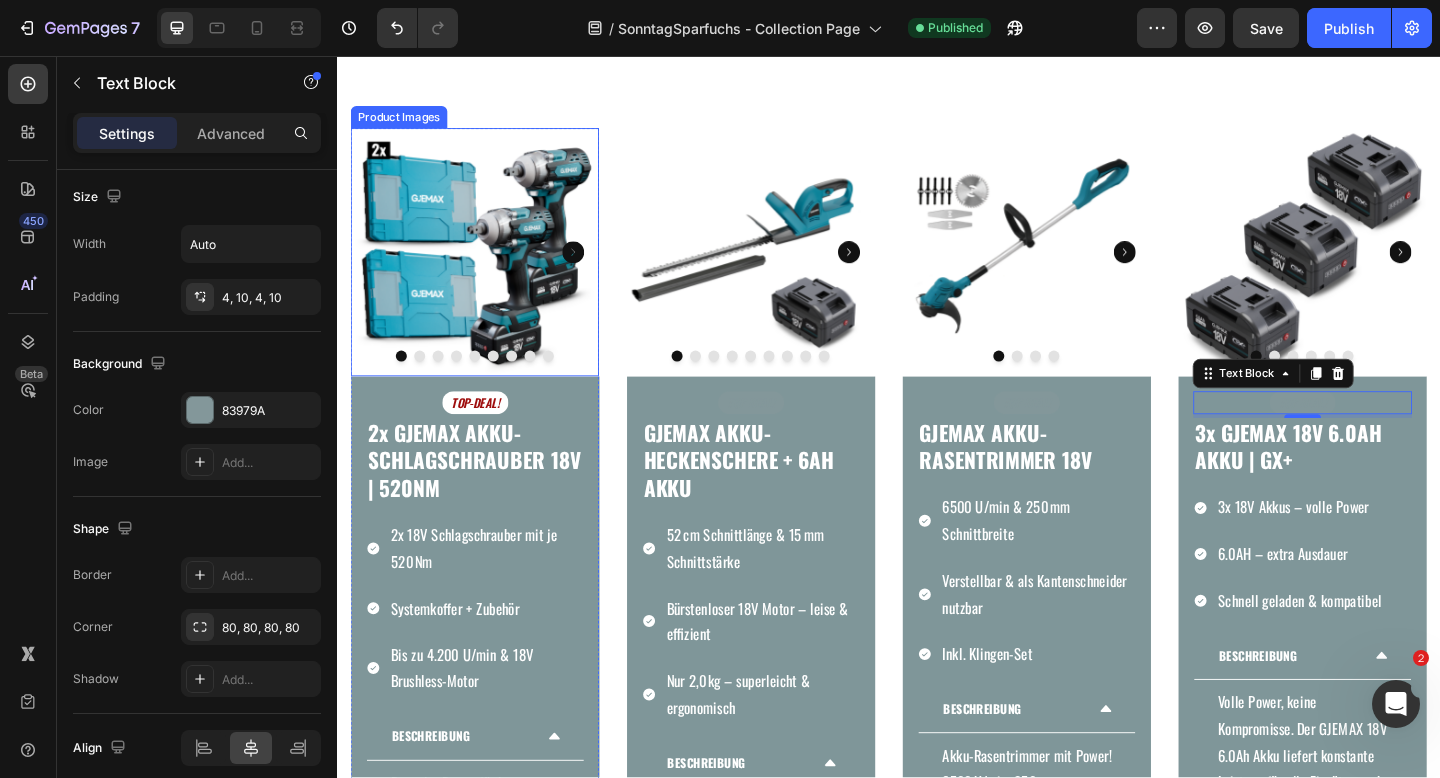 scroll, scrollTop: 0, scrollLeft: 0, axis: both 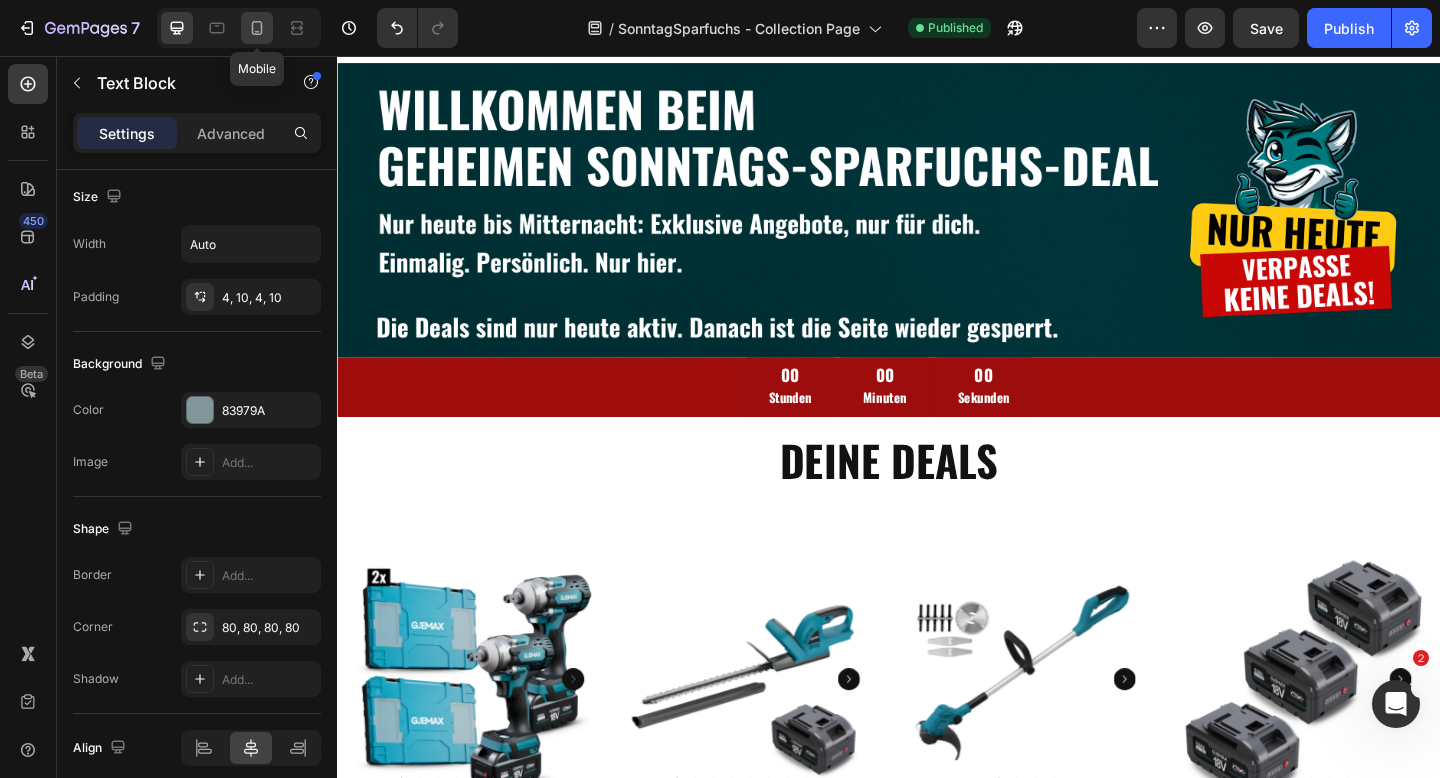 click 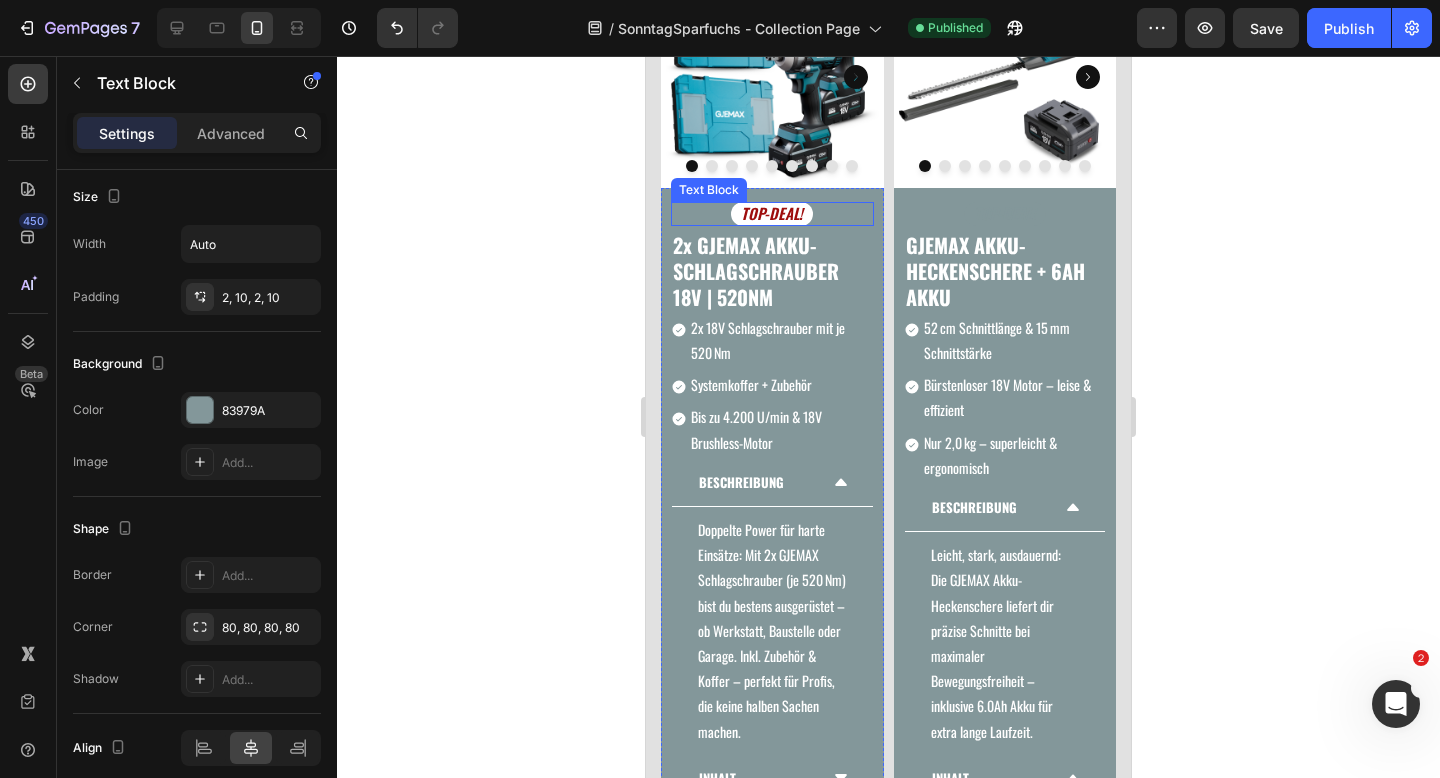 scroll, scrollTop: 0, scrollLeft: 0, axis: both 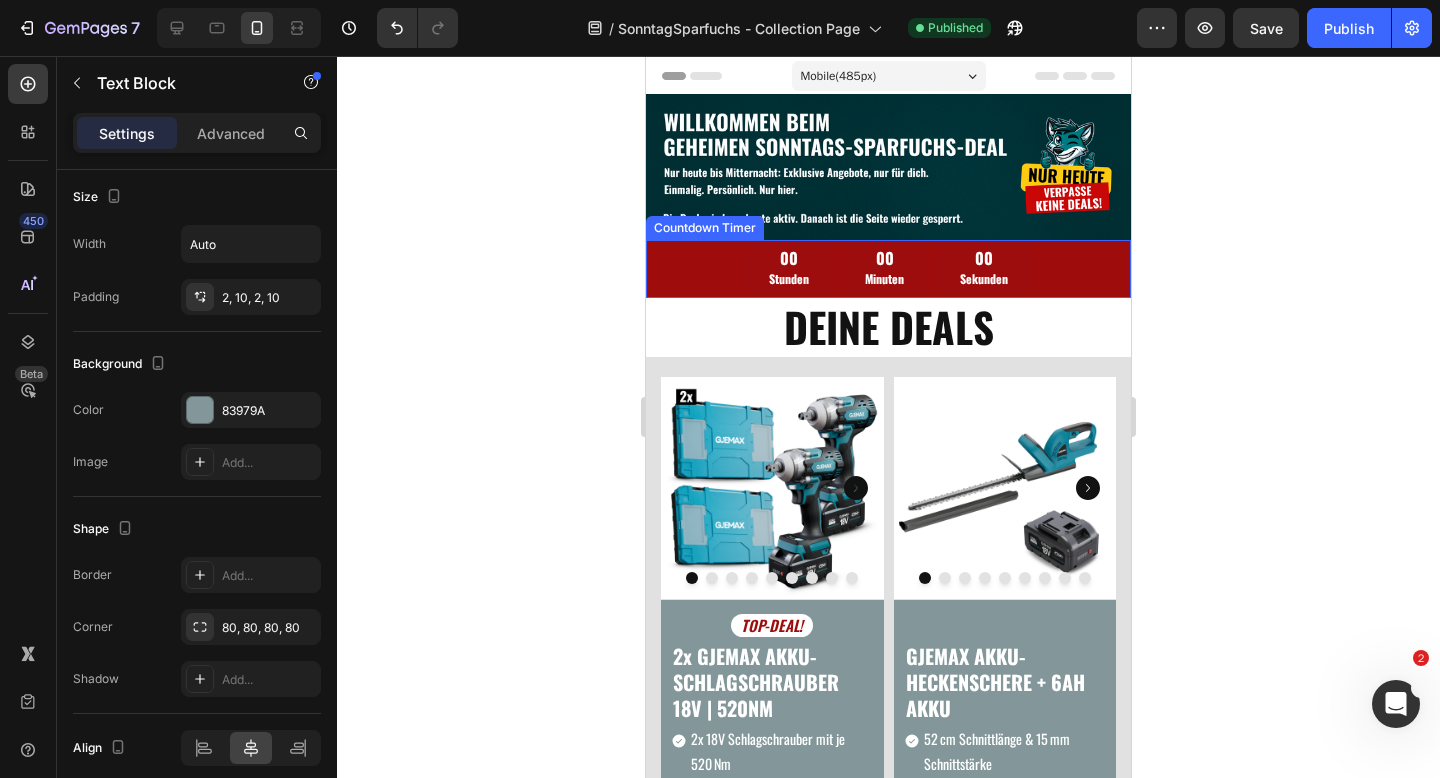 click on "00 Stunden" at bounding box center (789, 269) 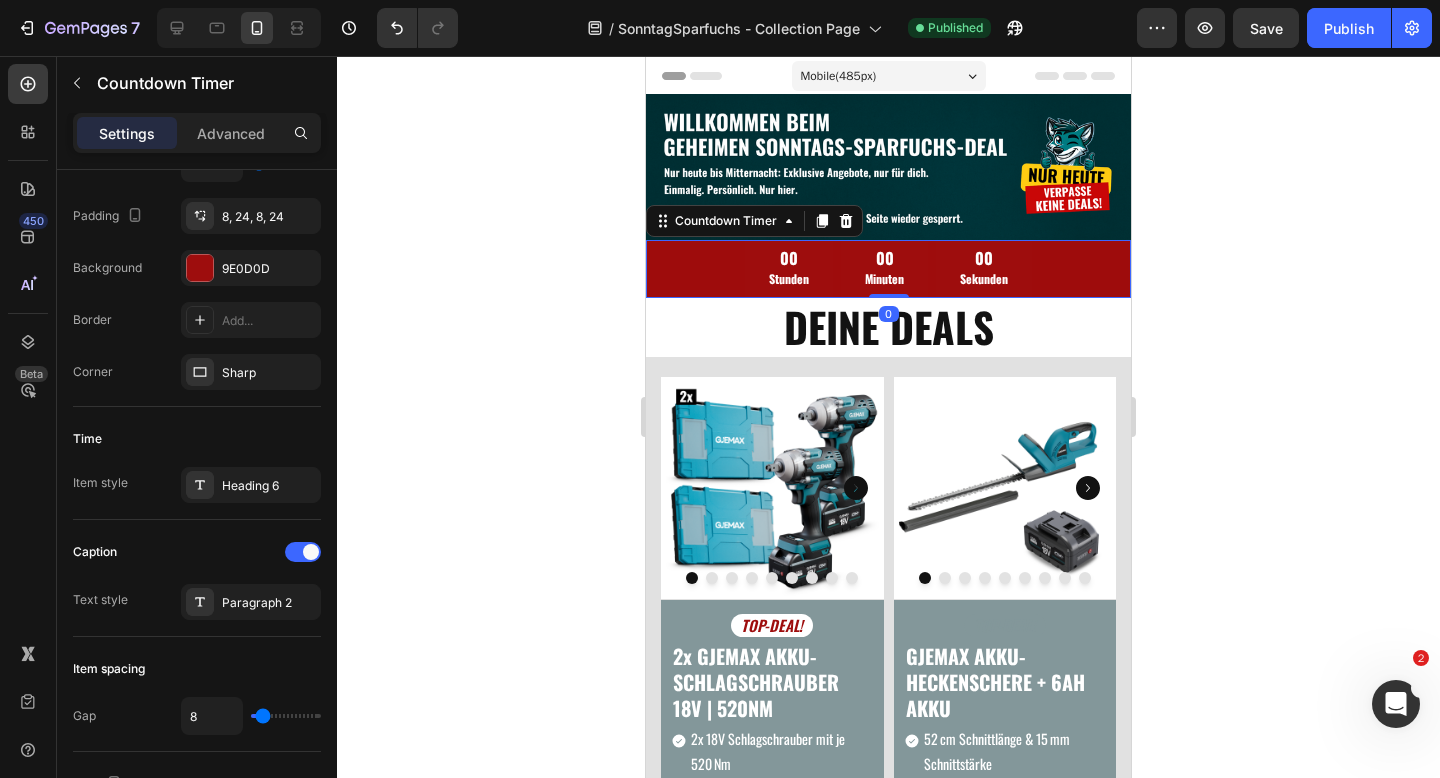scroll, scrollTop: 0, scrollLeft: 0, axis: both 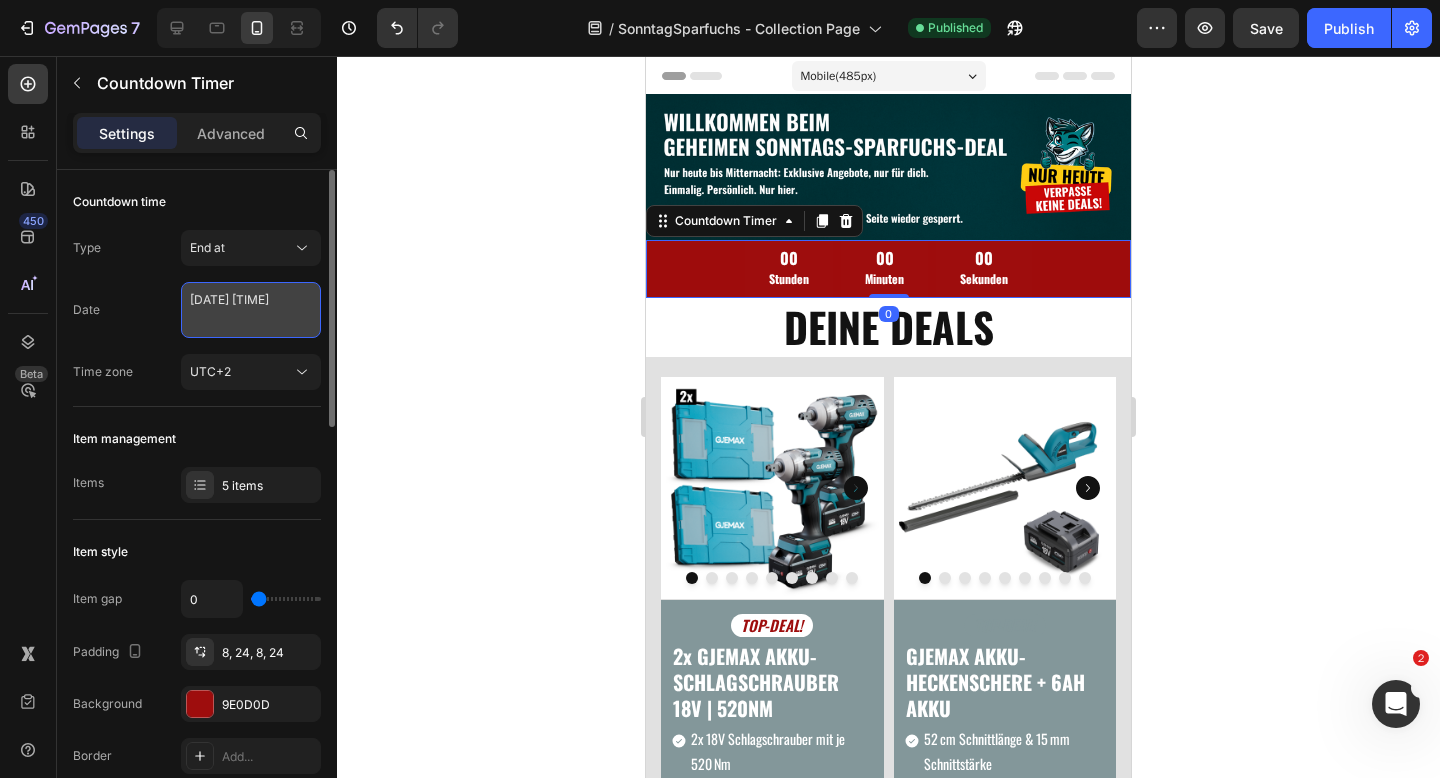 click on "[DATE] [TIME]" at bounding box center [251, 310] 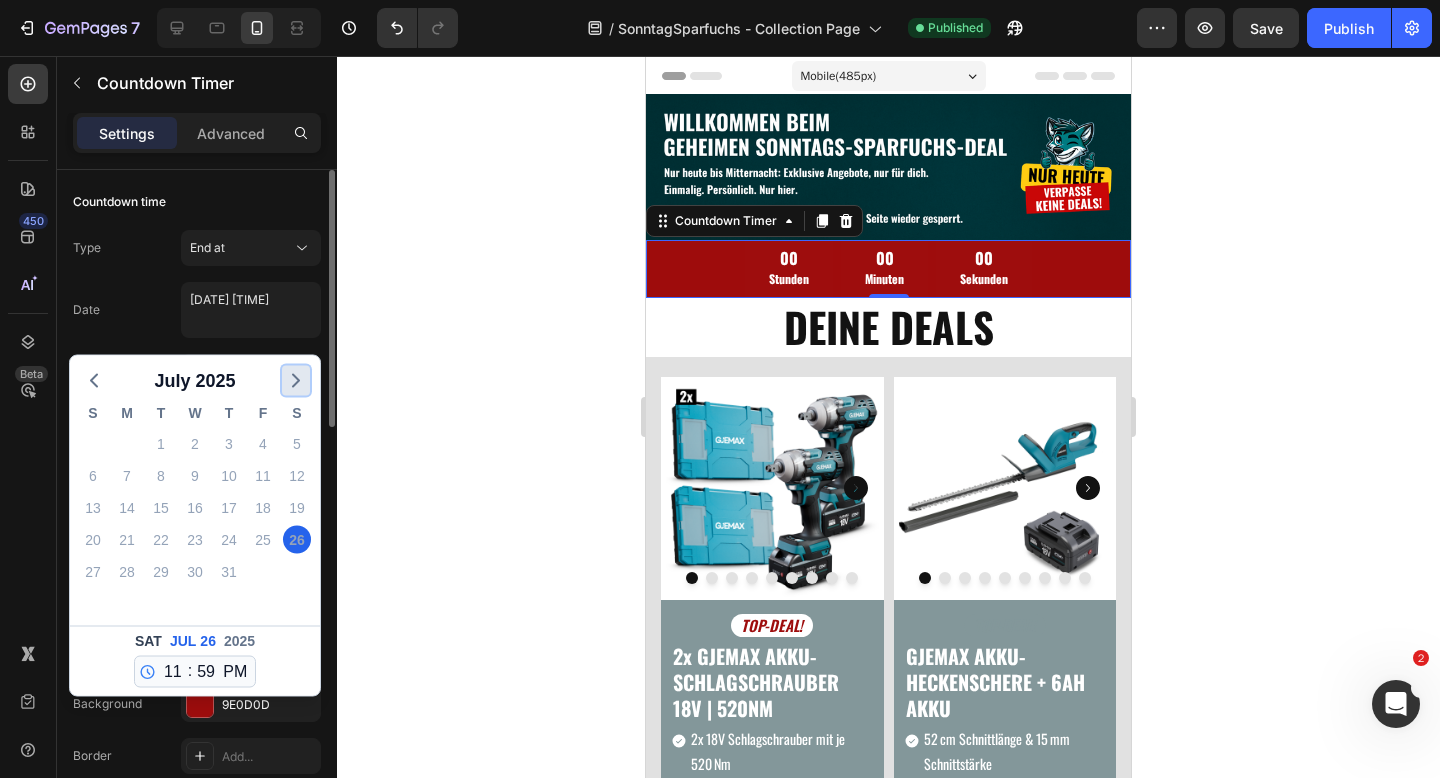 click 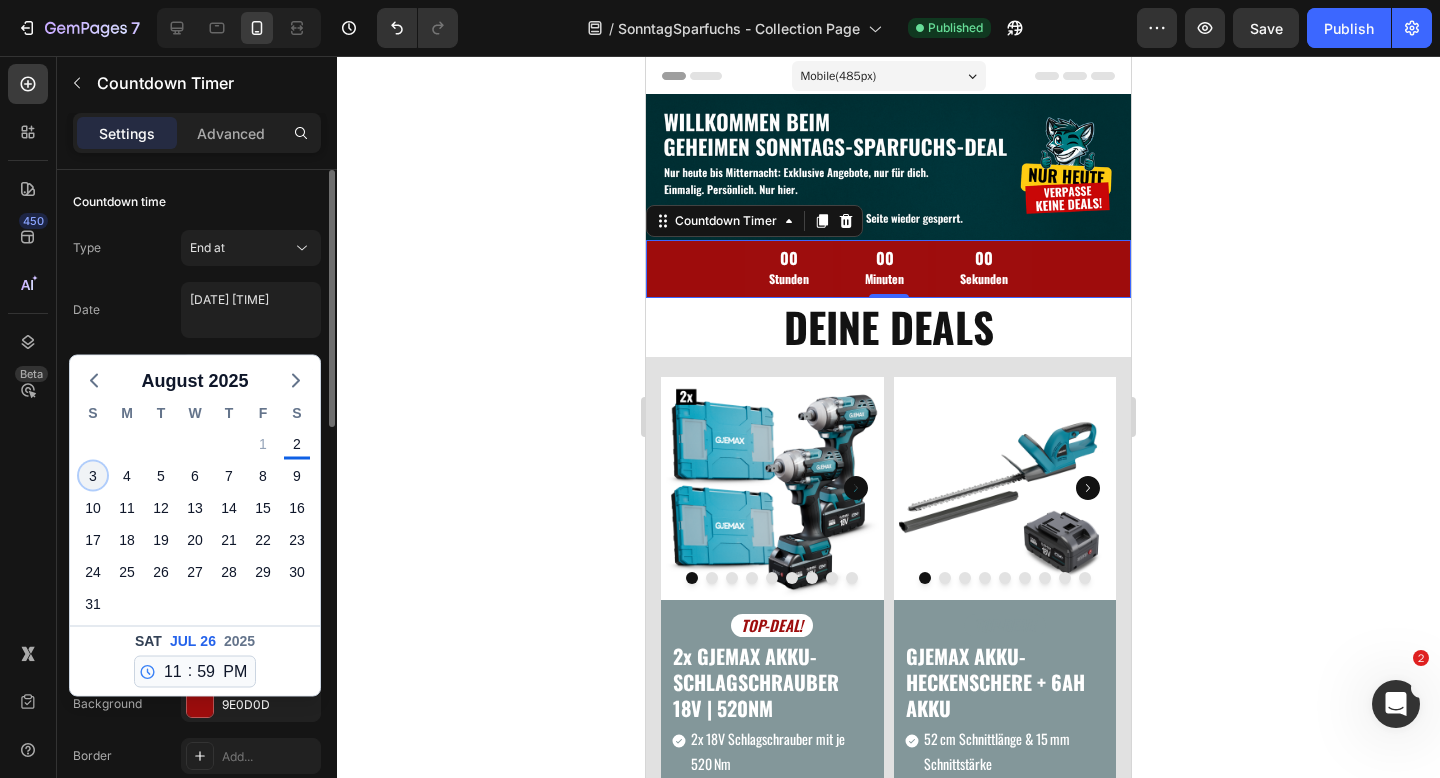 click on "3" 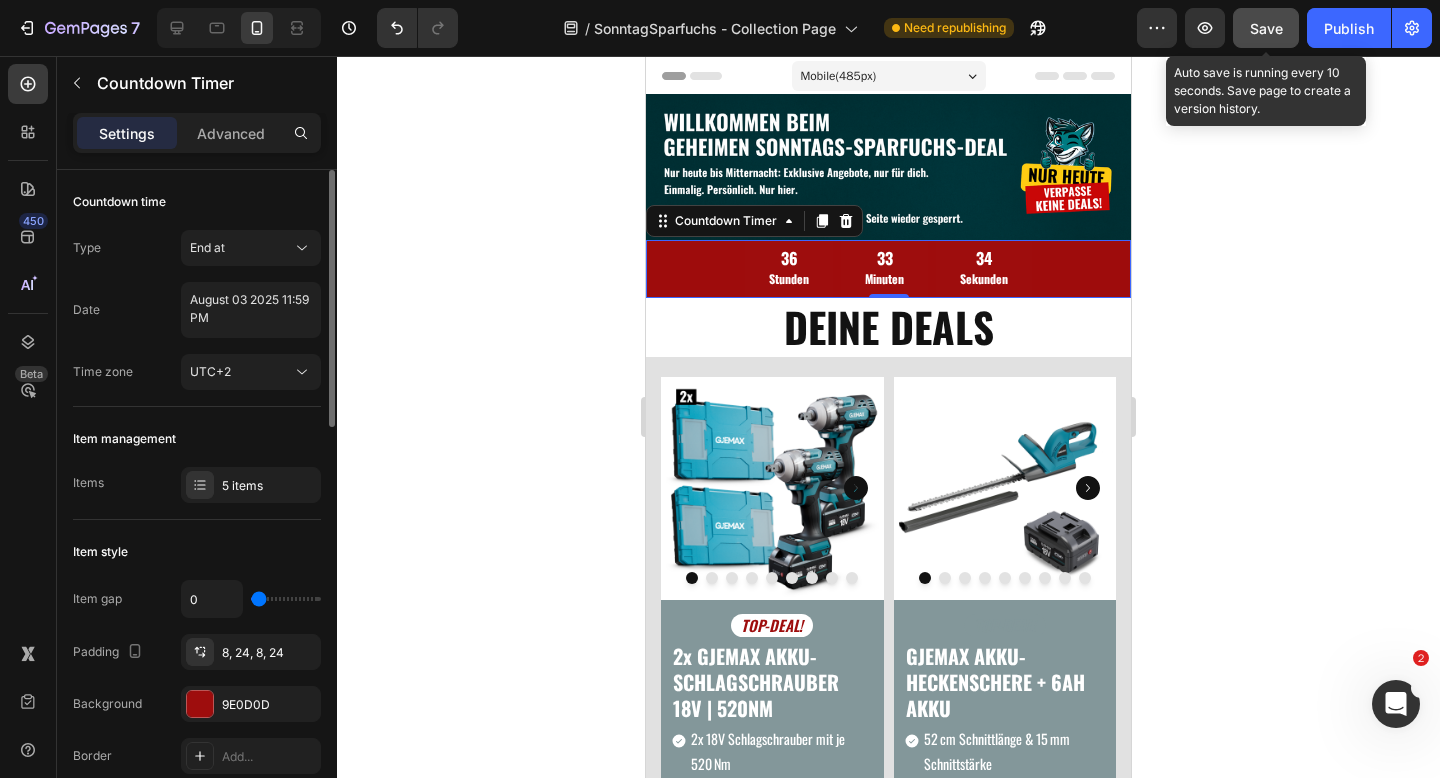 click on "Save" at bounding box center (1266, 28) 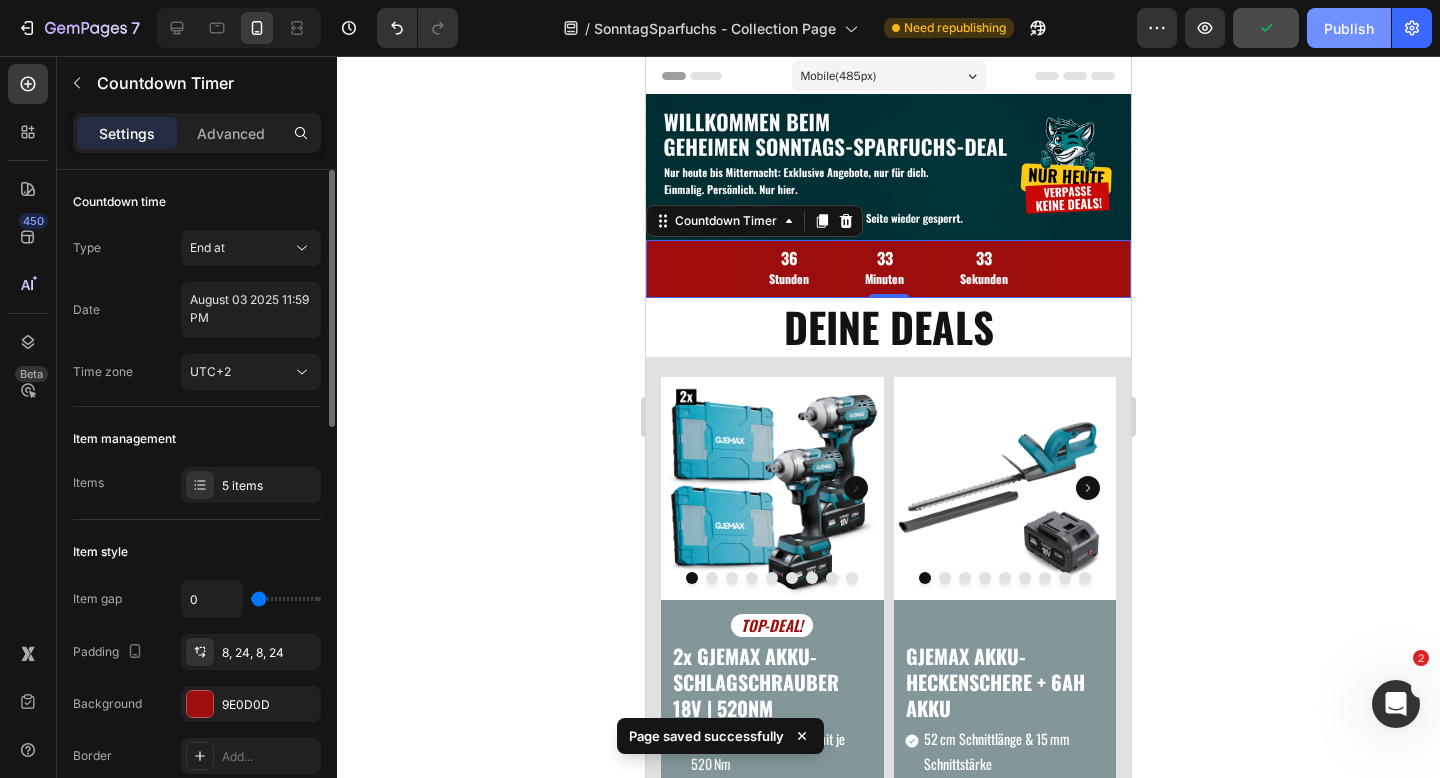 click on "Publish" at bounding box center (1349, 28) 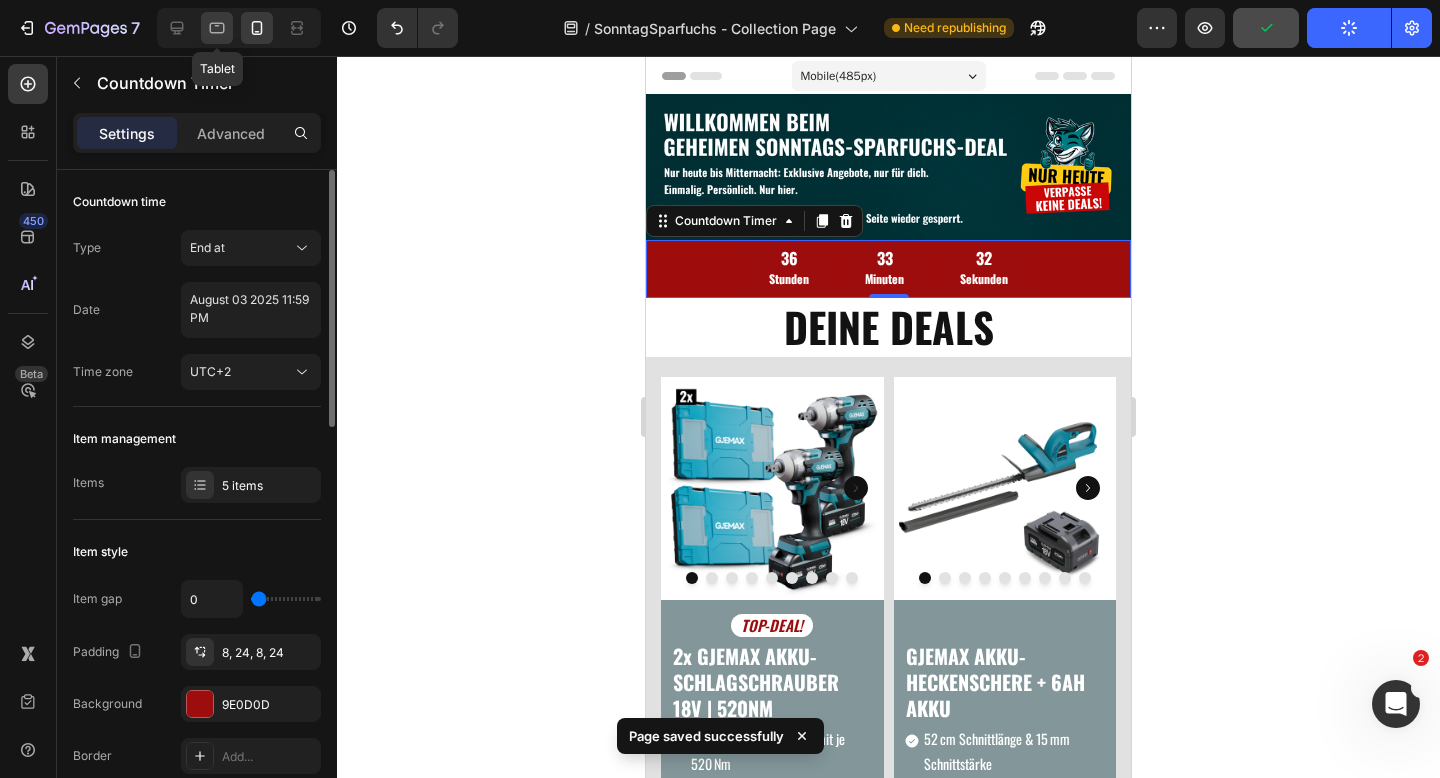 click 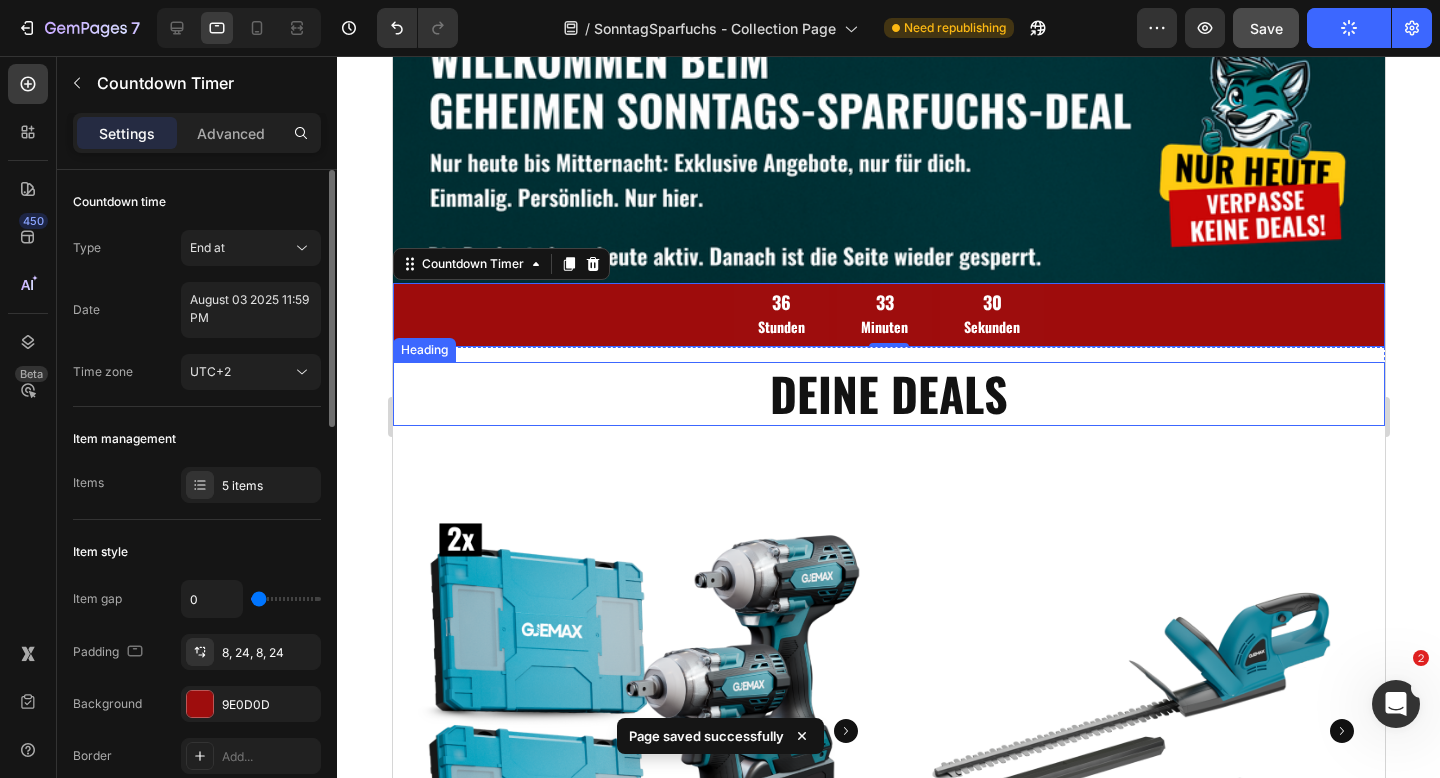 scroll, scrollTop: 0, scrollLeft: 0, axis: both 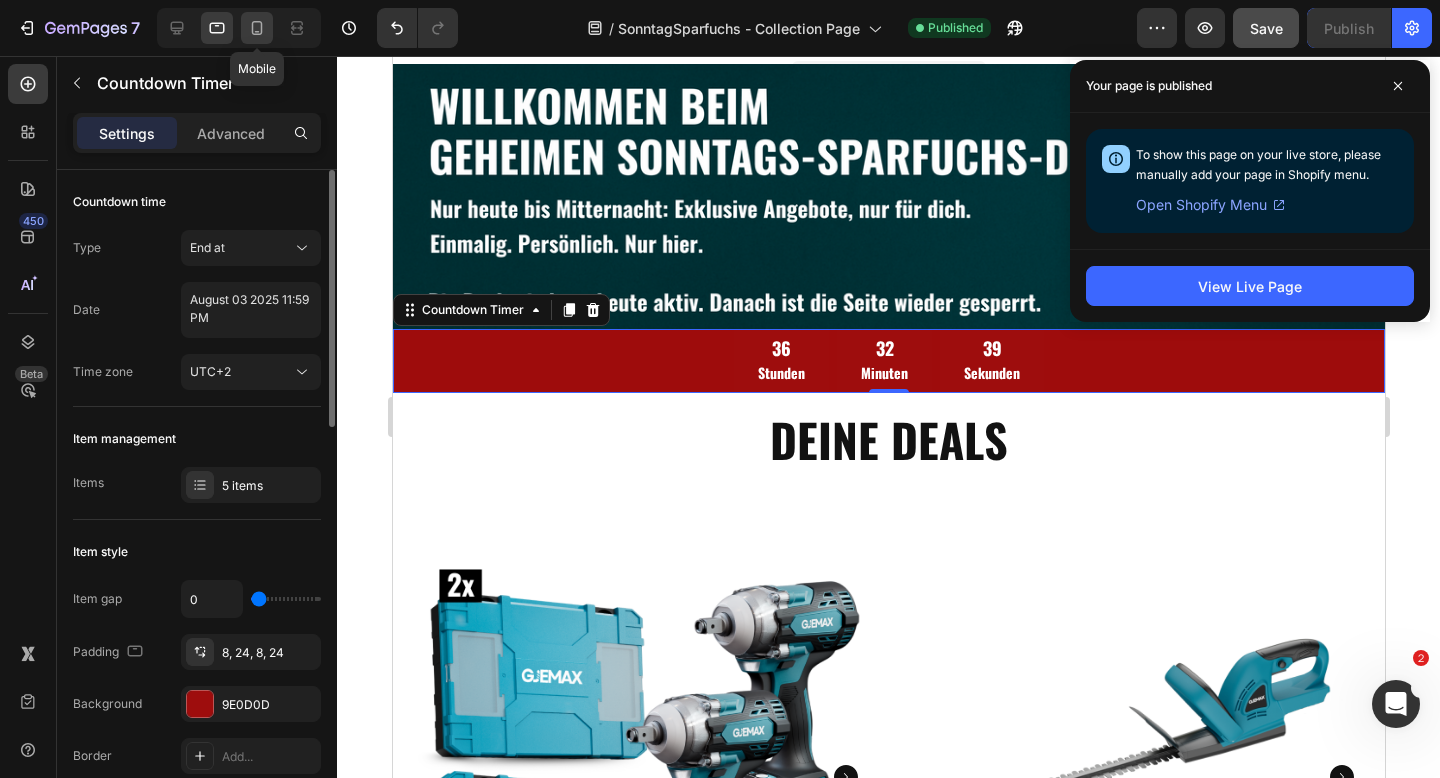 click 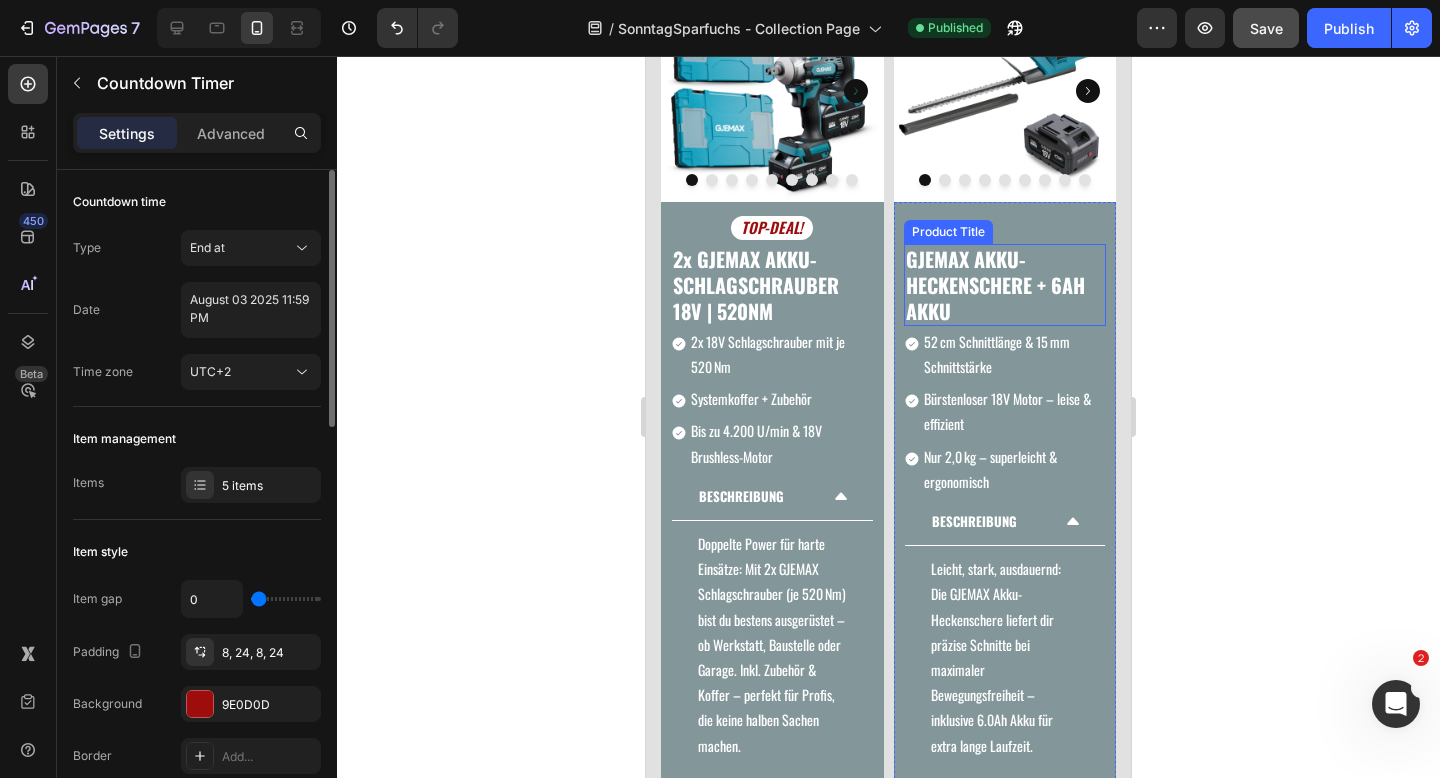 scroll, scrollTop: 429, scrollLeft: 0, axis: vertical 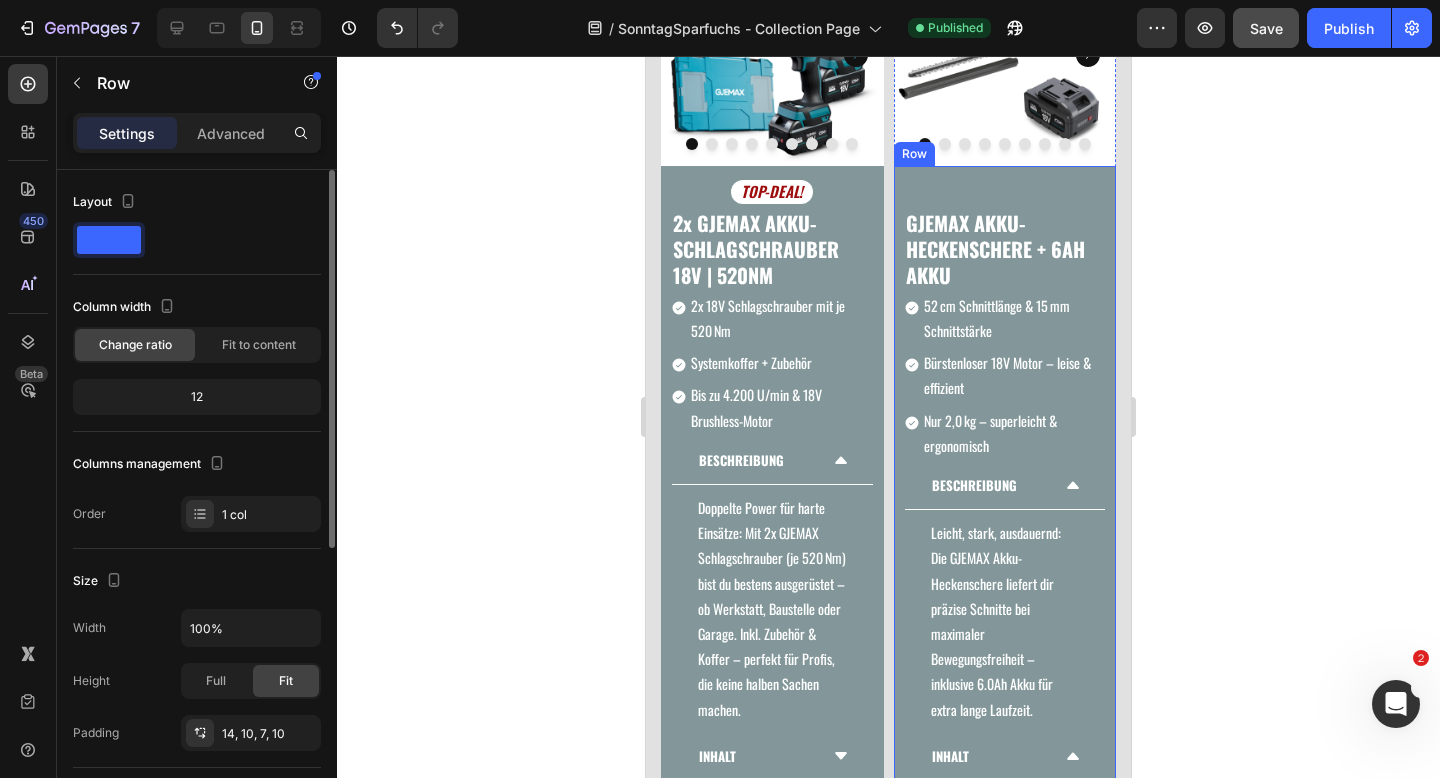 click on "TOP-DEAL! Text Block GJEMAX AKKU-HECKENSCHERE + 6AH AKKU Product Title 52 cm Schnittlänge & 15 mm Schnittstärke Bürstenloser 18V Motor – leise & effizient Nur 2,0 kg – superleicht & ergonomisch Item List
BESCHREIBUNG Leicht, stark, ausdauernd: Die GJEMAX Akku-Heckenschere liefert dir präzise Schnitte bei maximaler Bewegungsfreiheit – inklusive 6.0Ah Akku für extra lange Laufzeit. Text Block Accordion
INHALT 1× Akku-Heckenschere (52 cm) 1× 18V 6.0Ah Akku 1× Klingenschutz Text Block Accordion €79,99 Product Price Product Price €139,98 Product Price Product Price Row Row" at bounding box center (1005, 559) 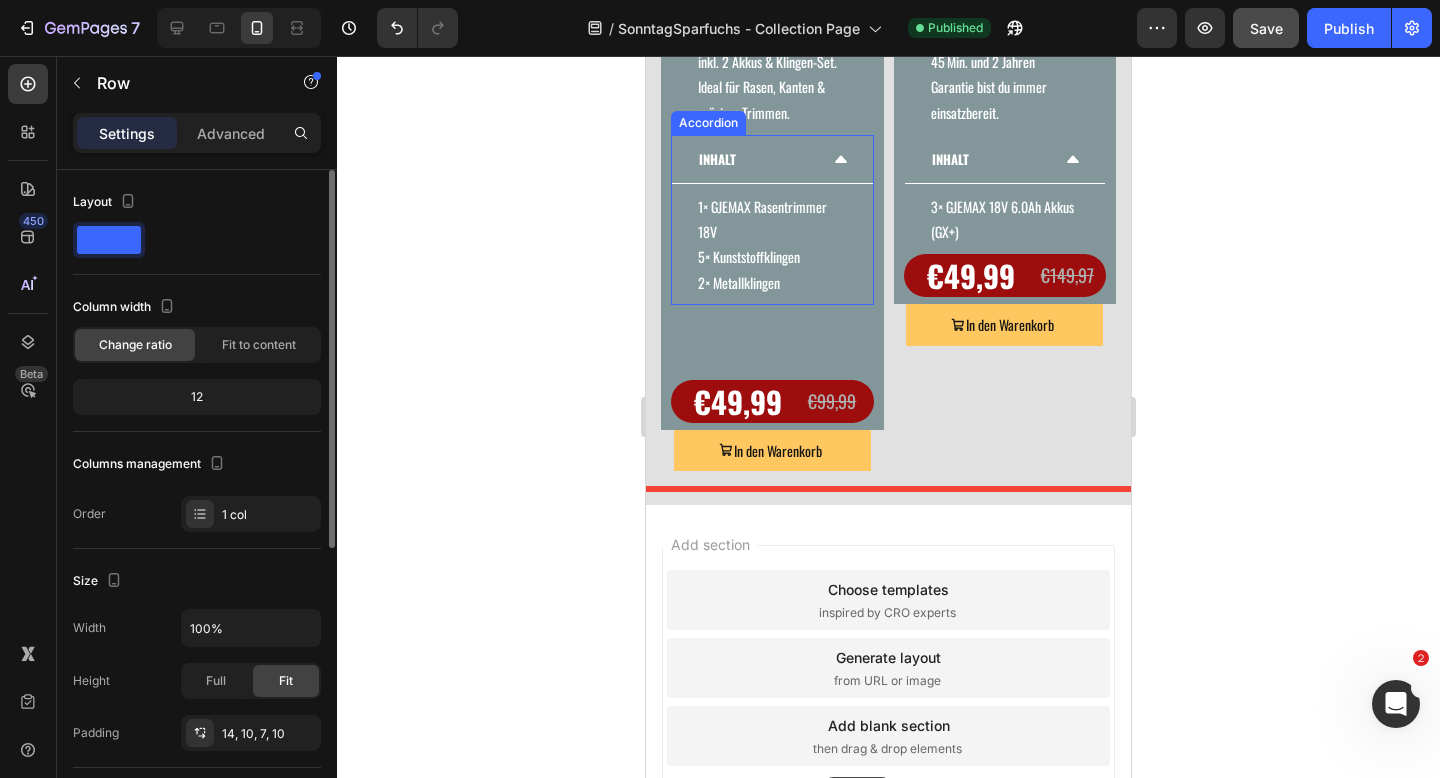 scroll, scrollTop: 2145, scrollLeft: 0, axis: vertical 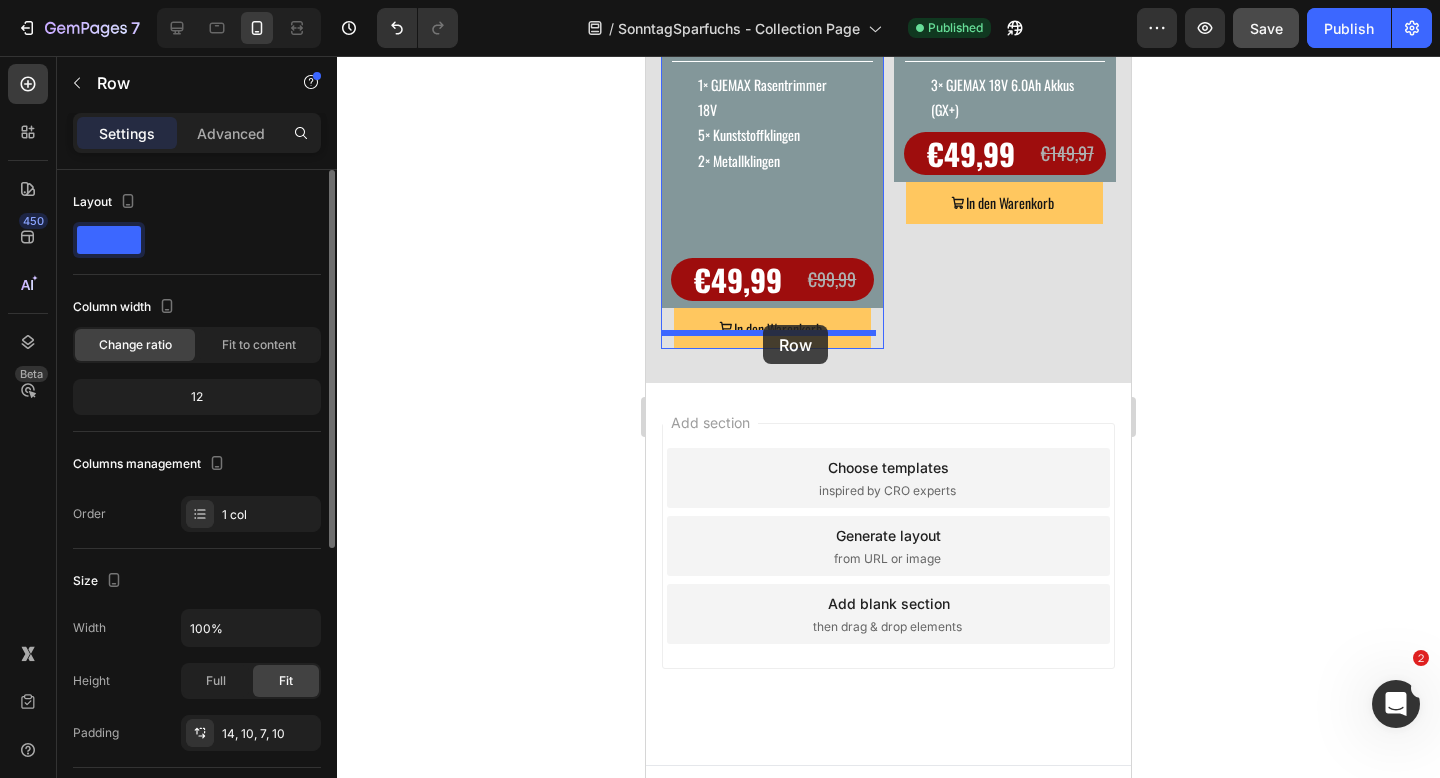 drag, startPoint x: 899, startPoint y: 140, endPoint x: 763, endPoint y: 325, distance: 229.61053 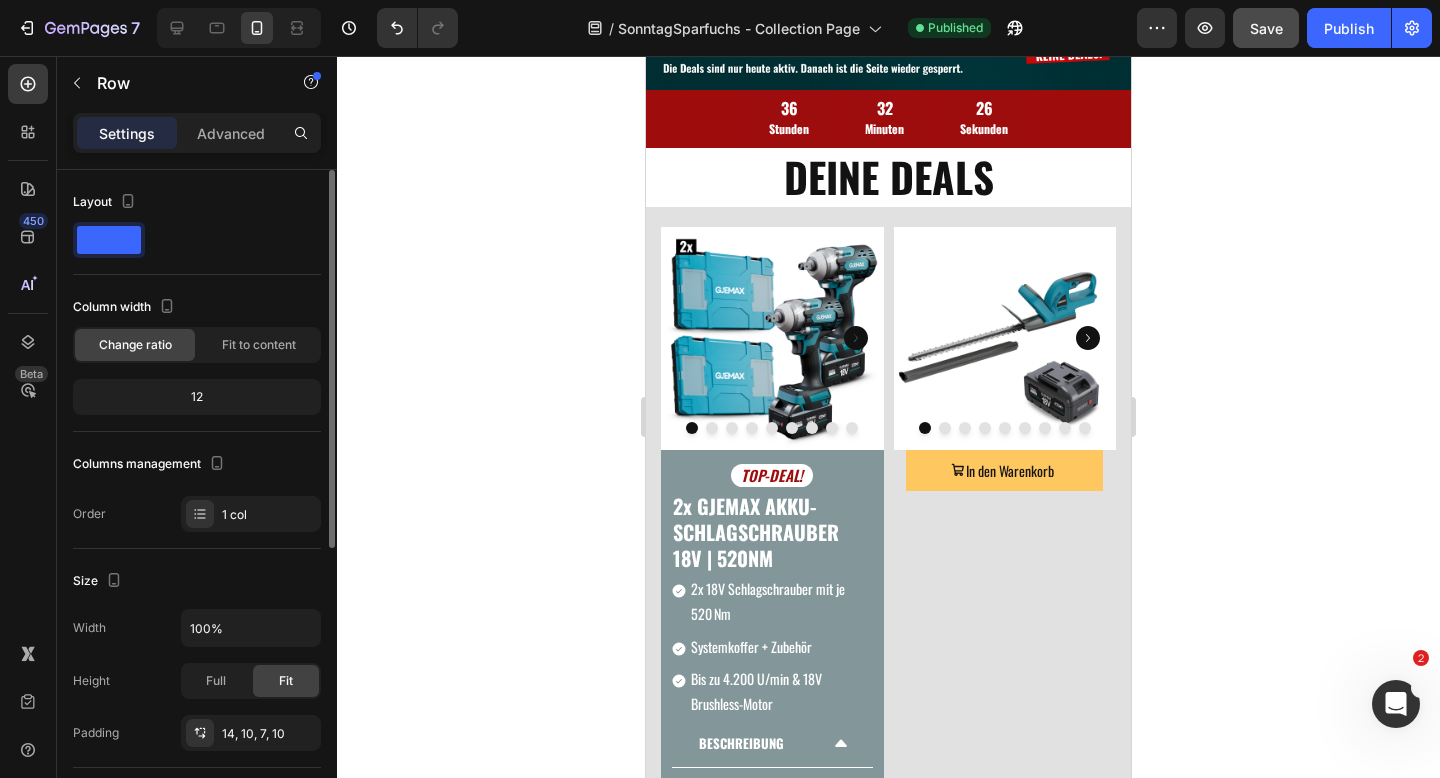 scroll, scrollTop: 0, scrollLeft: 0, axis: both 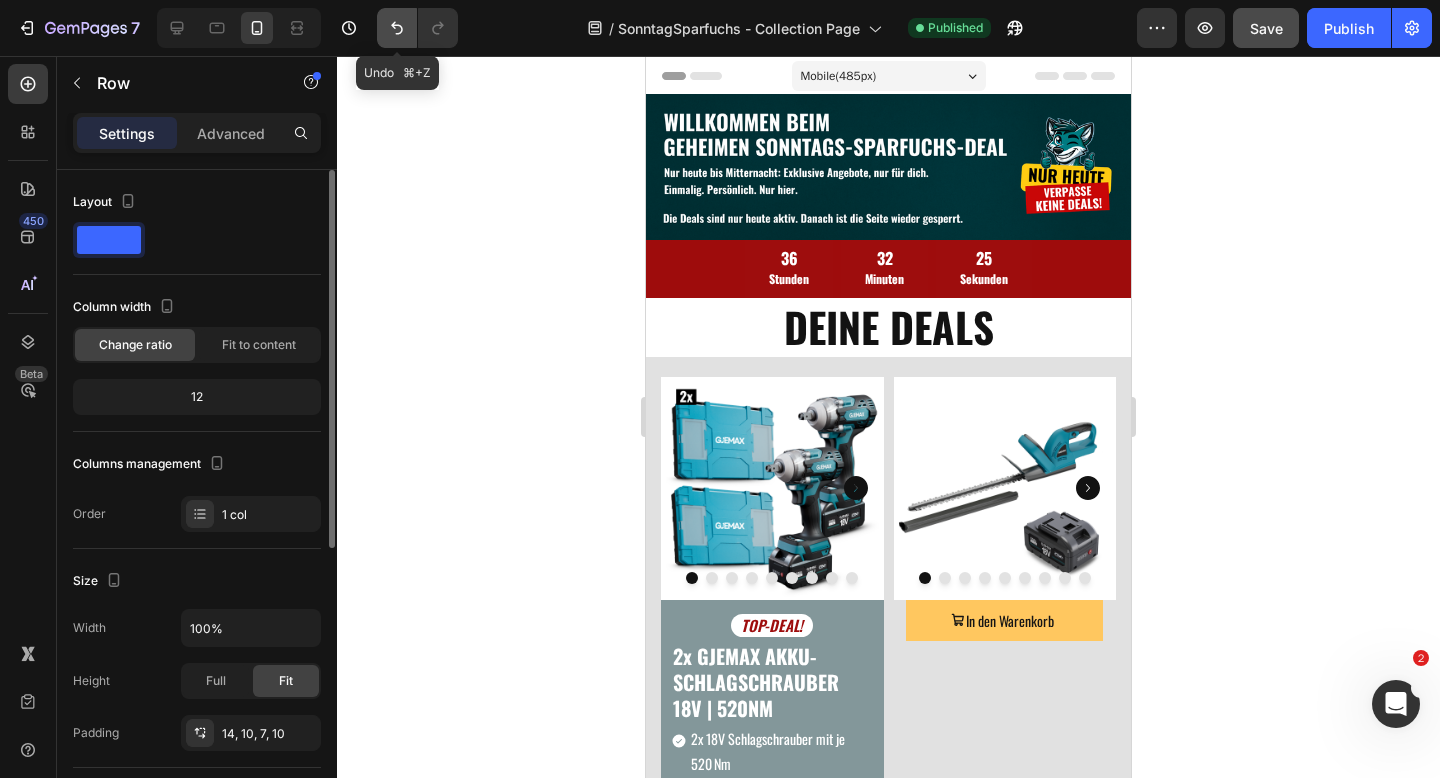 click 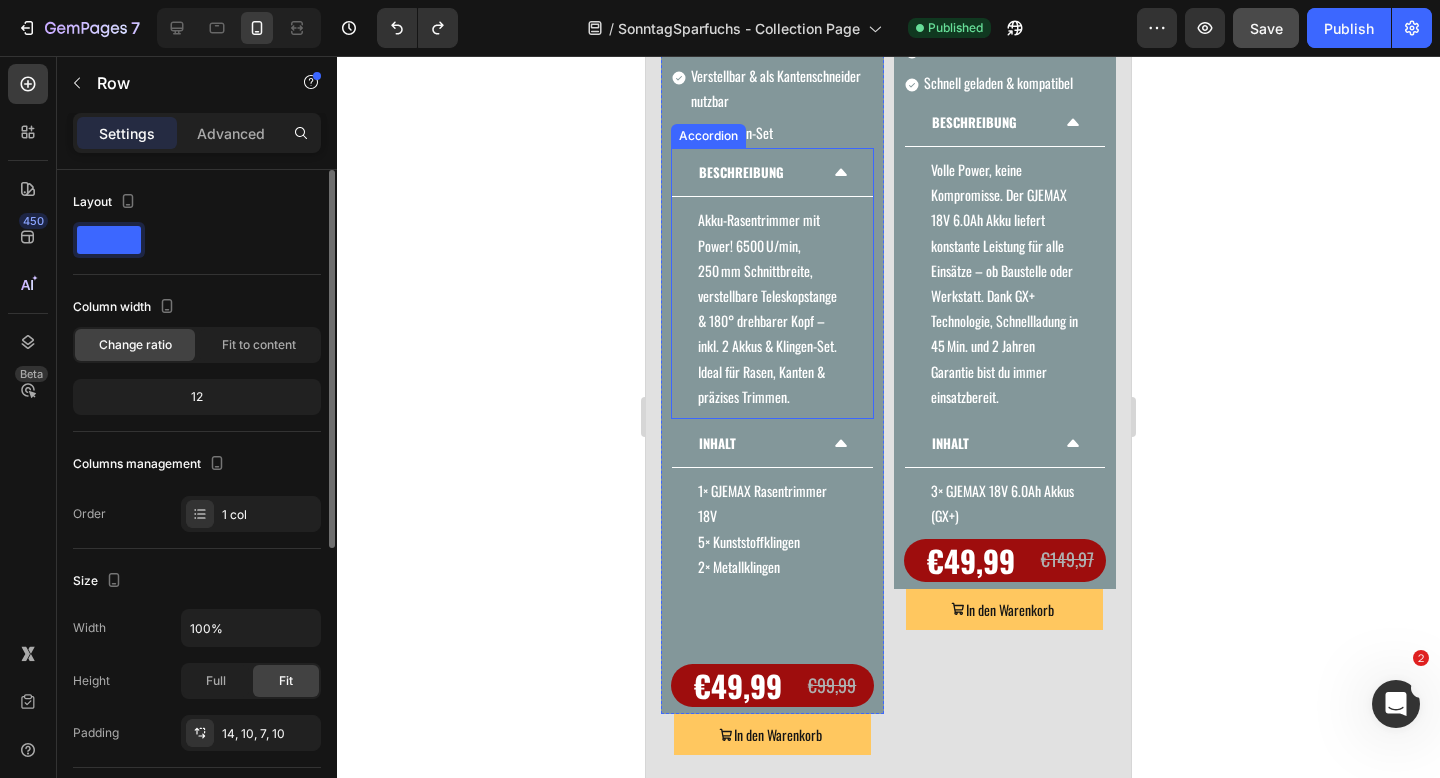 scroll, scrollTop: 1564, scrollLeft: 0, axis: vertical 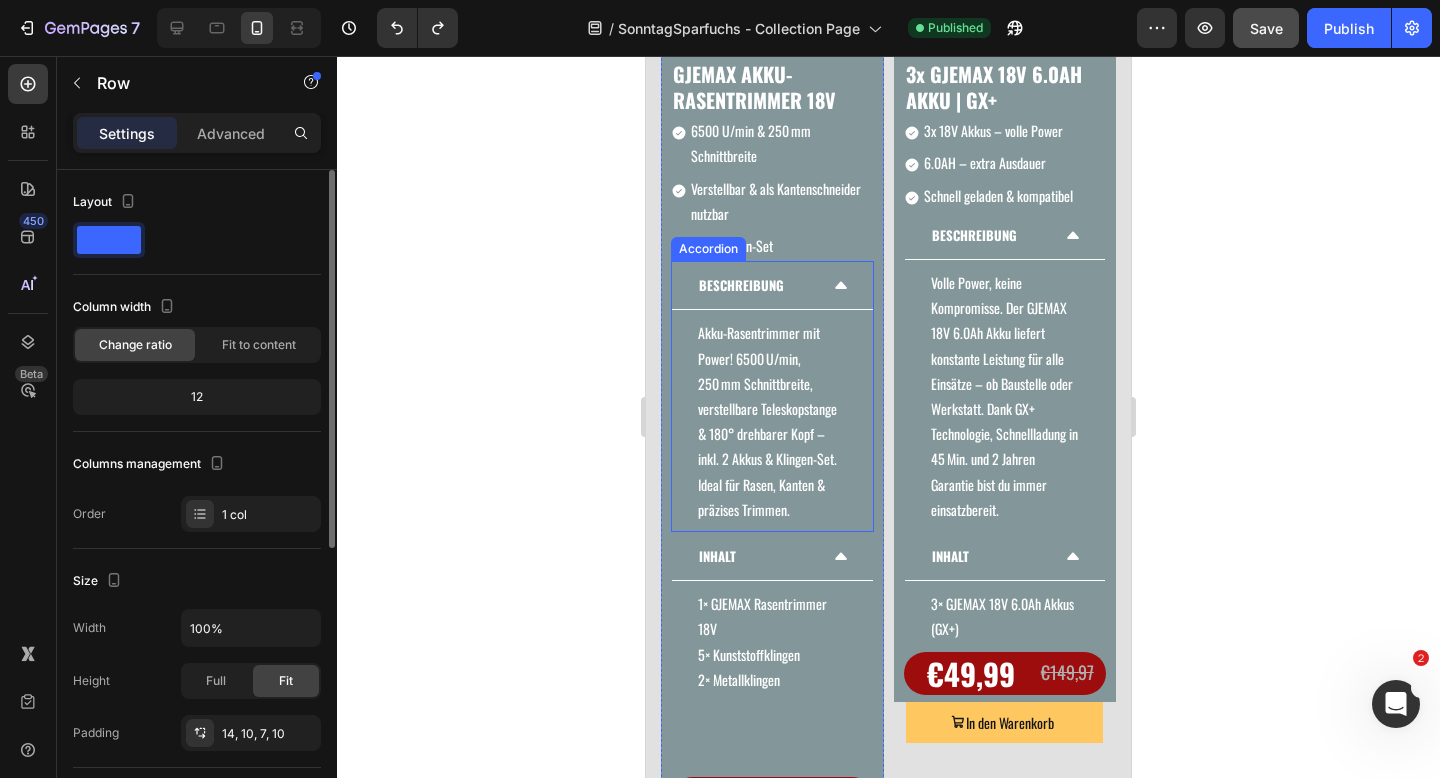 click 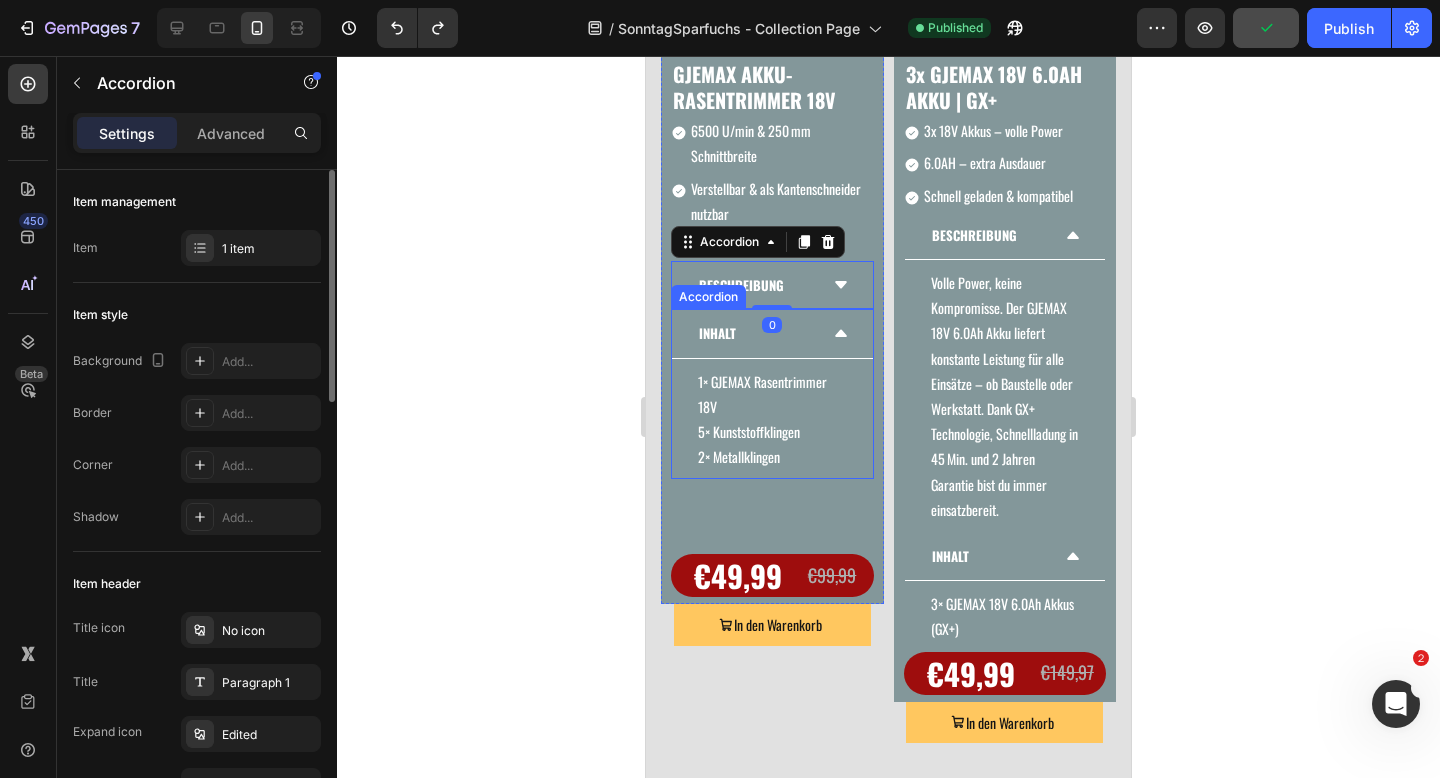 click 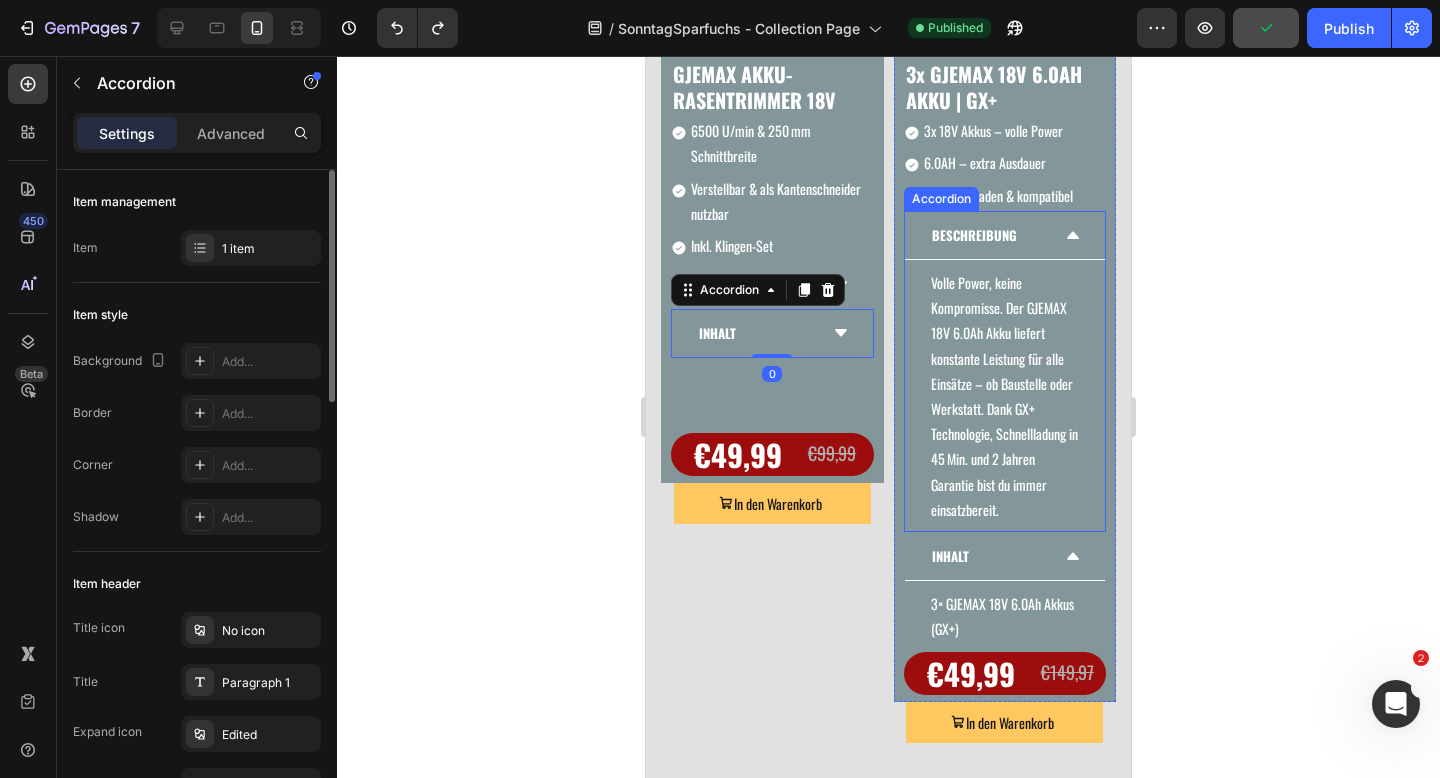 click 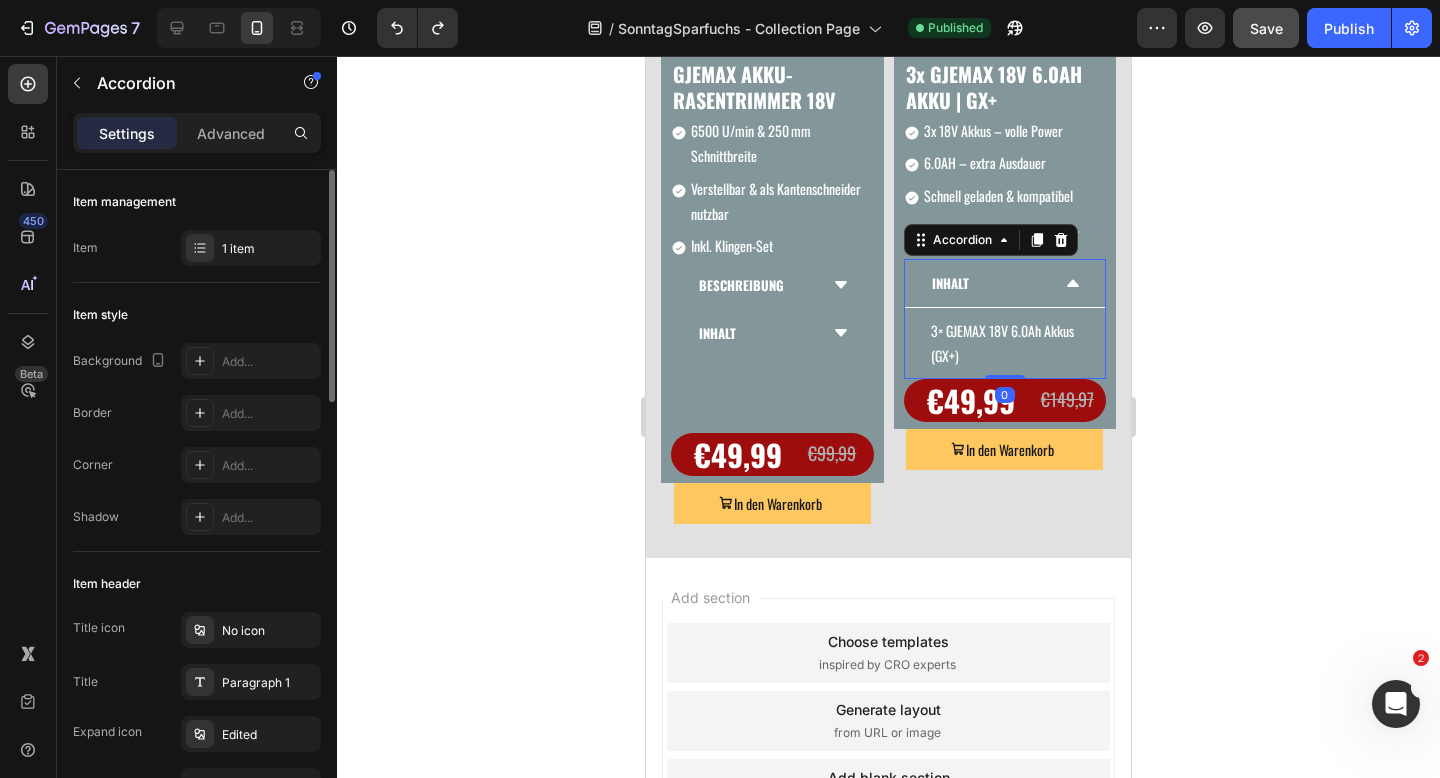 click 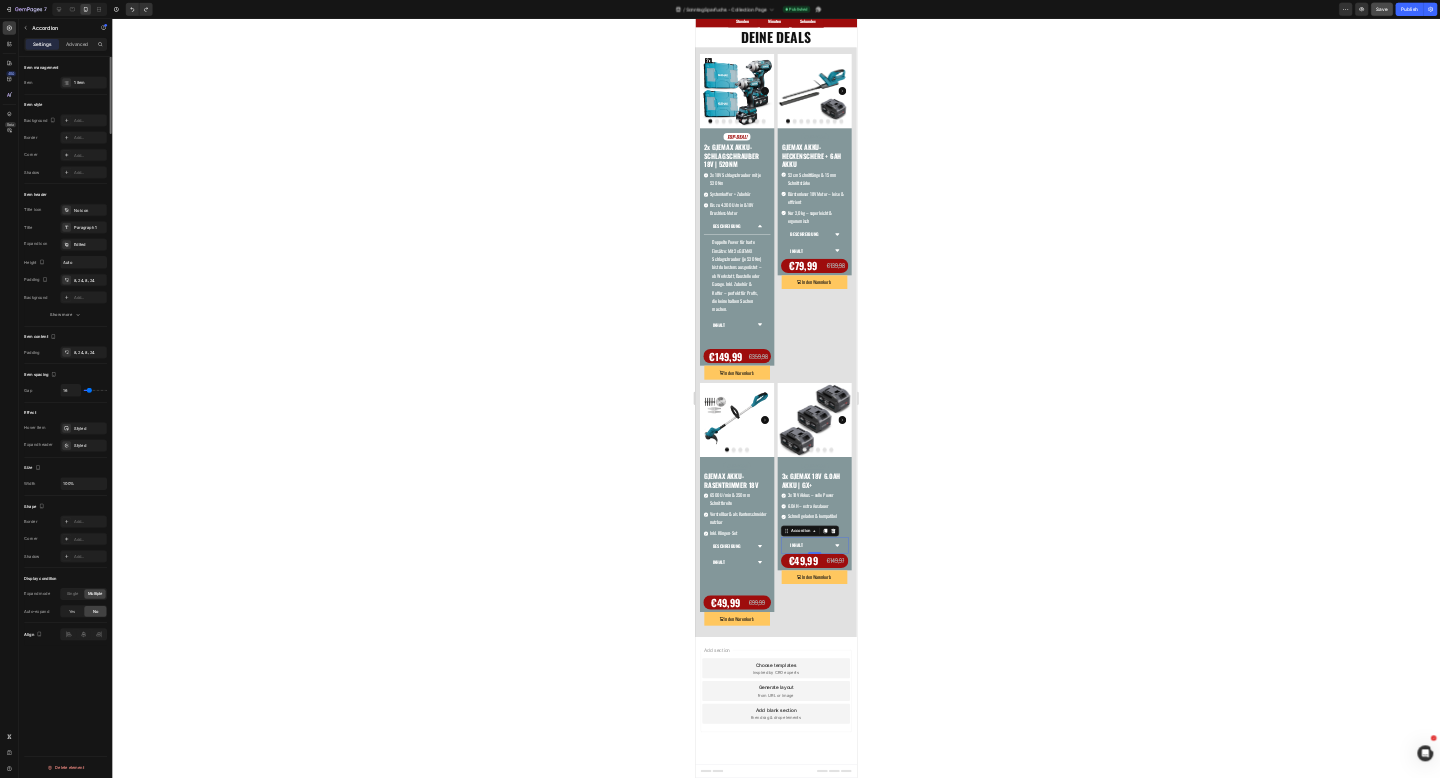scroll, scrollTop: 0, scrollLeft: 0, axis: both 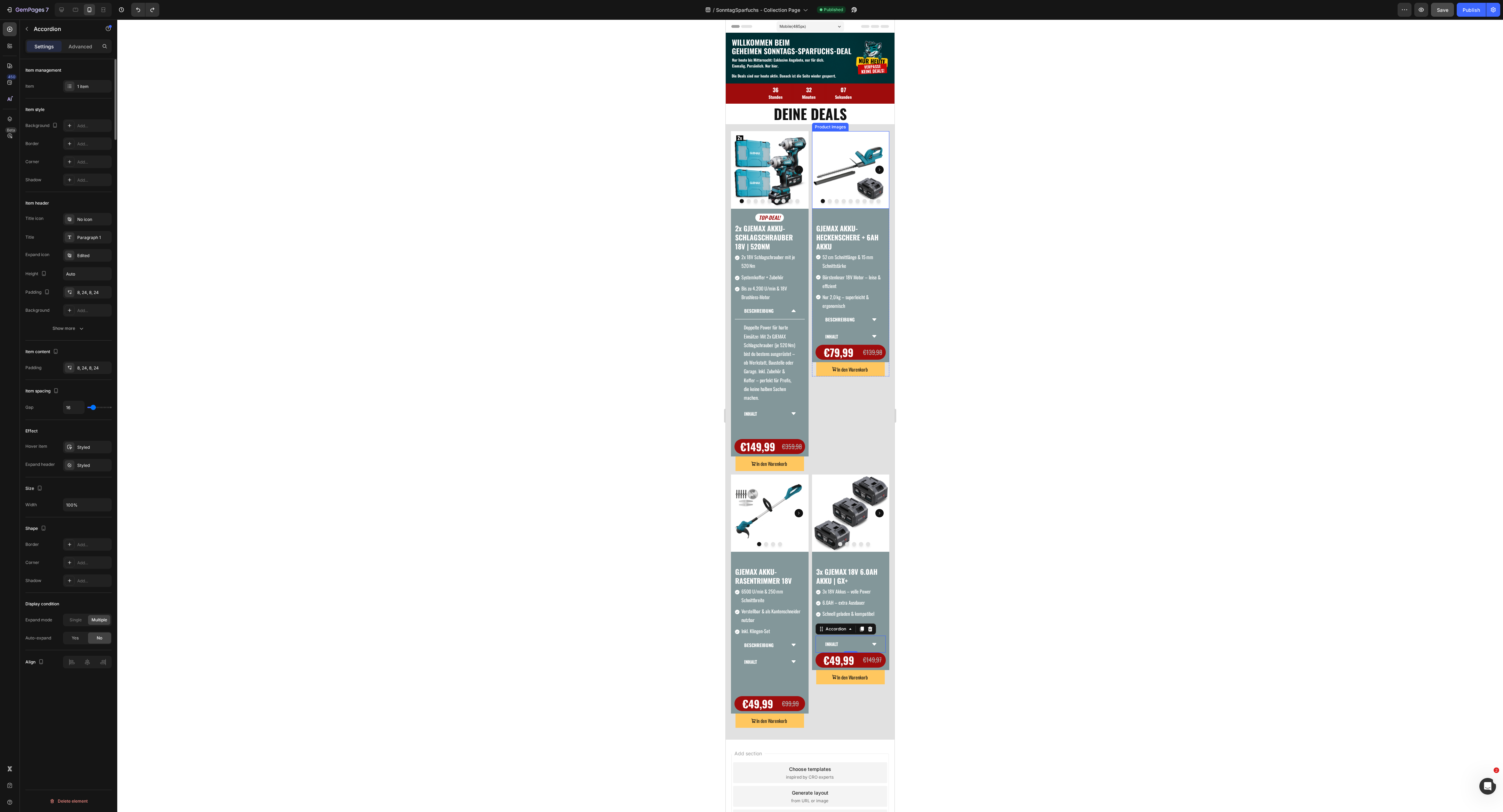 click at bounding box center [851, 170] 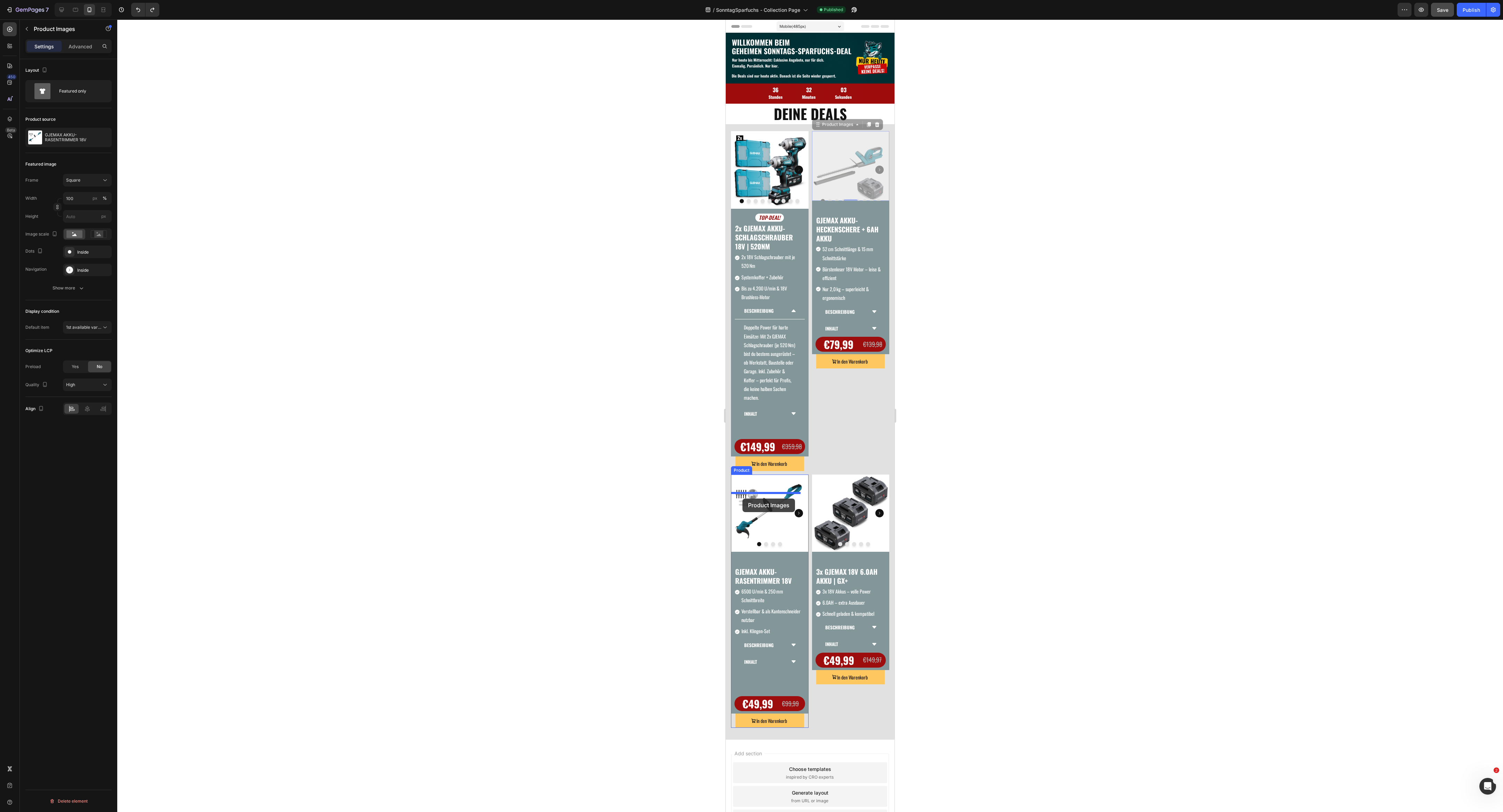 drag, startPoint x: 811, startPoint y: 122, endPoint x: 742, endPoint y: 497, distance: 381.2952 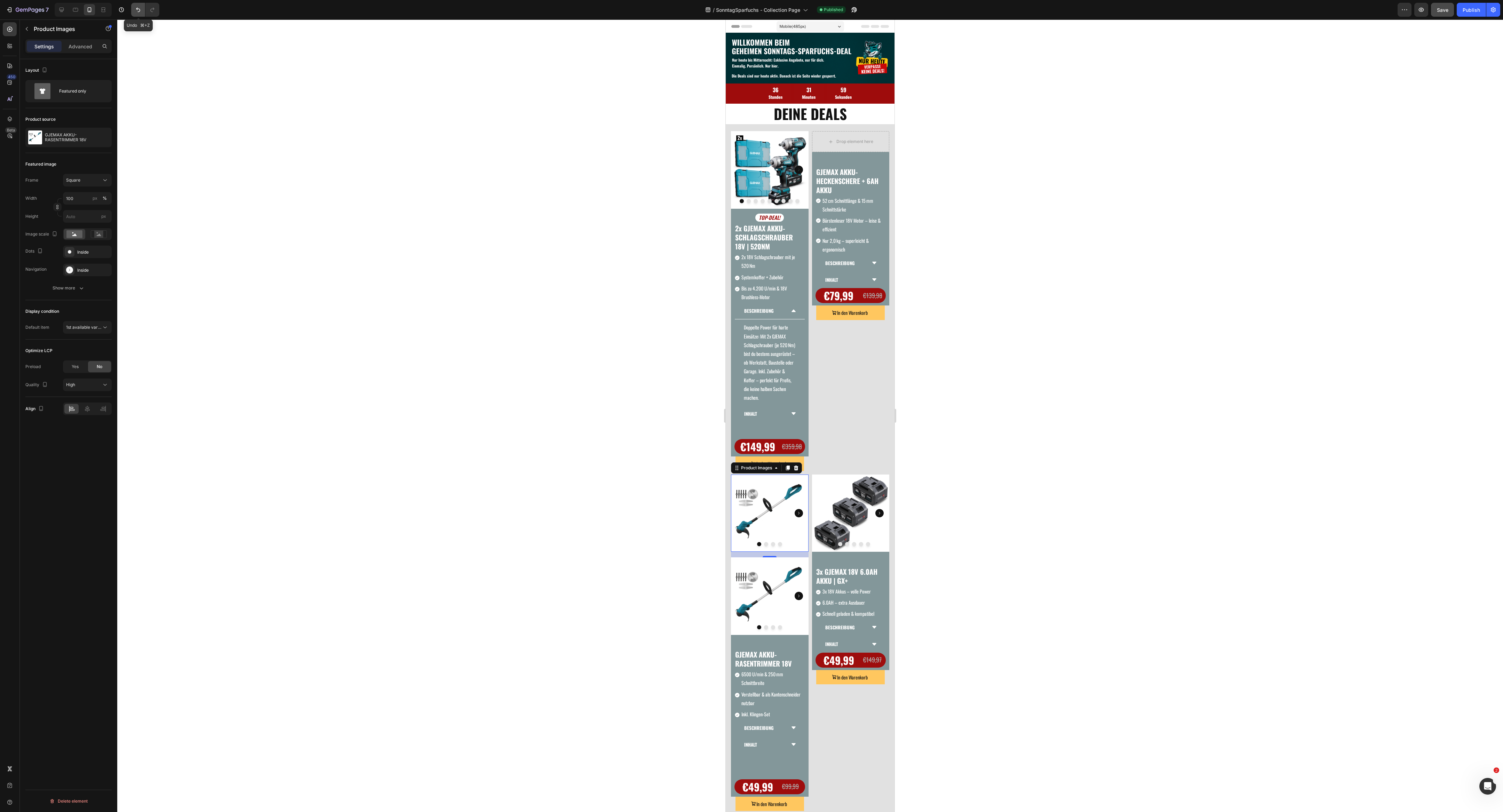 click 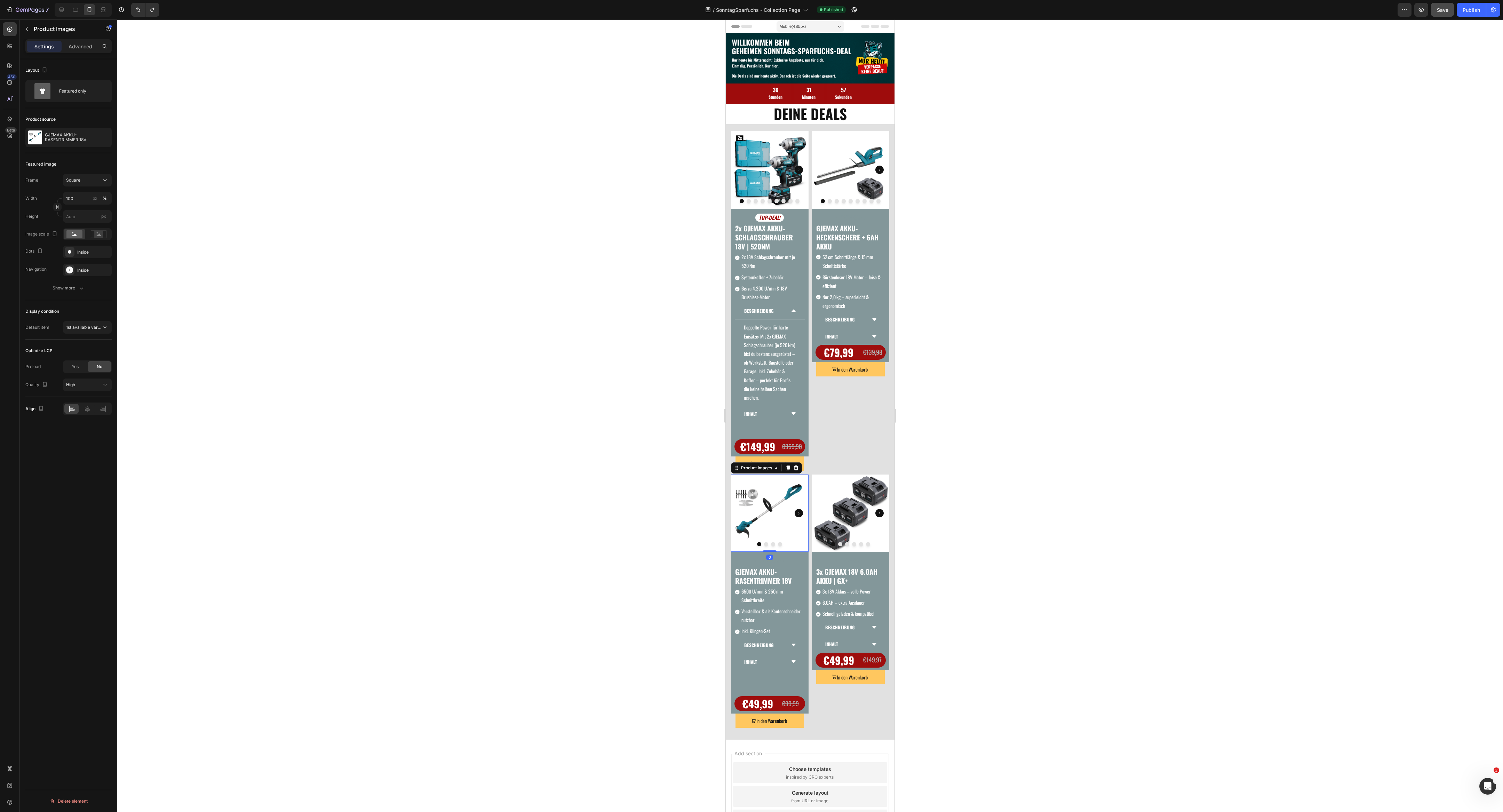 click at bounding box center (770, 513) 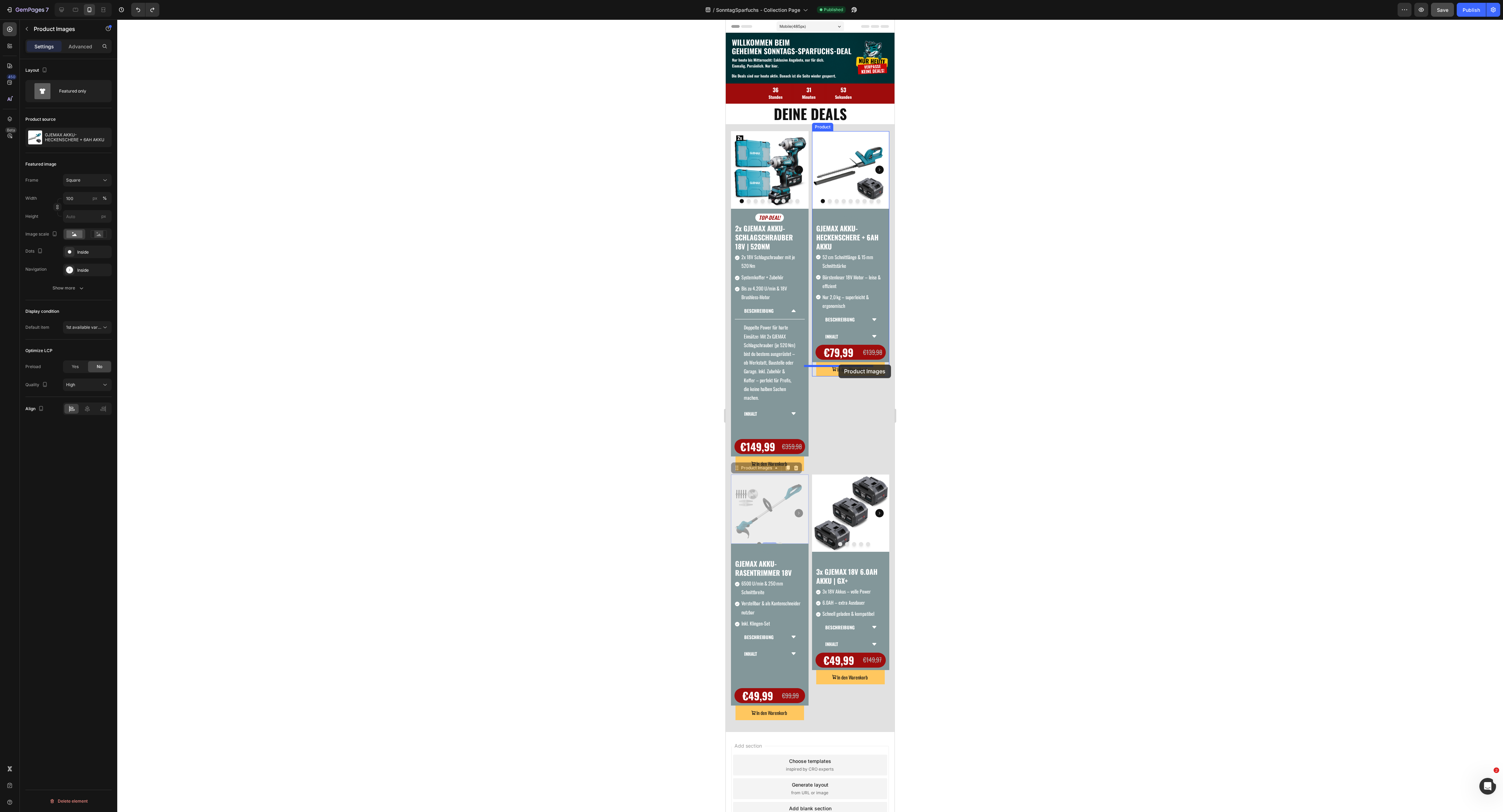 drag, startPoint x: 737, startPoint y: 488, endPoint x: 838, endPoint y: 365, distance: 159.15401 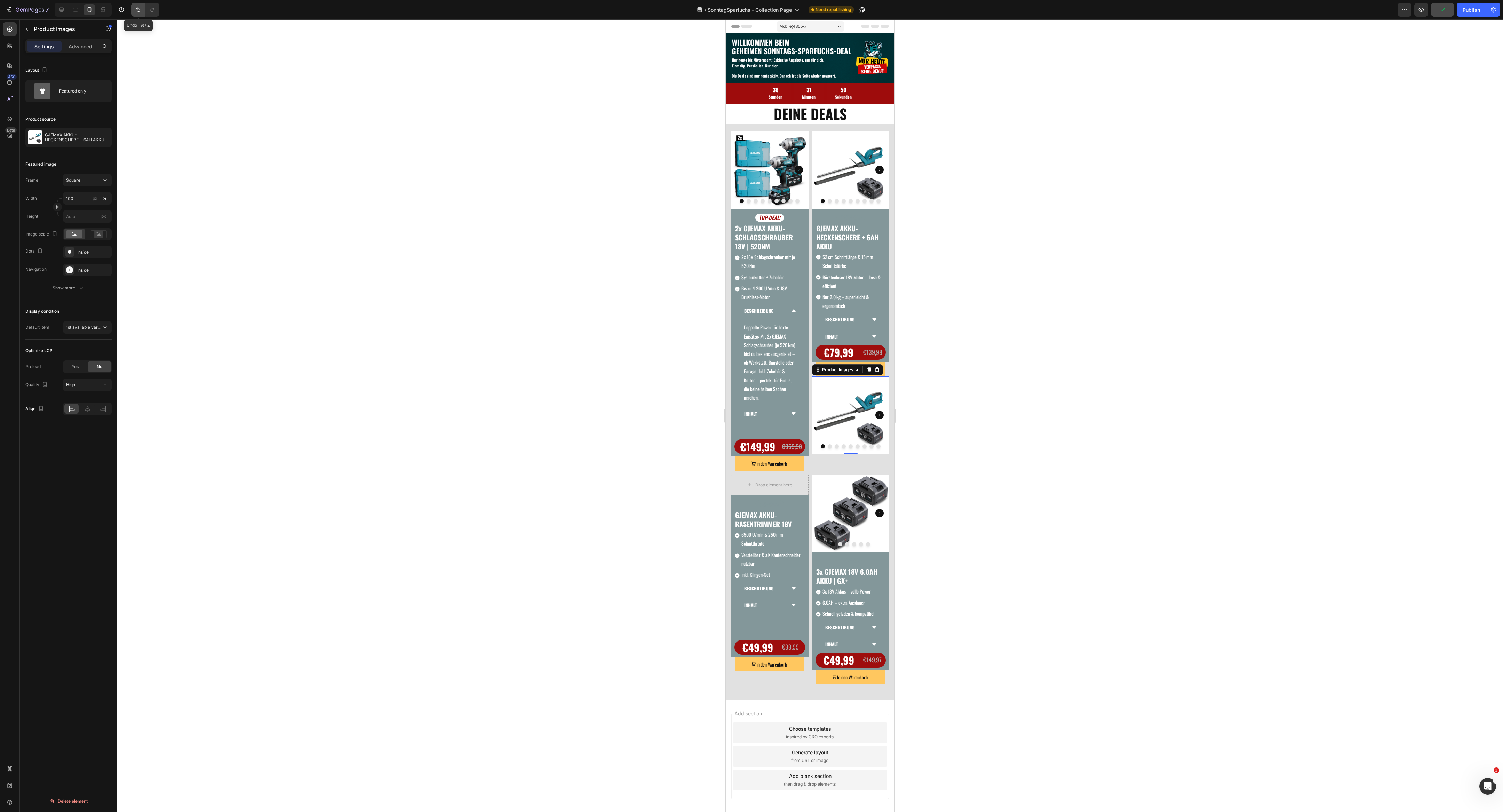 click 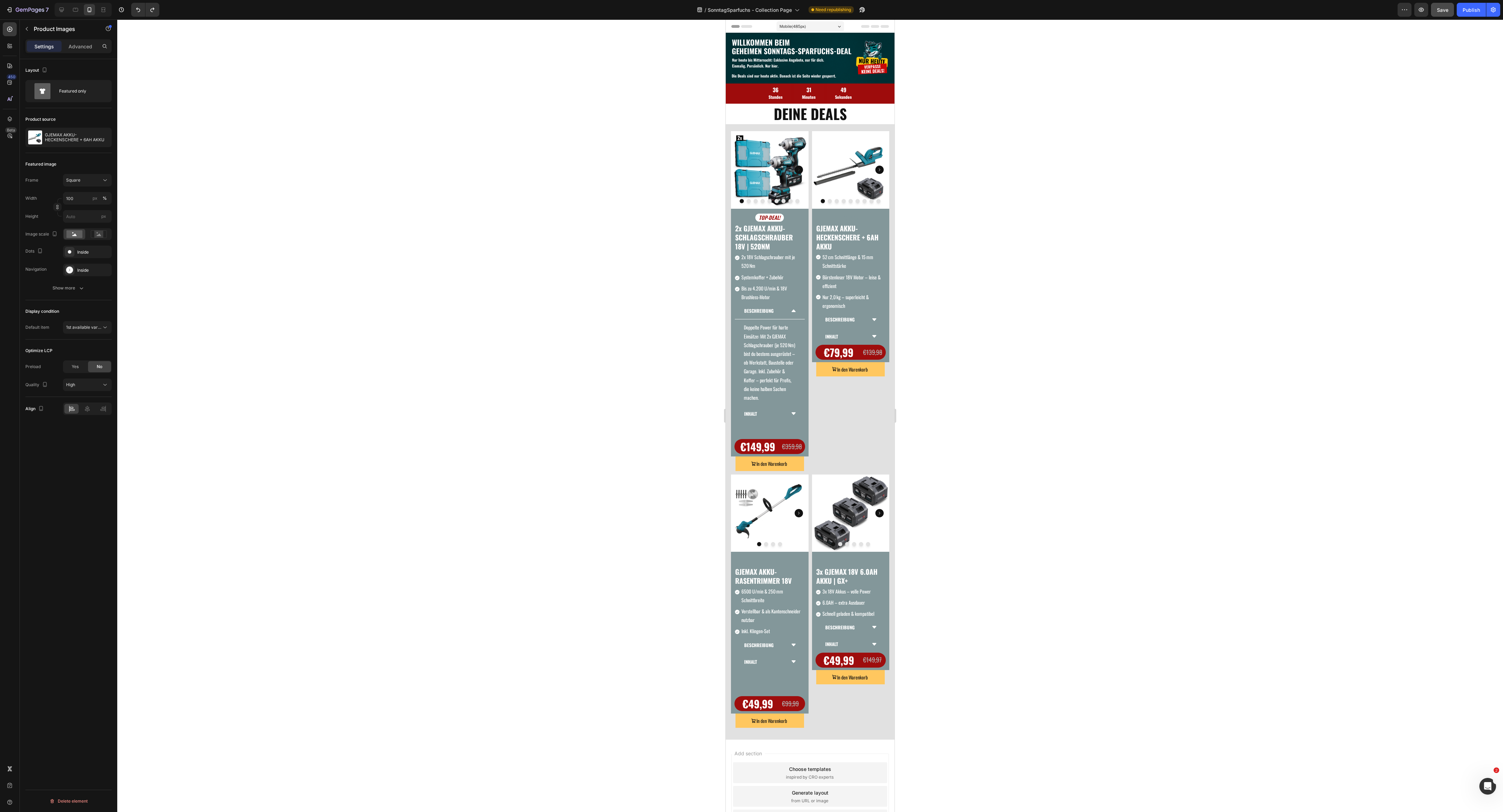 click 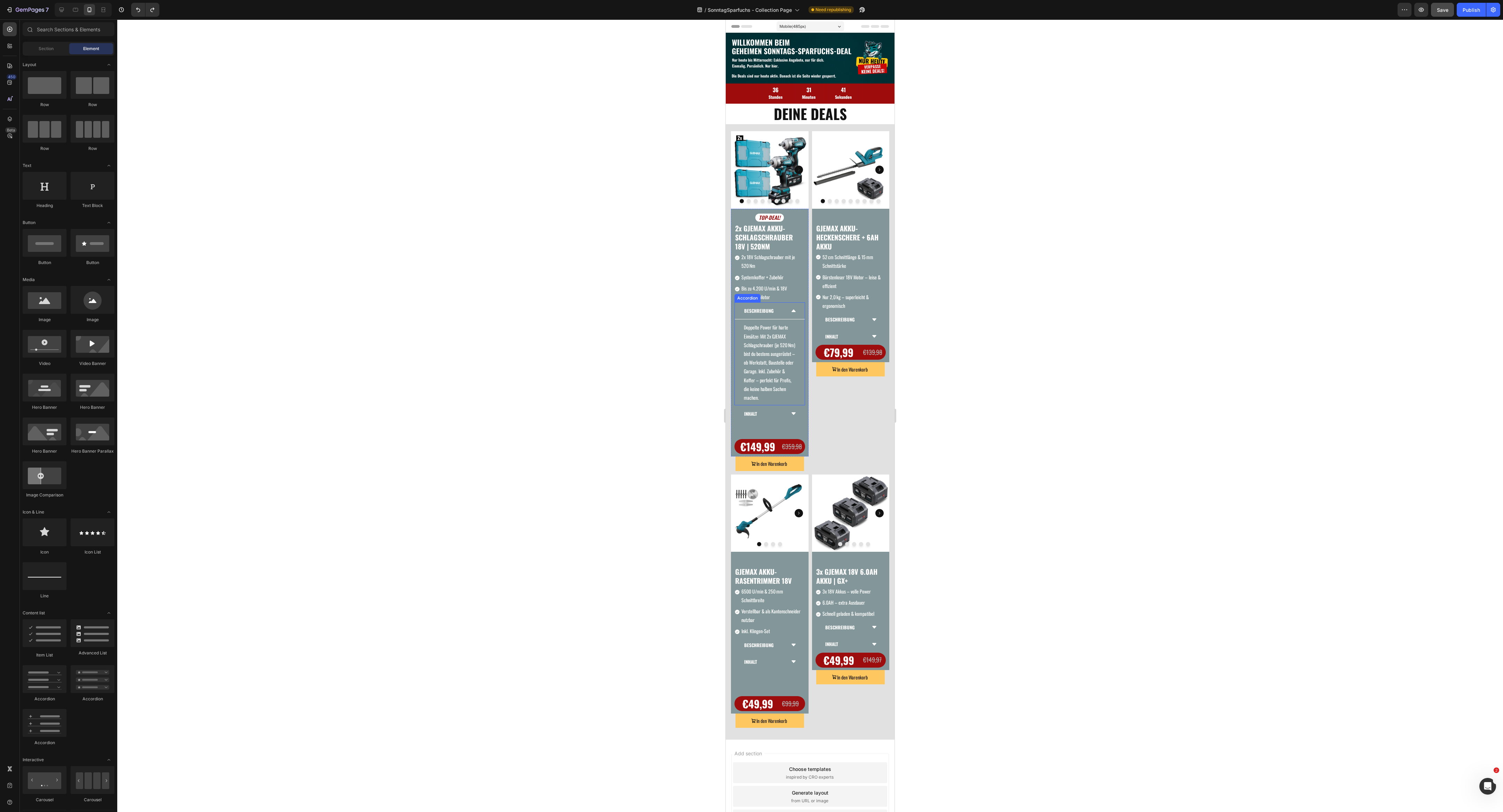 click 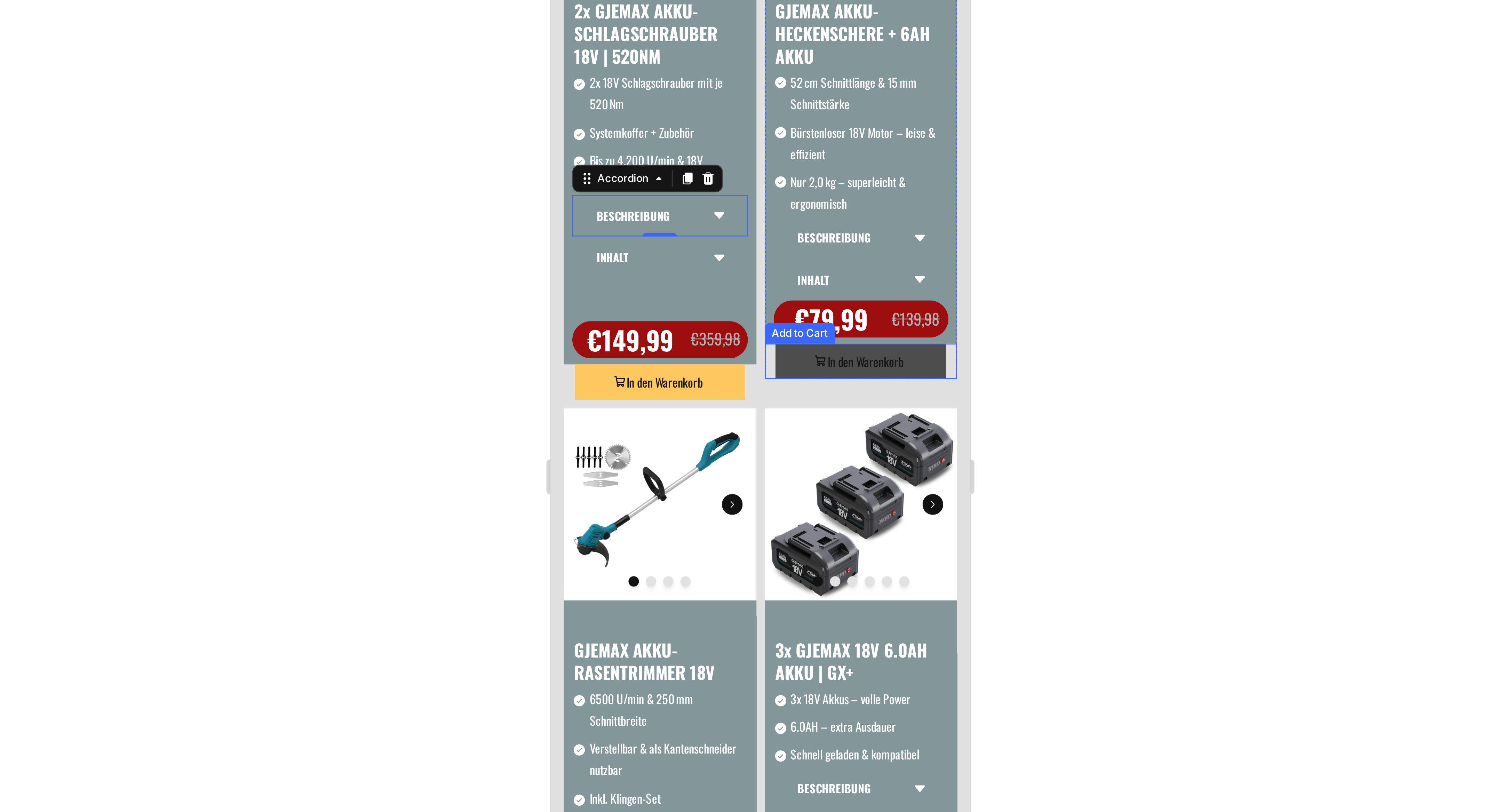 click on "In den Warenkorb" at bounding box center (675, -158) 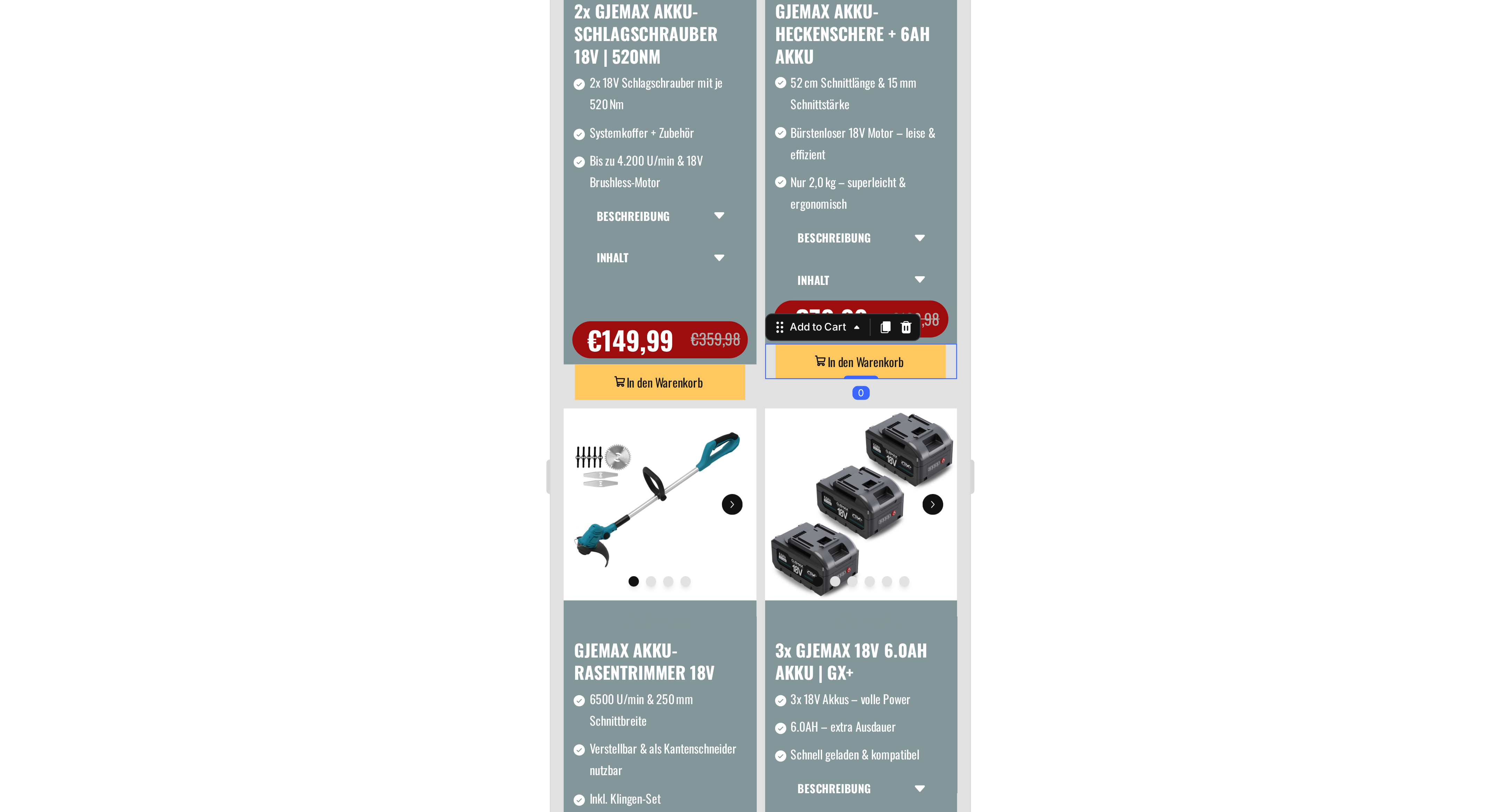 type 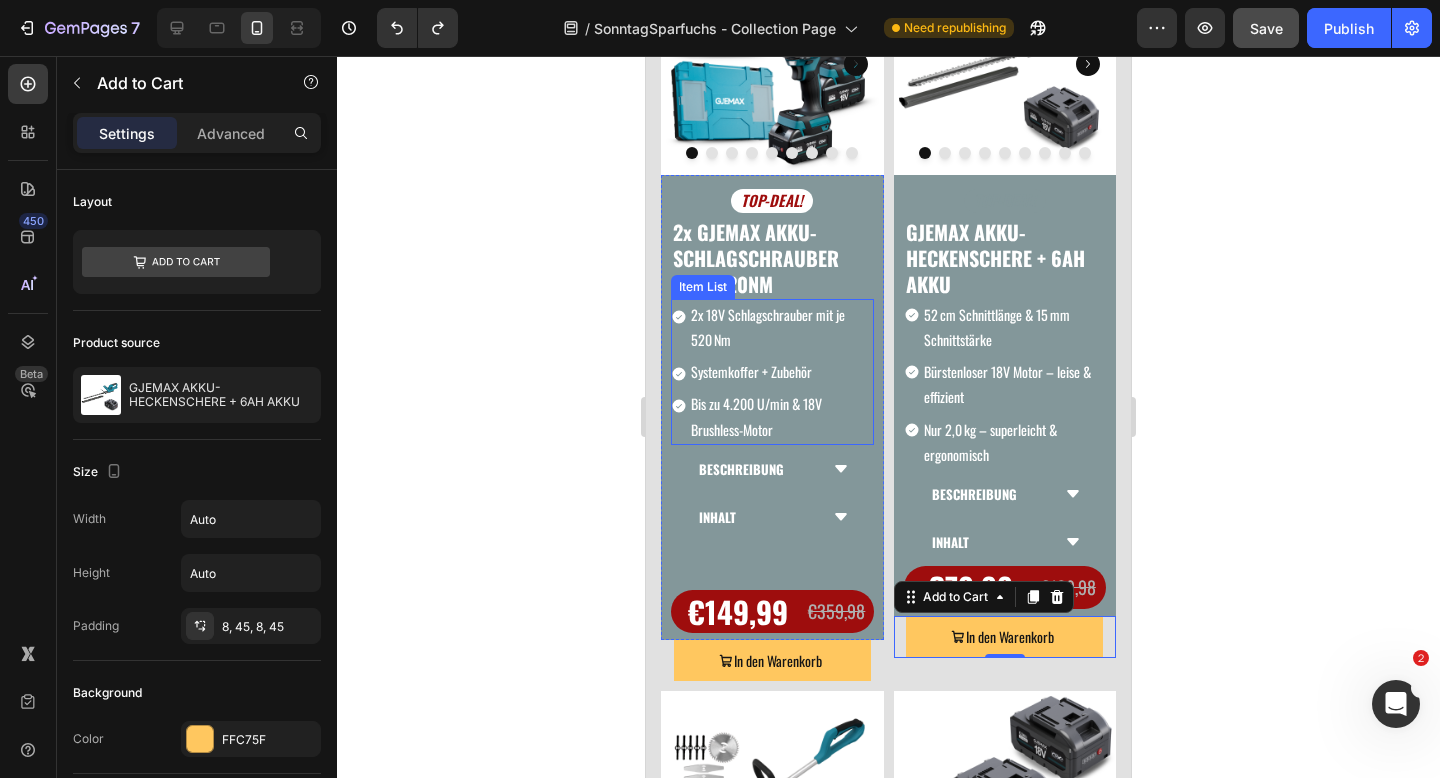scroll, scrollTop: 442, scrollLeft: 0, axis: vertical 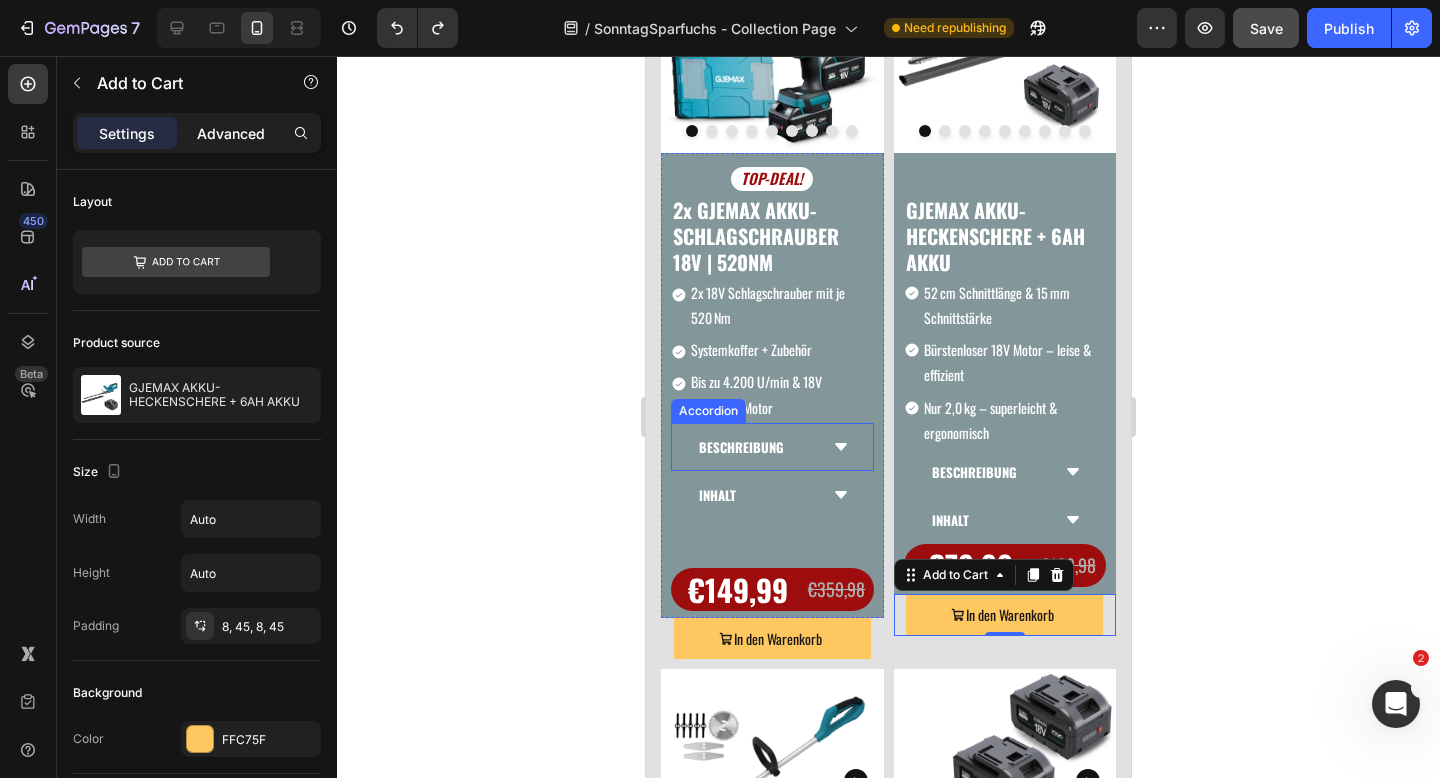 click on "Advanced" at bounding box center (231, 133) 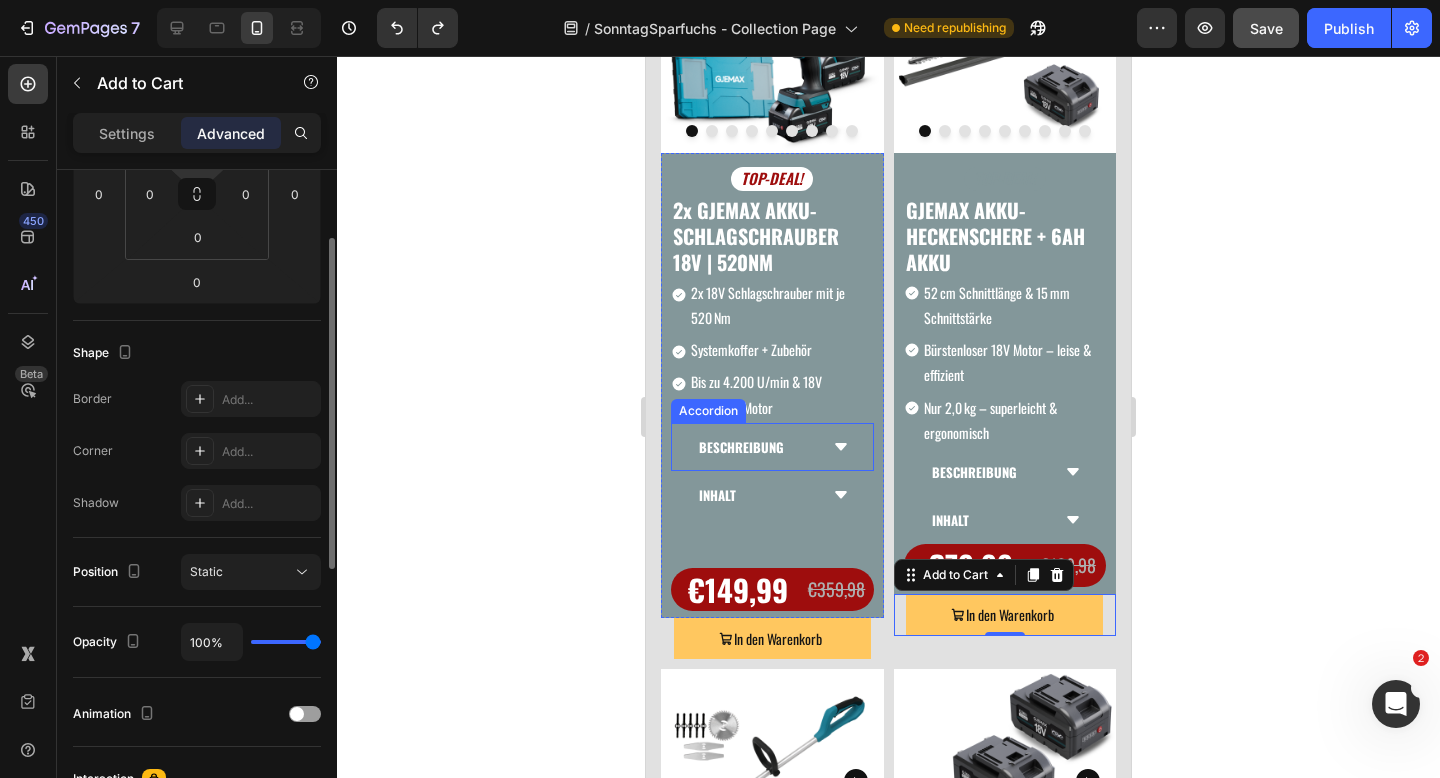 scroll, scrollTop: 288, scrollLeft: 0, axis: vertical 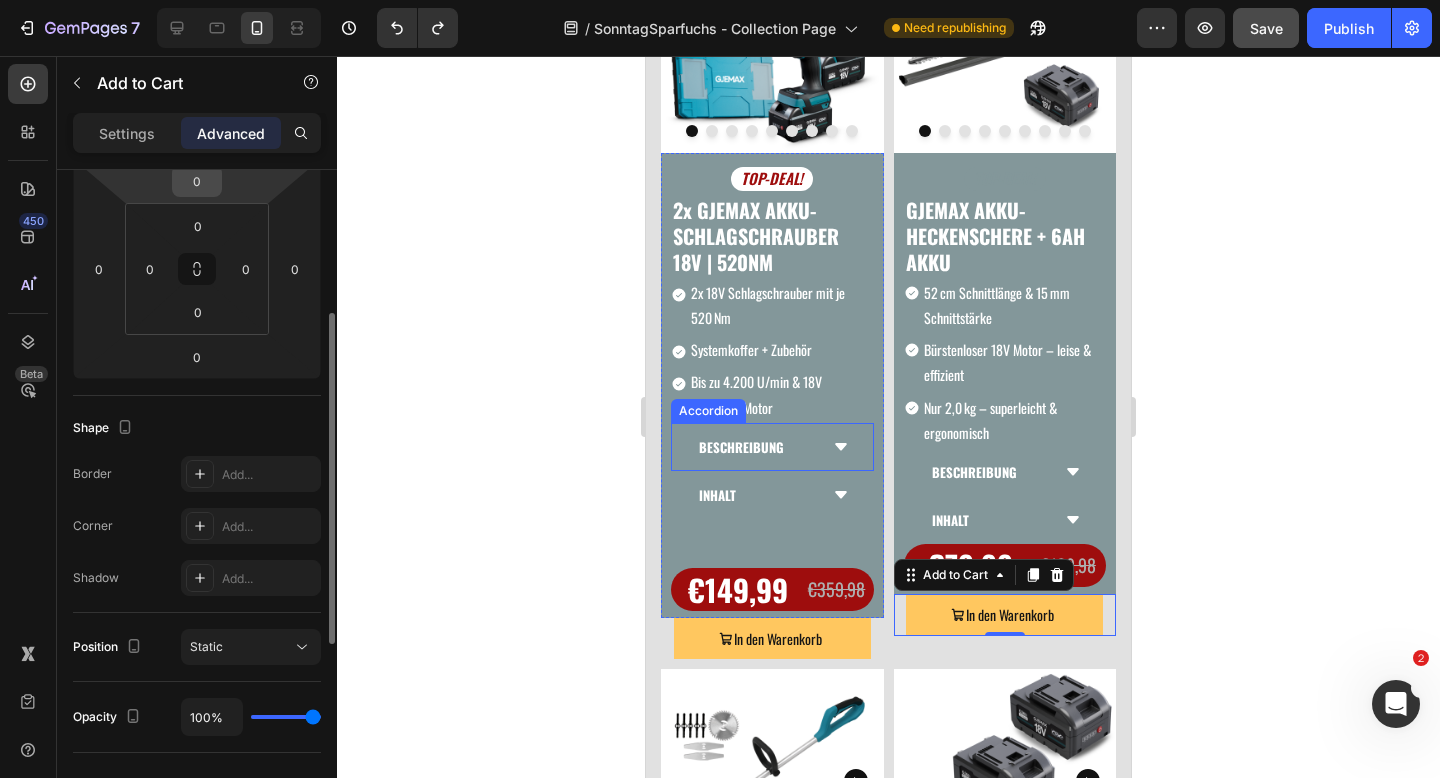 click on "0" at bounding box center [197, 181] 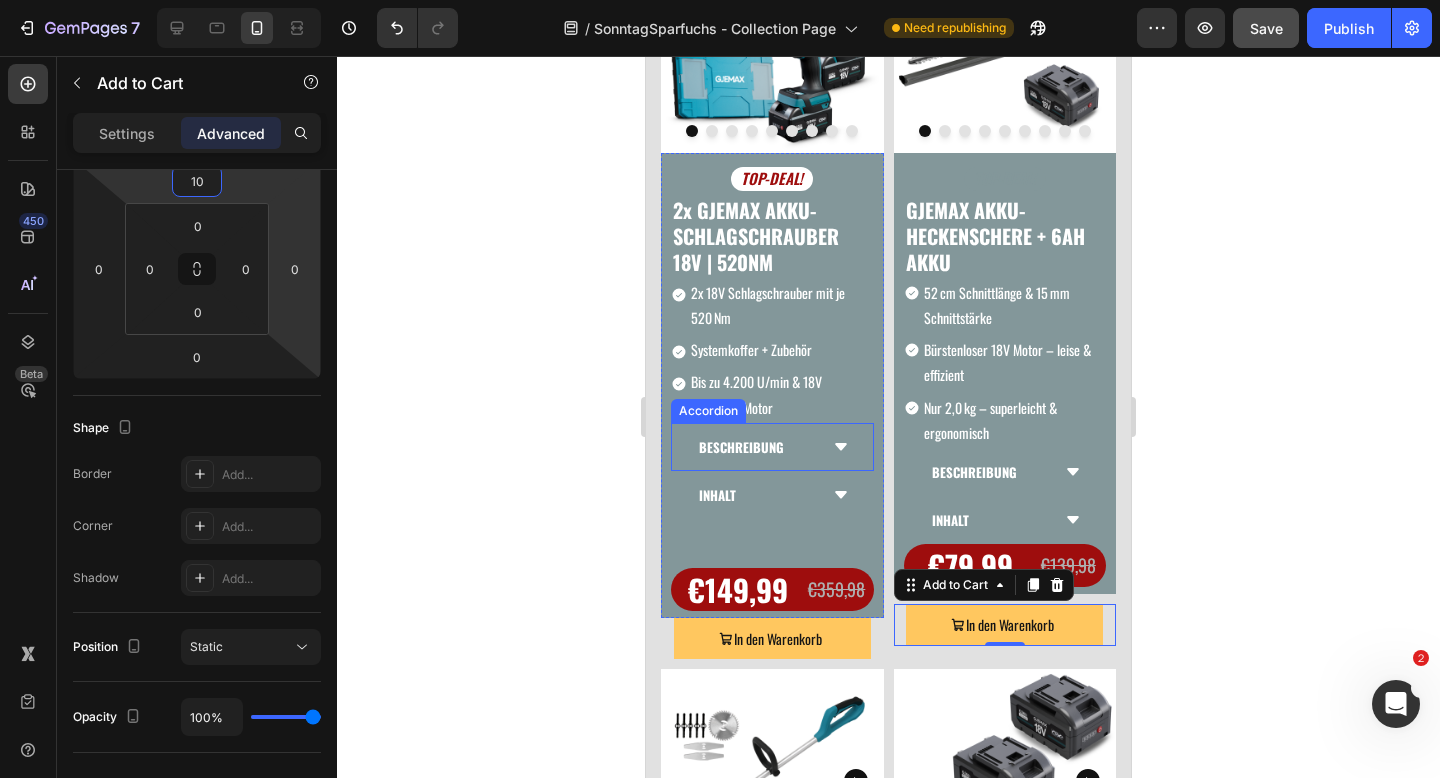 type on "10" 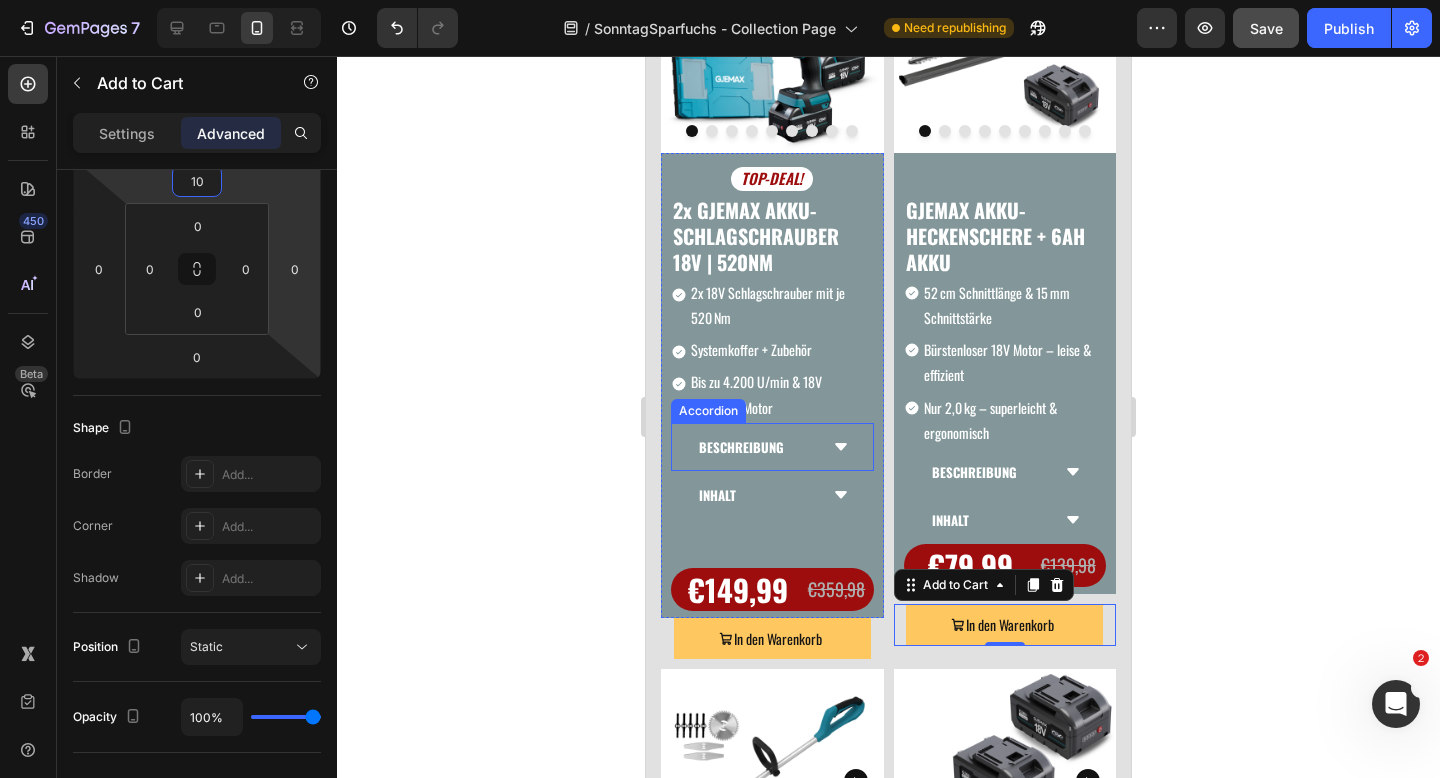 click 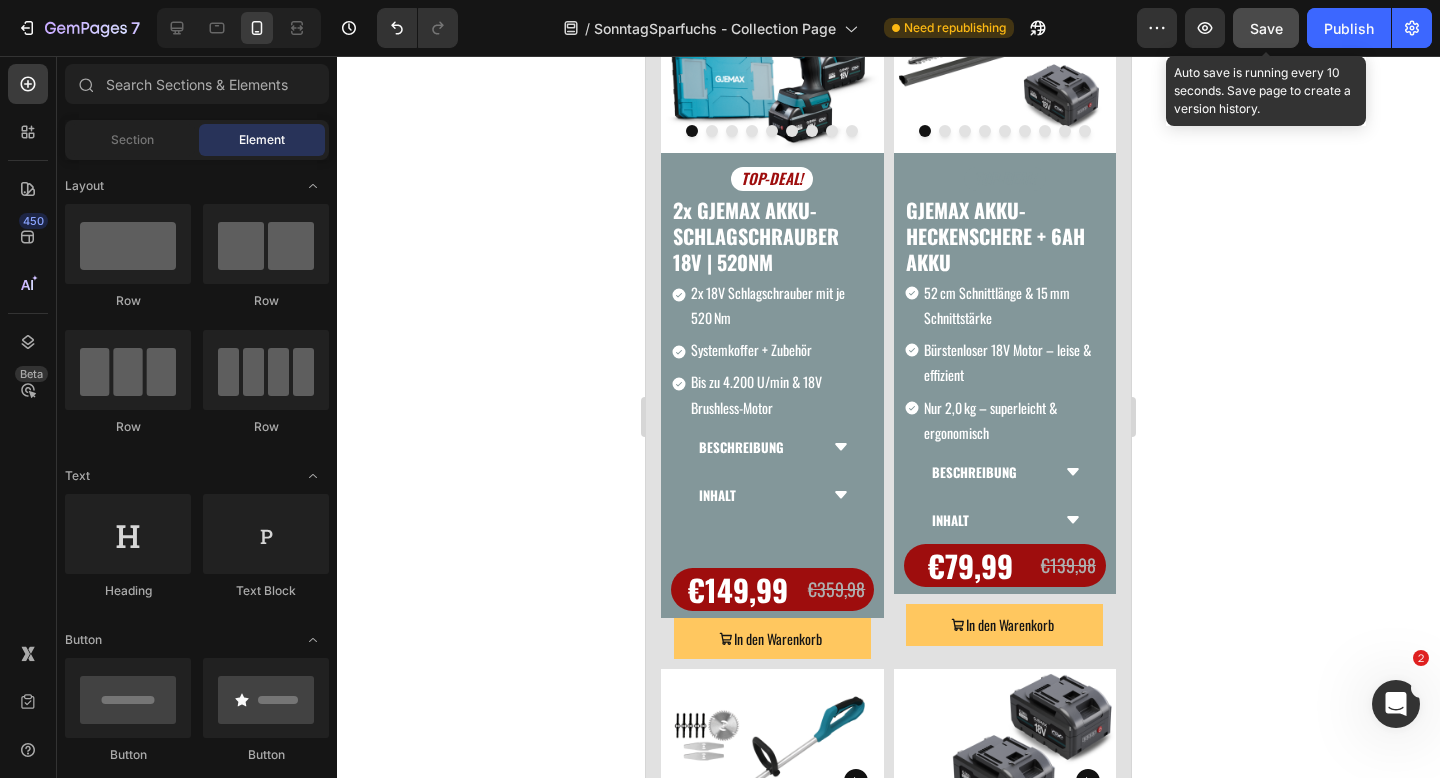 click on "Save" at bounding box center (1266, 28) 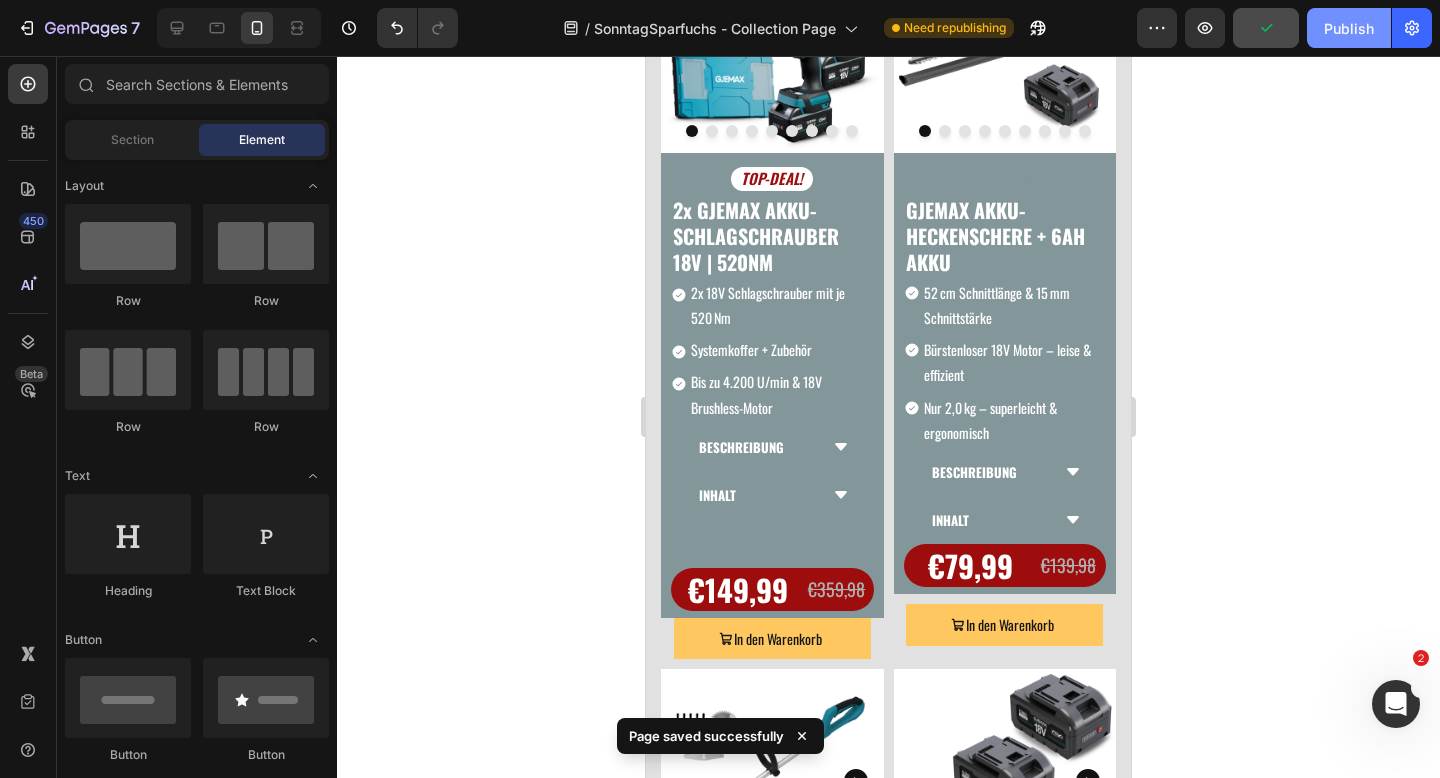 click on "Publish" at bounding box center (1349, 28) 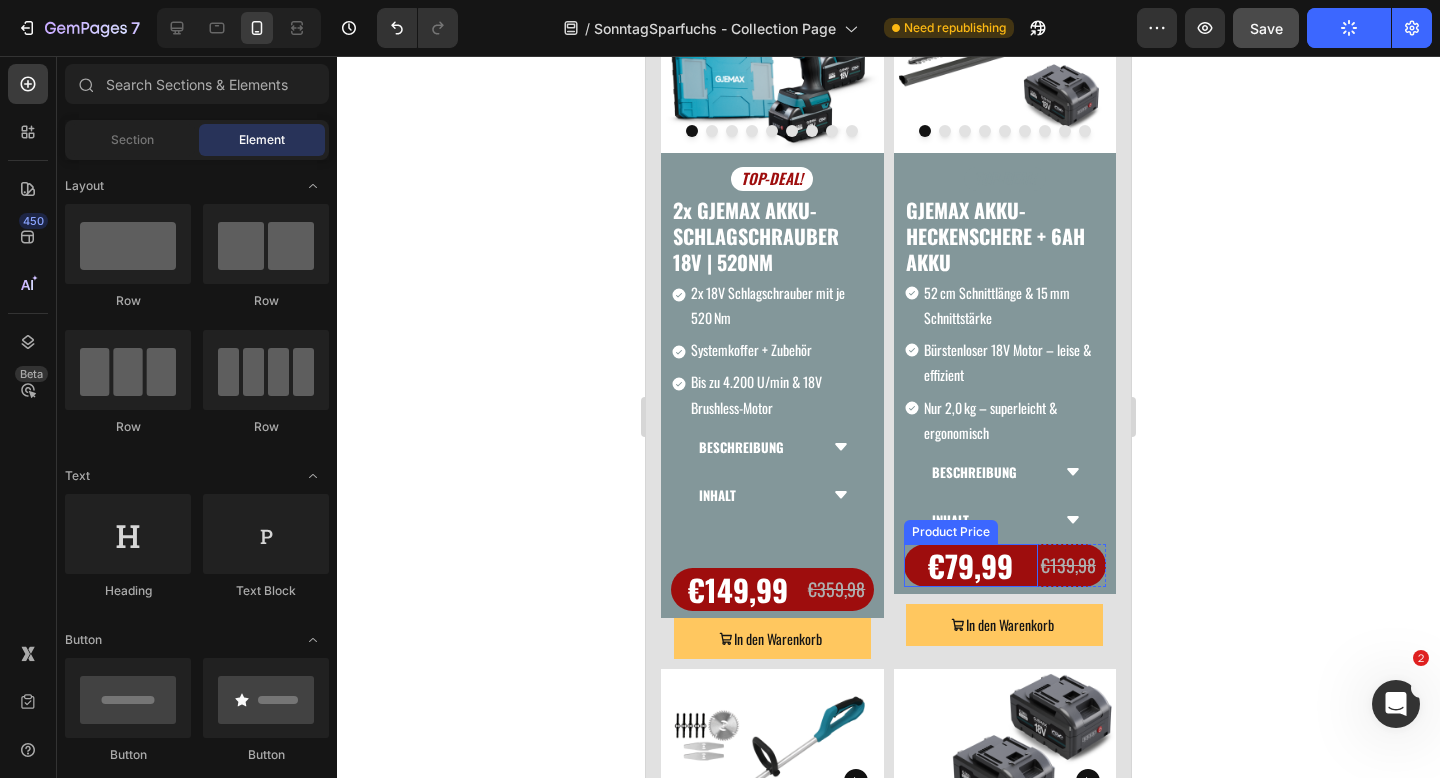 click on "€79,99" at bounding box center [971, 565] 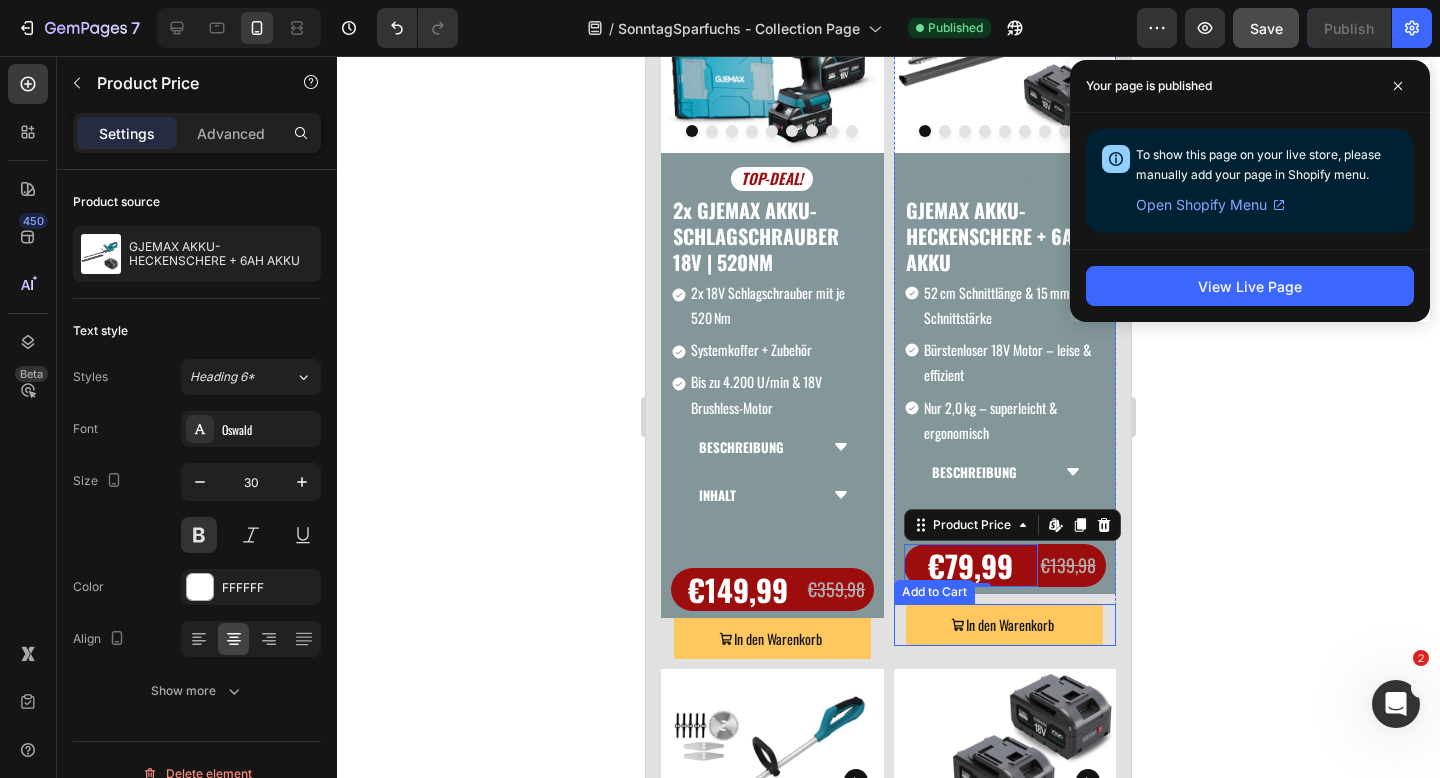click on "In den Warenkorb Add to Cart" at bounding box center (1005, 624) 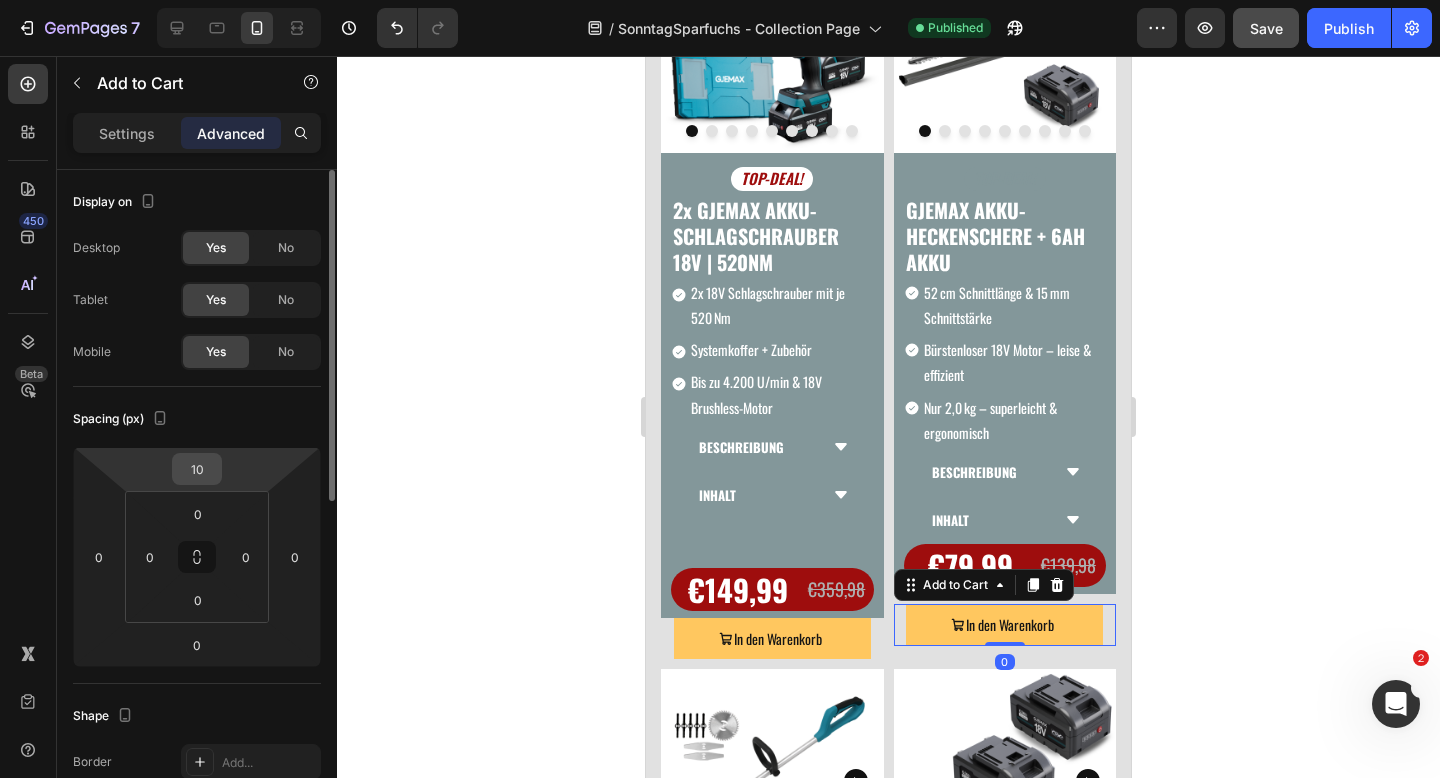 click on "10" at bounding box center (197, 469) 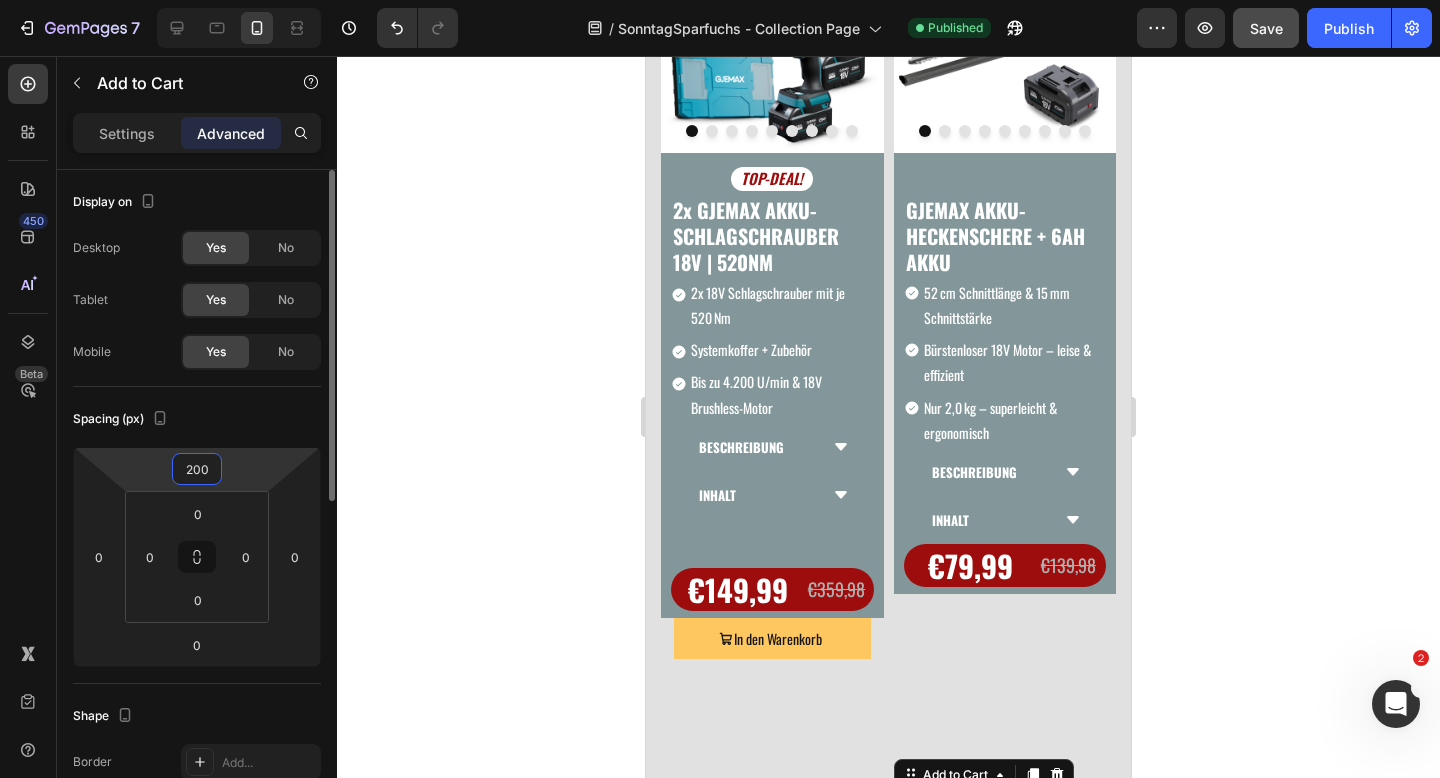type on "20" 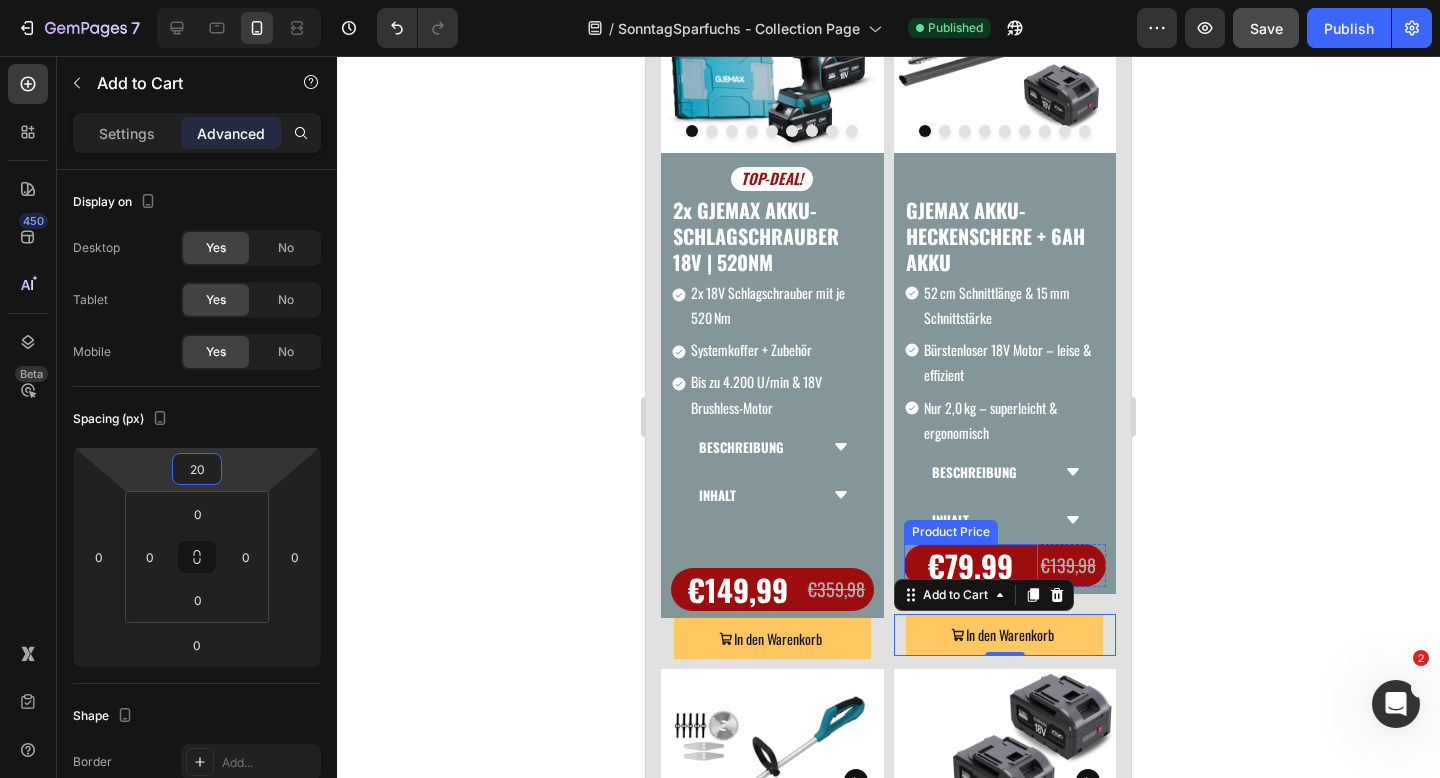 click on "€79,99" at bounding box center (971, 565) 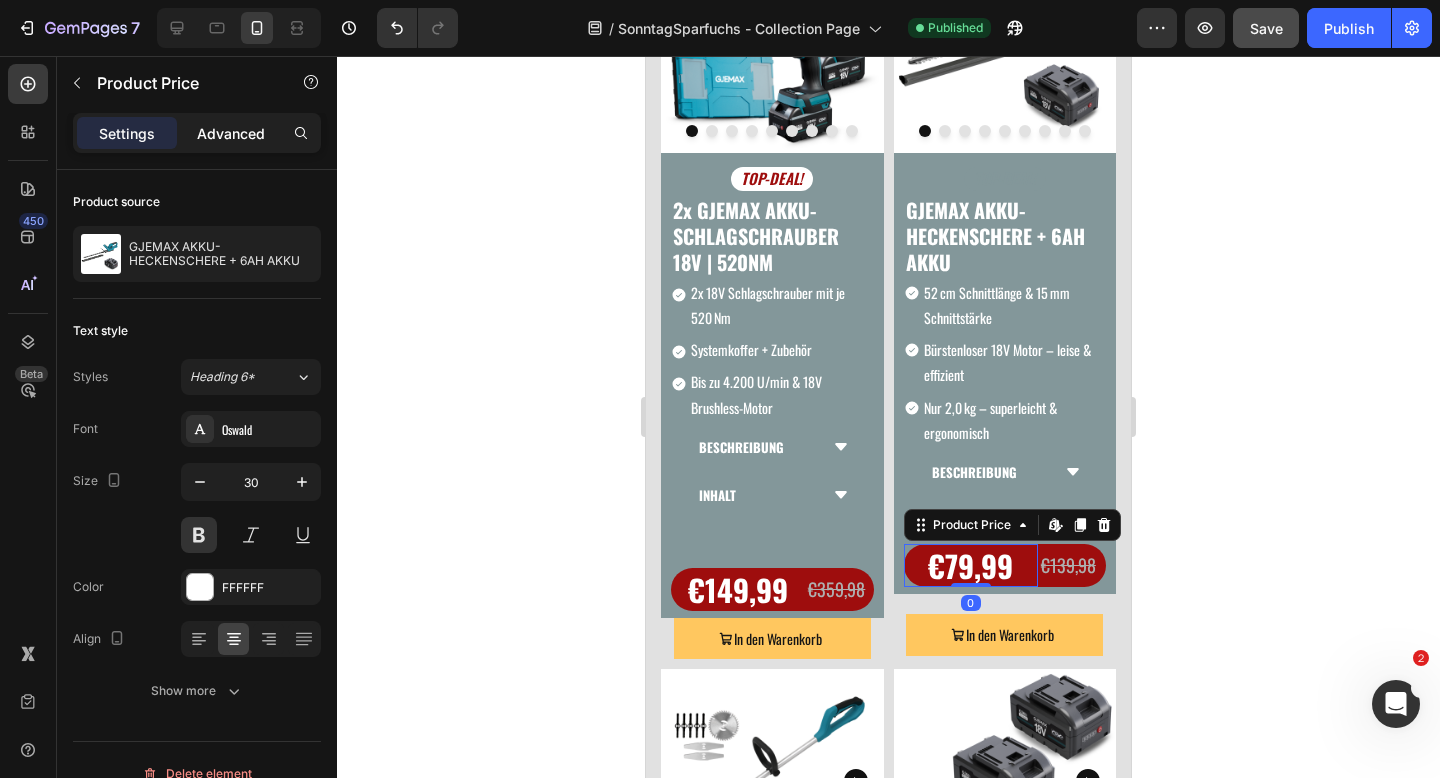 click on "Advanced" 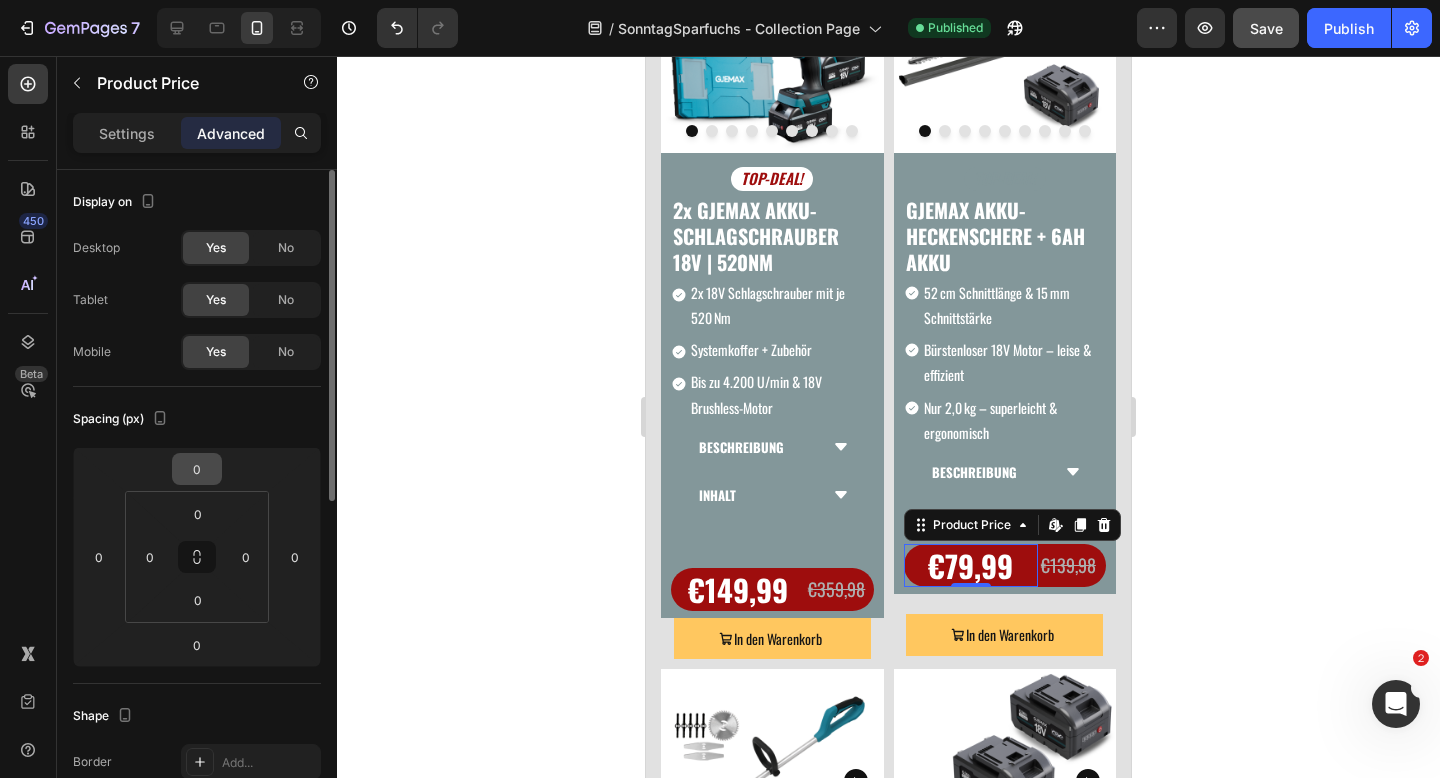 click on "0" at bounding box center (197, 469) 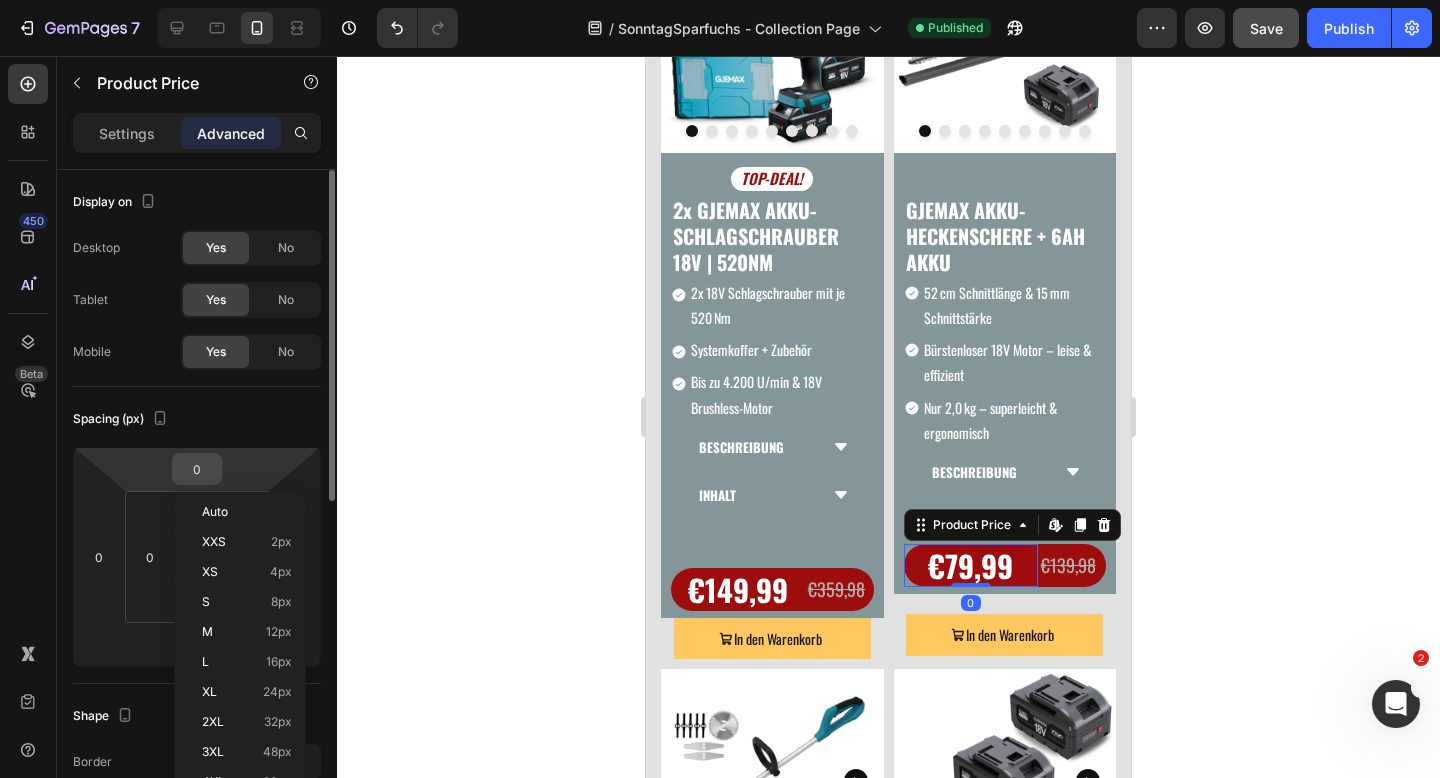click on "0" at bounding box center [197, 469] 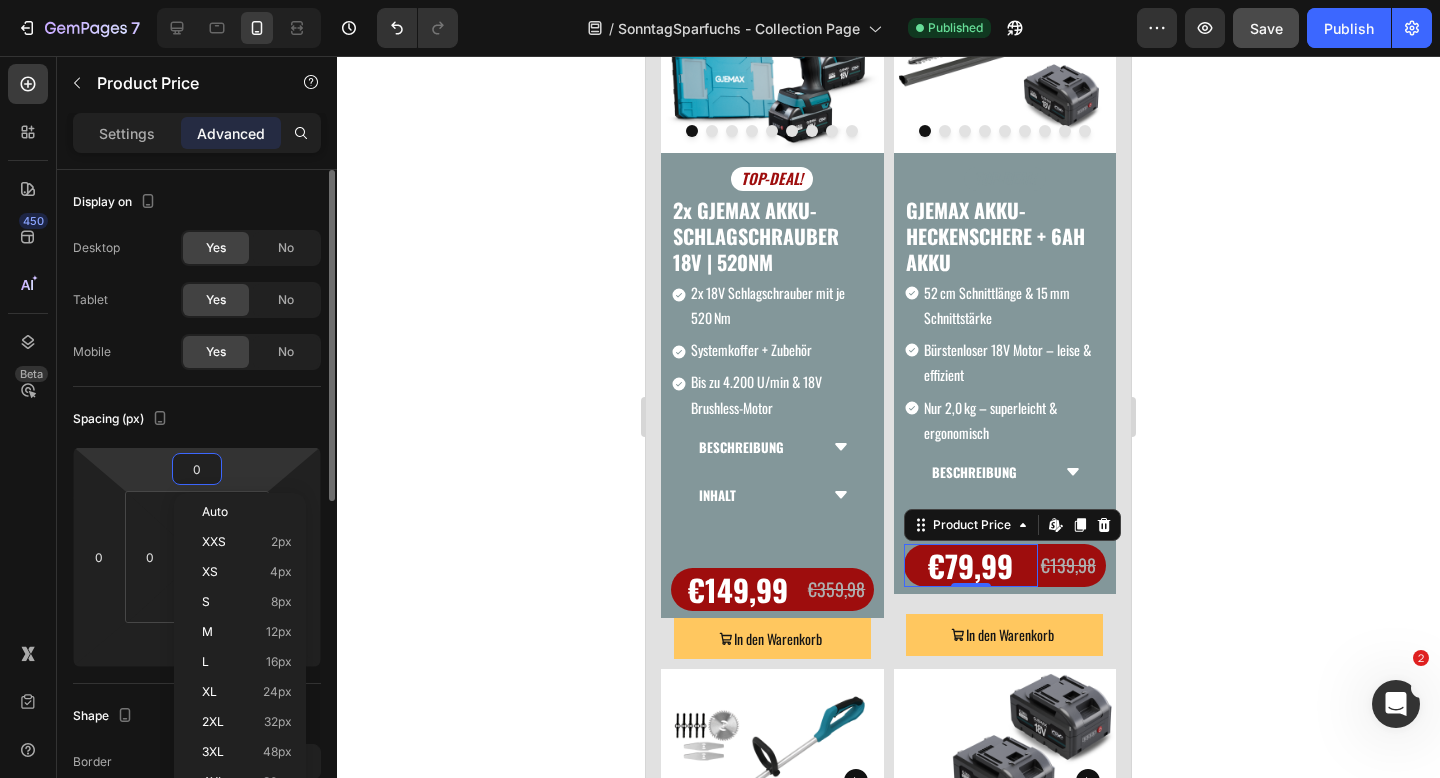 type on "1" 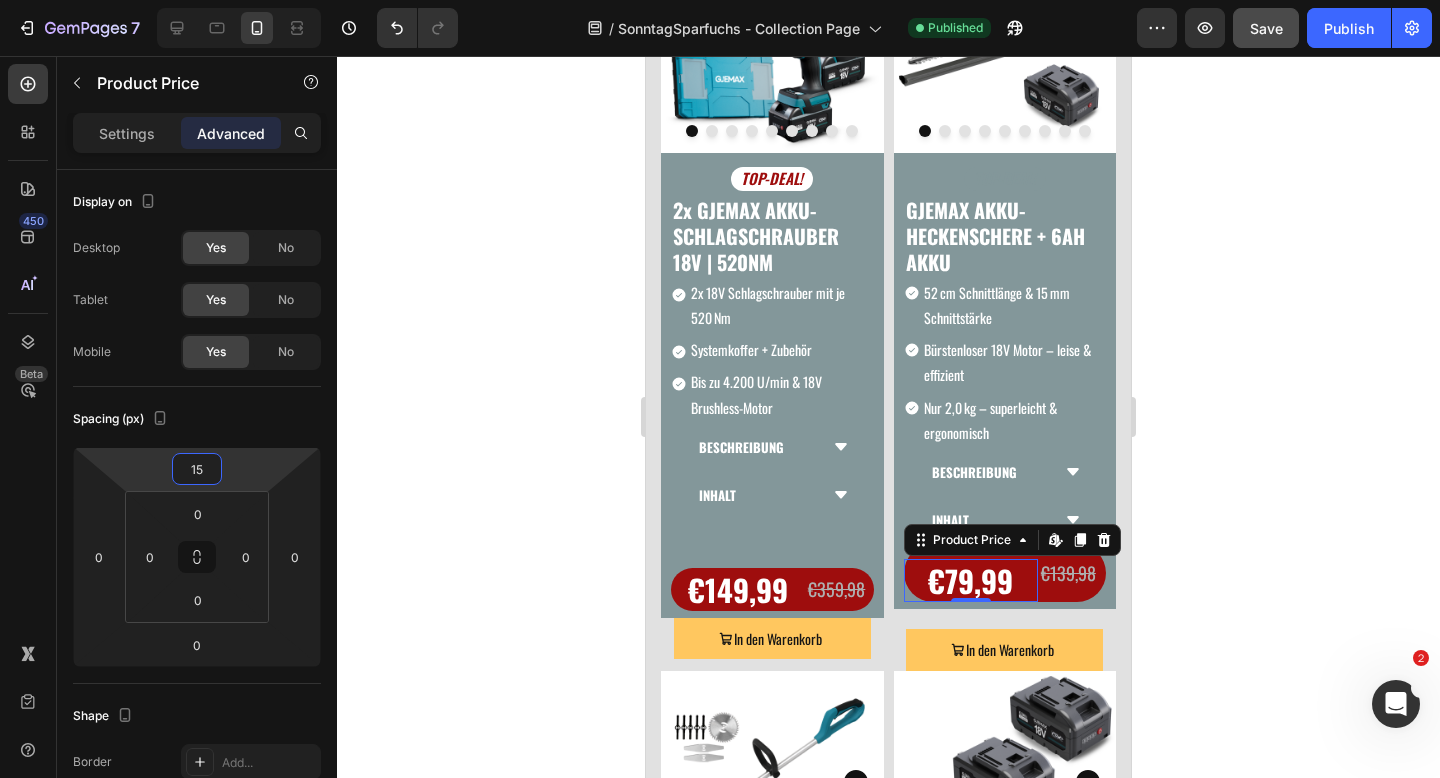 type on "1" 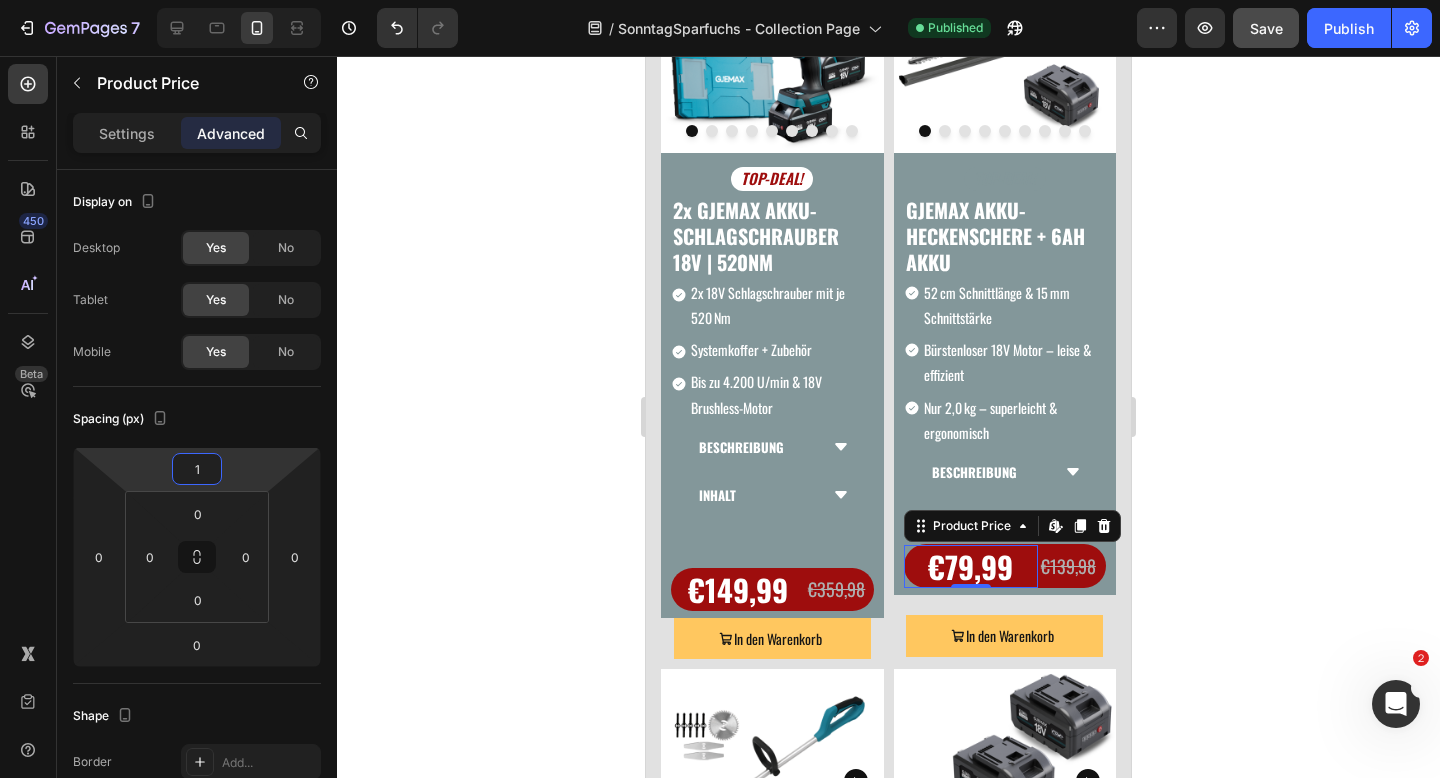 type 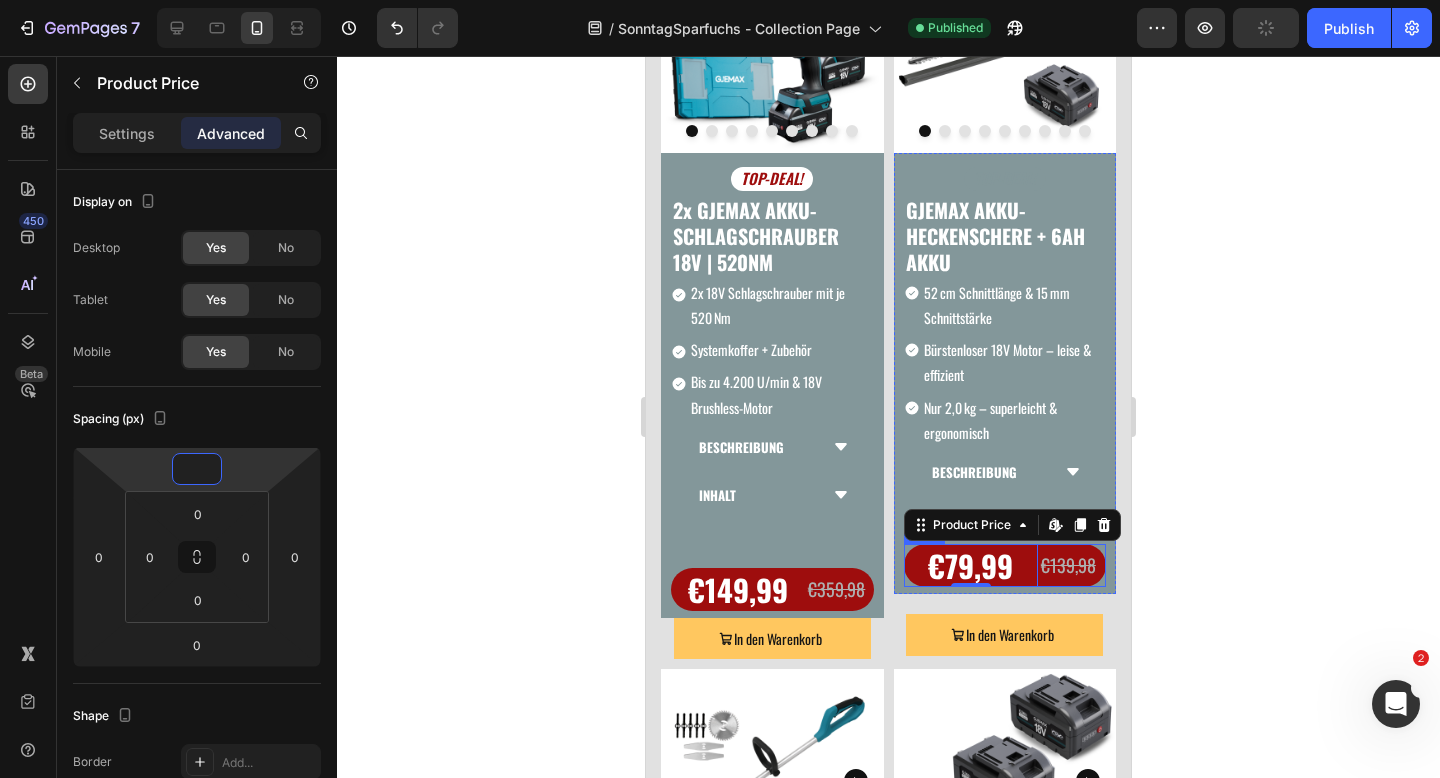 click on "€139,98 Product Price Product Price" at bounding box center (1072, 565) 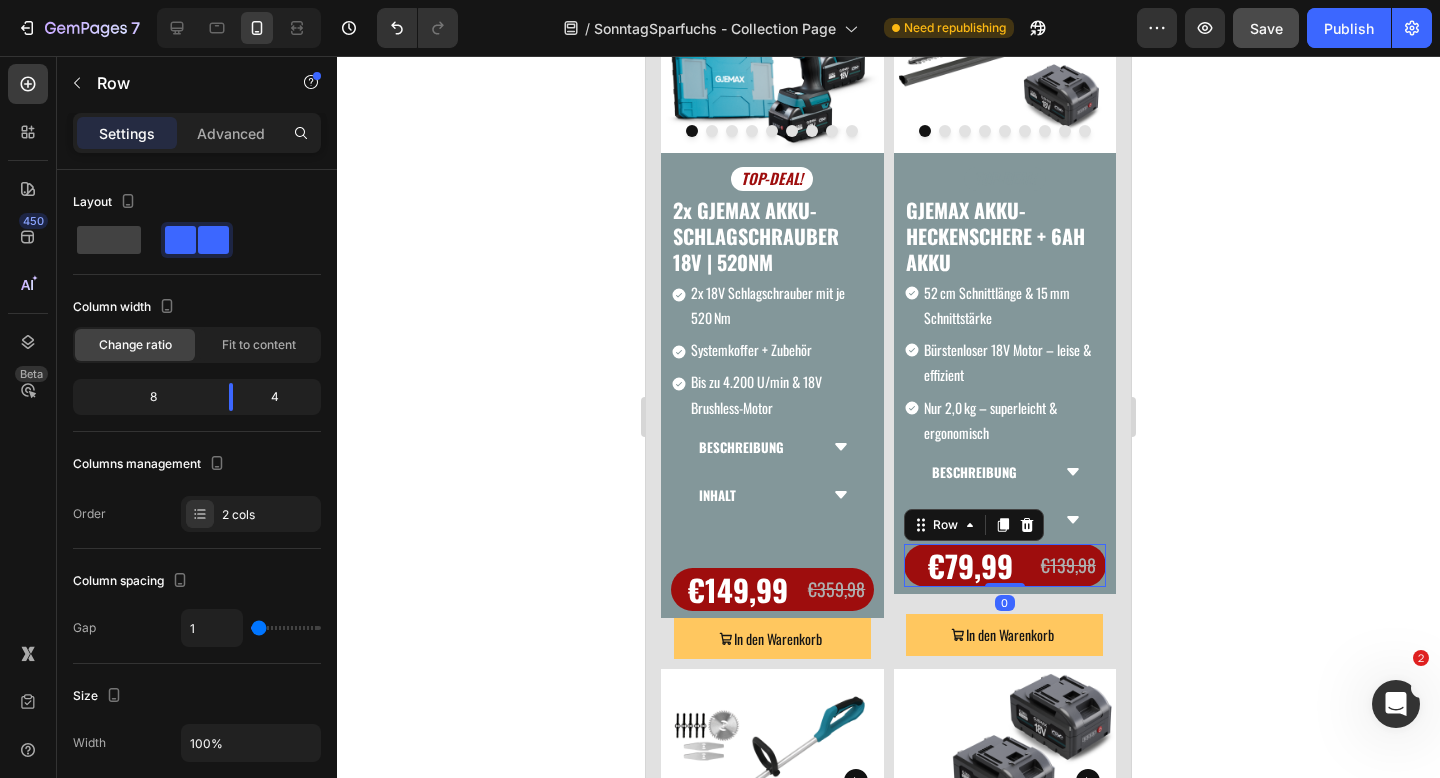 click on "Advanced" 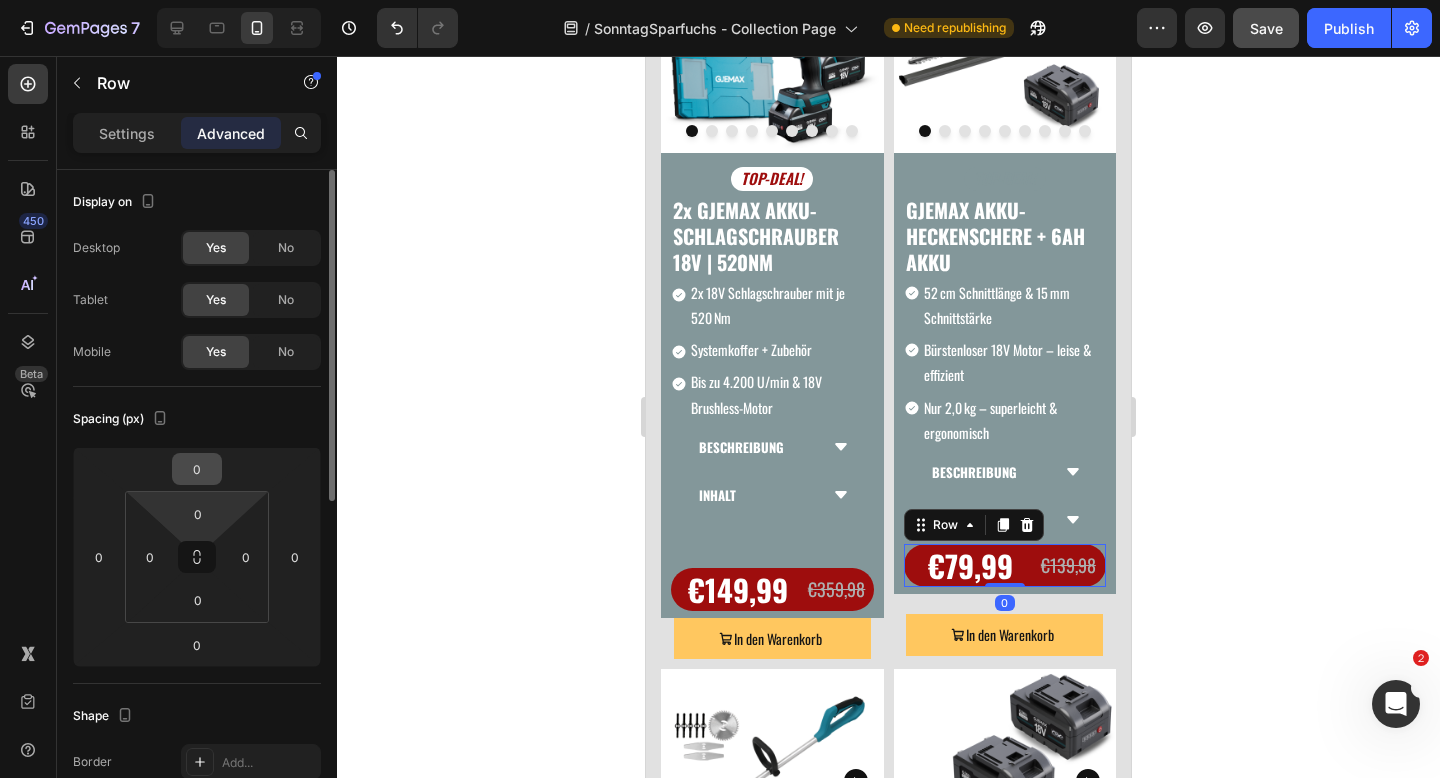 click on "0" at bounding box center (197, 469) 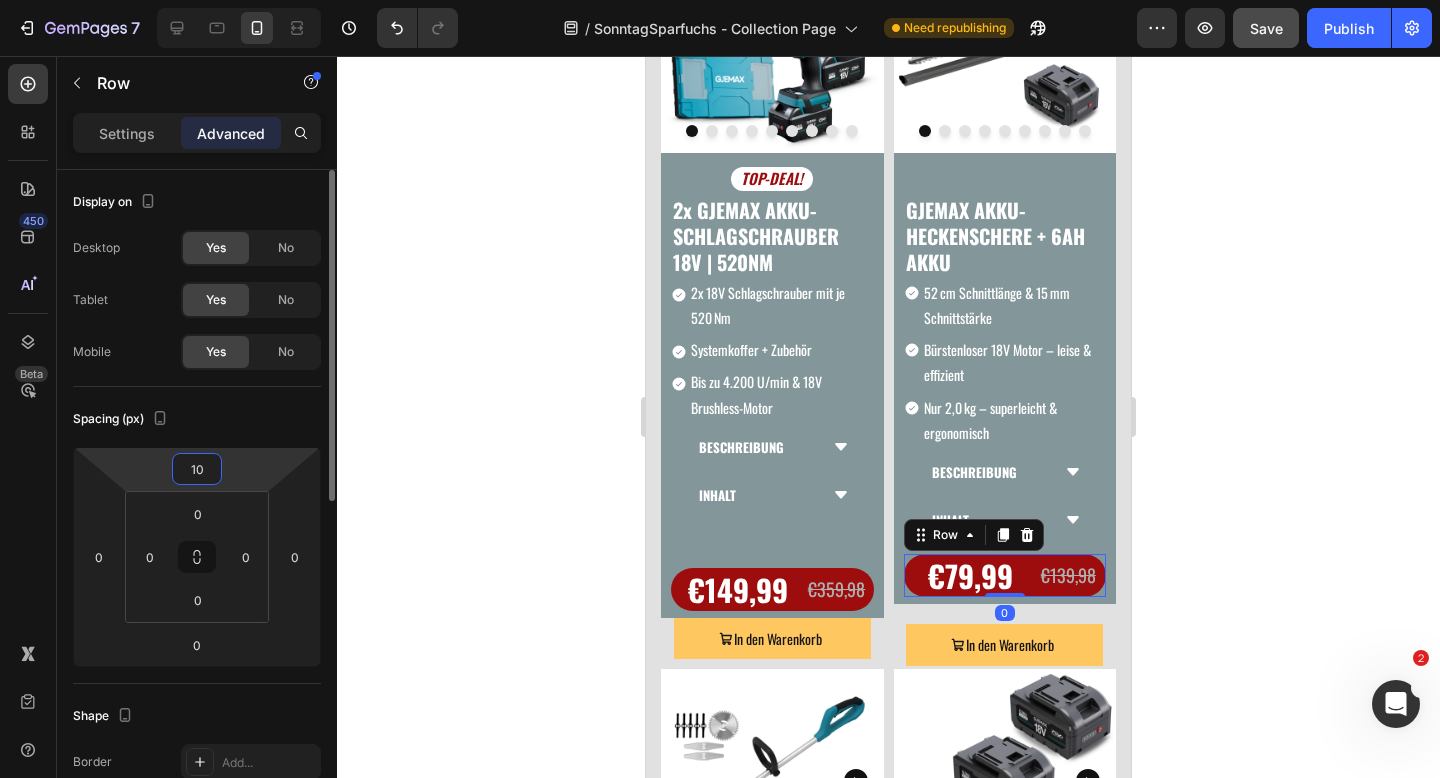 type on "1" 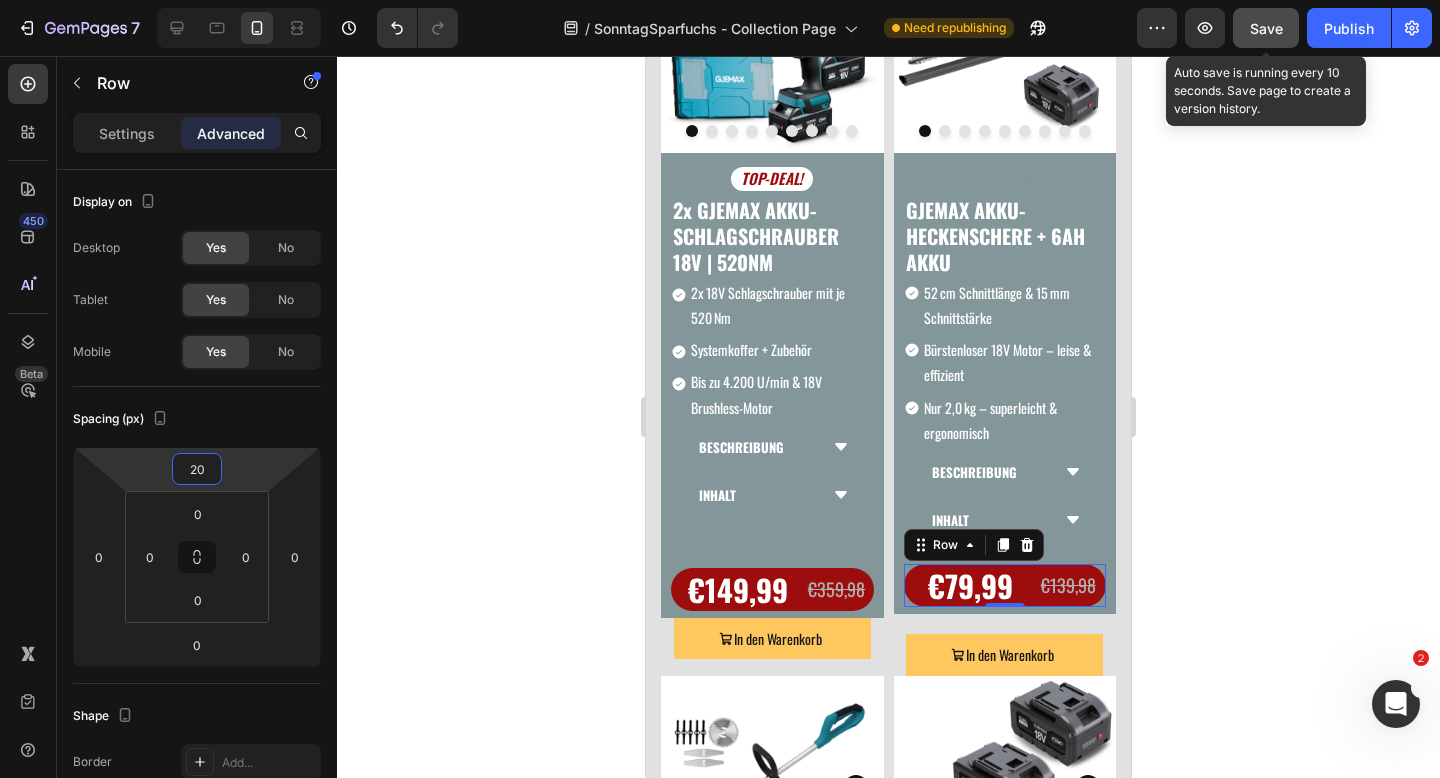 type on "20" 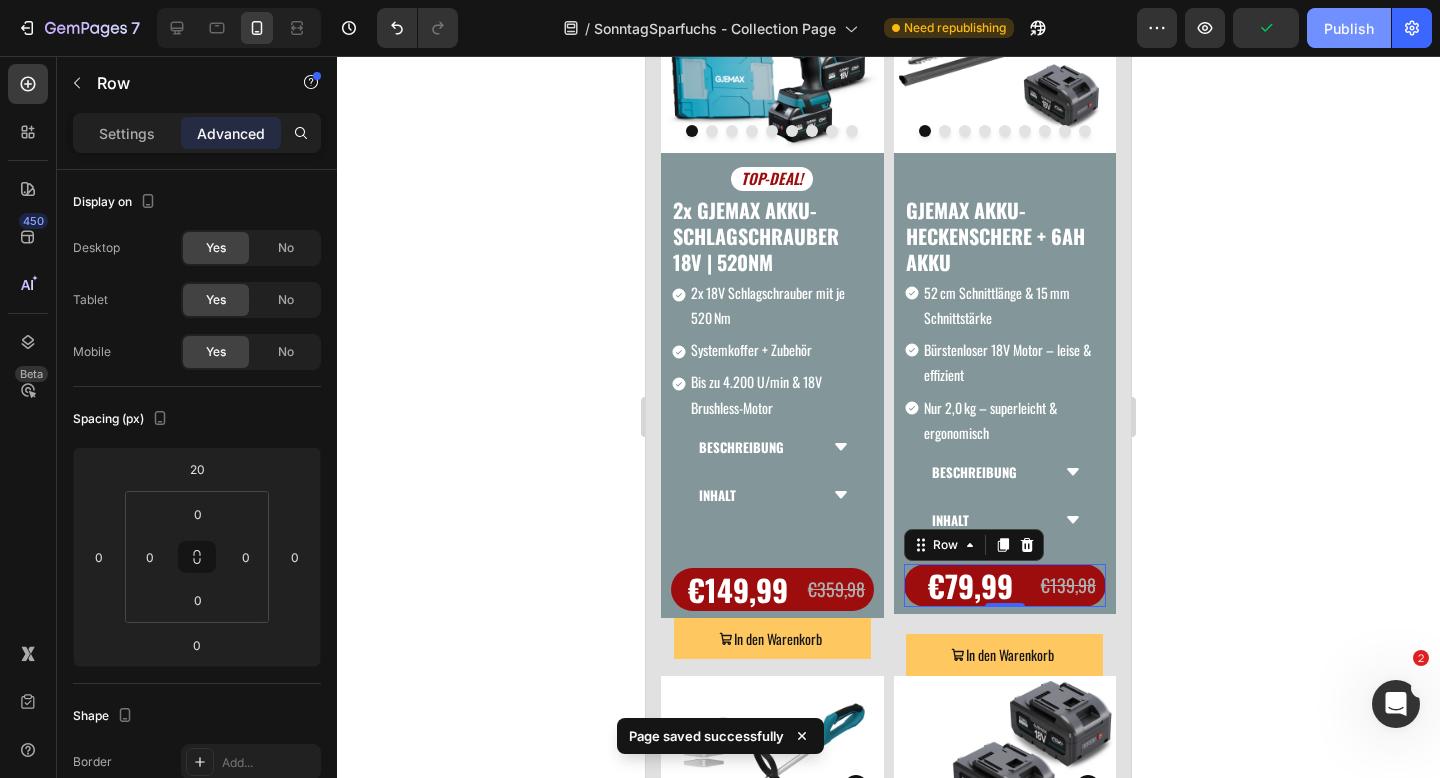 click on "Publish" 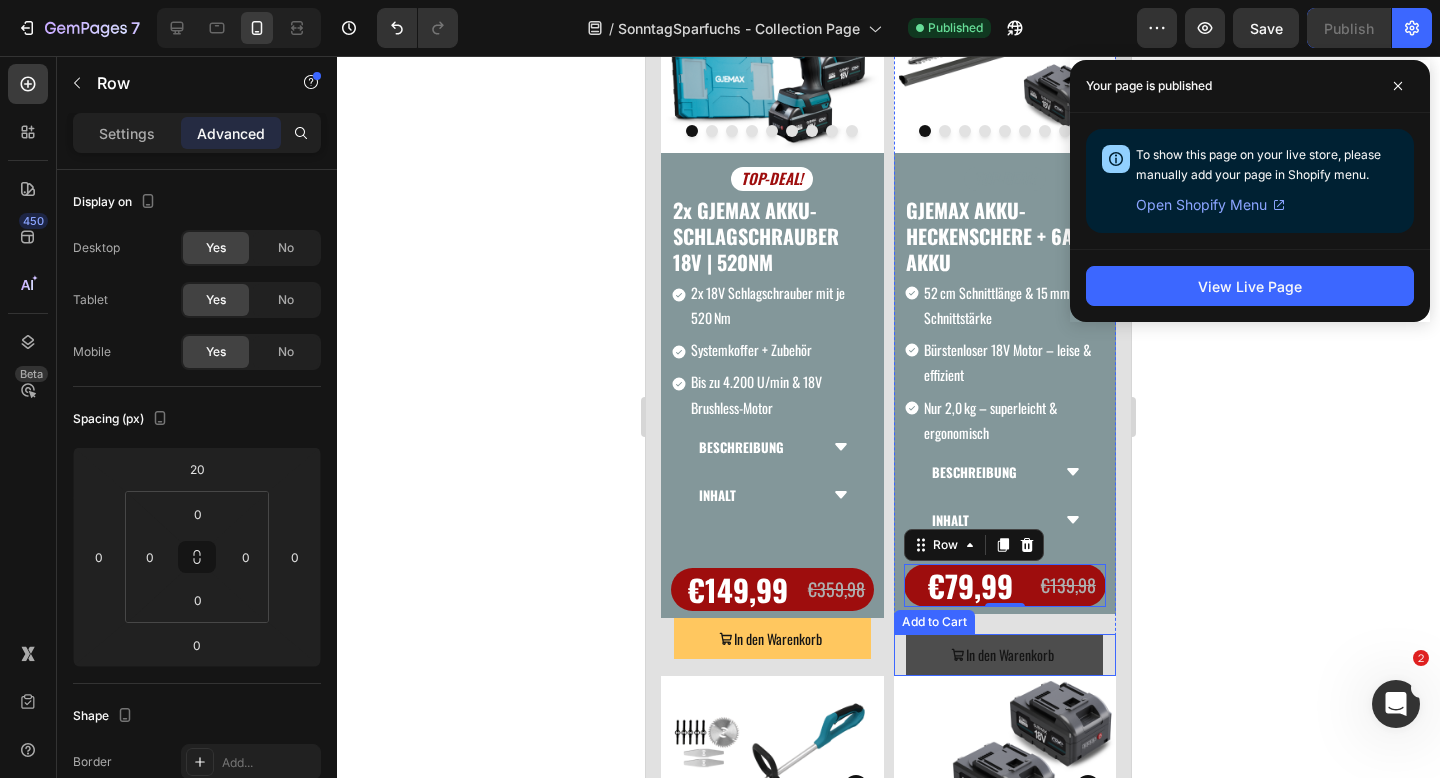 click on "In den Warenkorb" at bounding box center [1004, 654] 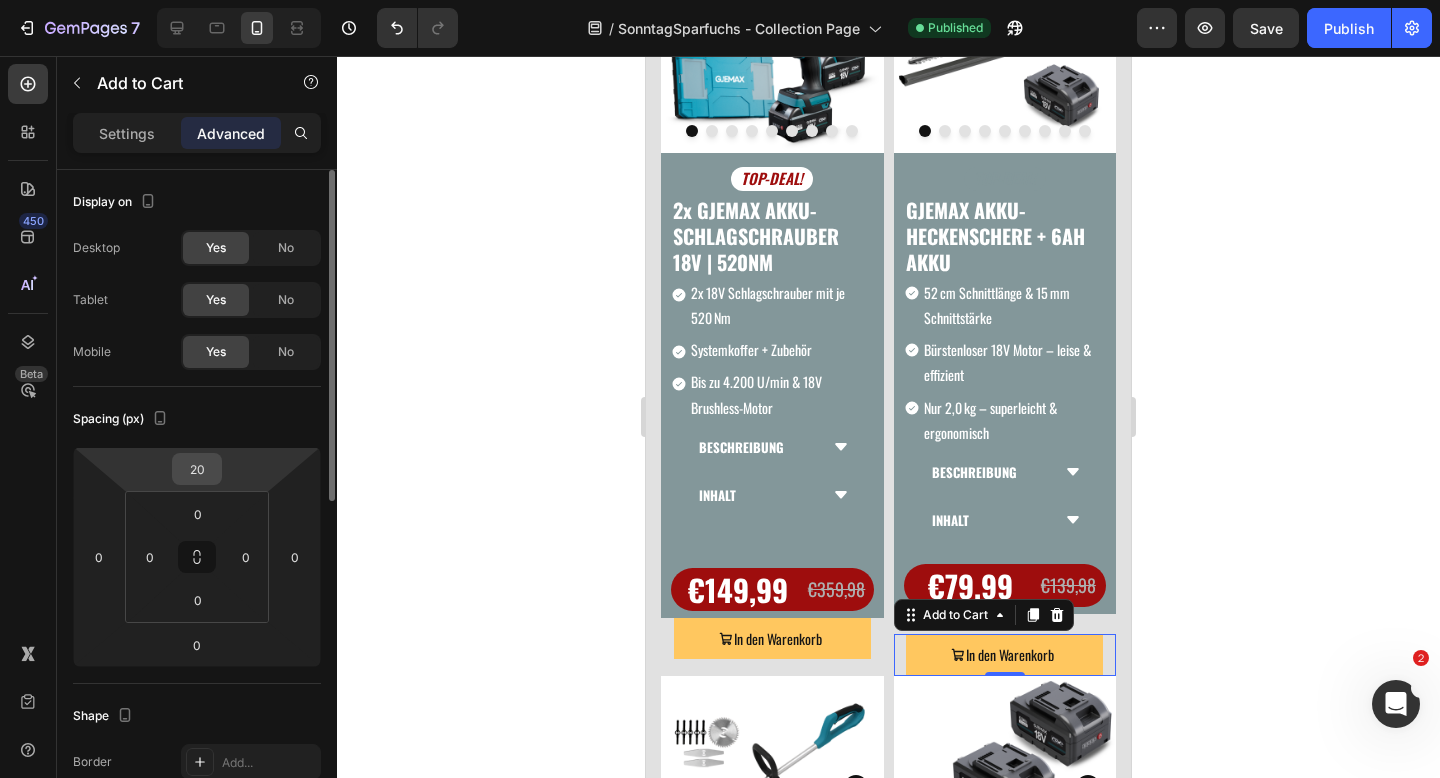click on "20" at bounding box center [197, 469] 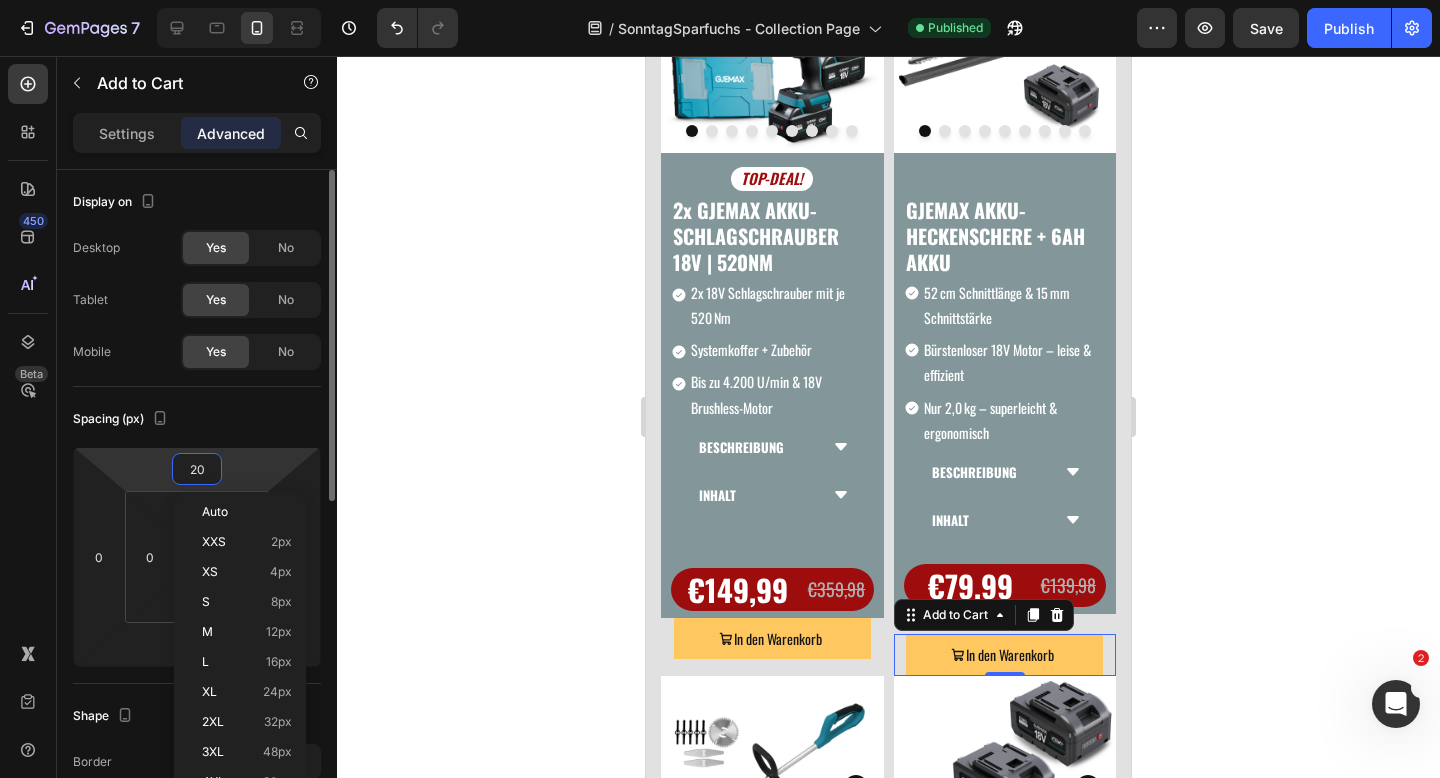 click on "20" at bounding box center [197, 469] 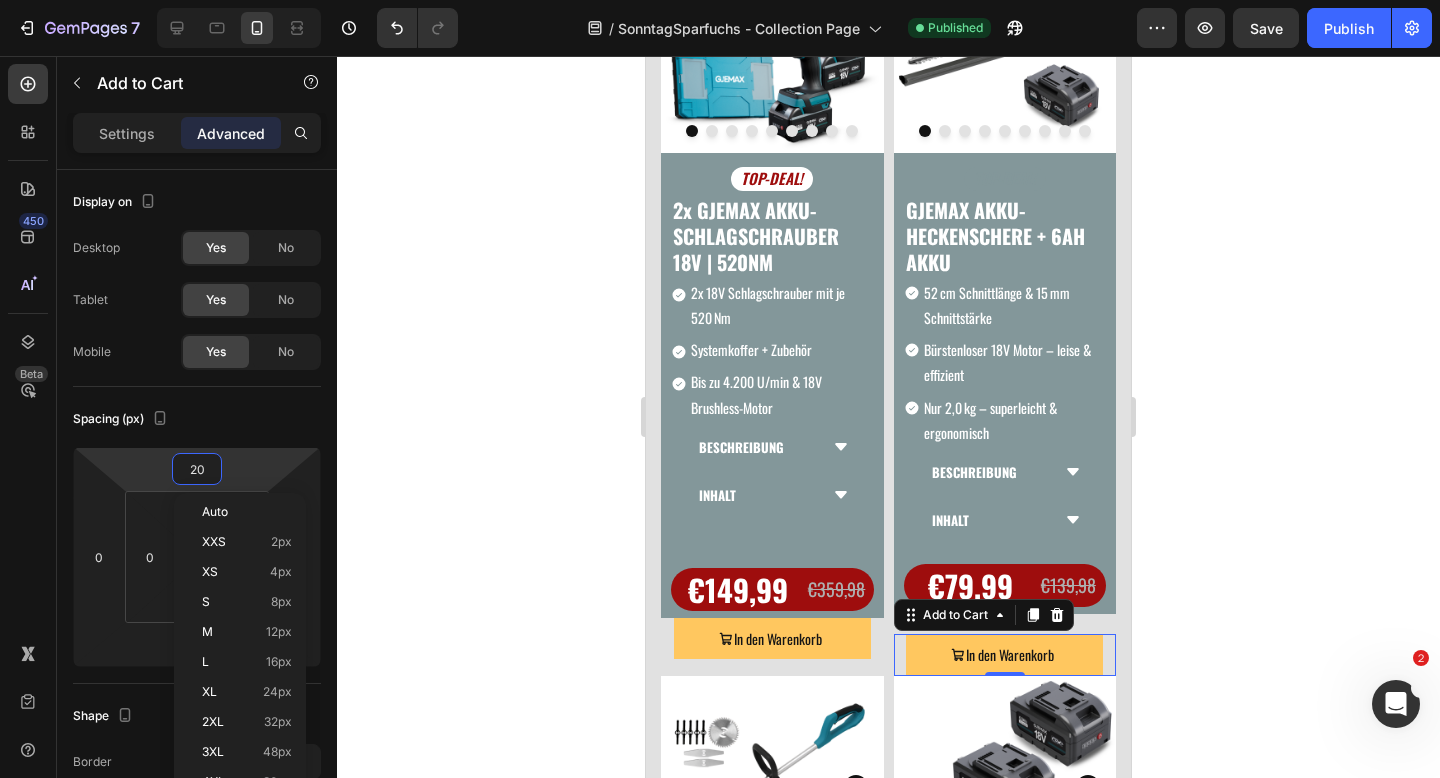 type 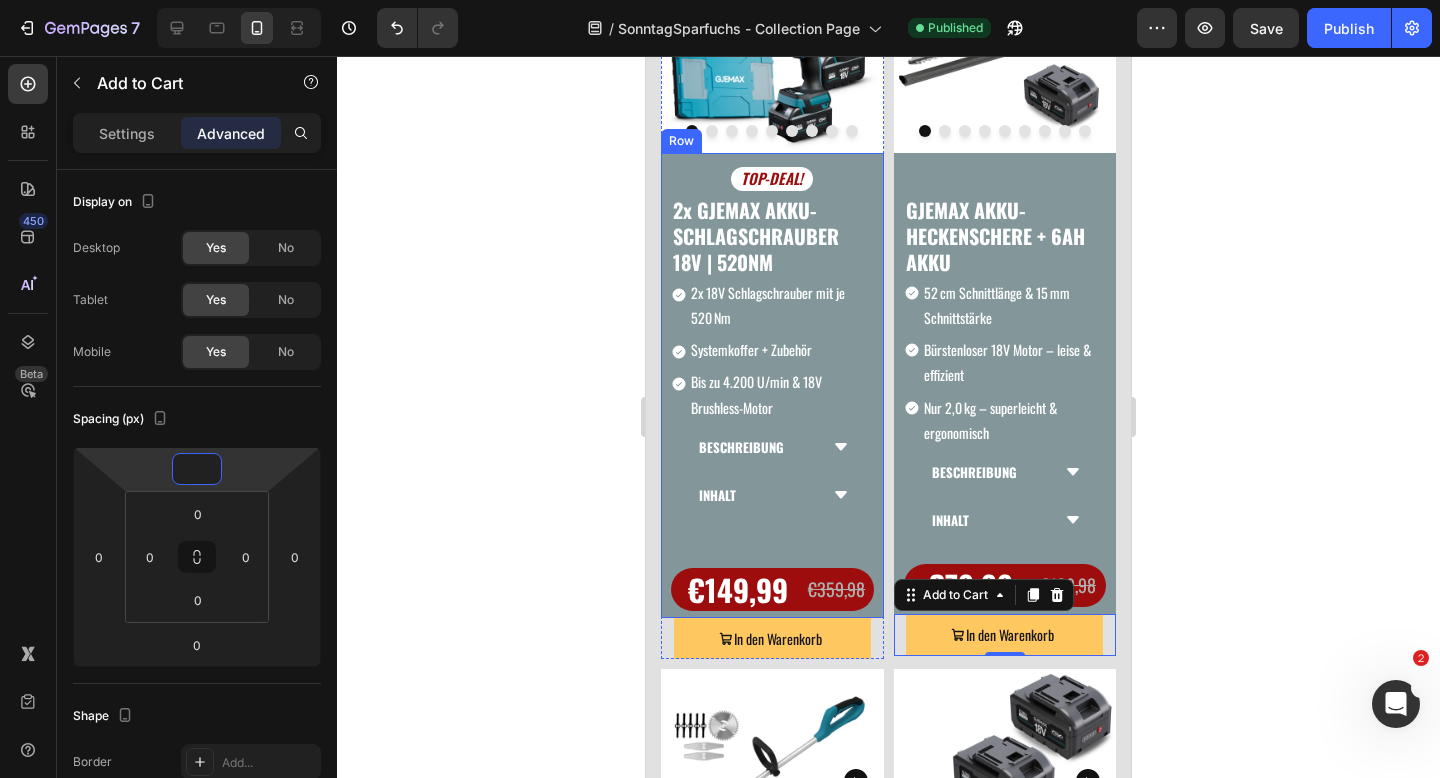 click on "TOP-DEAL! Text Block 2x GJEMAX AKKU-SCHLAGSCHRAUBER 18V | 520NM Product Title 2x 18V Schlagschrauber mit je 520 Nm Systemkoffer + Zubehör Bis zu 4.200 U/min & 18V Brushless-Motor Item List
BESCHREIBUNG Accordion
INHALT Accordion €149,99 Product Price Product Price €359,98 Product Price Product Price Row Row" at bounding box center (772, 385) 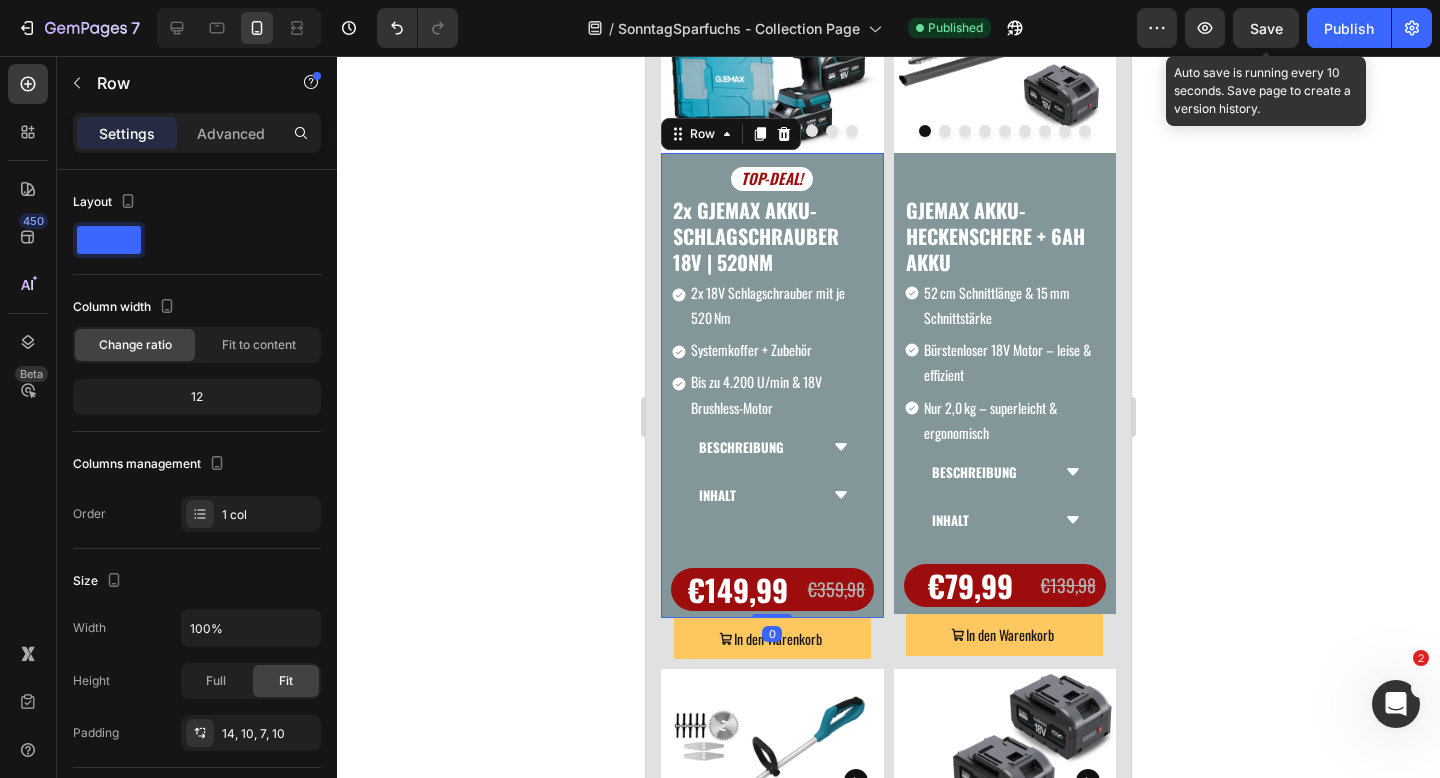 click on "Save" at bounding box center (1266, 28) 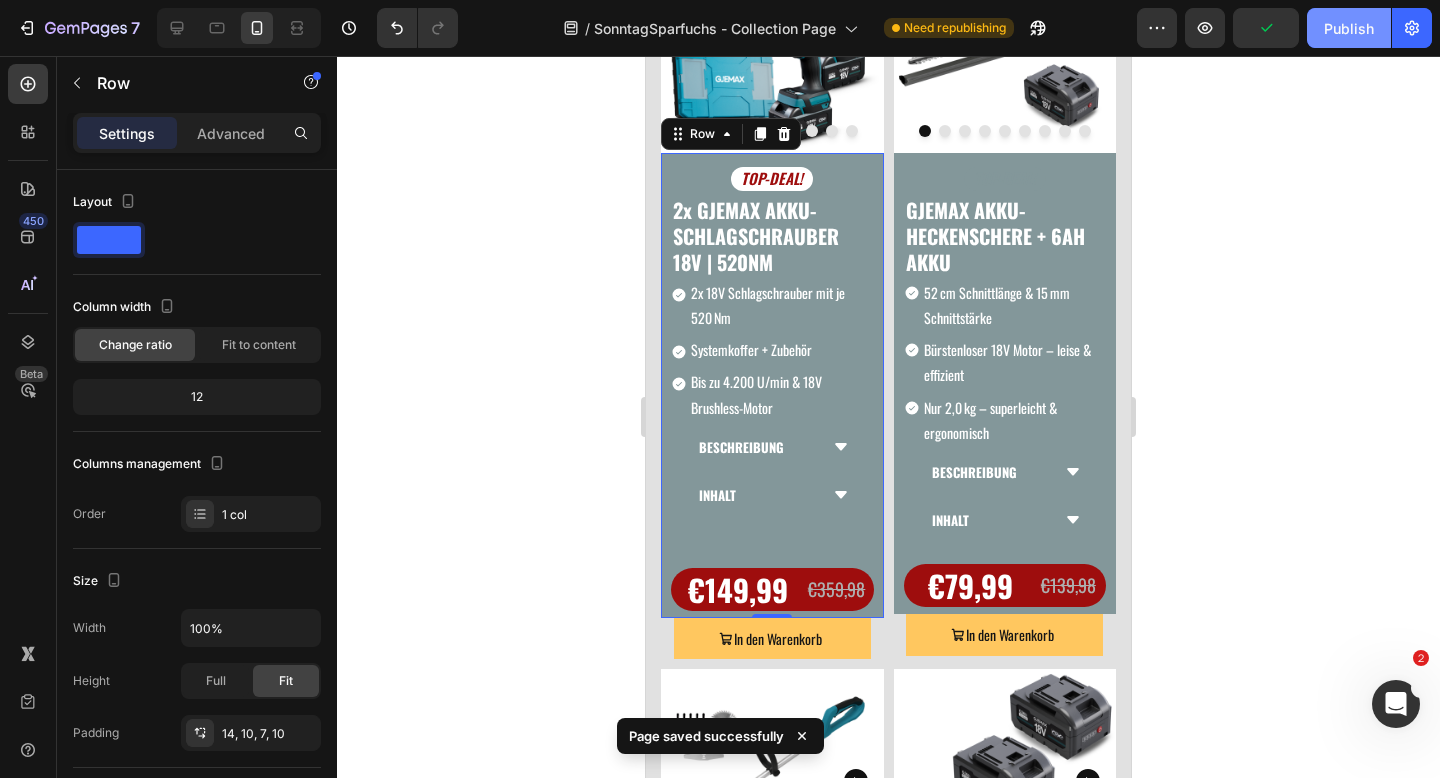 click on "Publish" at bounding box center [1349, 28] 